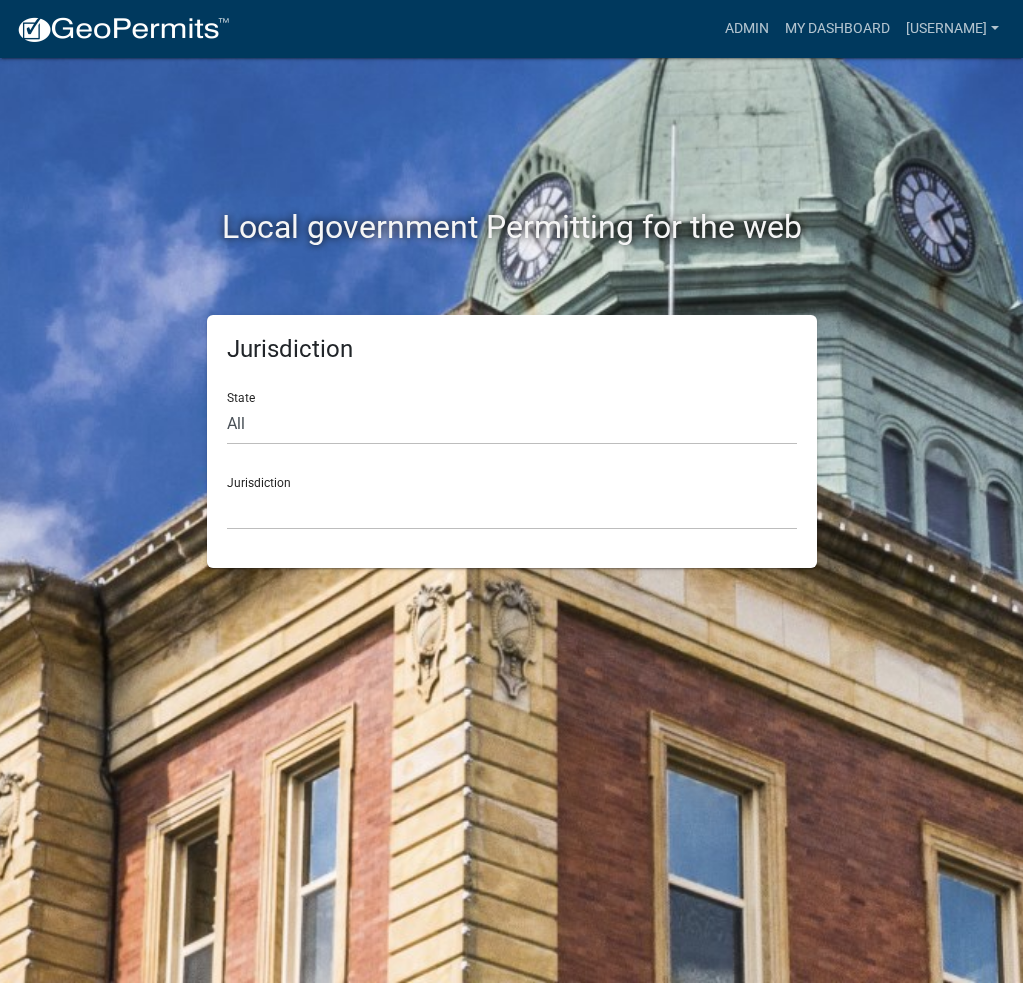 scroll, scrollTop: 0, scrollLeft: 0, axis: both 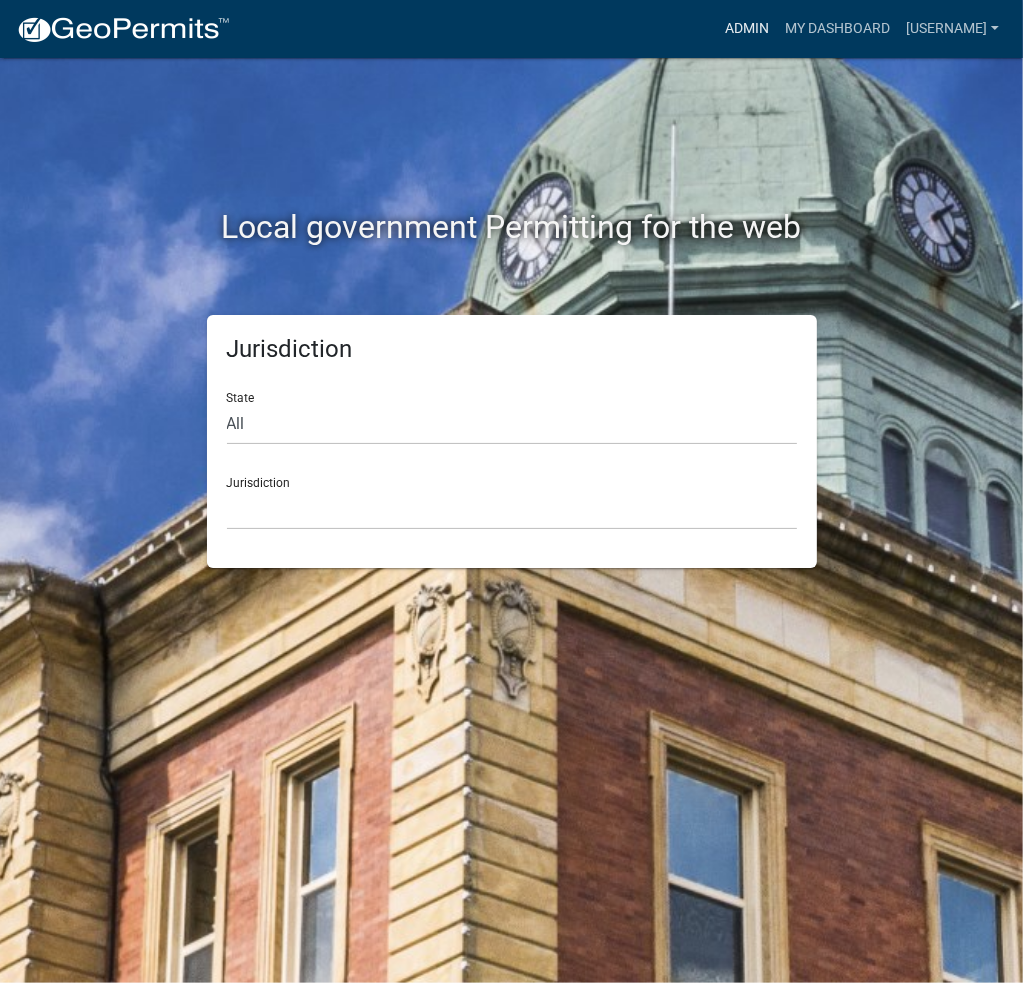 click on "Admin" at bounding box center [747, 29] 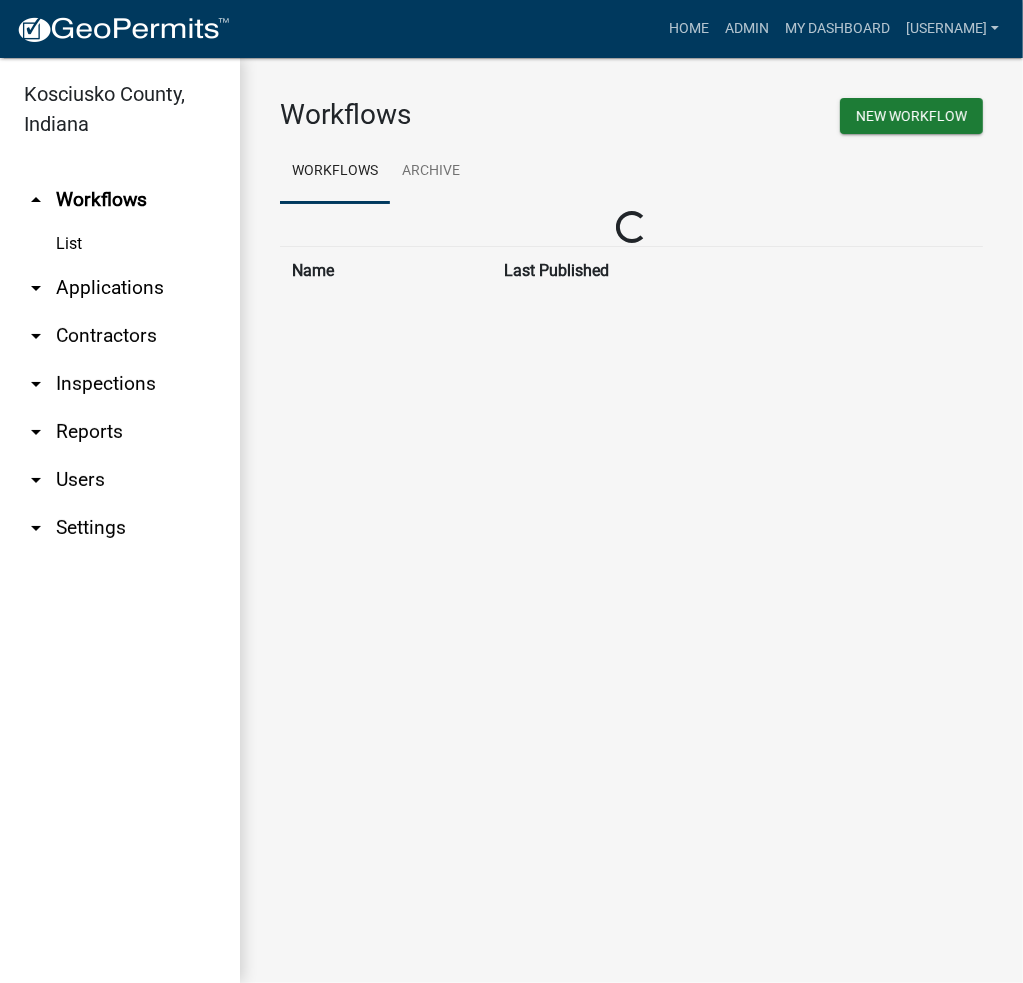 click on "arrow_drop_down   Applications" at bounding box center (120, 288) 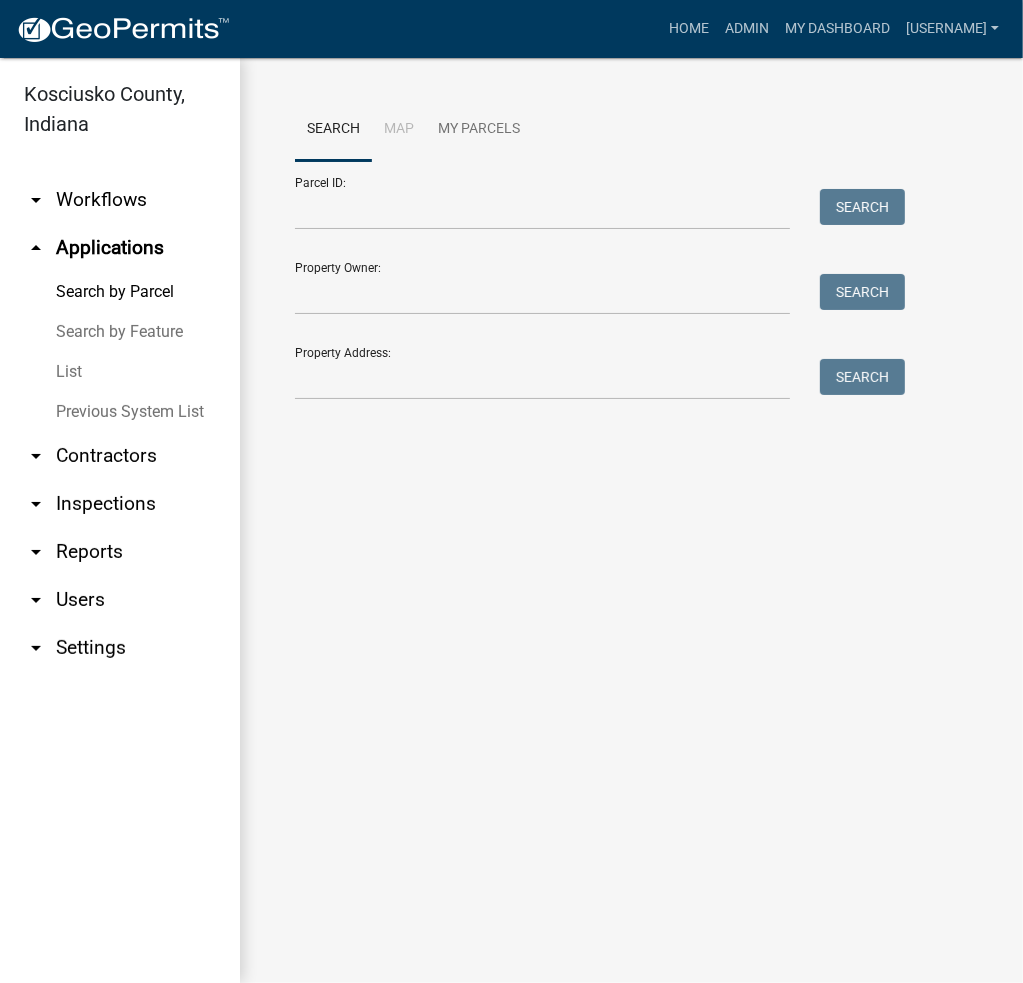 click on "List" at bounding box center (120, 372) 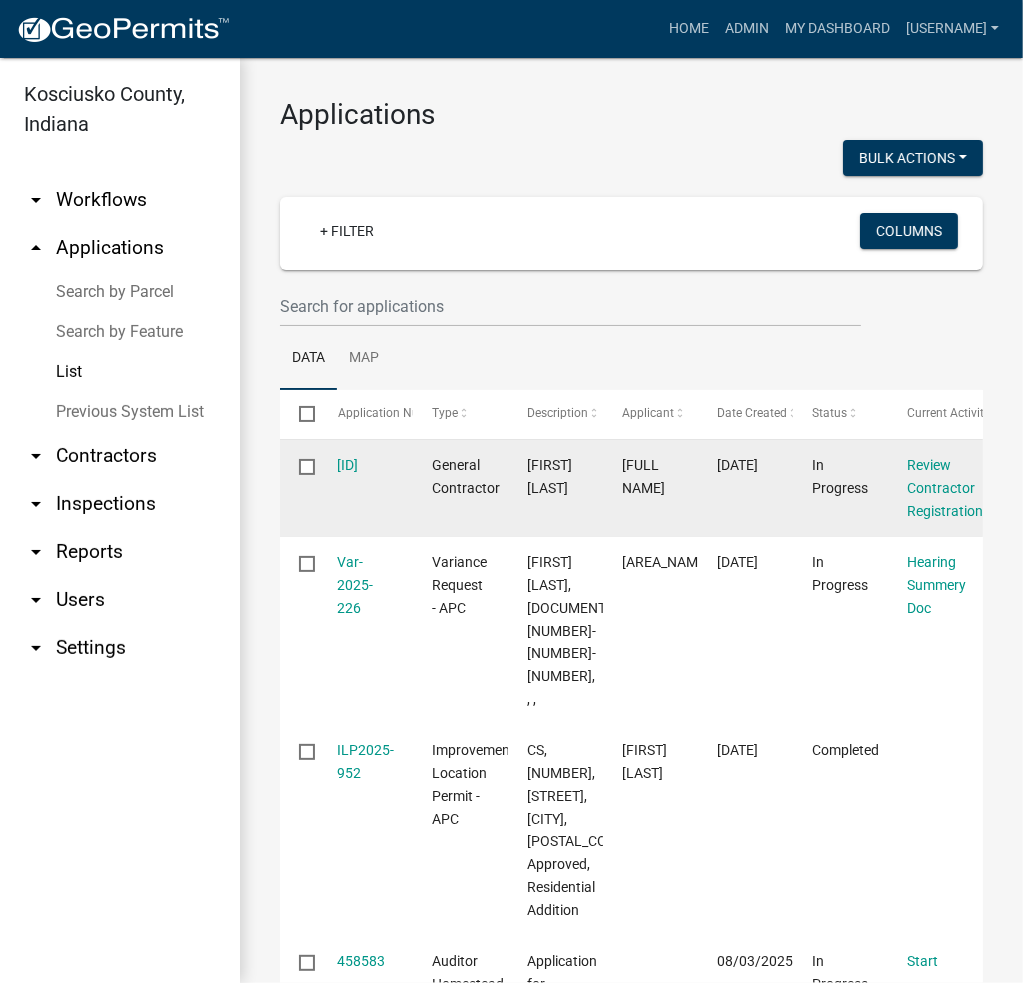click on "[ID]" 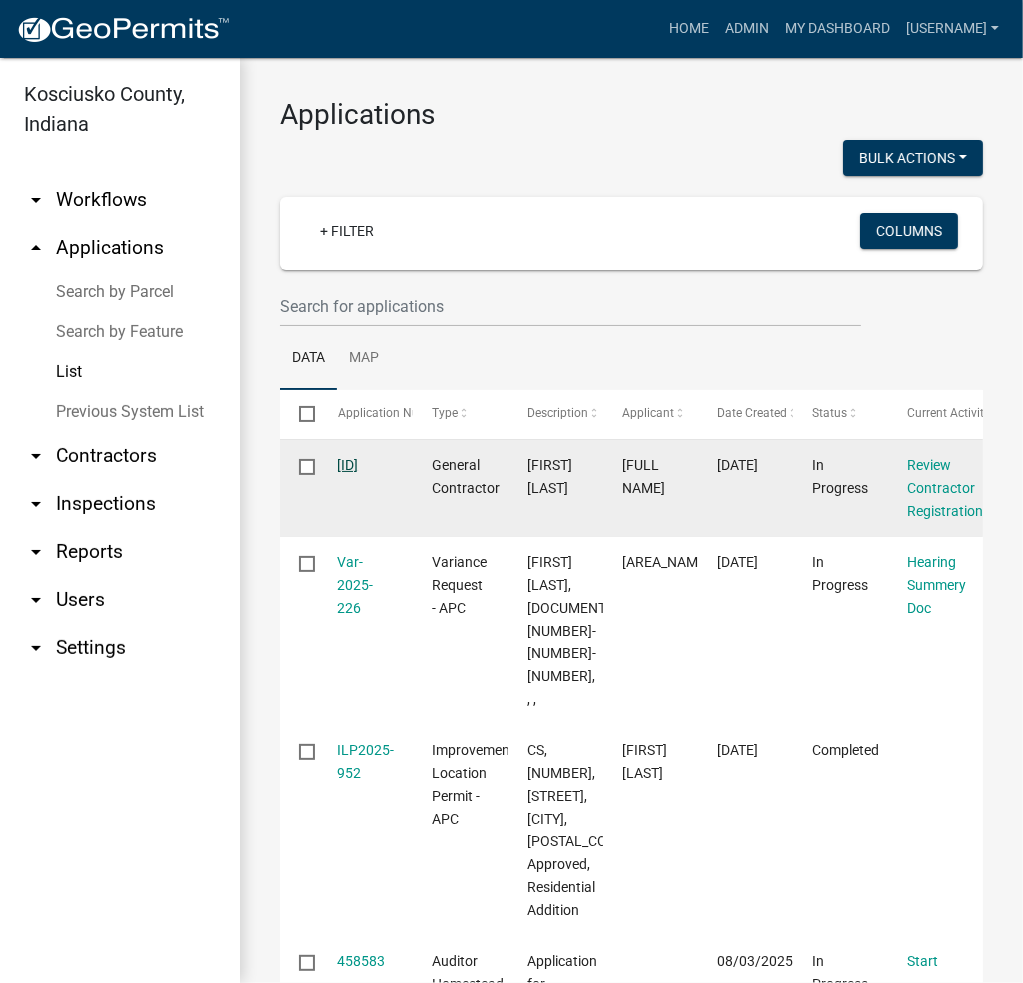 click on "[ID]" 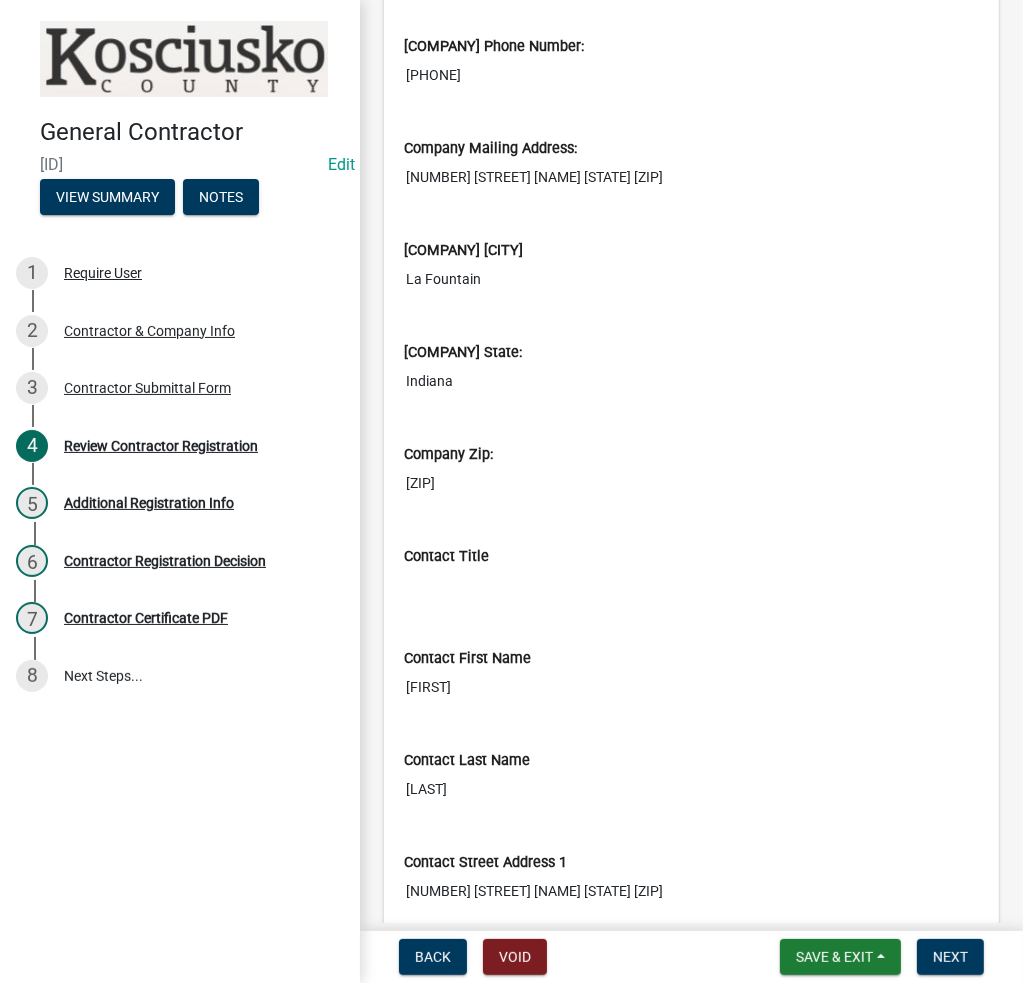 scroll, scrollTop: 900, scrollLeft: 0, axis: vertical 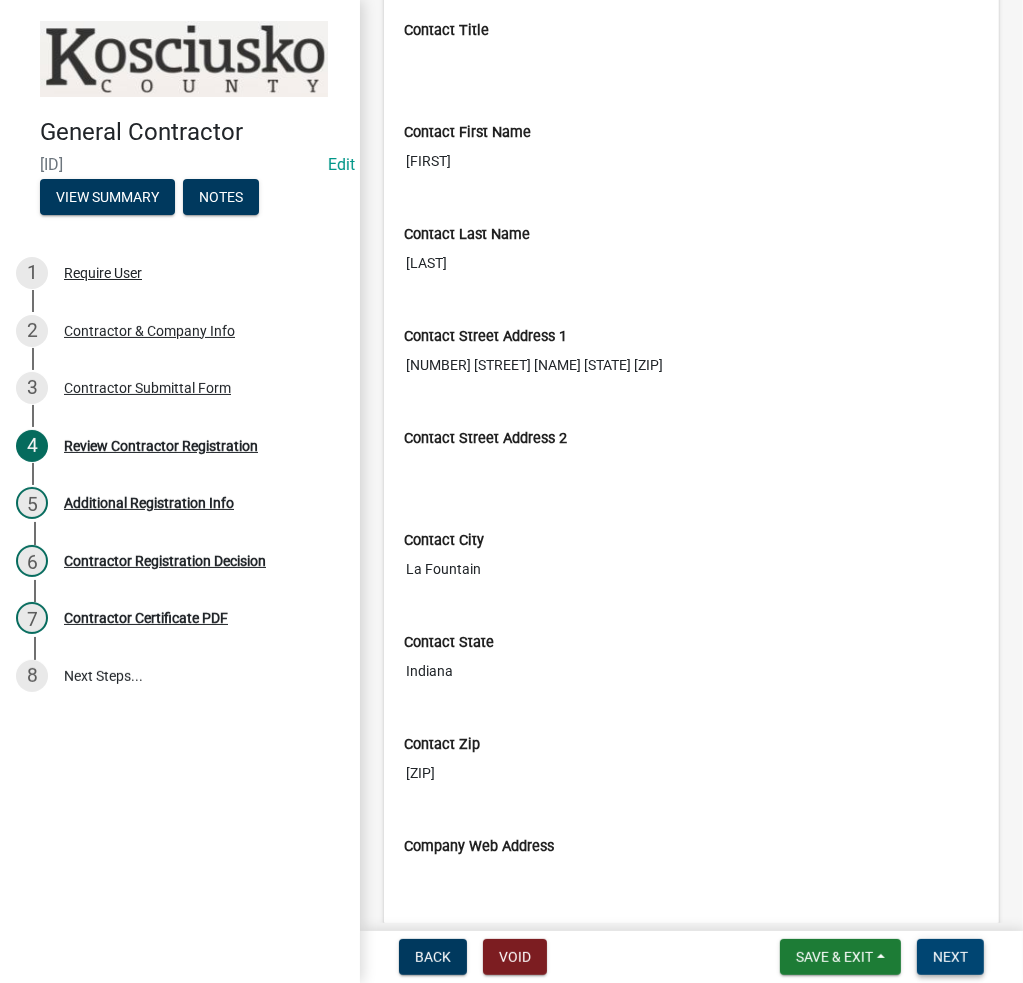 click on "Next" at bounding box center [950, 957] 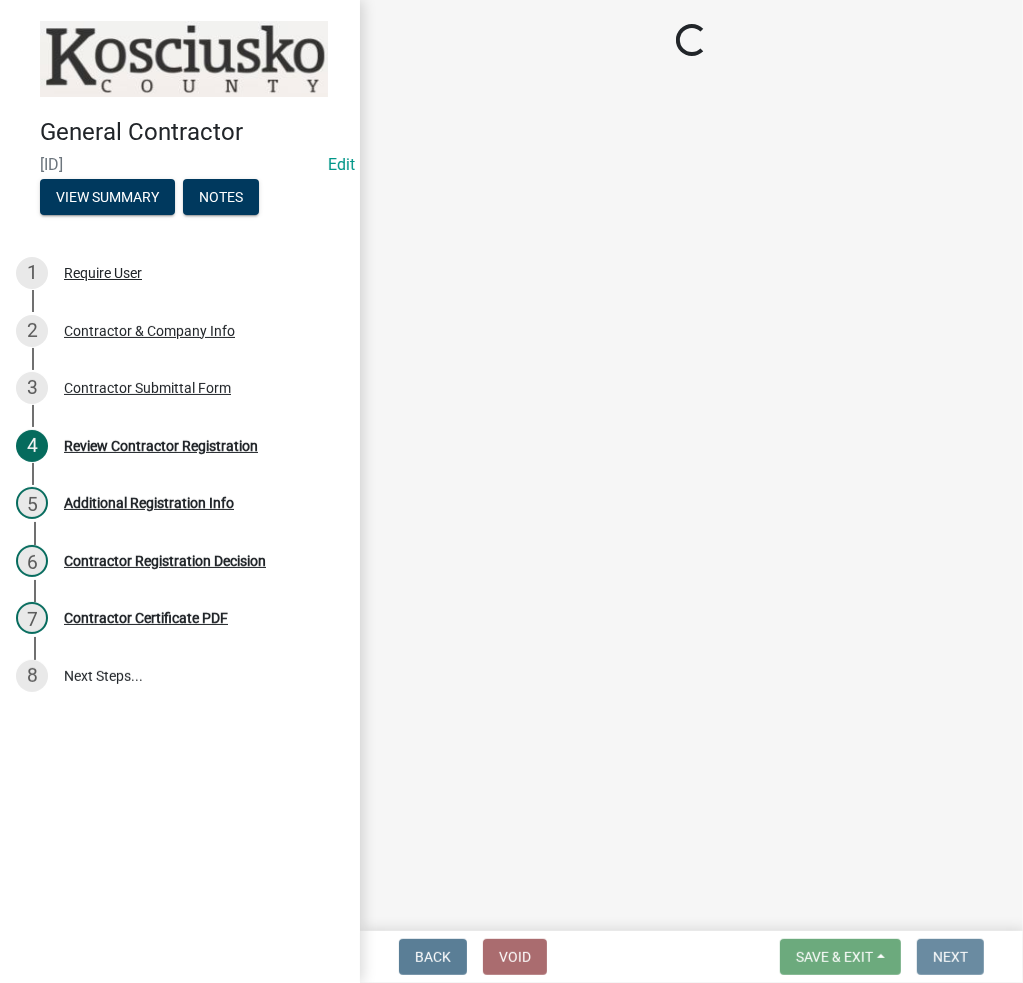 scroll, scrollTop: 0, scrollLeft: 0, axis: both 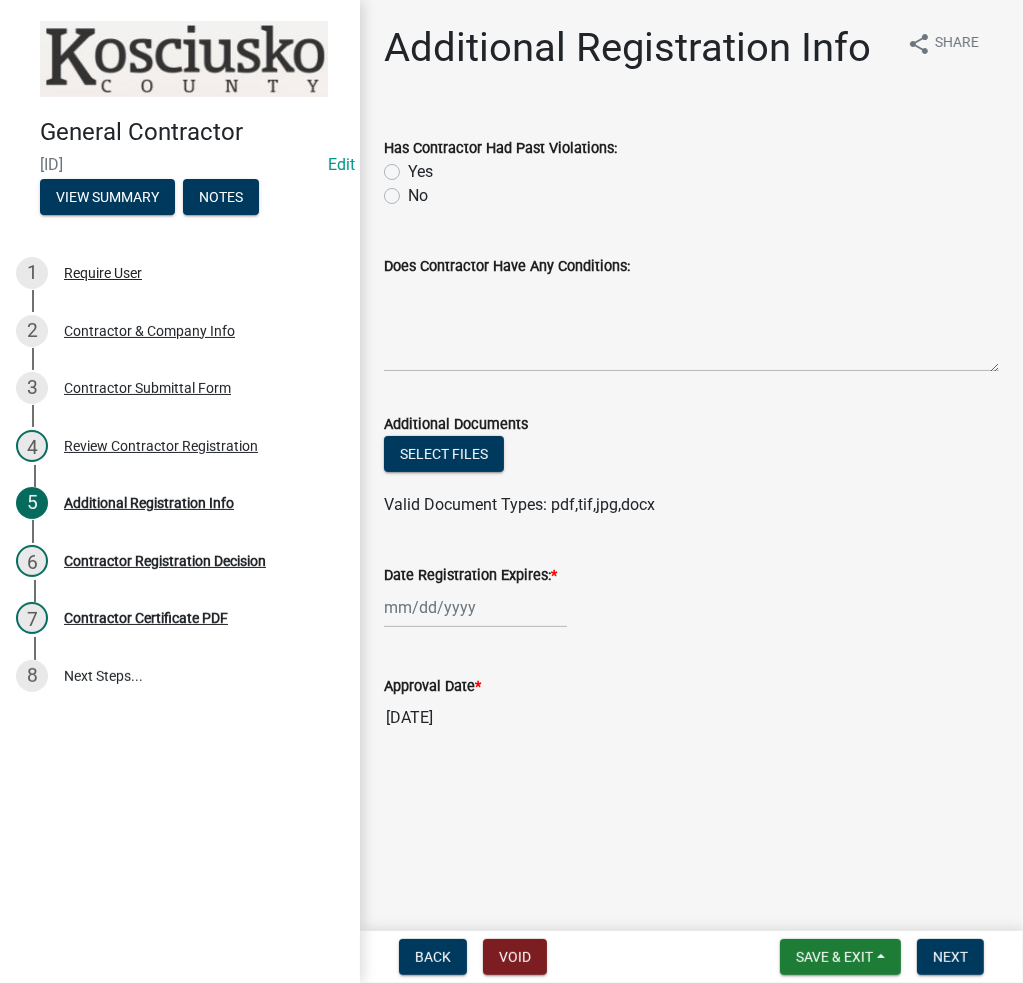 click 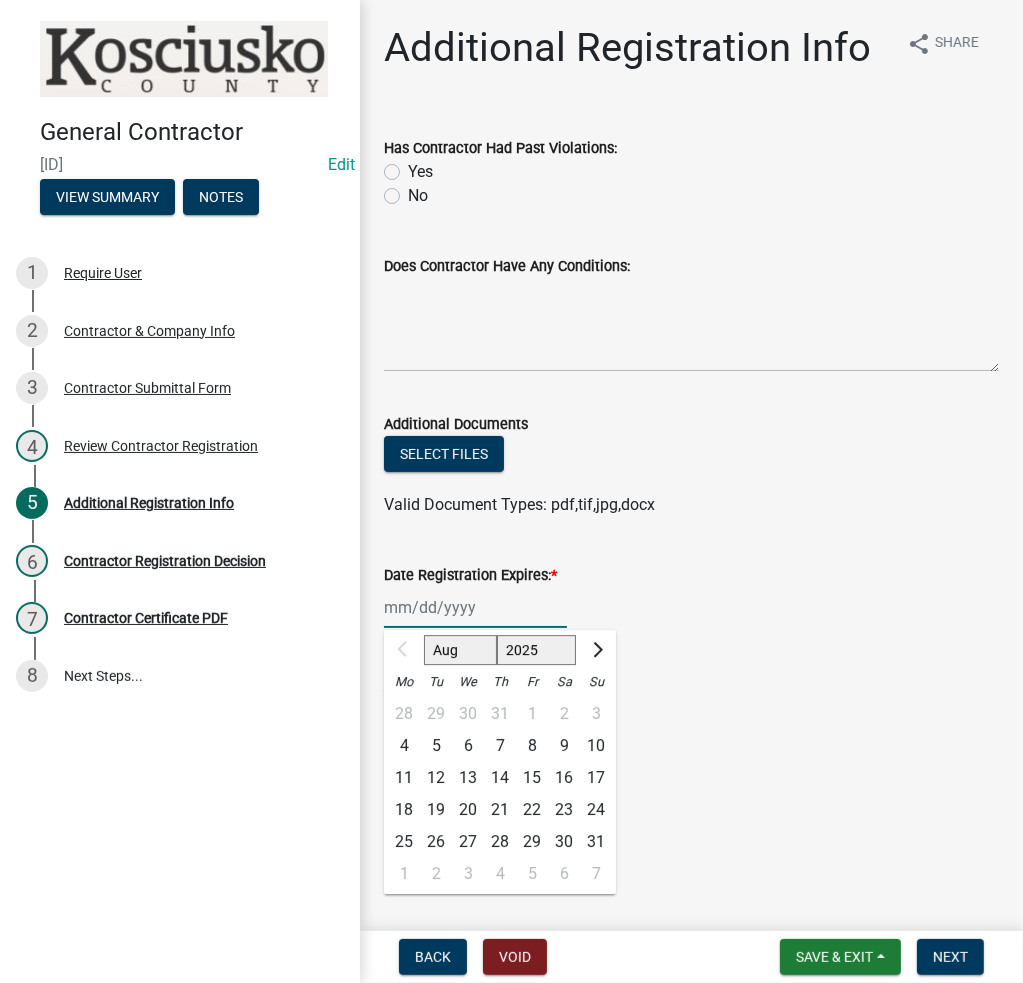 drag, startPoint x: 544, startPoint y: 655, endPoint x: 544, endPoint y: 639, distance: 16 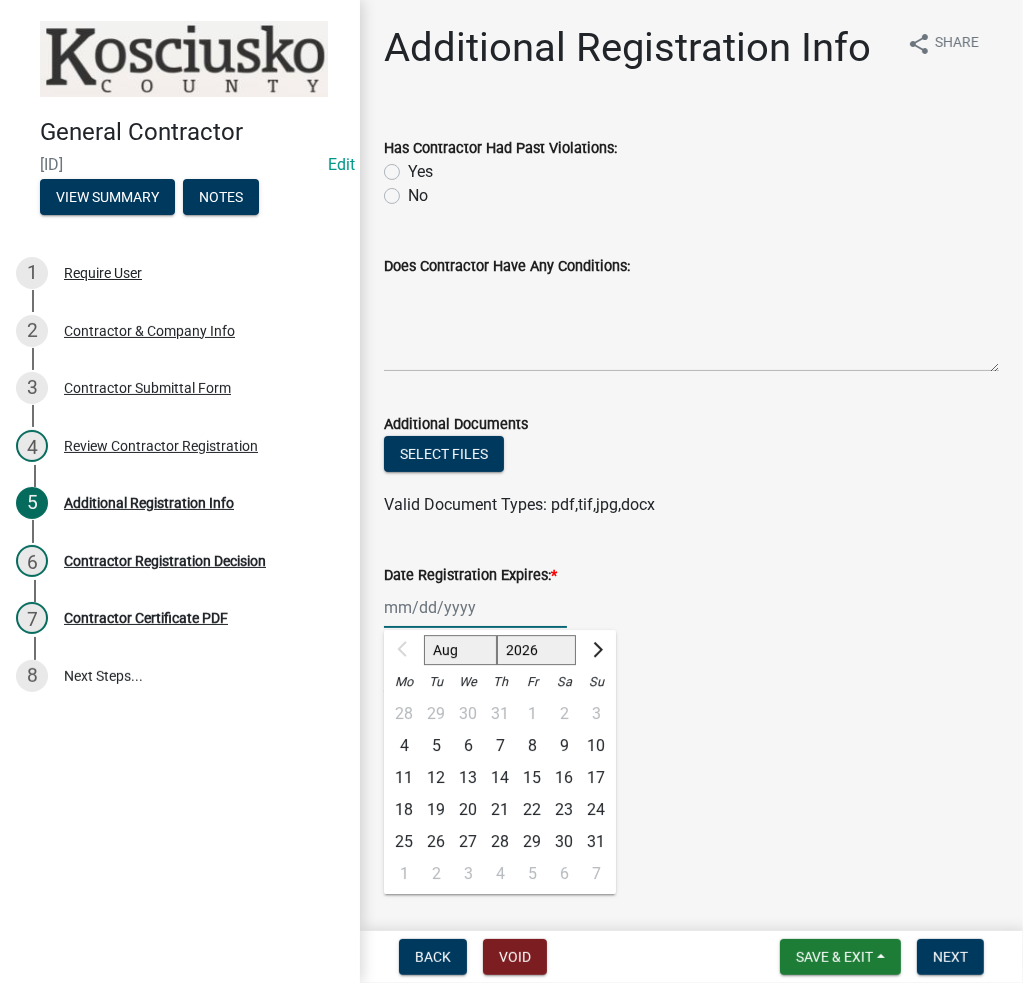 click on "2025 2026 2027 2028 2029 2030 2031 2032 2033 2034 2035 2036 2037 2038 2039 2040 2041 2042 2043 2044 2045 2046 2047 2048 2049 2050 2051 2052 2053 2054 2055 2056 2057 2058 2059 2060 2061 2062 2063 2064 2065 2066 2067 2068 2069 2070 2071 2072 2073 2074 2075 2076 2077 2078 2079 2080 2081 2082 2083 2084 2085 2086 2087 2088 2089 2090 2091 2092 2093 2094 2095 2096 2097 2098 2099 2100 2101 2102 2103 2104 2105 2106 2107 2108 2109 2110 2111 2112 2113 2114 2115 2116 2117 2118 2119 2120 2121 2122 2123 2124 2125 2126 2127 2128 2129 2130 2131 2132 2133 2134 2135 2136 2137 2138 2139 2140 2141 2142 2143 2144 2145 2146 2147 2148 2149 2150 2151 2152 2153 2154 2155 2156 2157 2158 2159 2160 2161 2162 2163 2164 2165 2166 2167 2168 2169 2170 2171 2172 2173 2174 2175 2176 2177 2178 2179 2180 2181 2182 2183 2184 2185 2186 2187 2188 2189 2190 2191 2192 2193 2194 2195 2196 2197 2198 2199 2200 2201 2202 2203 2204 2205 2206 2207 2208 2209 2210 2211 2212 2213 2214 2215 2216 2217 2218 2219 2220 2221 2222 2223 2224 2225 2226 2227 2228 2229" 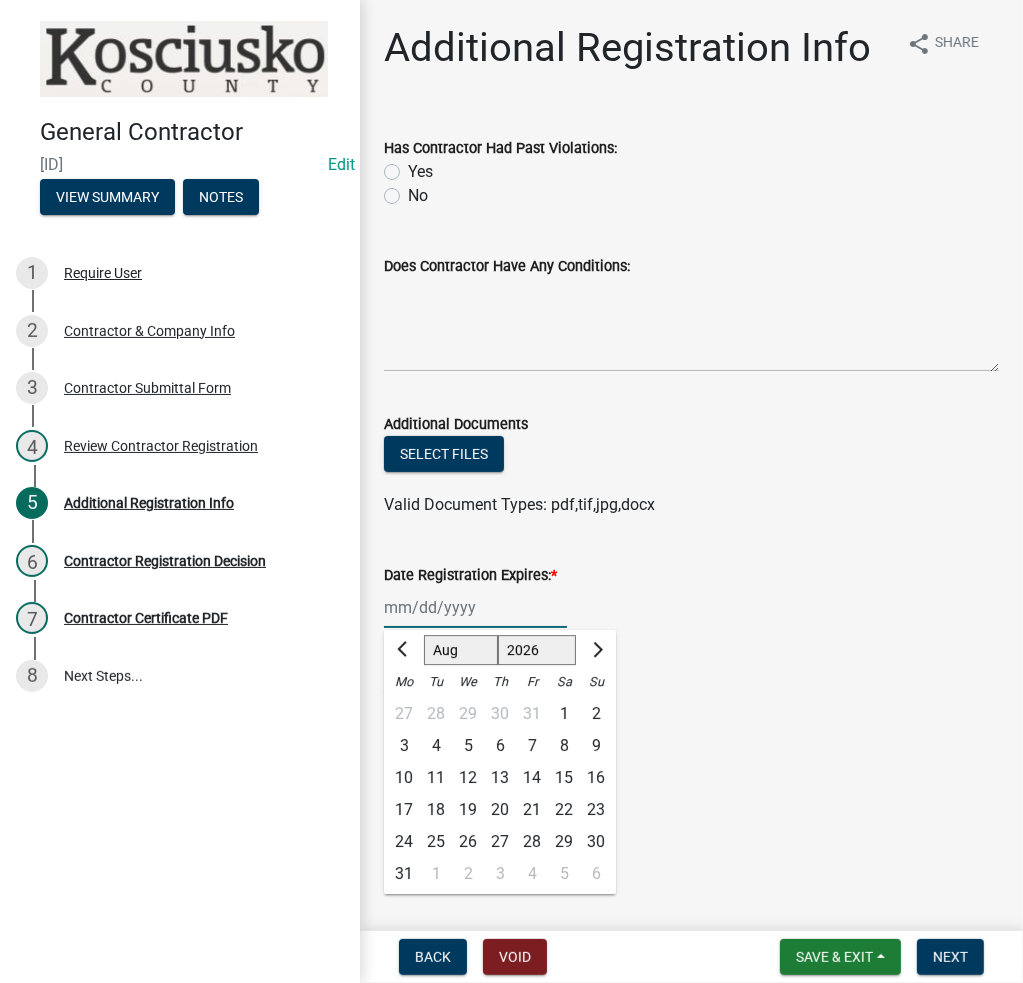 click on "4" 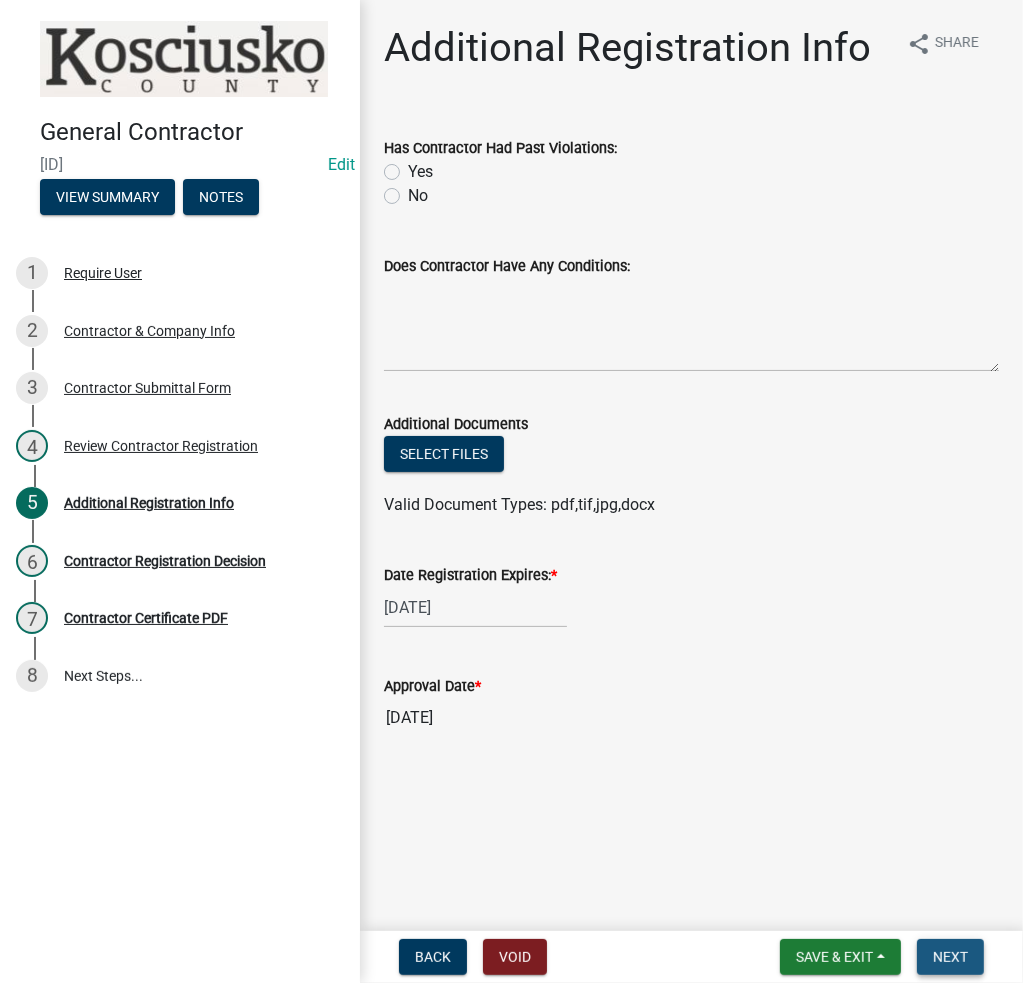 click on "Next" at bounding box center [950, 957] 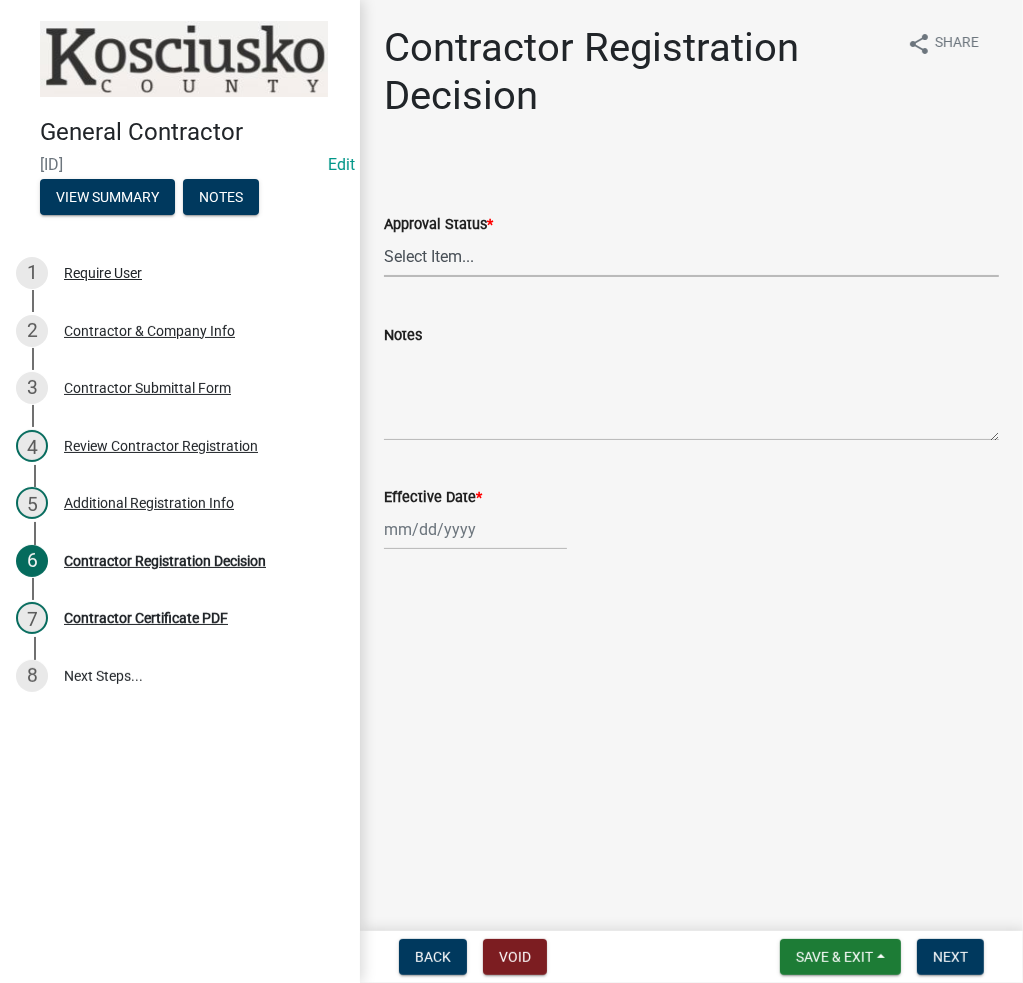 drag, startPoint x: 515, startPoint y: 249, endPoint x: 505, endPoint y: 269, distance: 22.36068 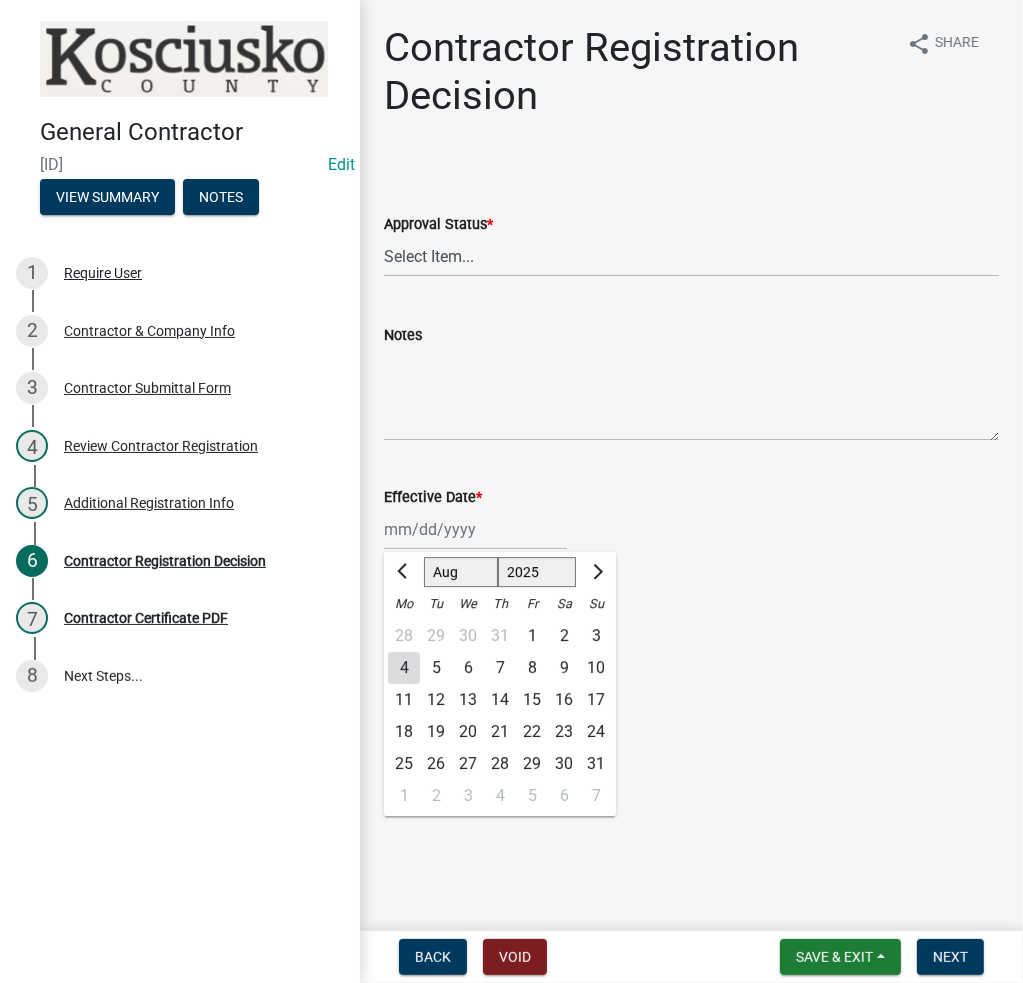 click on "Jan Feb Mar Apr May Jun Jul Aug Sep Oct Nov Dec 1525 1526 1527 1528 1529 1530 1531 1532 1533 1534 1535 1536 1537 1538 1539 1540 1541 1542 1543 1544 1545 1546 1547 1548 1549 1550 1551 1552 1553 1554 1555 1556 1557 1558 1559 1560 1561 1562 1563 1564 1565 1566 1567 1568 1569 1570 1571 1572 1573 1574 1575 1576 1577 1578 1579 1580 1581 1582 1583 1584 1585 1586 1587 1588 1589 1590 1591 1592 1593 1594 1595 1596 1597 1598 1599 1600 1601 1602 1603 1604 1605 1606 1607 1608 1609 1610 1611 1612 1613 1614 1615 1616 1617 1618 1619 1620 1621 1622 1623 1624 1625 1626 1627 1628 1629 1630 1631 1632 1633 1634 1635 1636 1637 1638 1639 1640 1641 1642 1643 1644 1645 1646 1647 1648 1649 1650 1651 1652 1653 1654 1655 1656 1657 1658 1659 1660 1661 1662 1663 1664 1665 1666 1667 1668 1669 1670 1671 1672 1673 1674 1675 1676 1677 1678 1679 1680 1681 1682 1683 1684 1685 1686 1687 1688 1689 1690 1691 1692 1693 1694 1695 1696 1697 1698 1699 1700 1701 1702 1703 1704 1705 1706 1707 1708 1709 1710 1711 1712 1713 1714 1715 1716 1717 1718 1719 1" 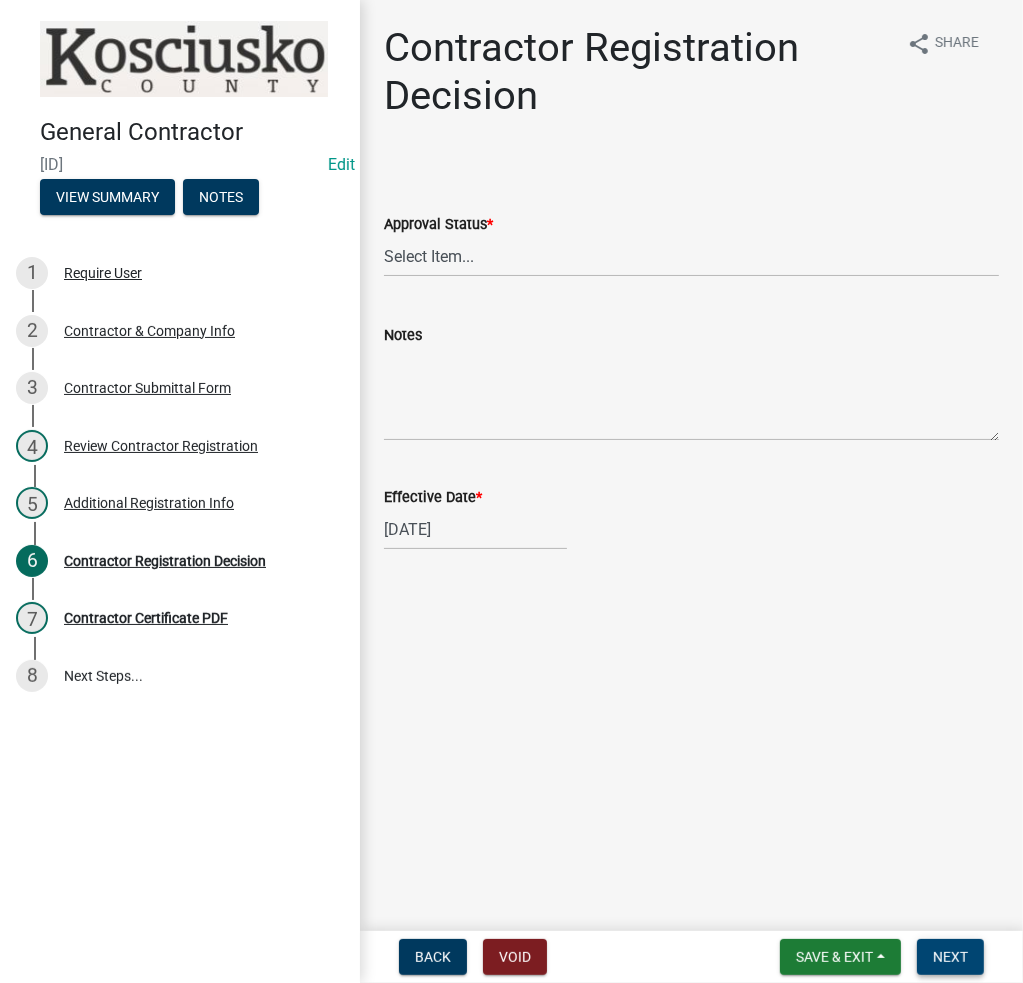 click on "Next" at bounding box center [950, 957] 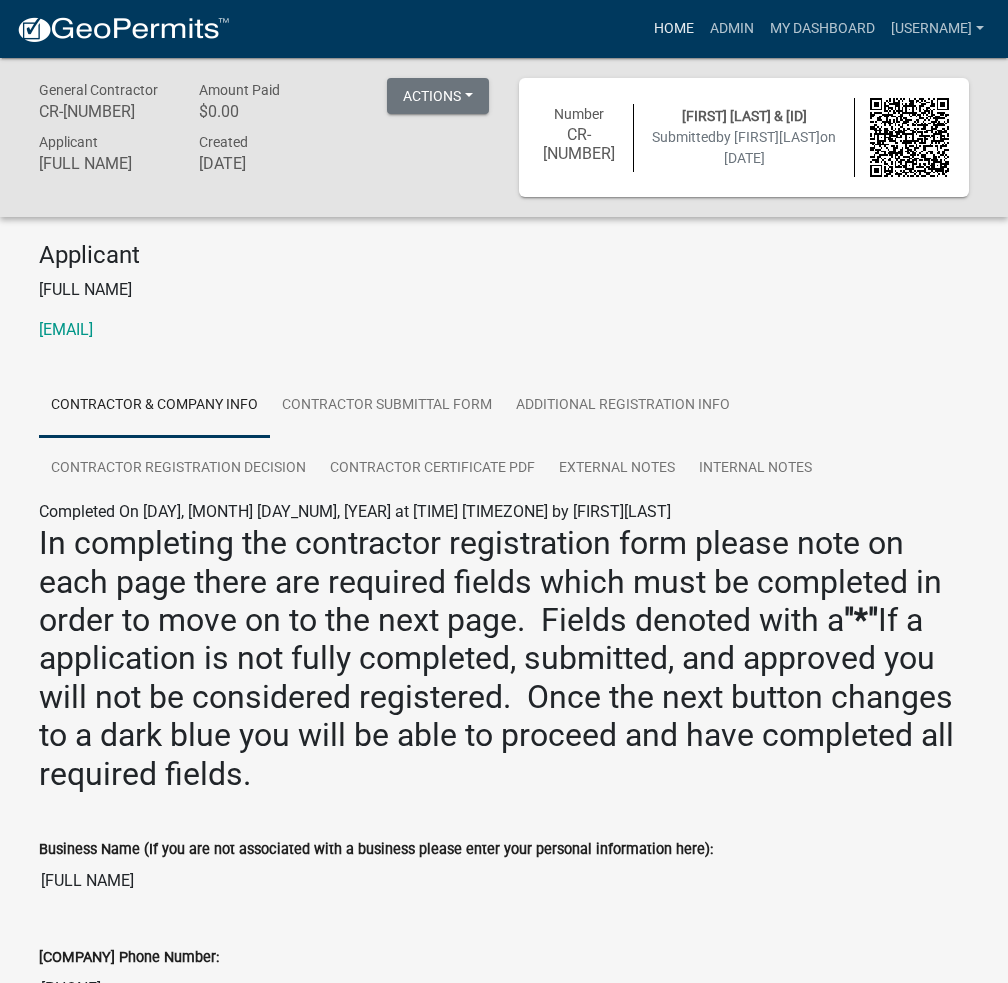 click on "Home" at bounding box center [674, 29] 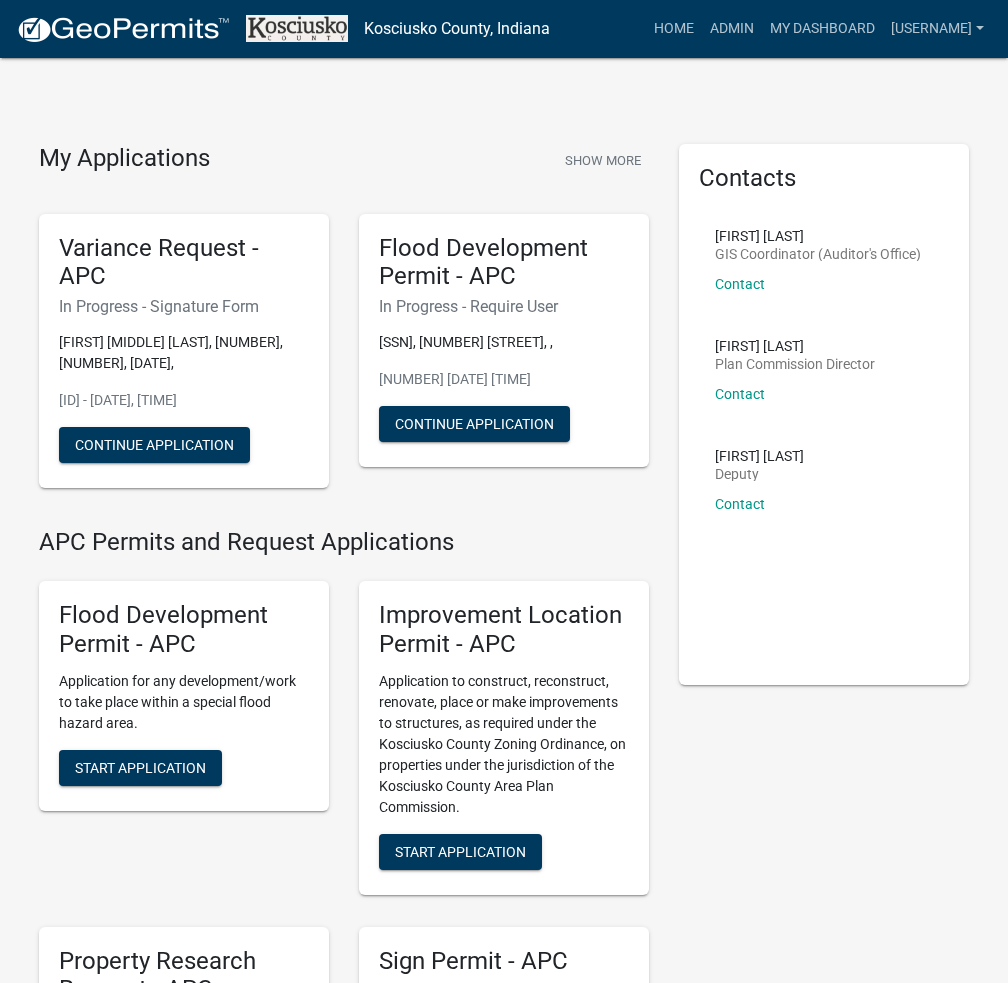 click on "My Applications  Show More  Variance Request - APC   In Progress - Signature Form  Paul Eicher, Var-2025-222, 008-019-193.A, , 08/21/2025,   Var-2025-222 - Jul 28, 2025, 11:47:49 AM   Continue Application  Flood Development Permit - APC   In Progress - Require User  005-054-071, 30 EMS W31A LN, ,   455014 - Jul 25, 2025, 1:05:26 PM   Continue Application  APC Permits and Request Applications Flood Development Permit - APC Application for any development/work to take place within a special flood hazard area. Start Application Improvement Location Permit - APC Application to construct, reconstruct, renovate, place or make improvements to structures, as required under the Kosciusko County Zoning Ordinance, on properties under the jurisdiction of the Kosciusko County Area Plan Commission. Start Application Property Research Request - APC Application to request data or information on specific parcels of ground such as being able to divide parcels of ground, permit history, or property limitations. Utility Permit" 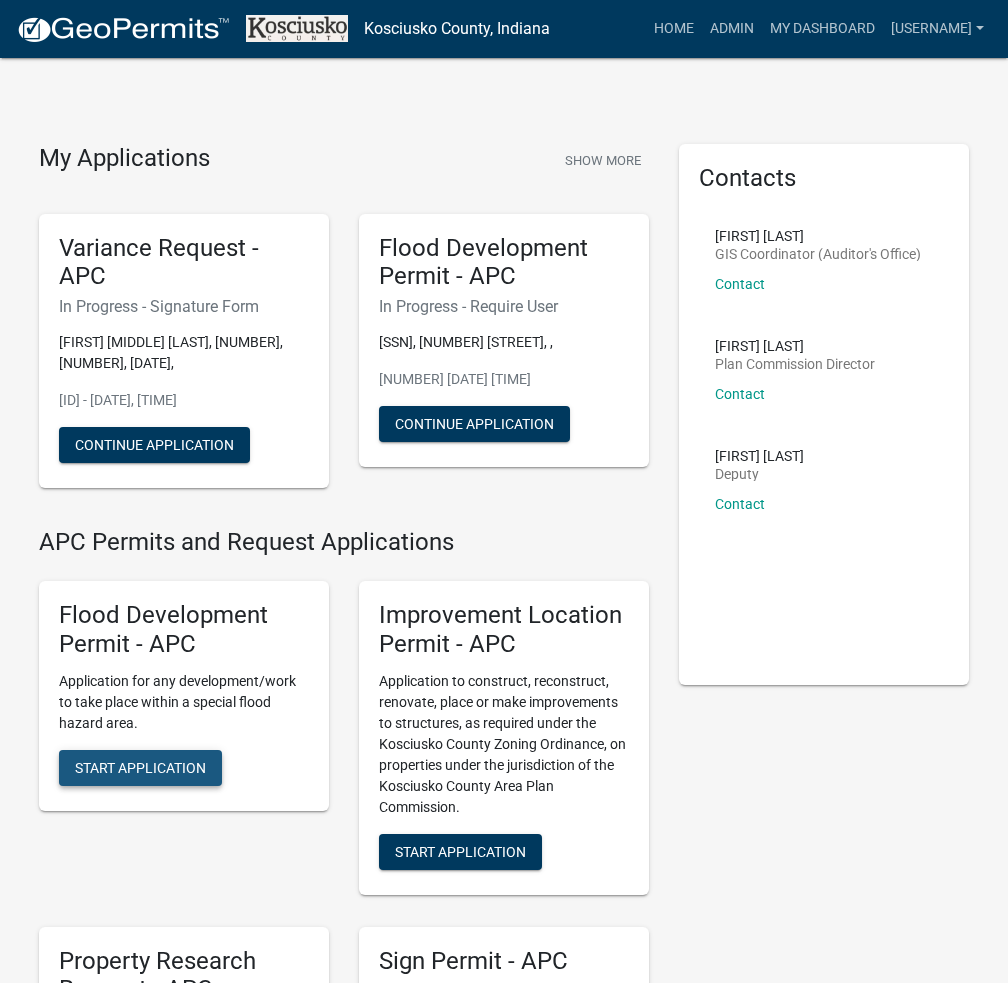 click on "Start Application" at bounding box center [140, 768] 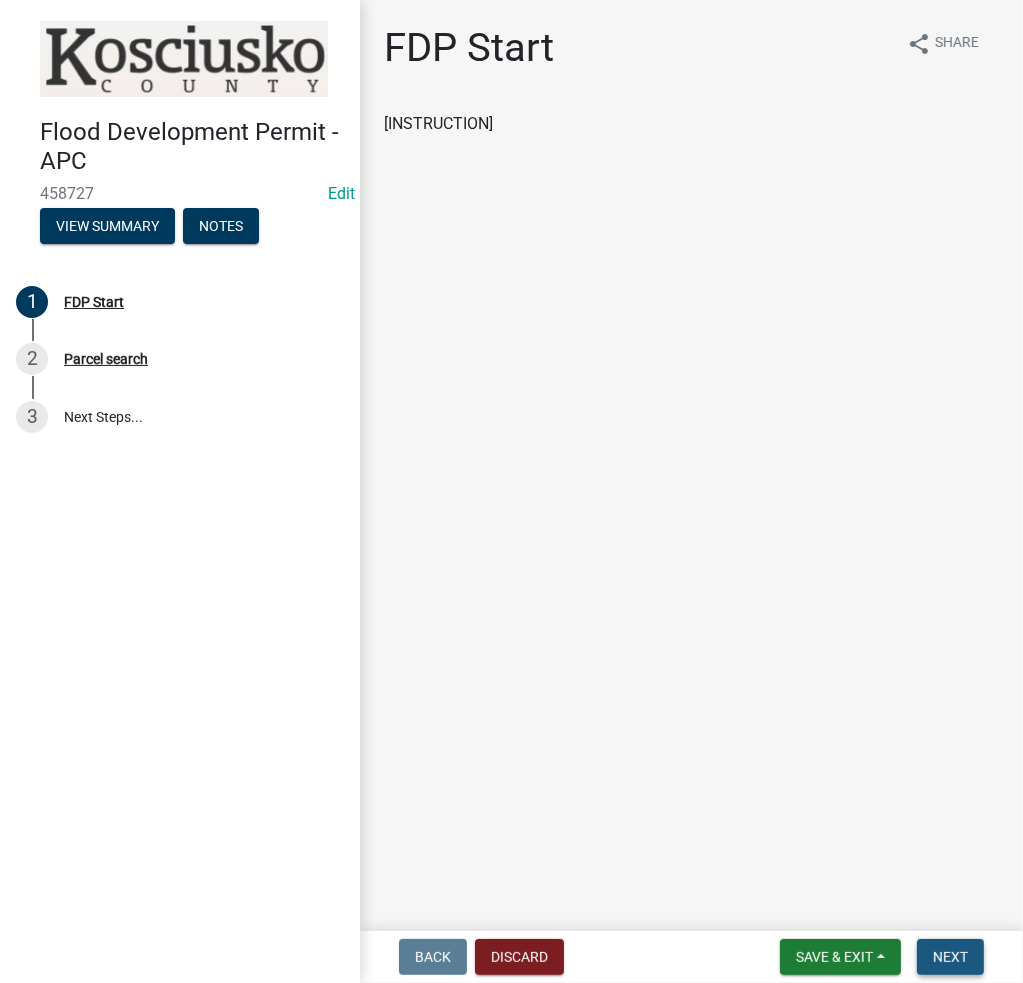 click on "Next" at bounding box center [950, 957] 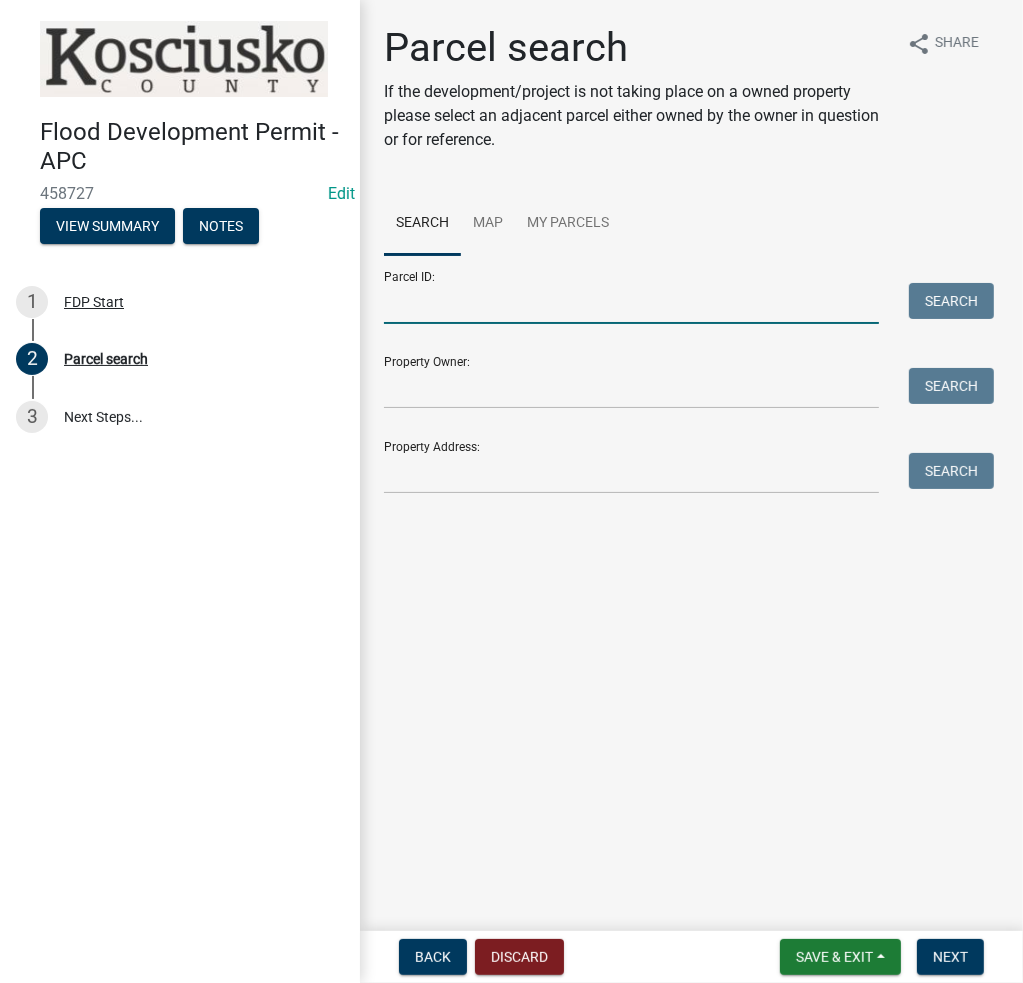 click on "Parcel ID:" at bounding box center (631, 303) 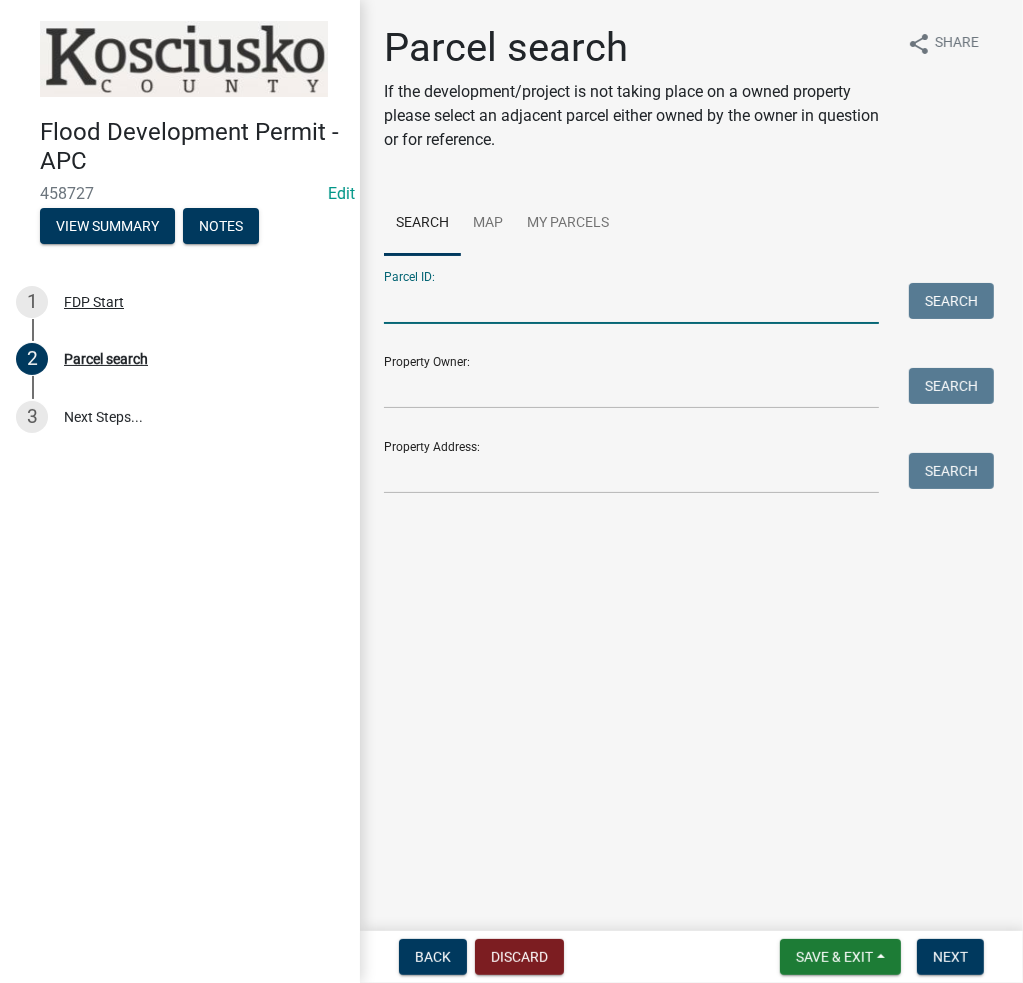 paste on "009-002-192" 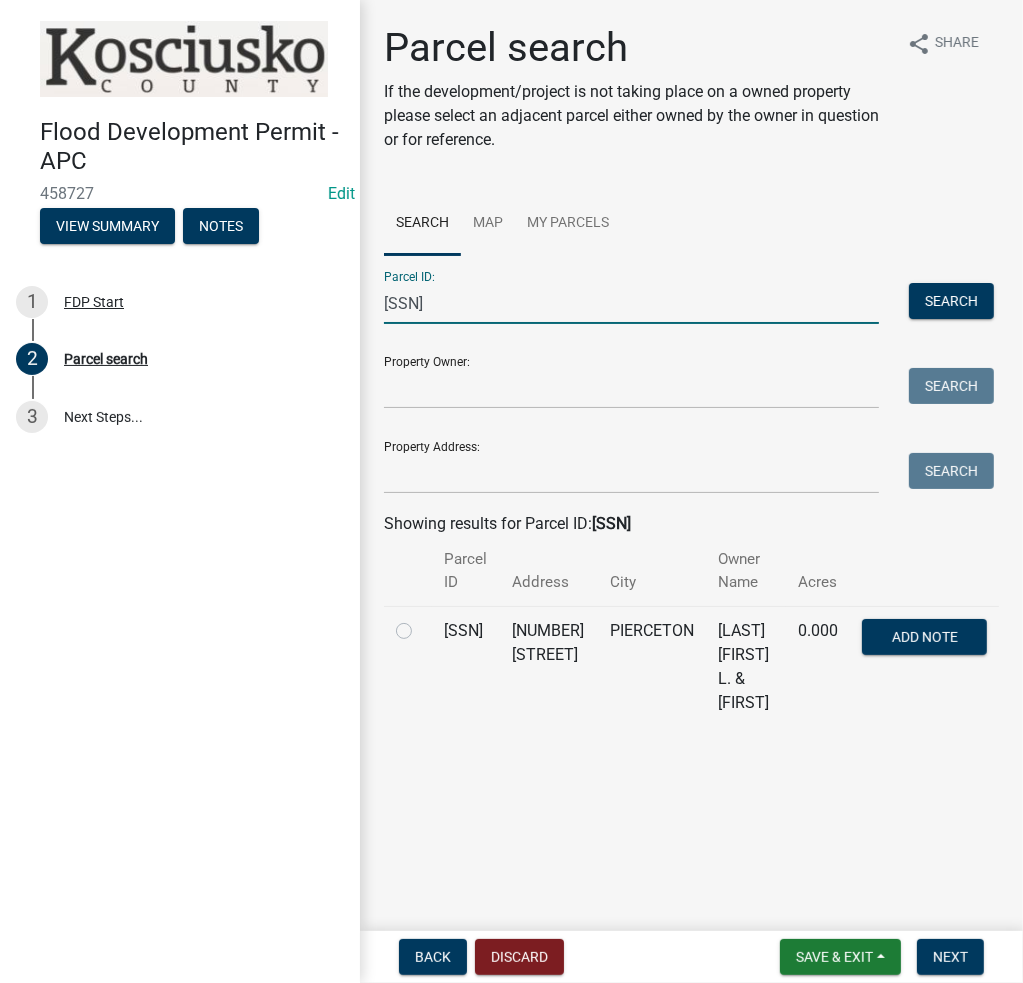 type on "009-002-192" 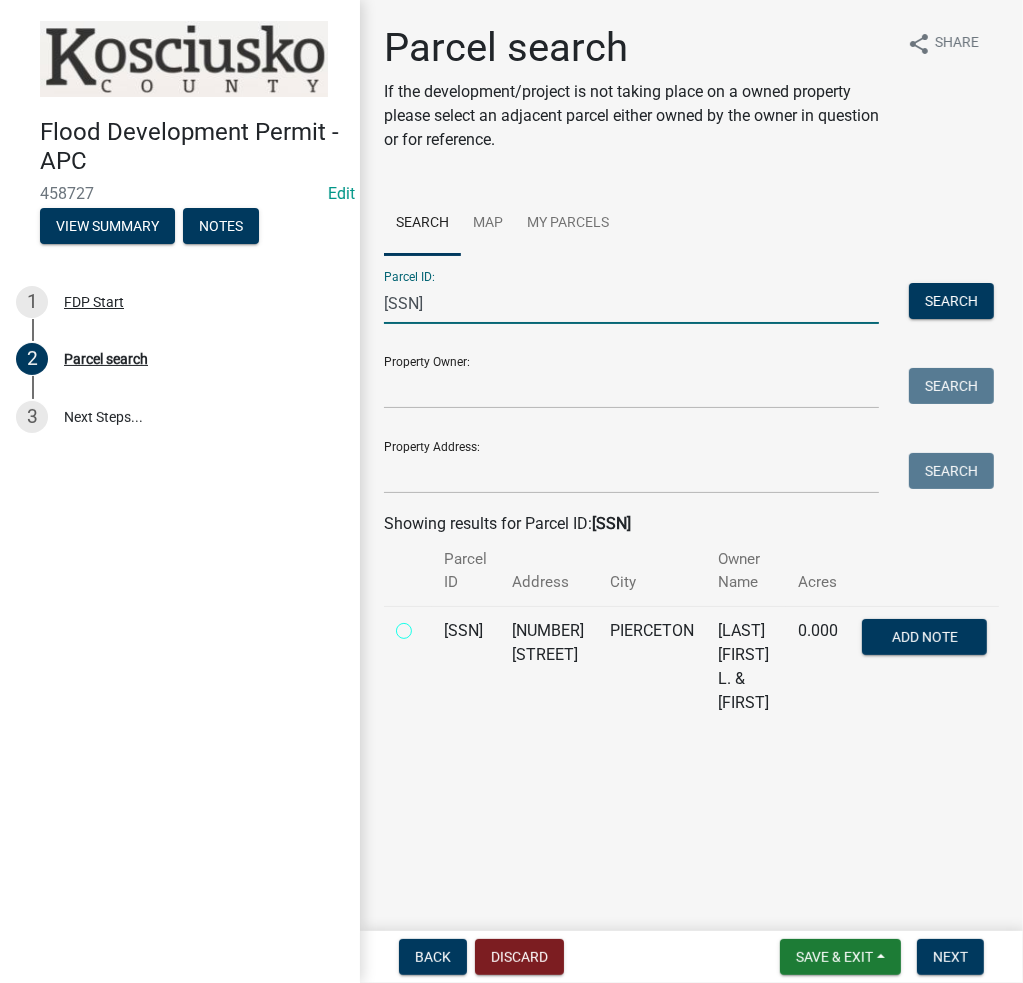 click at bounding box center [426, 625] 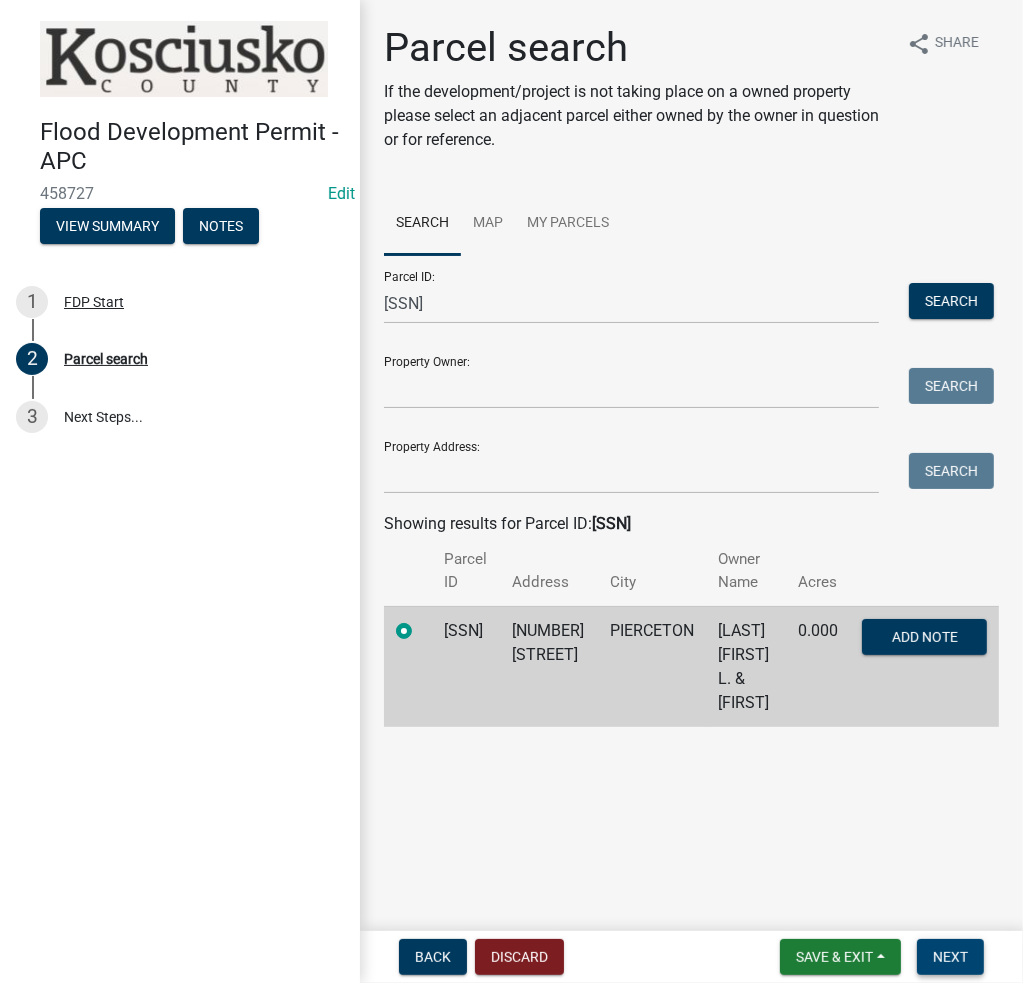 click on "Next" at bounding box center (950, 957) 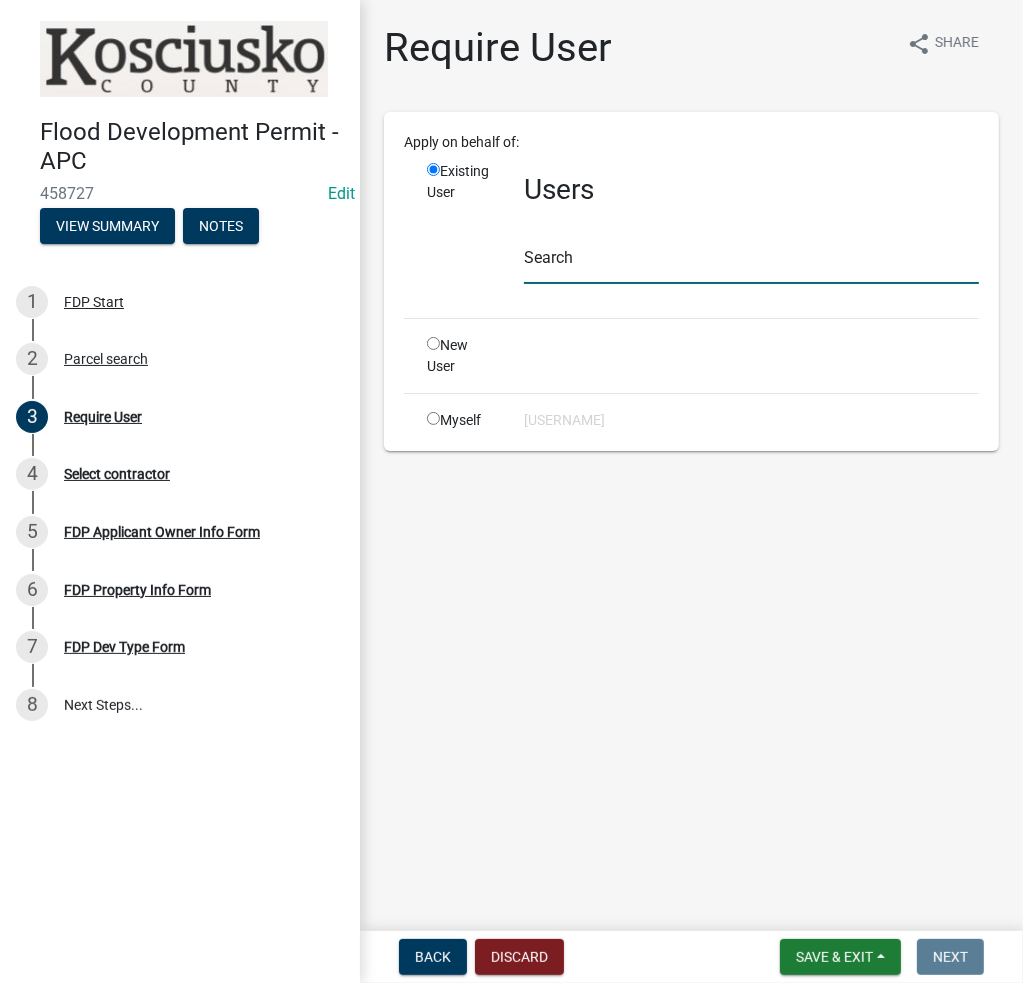 click 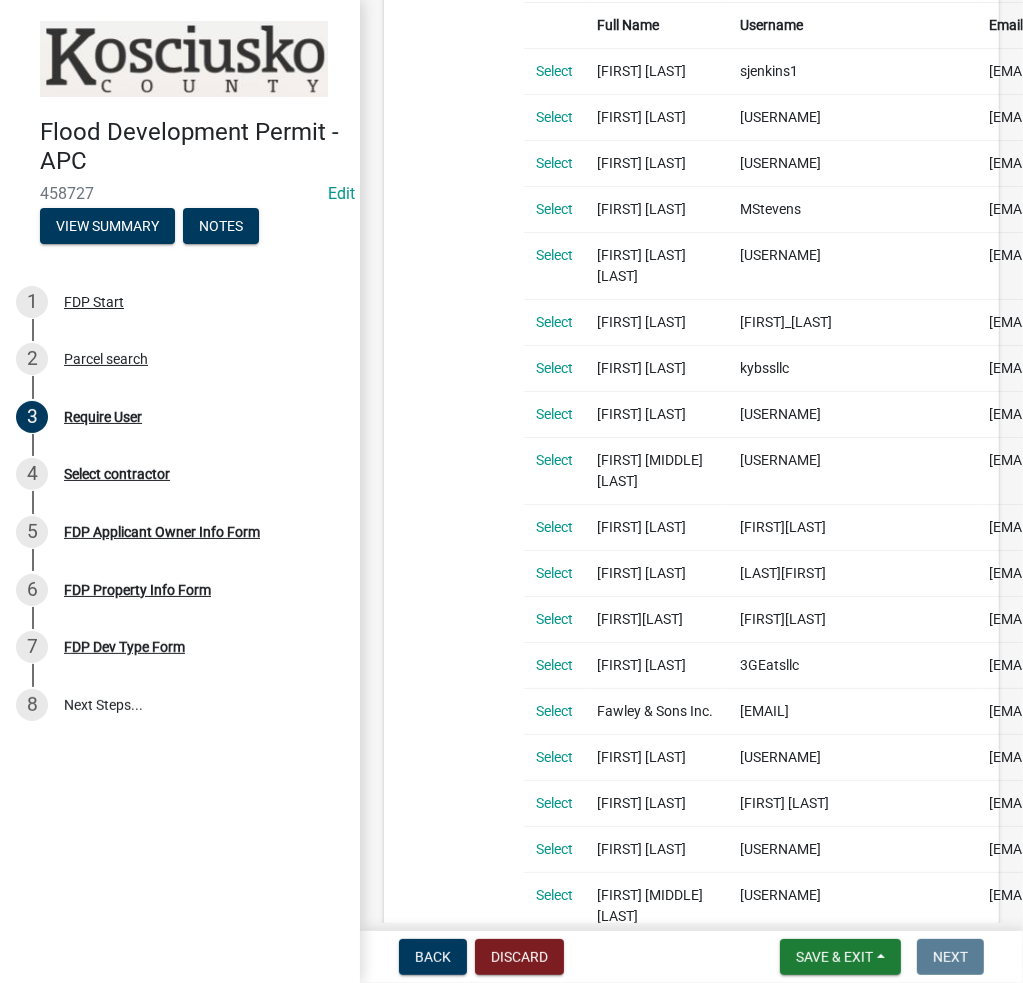 scroll, scrollTop: 0, scrollLeft: 0, axis: both 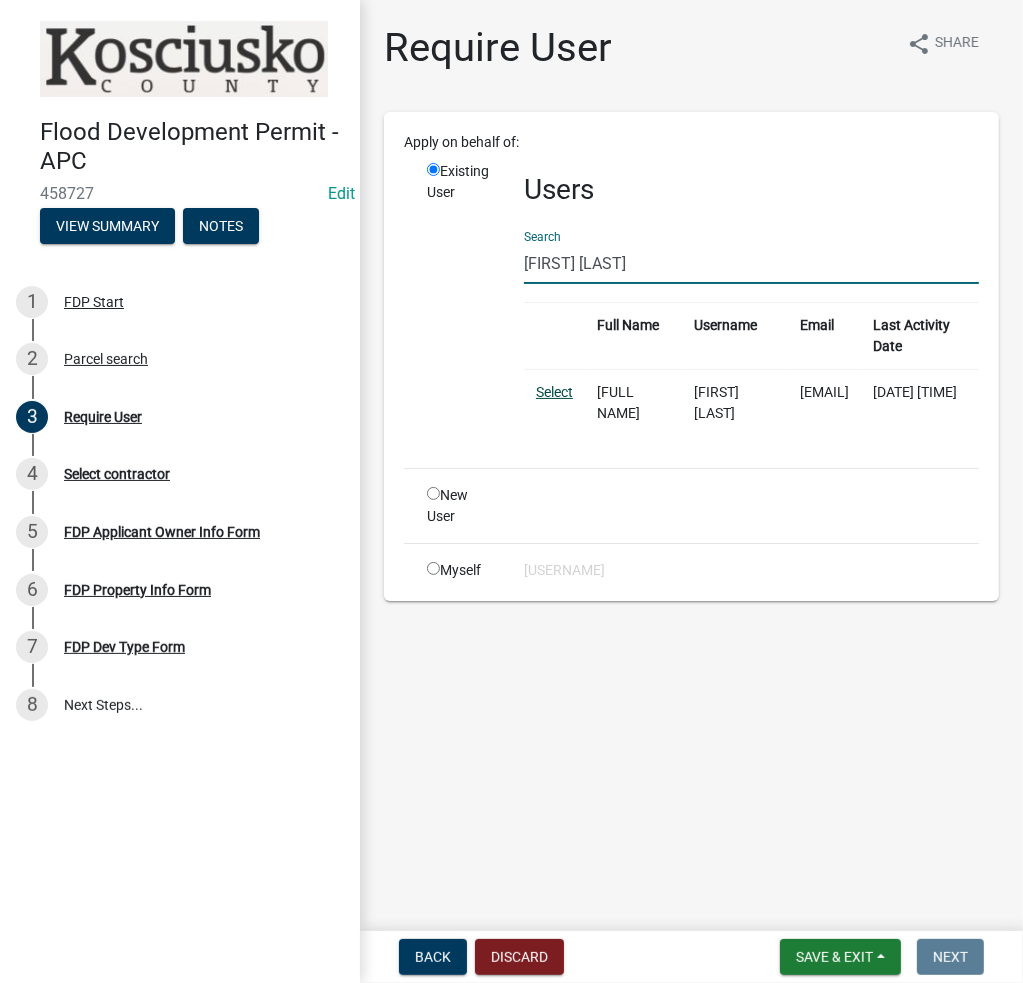 type on "steve cunningham" 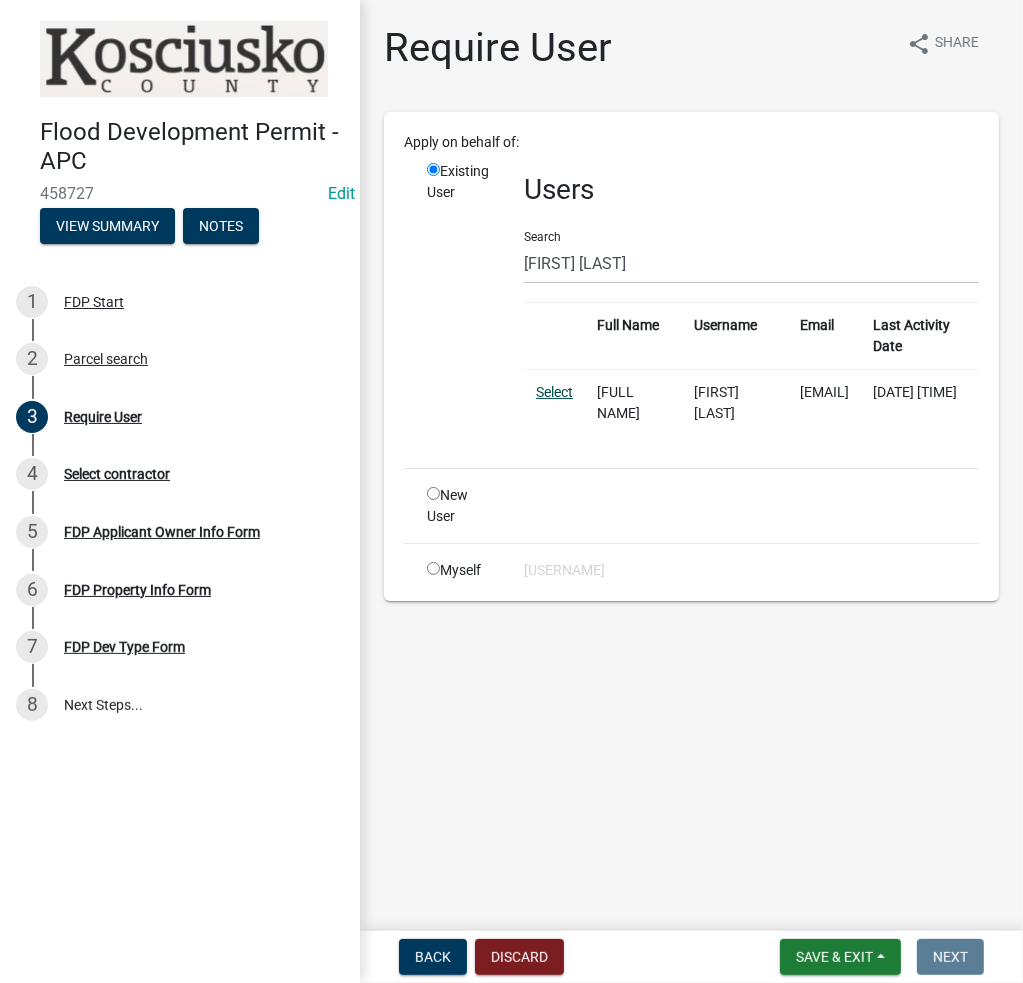 click on "Select" 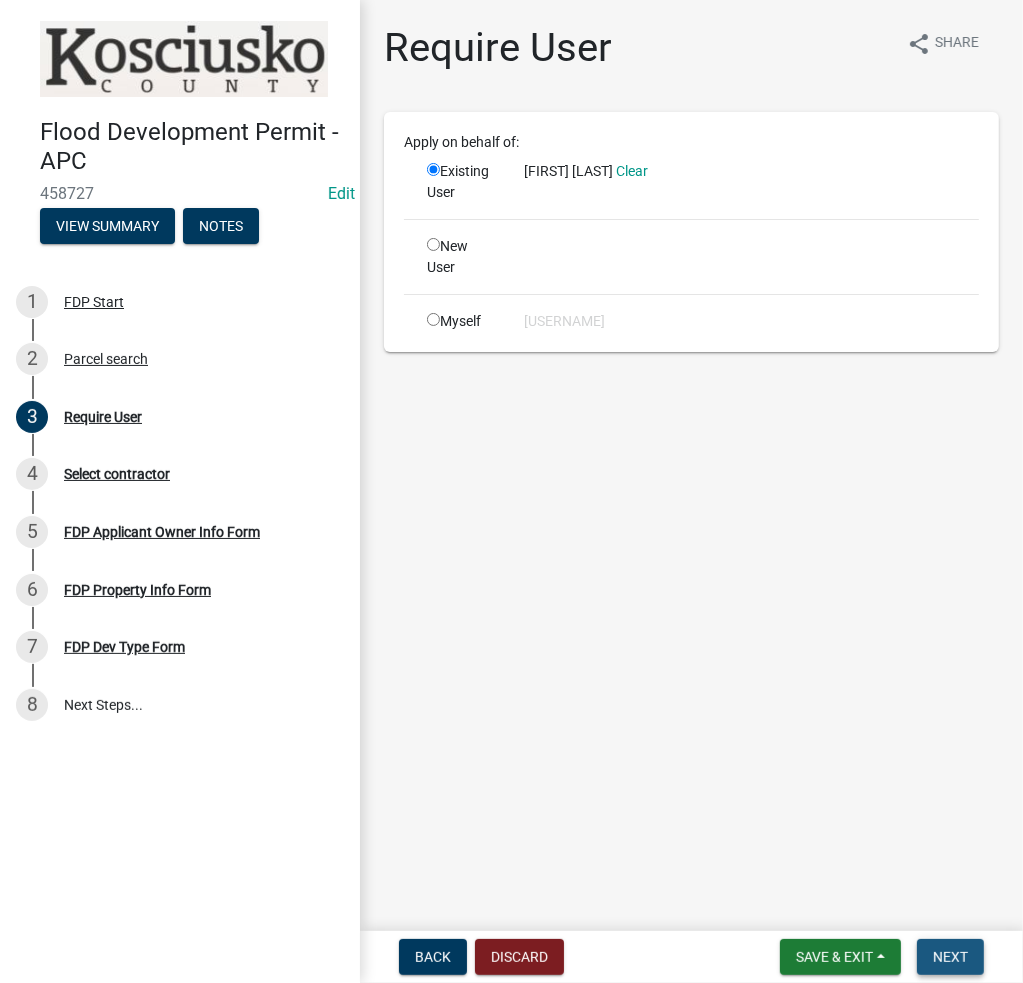 click on "Next" at bounding box center [950, 957] 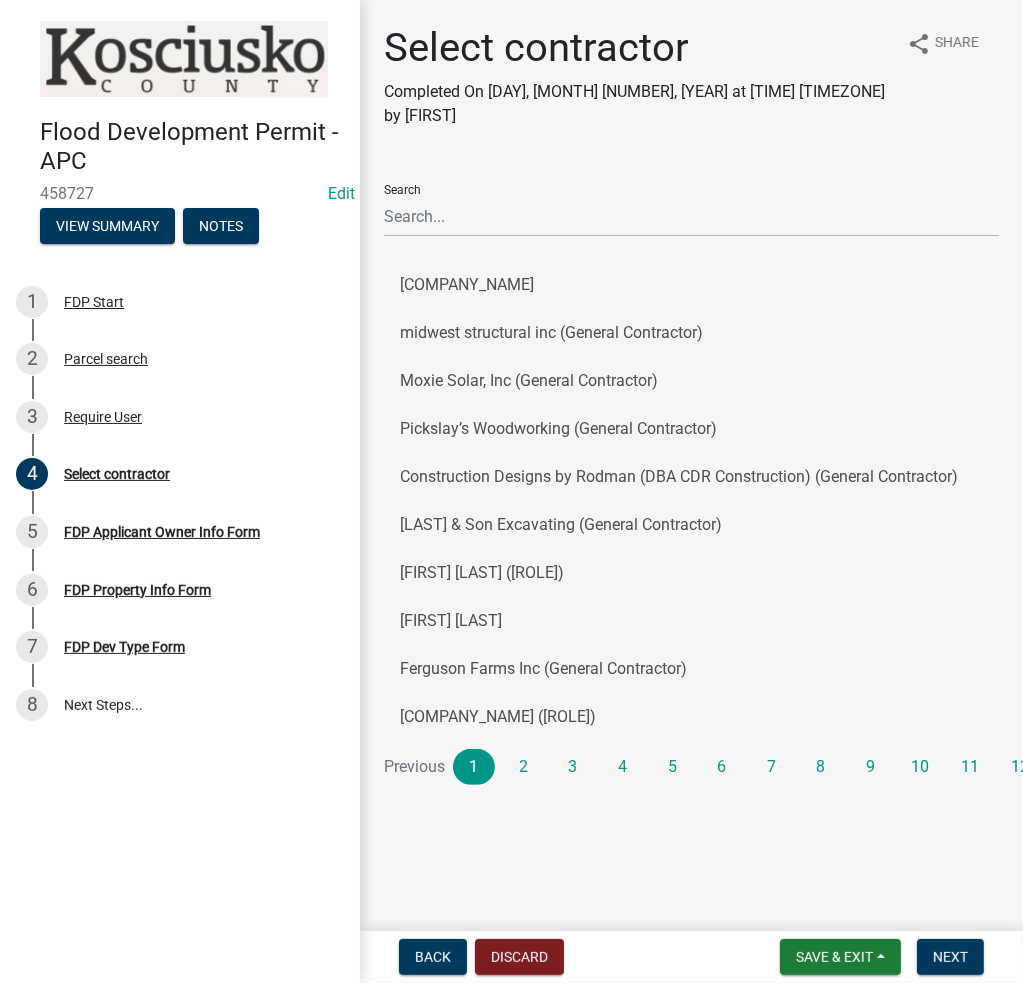 click on "Search" 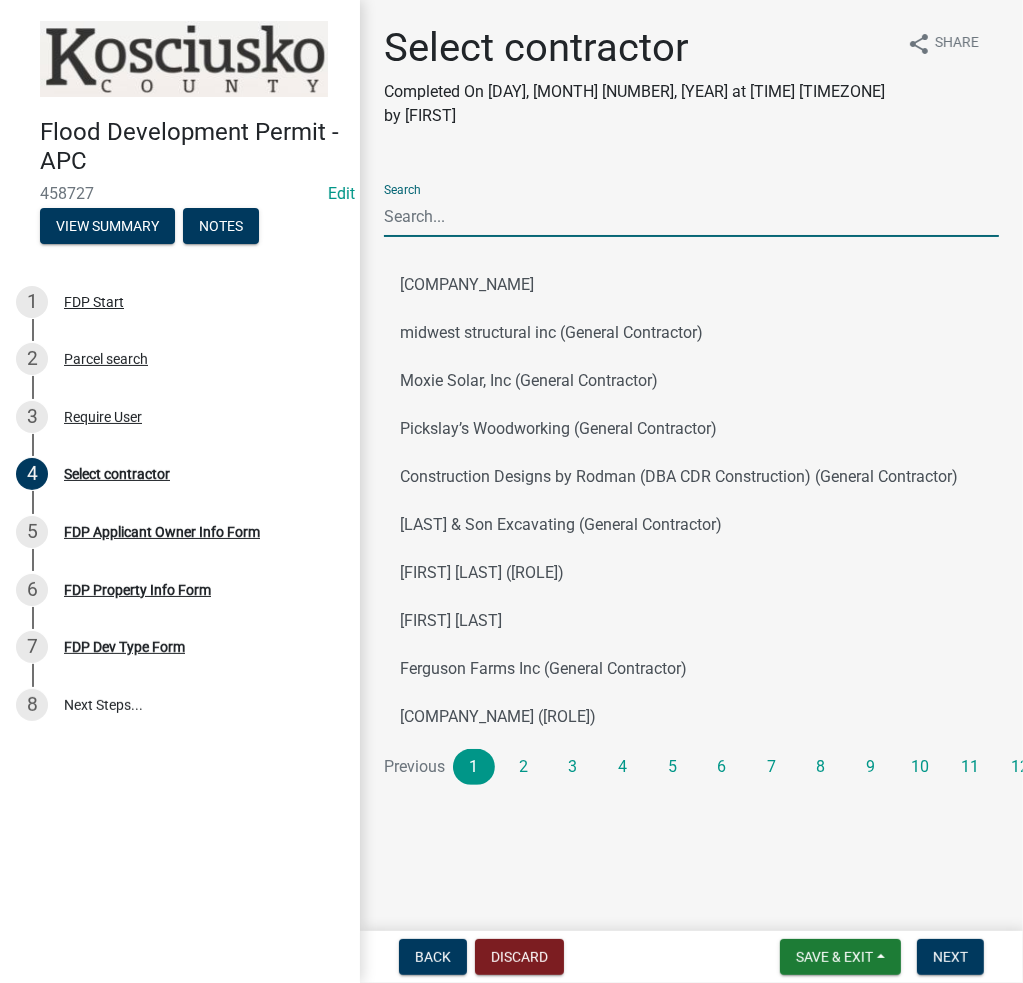 click on "Search" at bounding box center [691, 216] 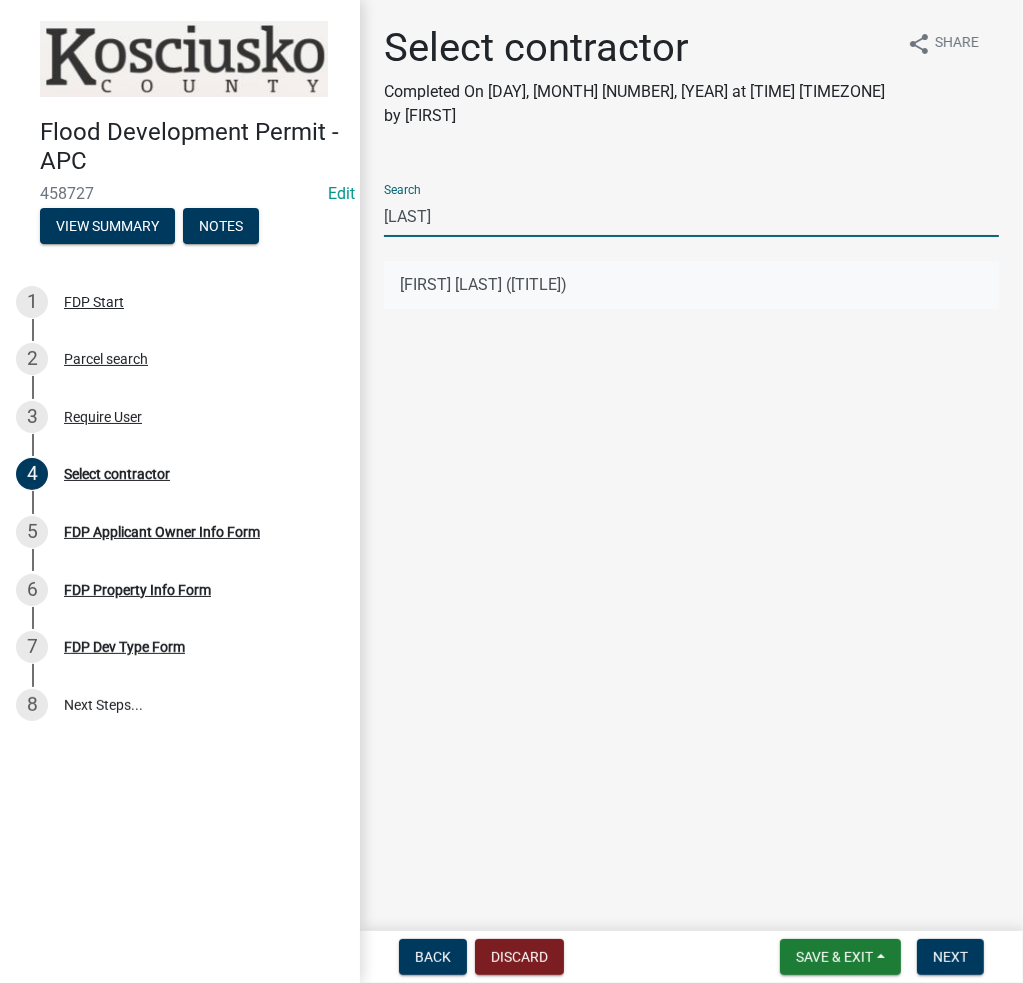 type on "cunningham" 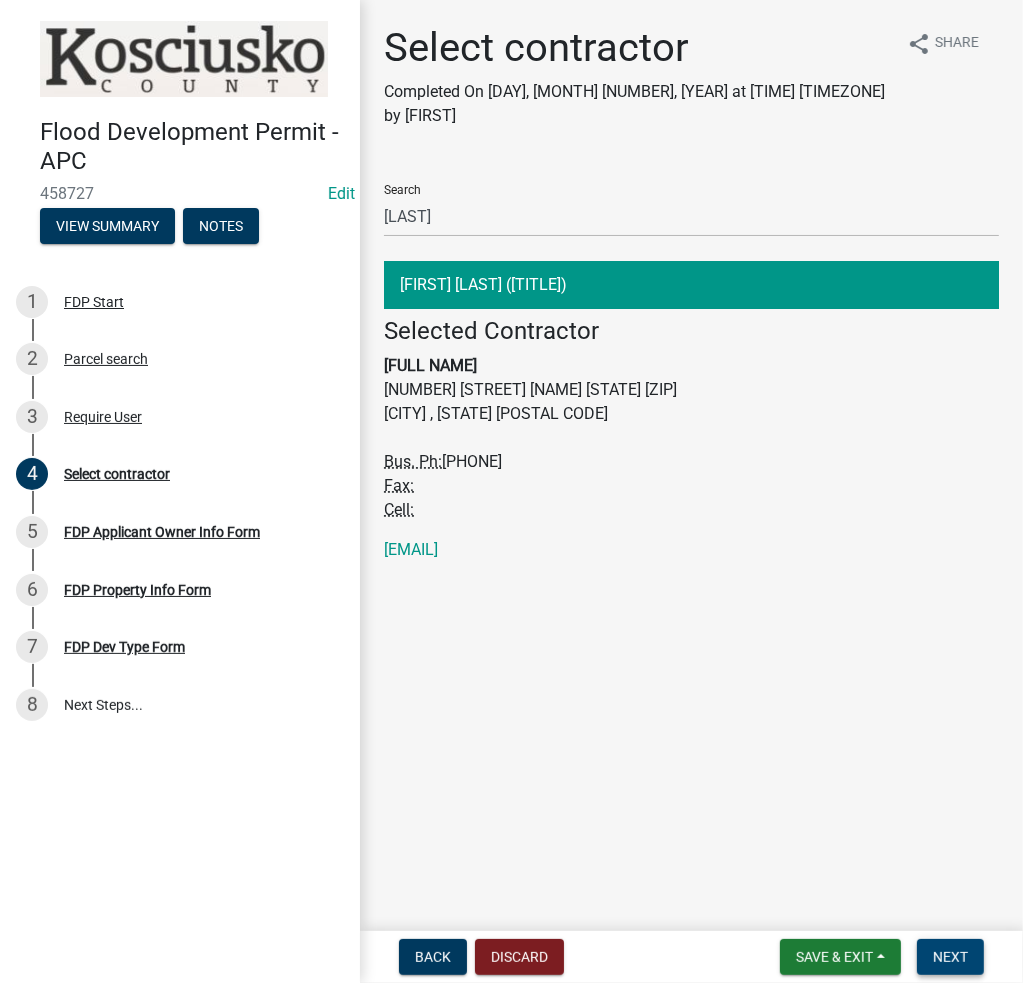 click on "Next" at bounding box center (950, 957) 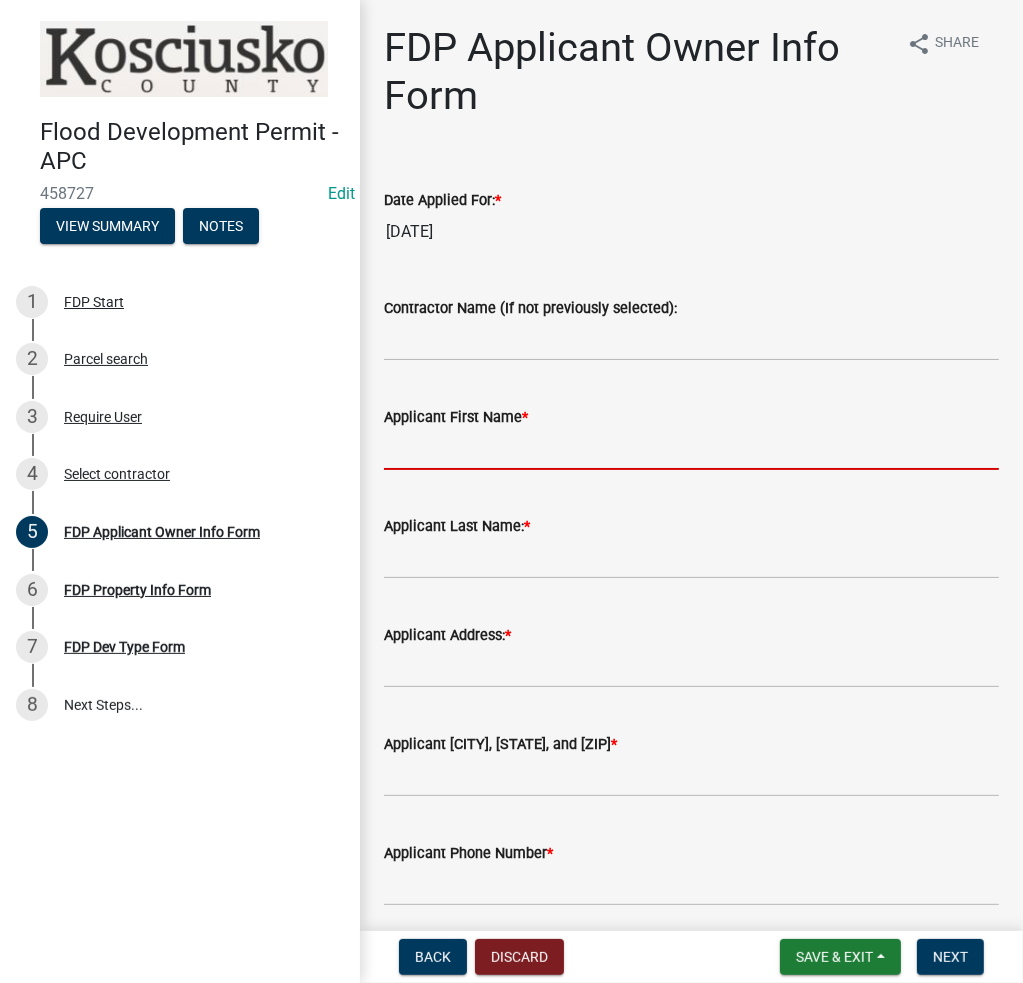click on "Applicant First Name  *" at bounding box center (691, 449) 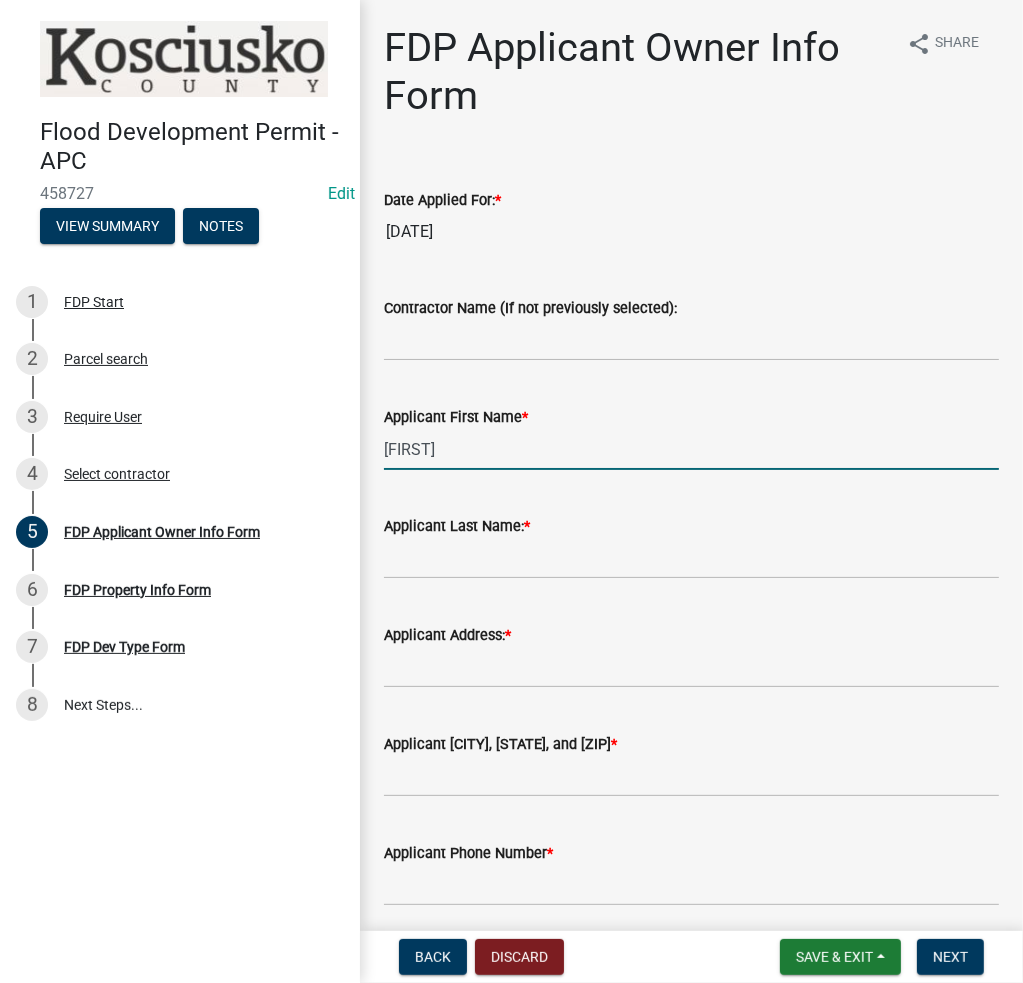 type on "Steve" 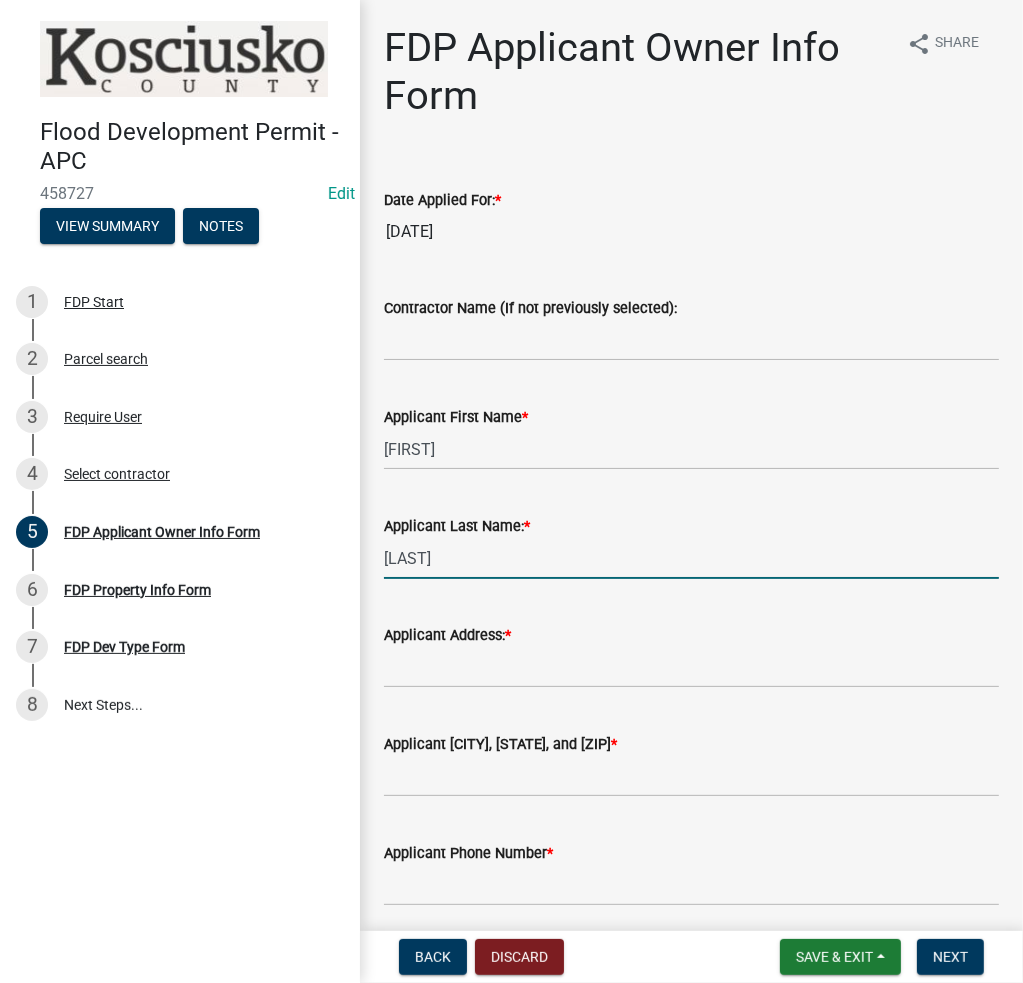 type on "Cunningham" 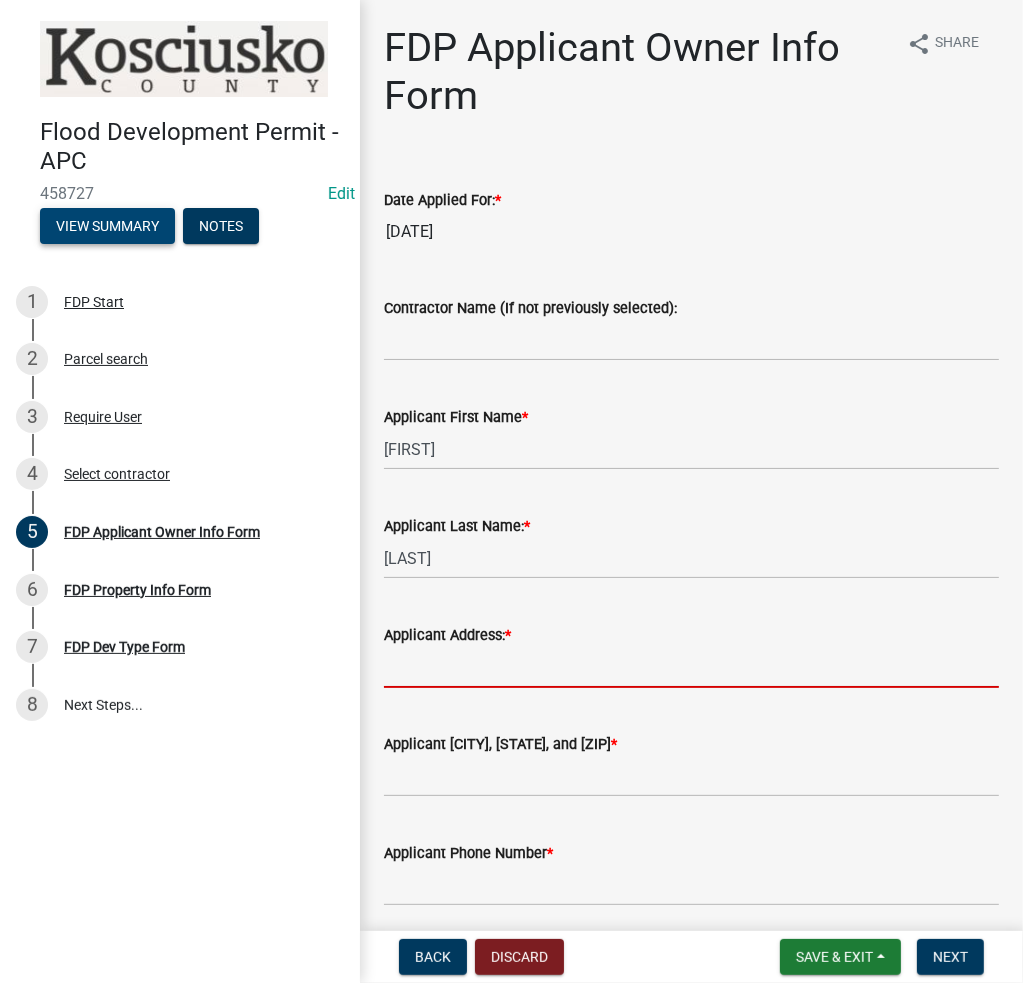 click on "View Summary" at bounding box center (107, 226) 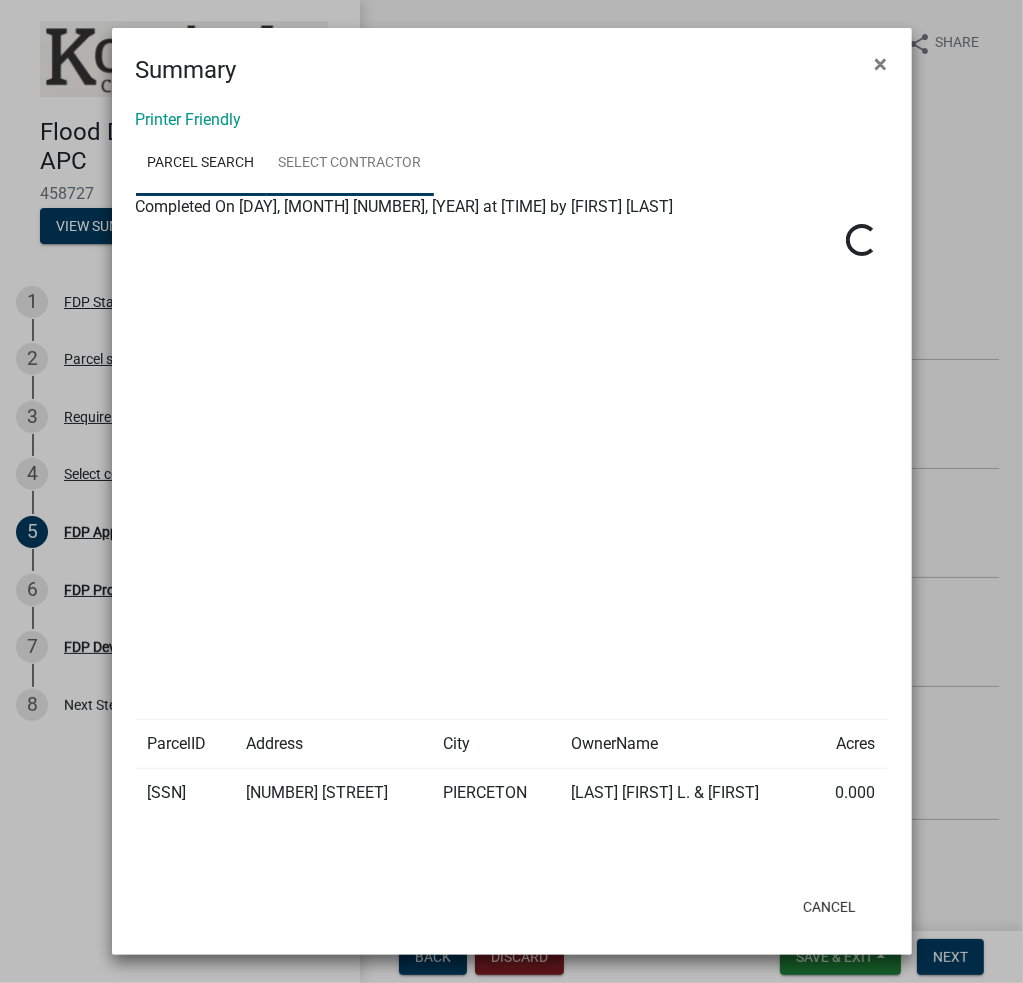 click on "Select contractor" at bounding box center (350, 164) 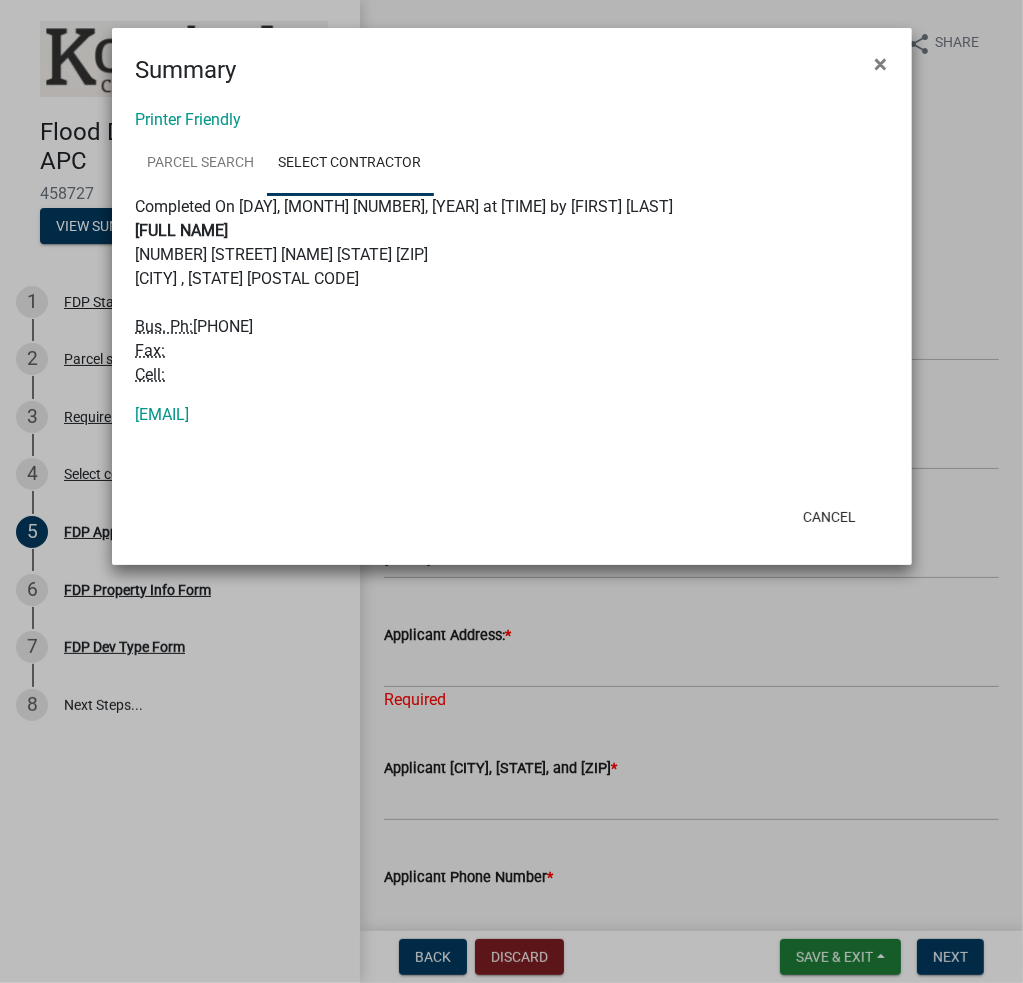 drag, startPoint x: 139, startPoint y: 255, endPoint x: 296, endPoint y: 325, distance: 171.89822 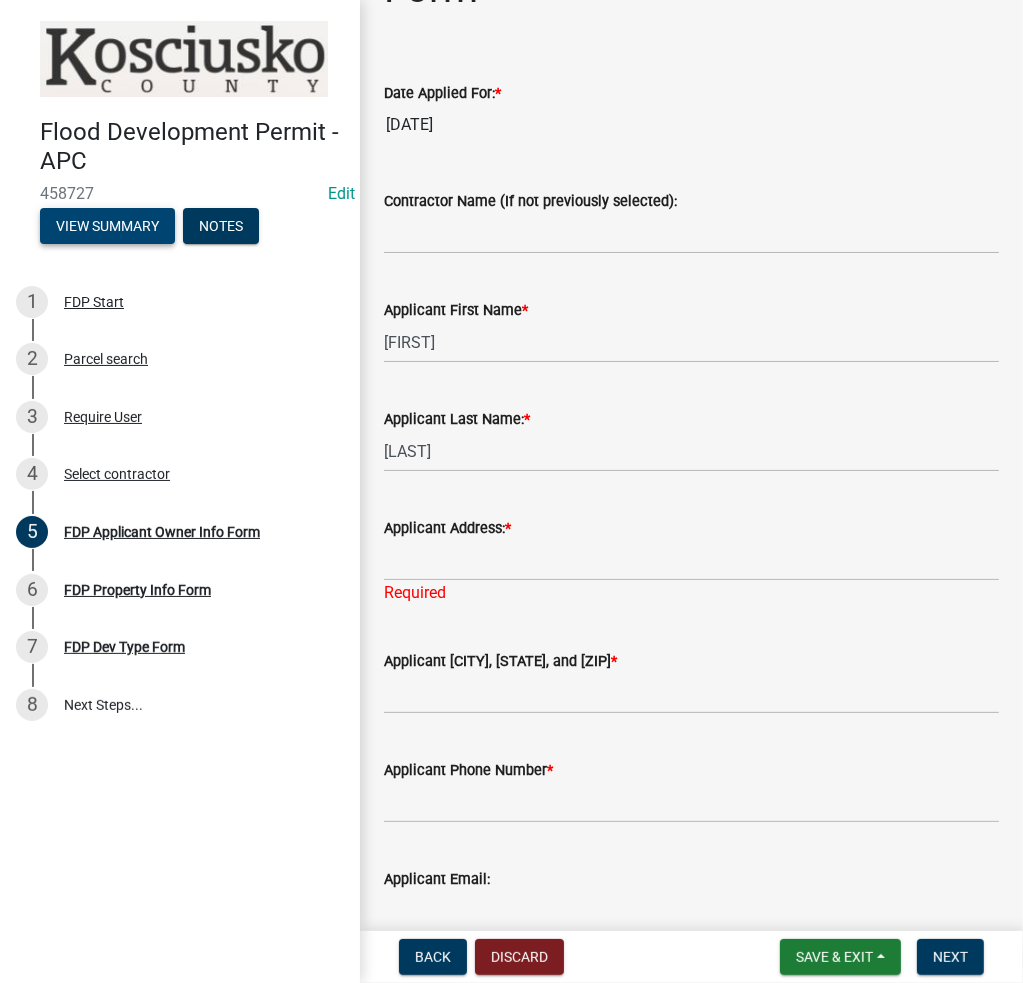 scroll, scrollTop: 200, scrollLeft: 0, axis: vertical 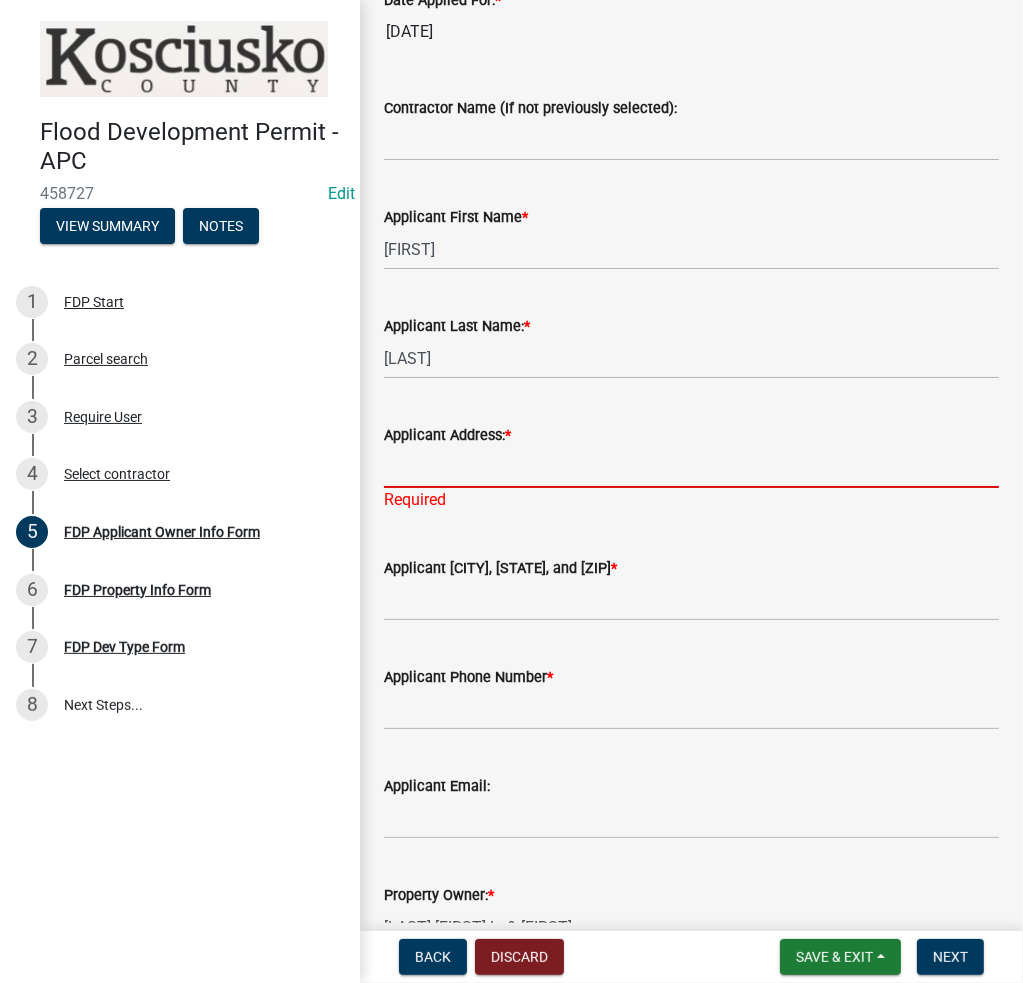 click on "Applicant Address:  *" at bounding box center (691, 467) 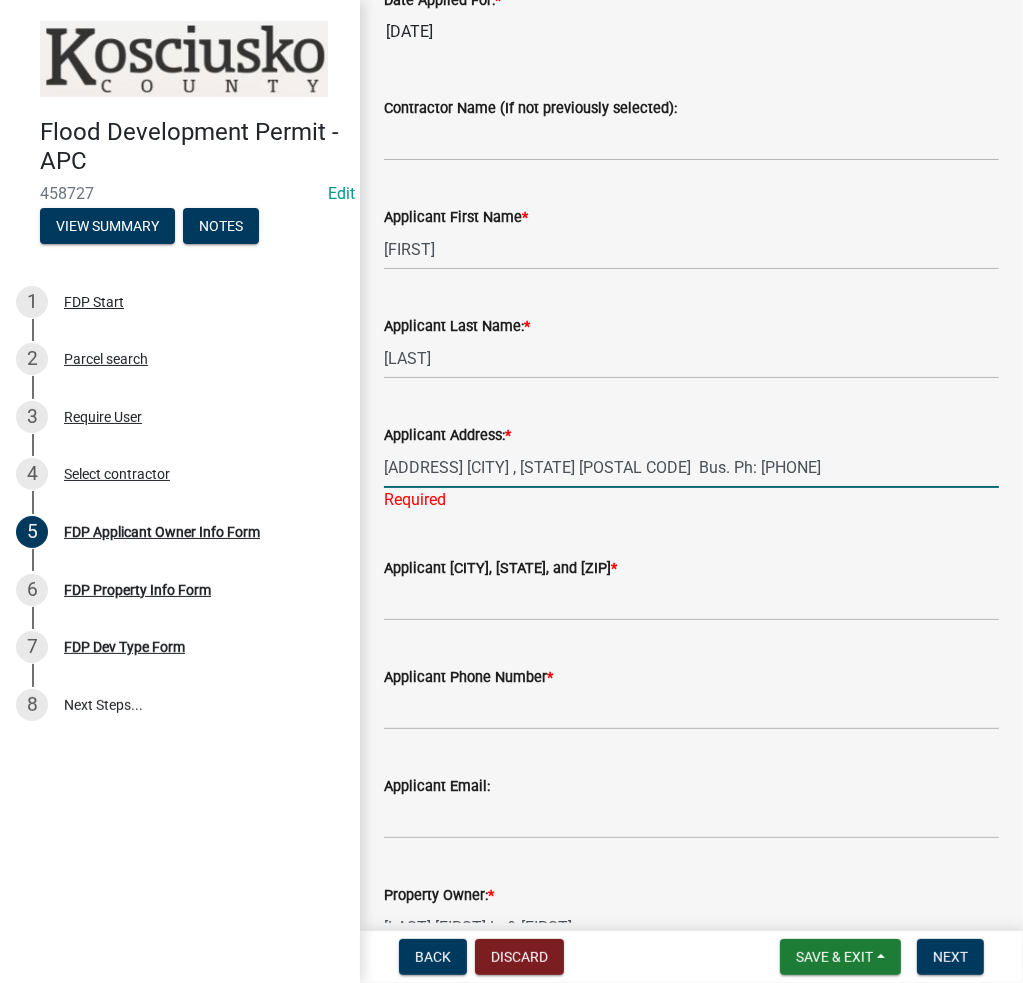 drag, startPoint x: 531, startPoint y: 470, endPoint x: 919, endPoint y: 496, distance: 388.87015 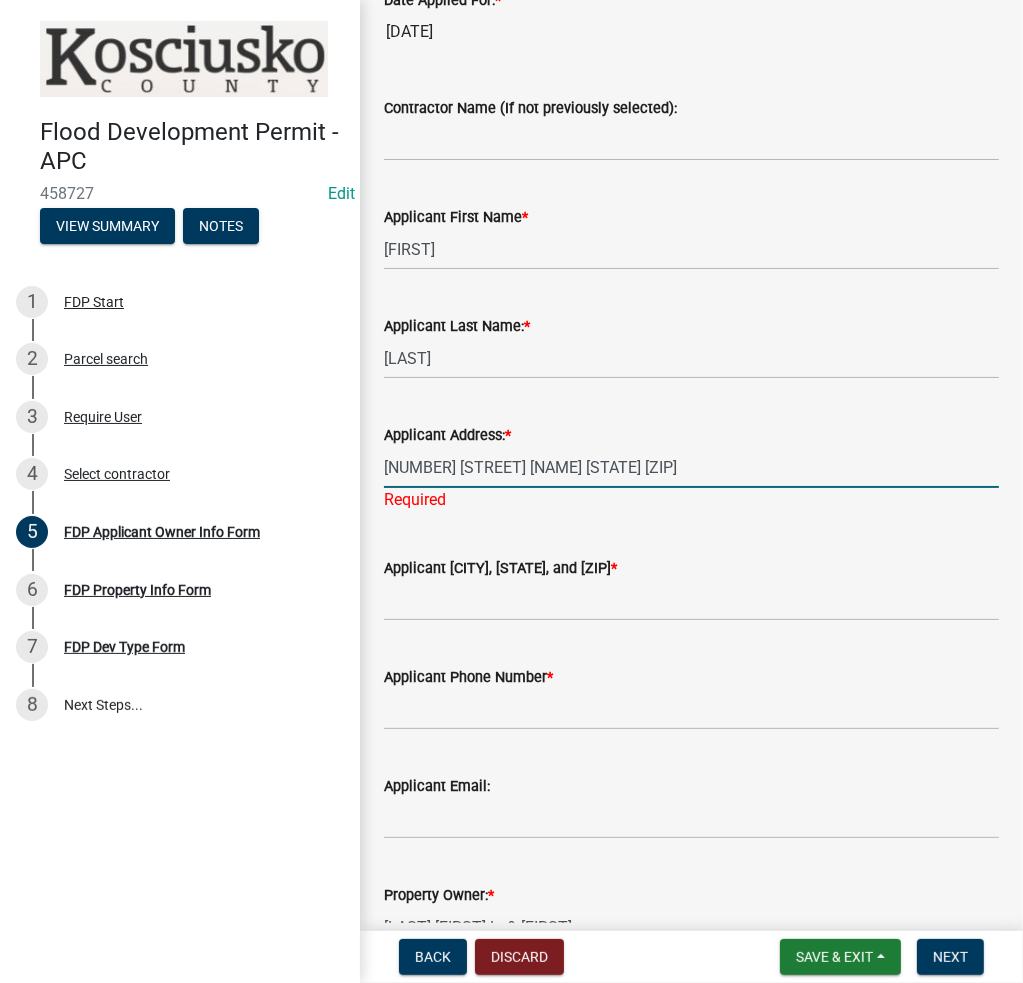 type on "10127 S America Rd" 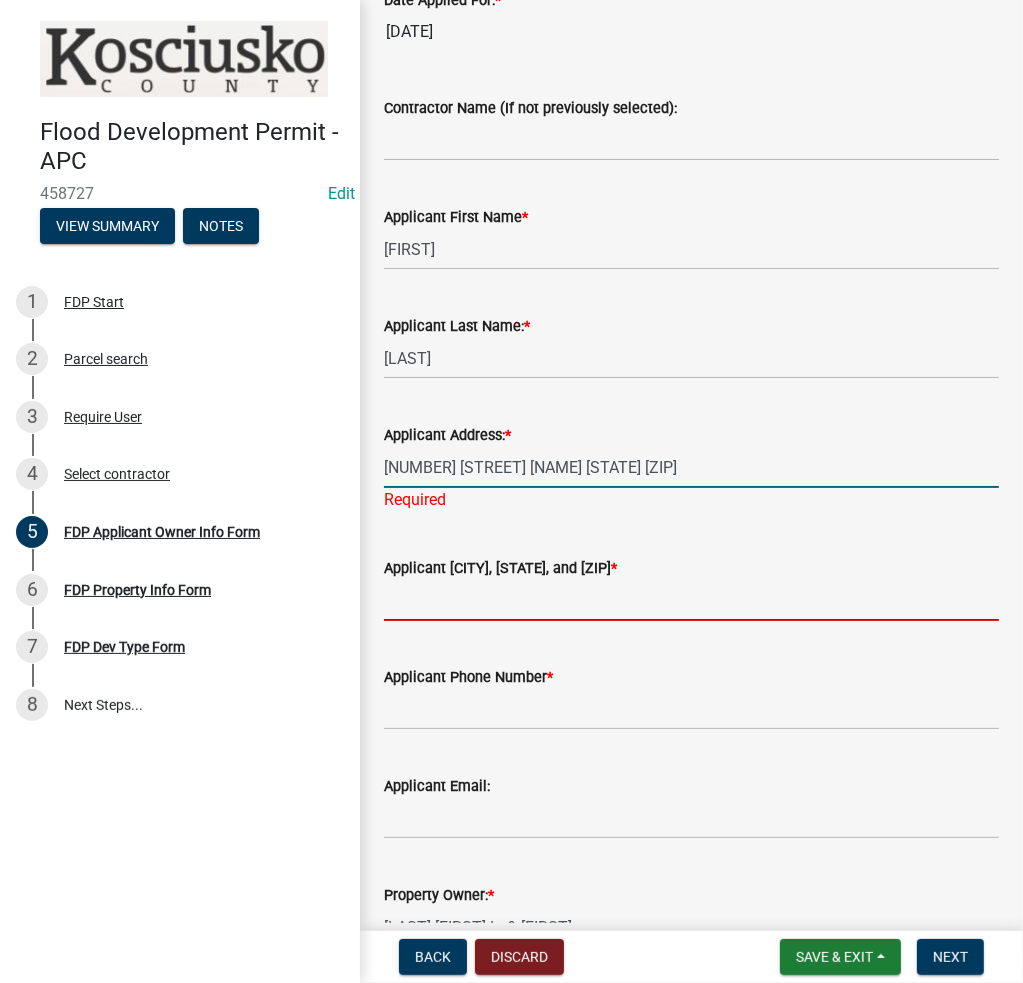 click on "Applicant City, State, and Zip  *" at bounding box center (691, 600) 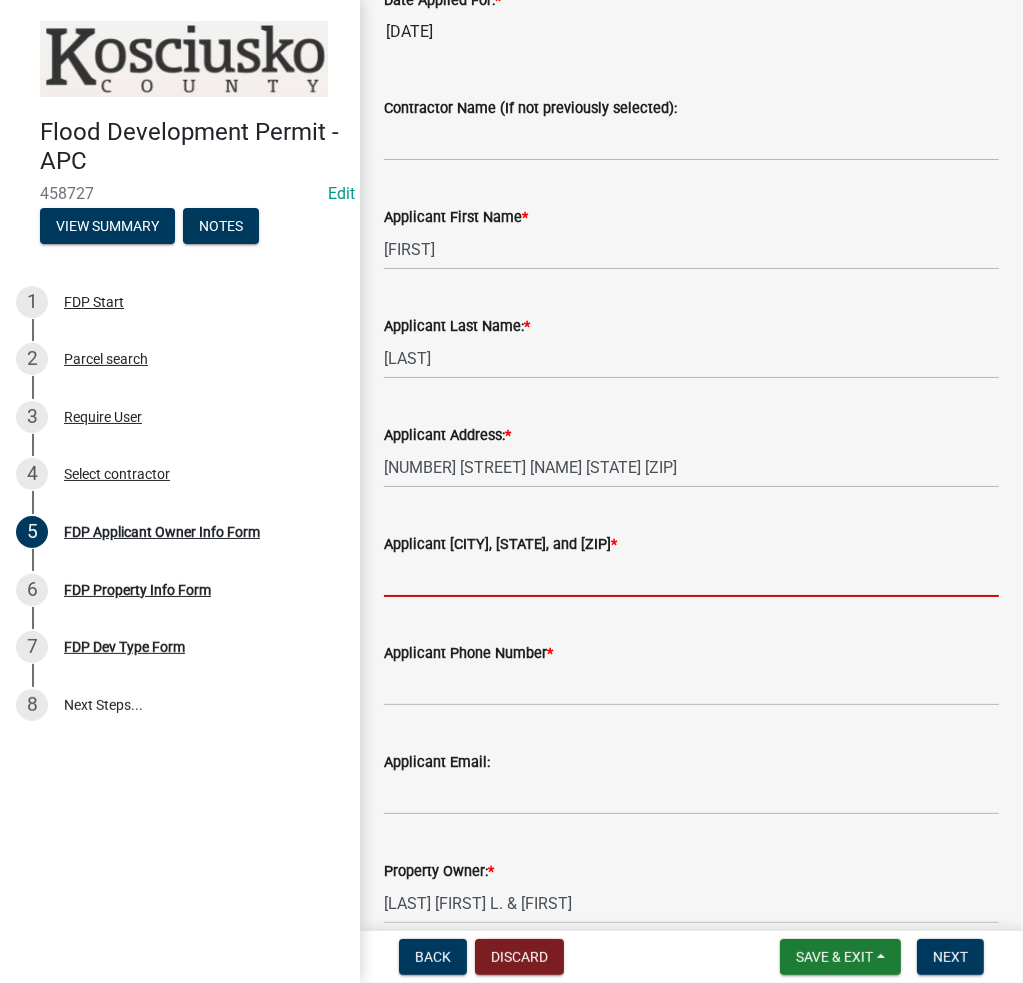 paste on "La Fountain , IN 46940  Bus. Ph: 7656673015" 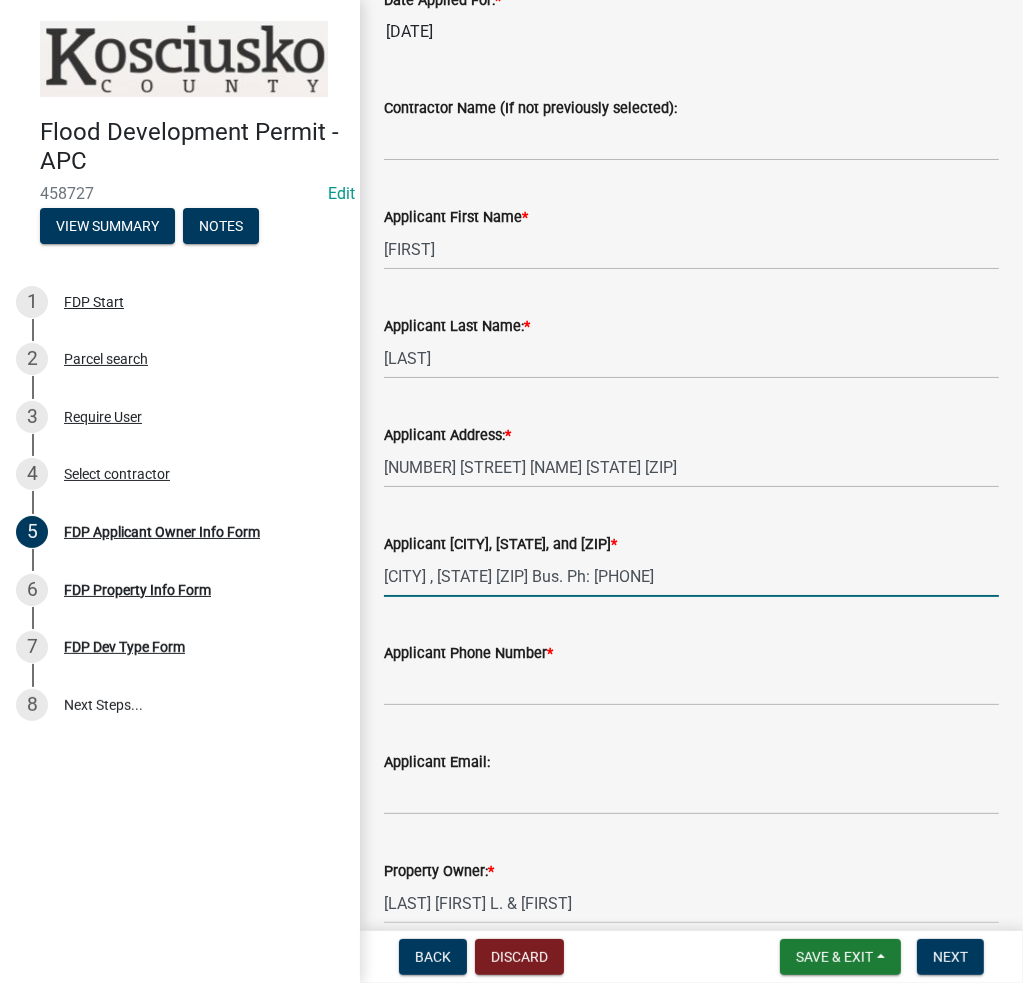 drag, startPoint x: 549, startPoint y: 579, endPoint x: 892, endPoint y: 599, distance: 343.58258 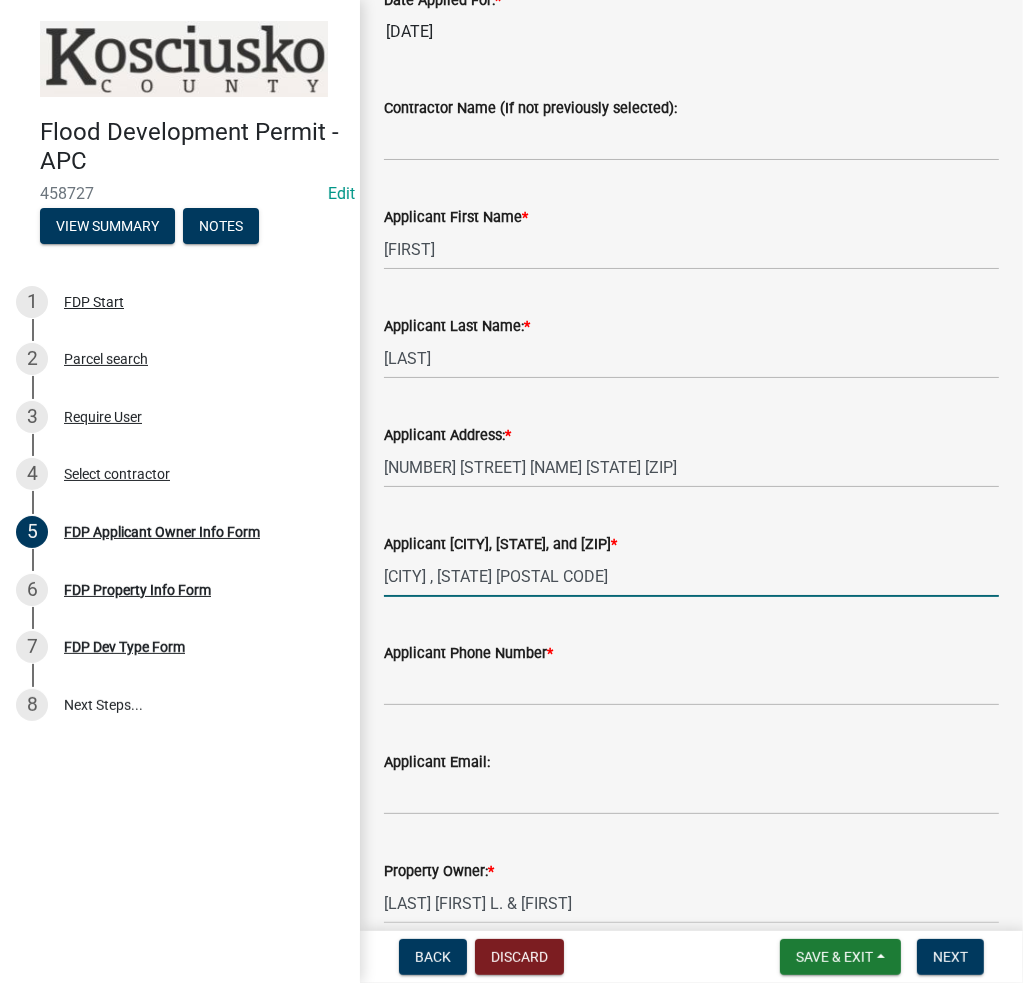 type on "La Fountain , IN 46940" 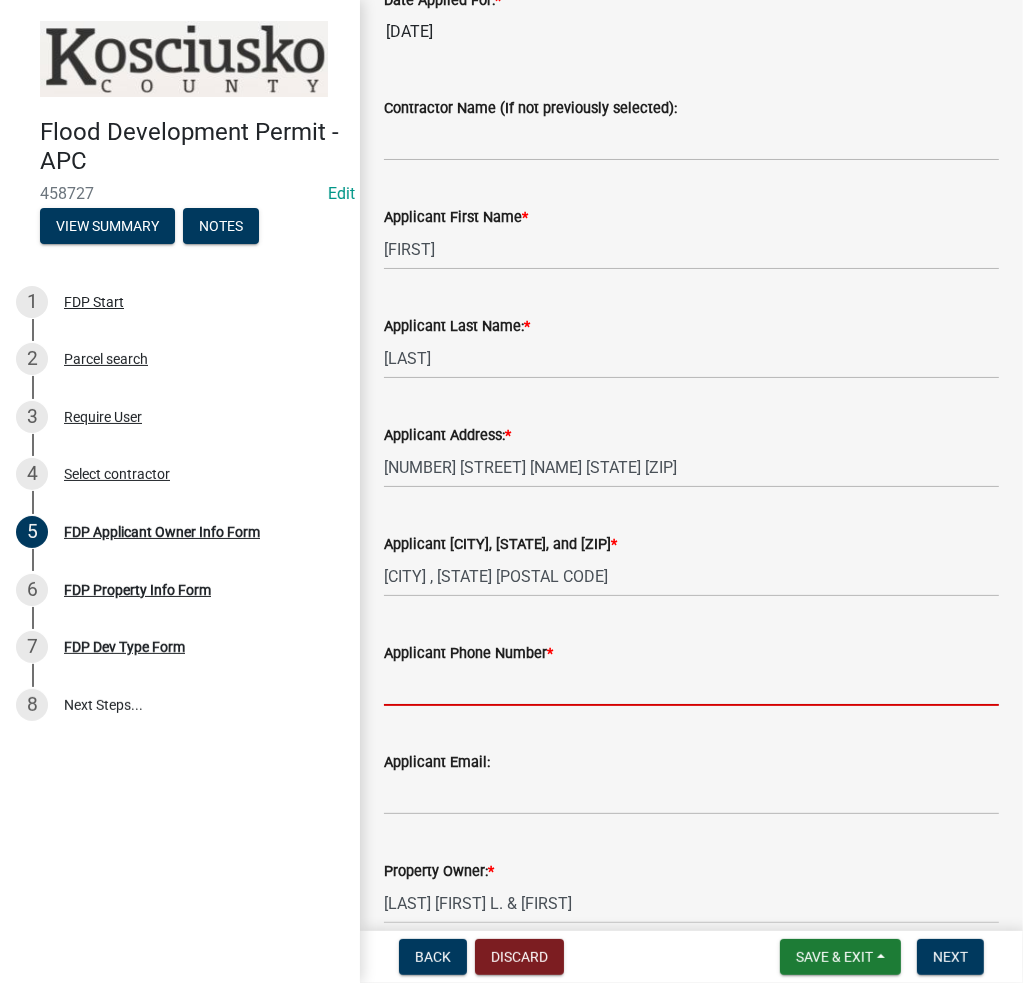 click on "Applicant Phone Number  *" at bounding box center (691, 685) 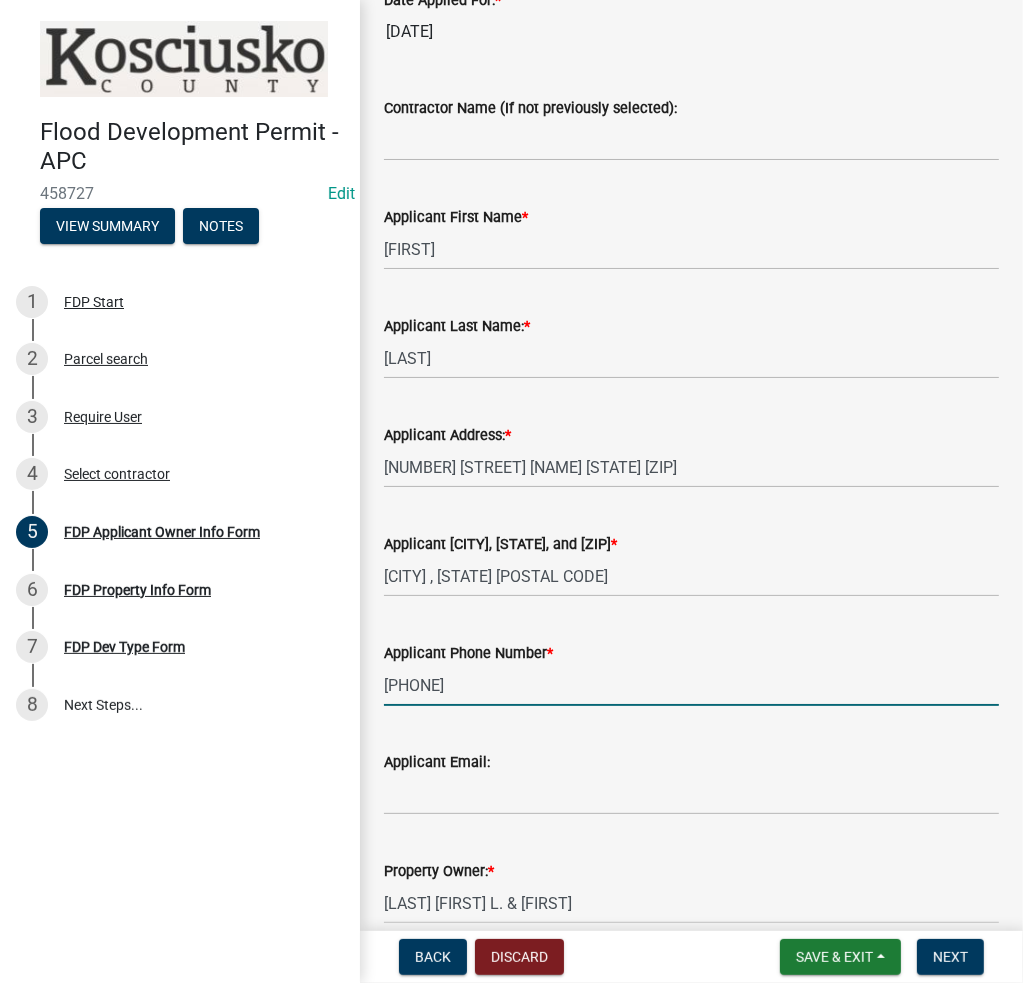 click on "Bus. Ph: 7656673015" at bounding box center (691, 685) 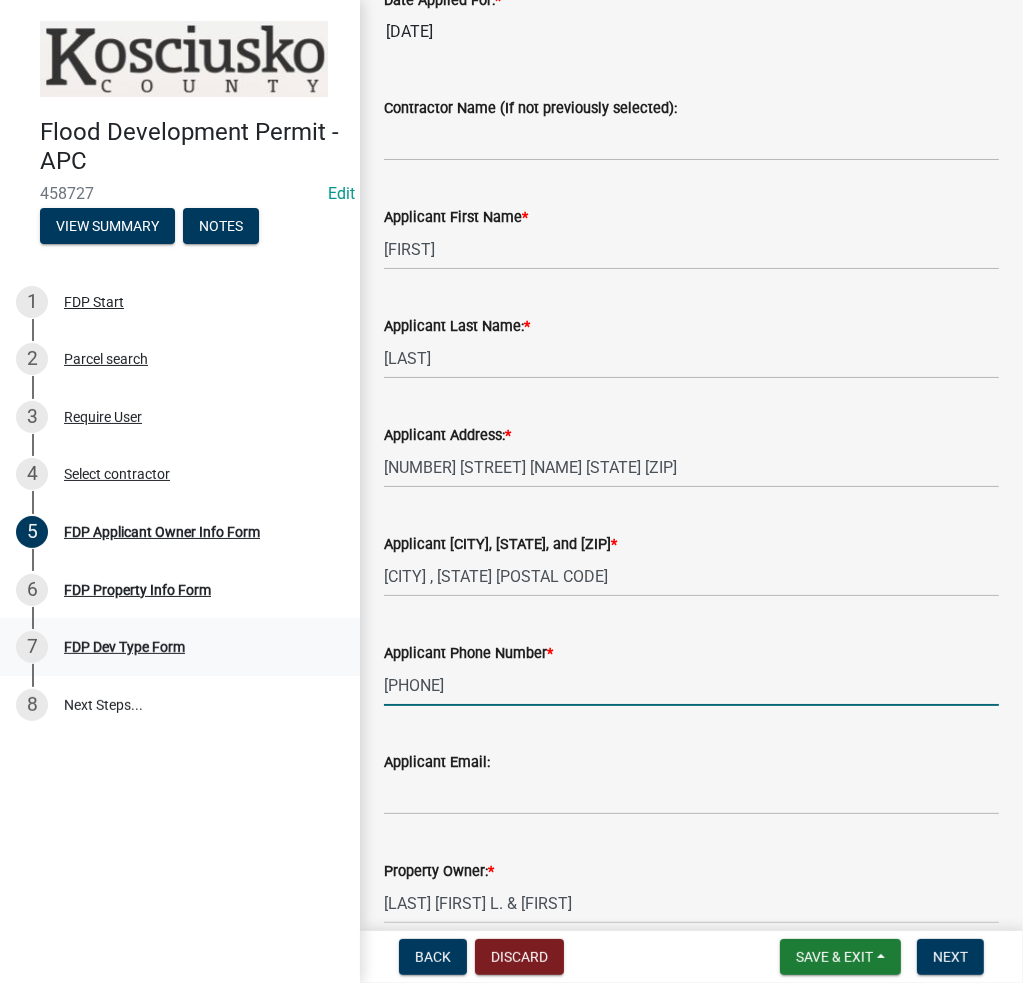drag, startPoint x: 447, startPoint y: 690, endPoint x: 246, endPoint y: 675, distance: 201.55893 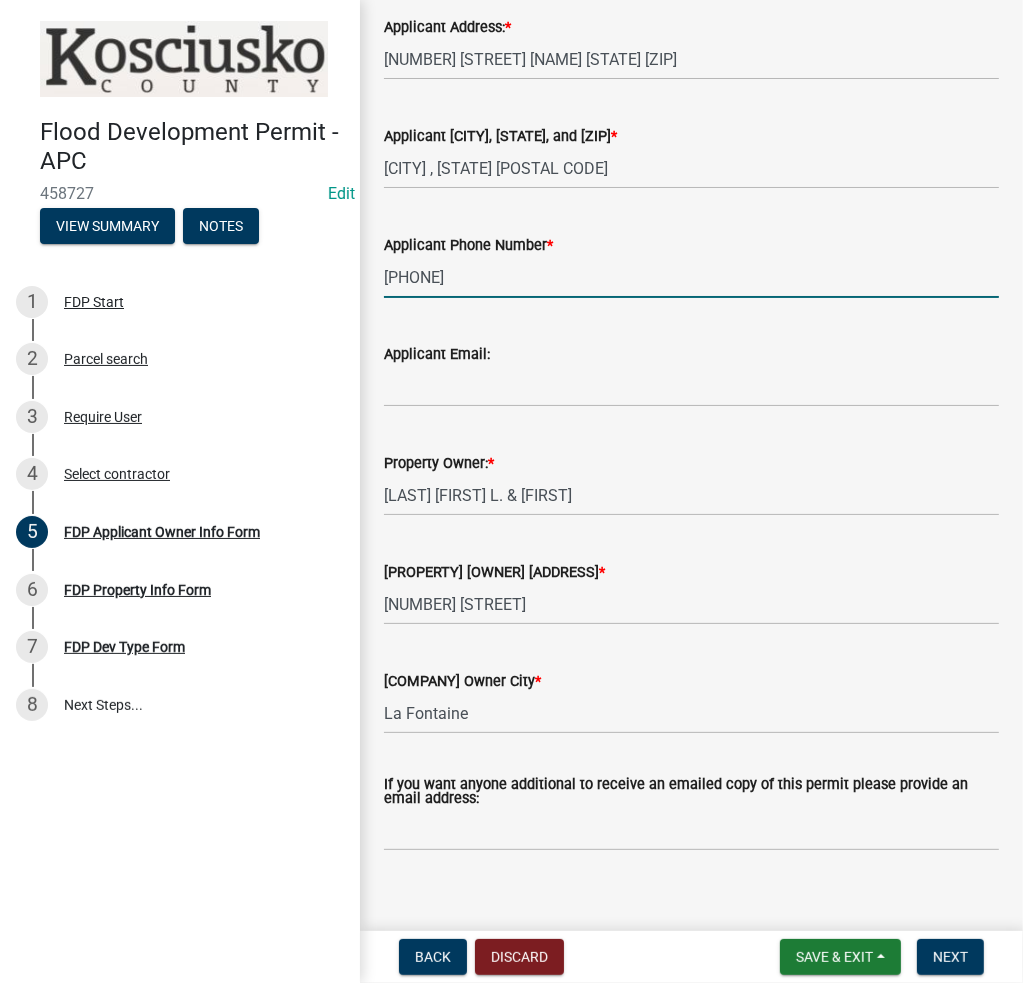 scroll, scrollTop: 630, scrollLeft: 0, axis: vertical 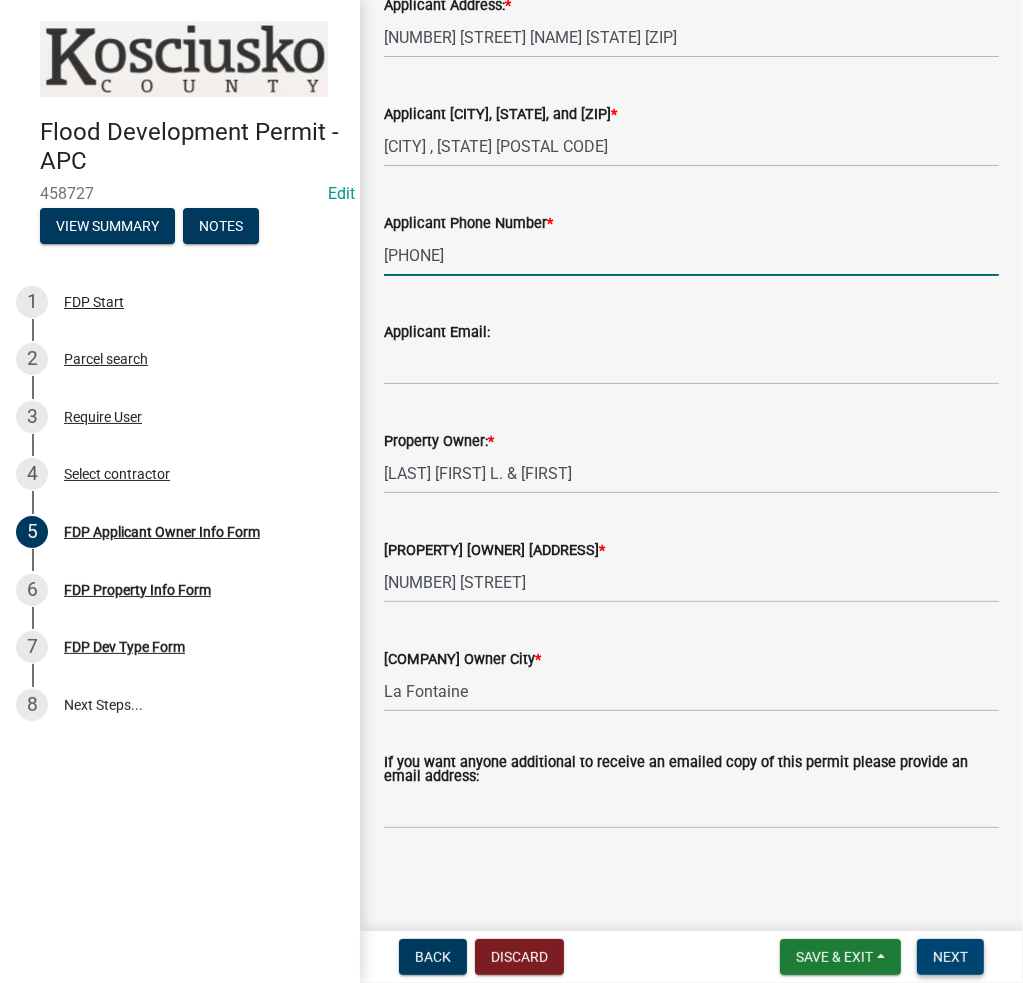 type on "7656673015" 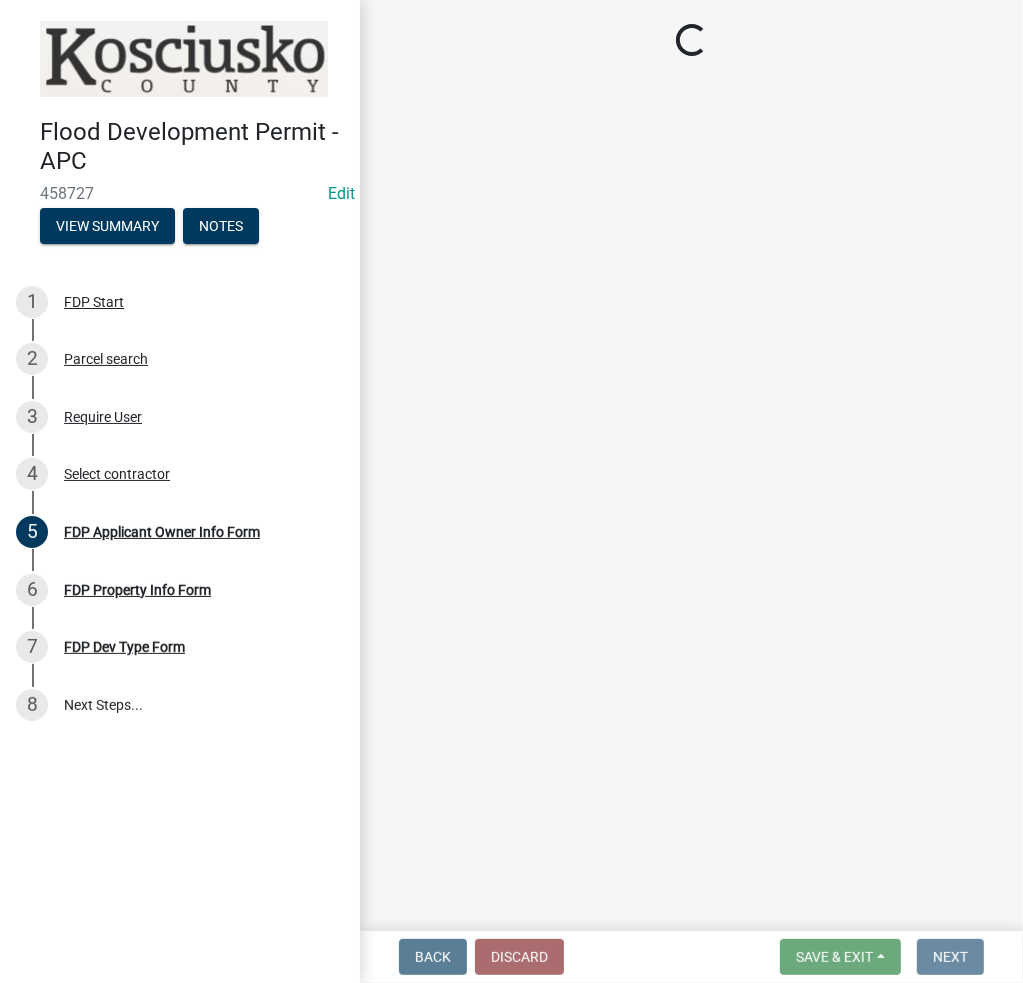 scroll, scrollTop: 0, scrollLeft: 0, axis: both 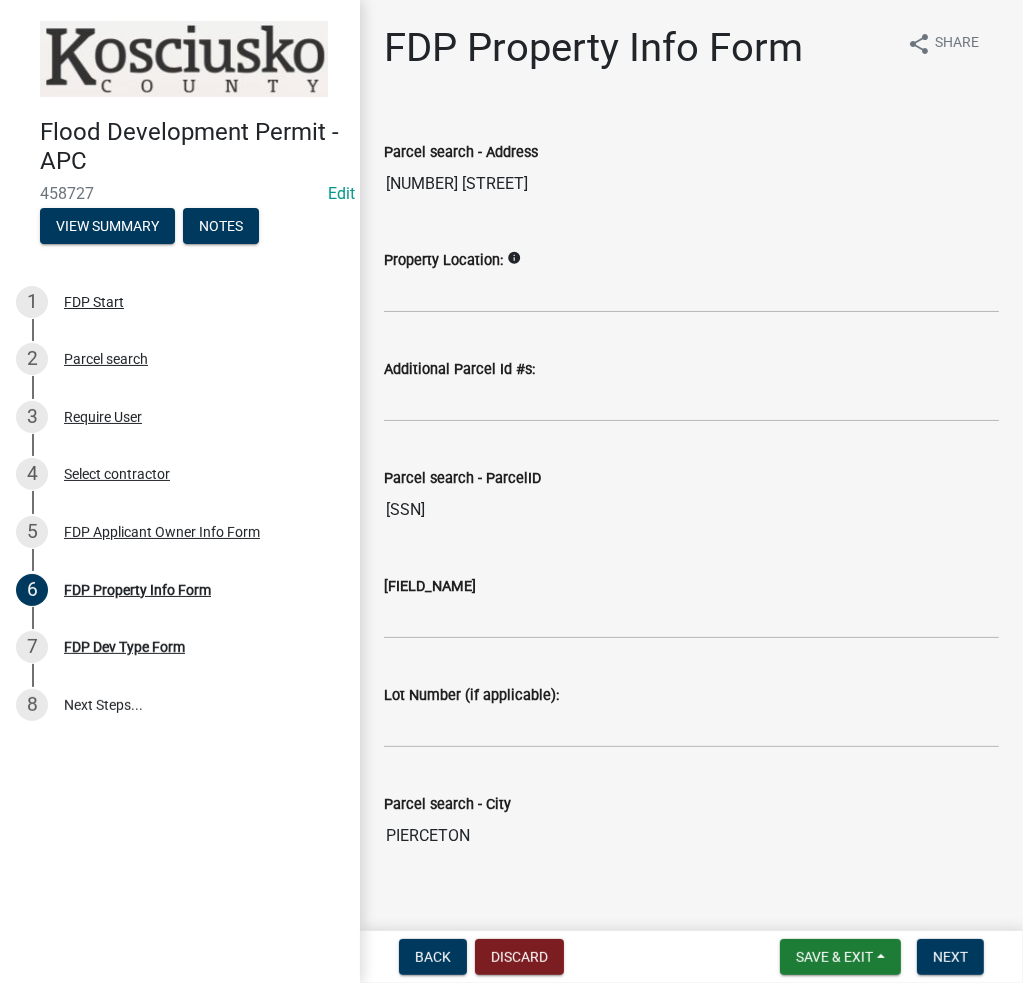 click on "Lot Number (if applicable):" 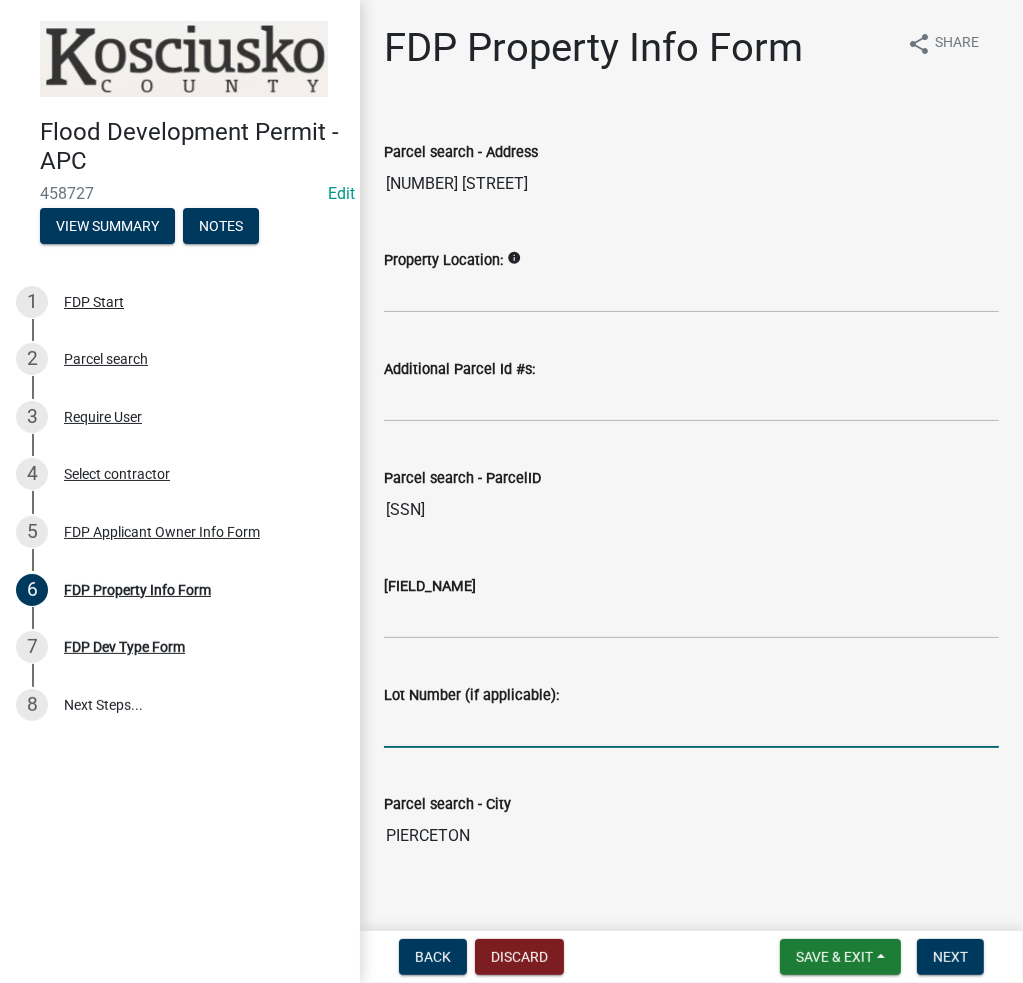 click on "Lot Number (if applicable):" at bounding box center [691, 727] 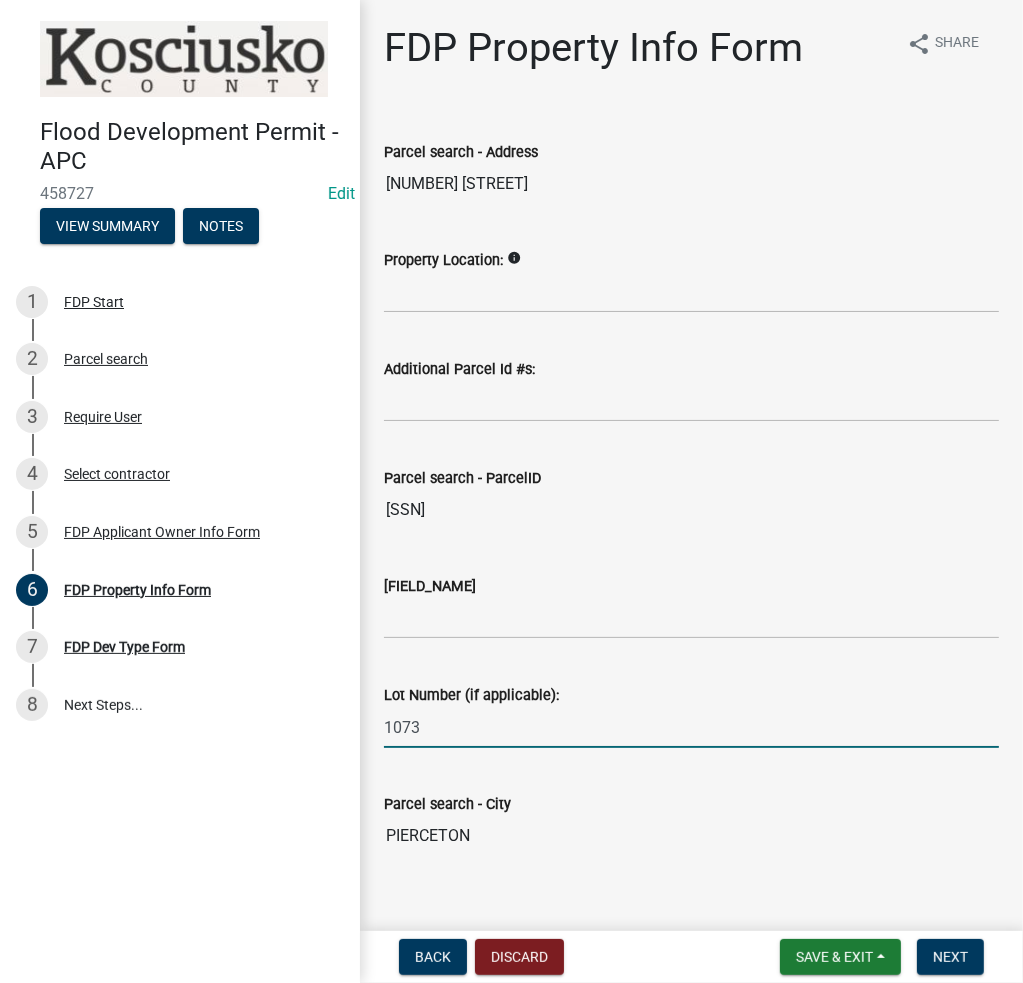 type on "1073" 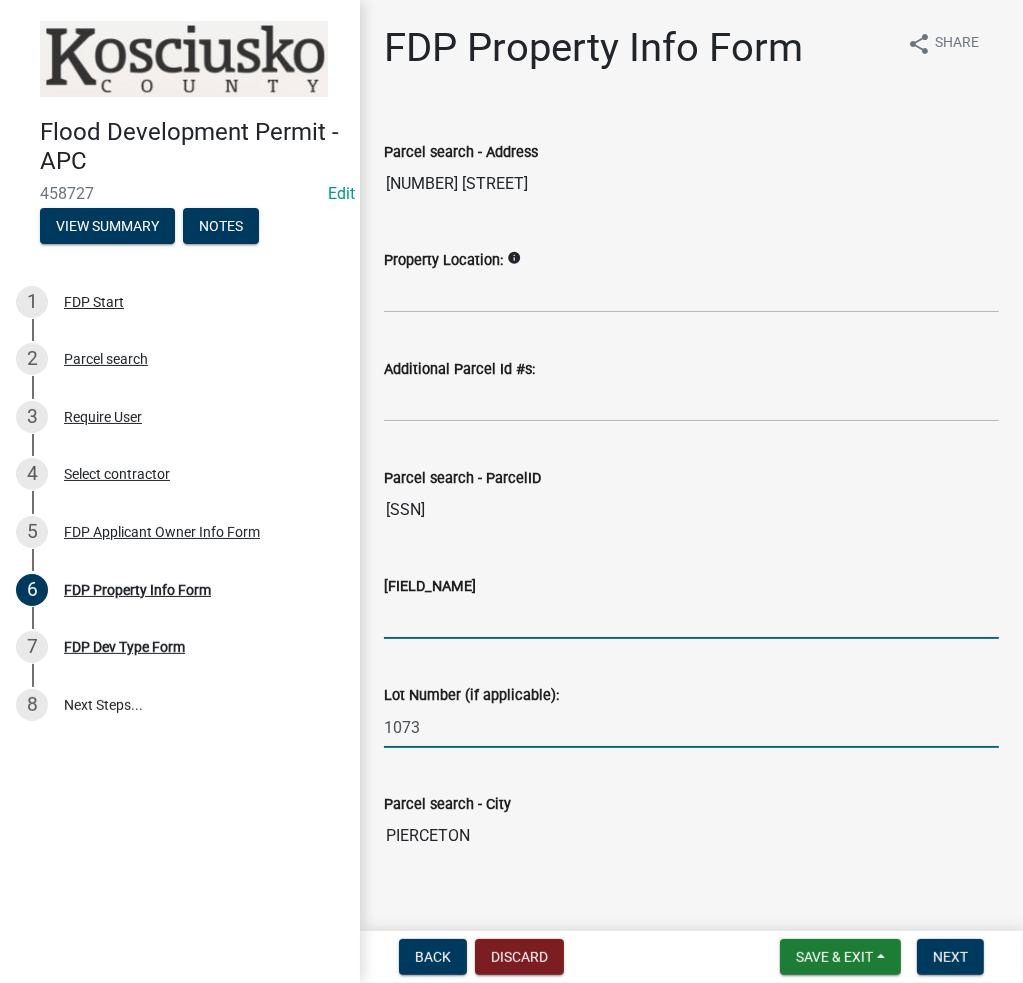 click on "Subdivsion/Park Name (if applicable):" at bounding box center (691, 618) 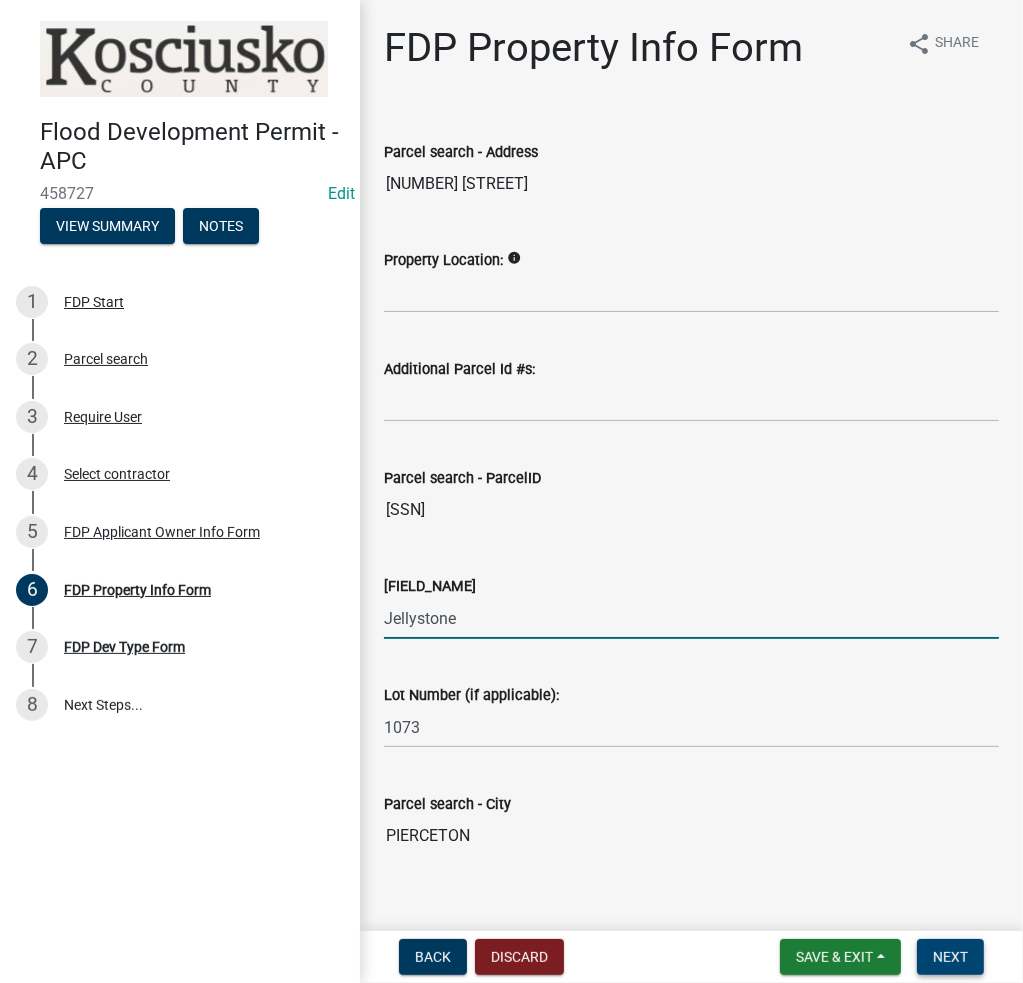 type on "Jellystone" 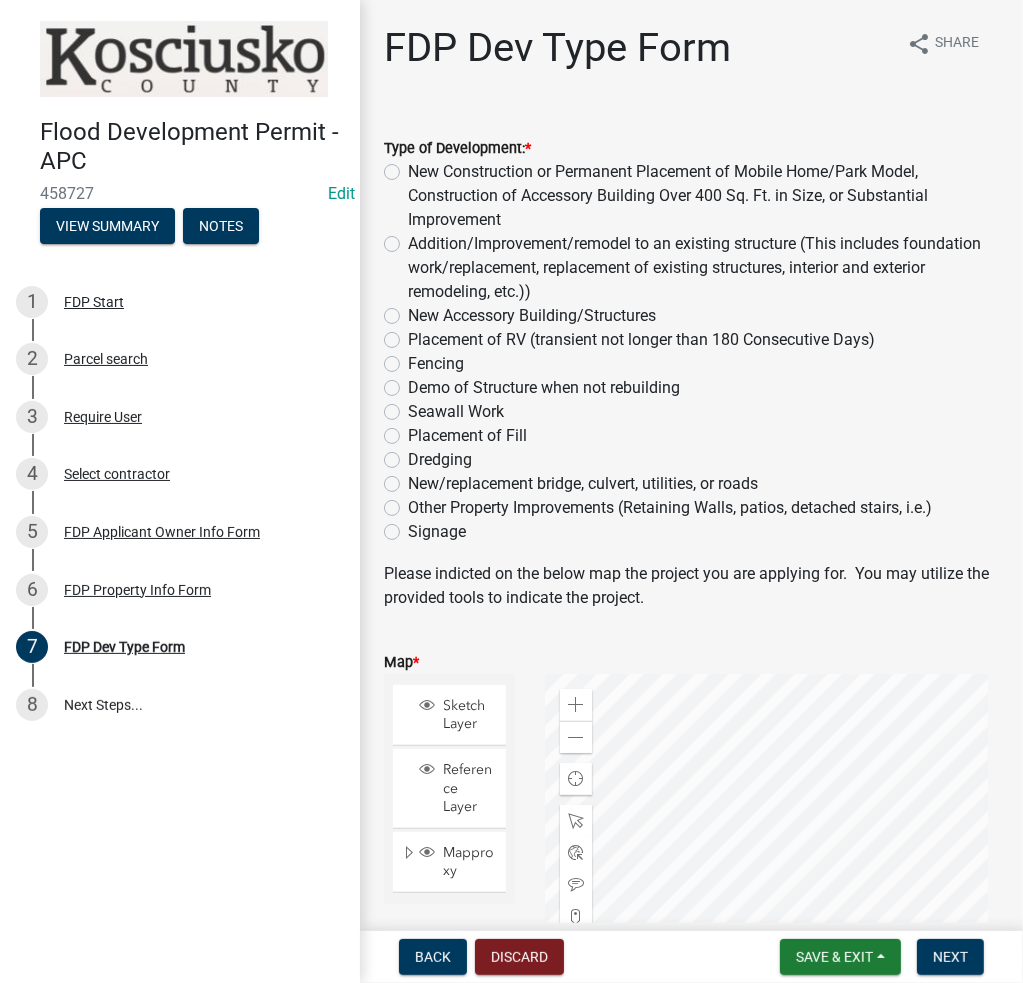 click on "Other Property Improvements (Retaining Walls, patios, detached stairs, i.e.)" 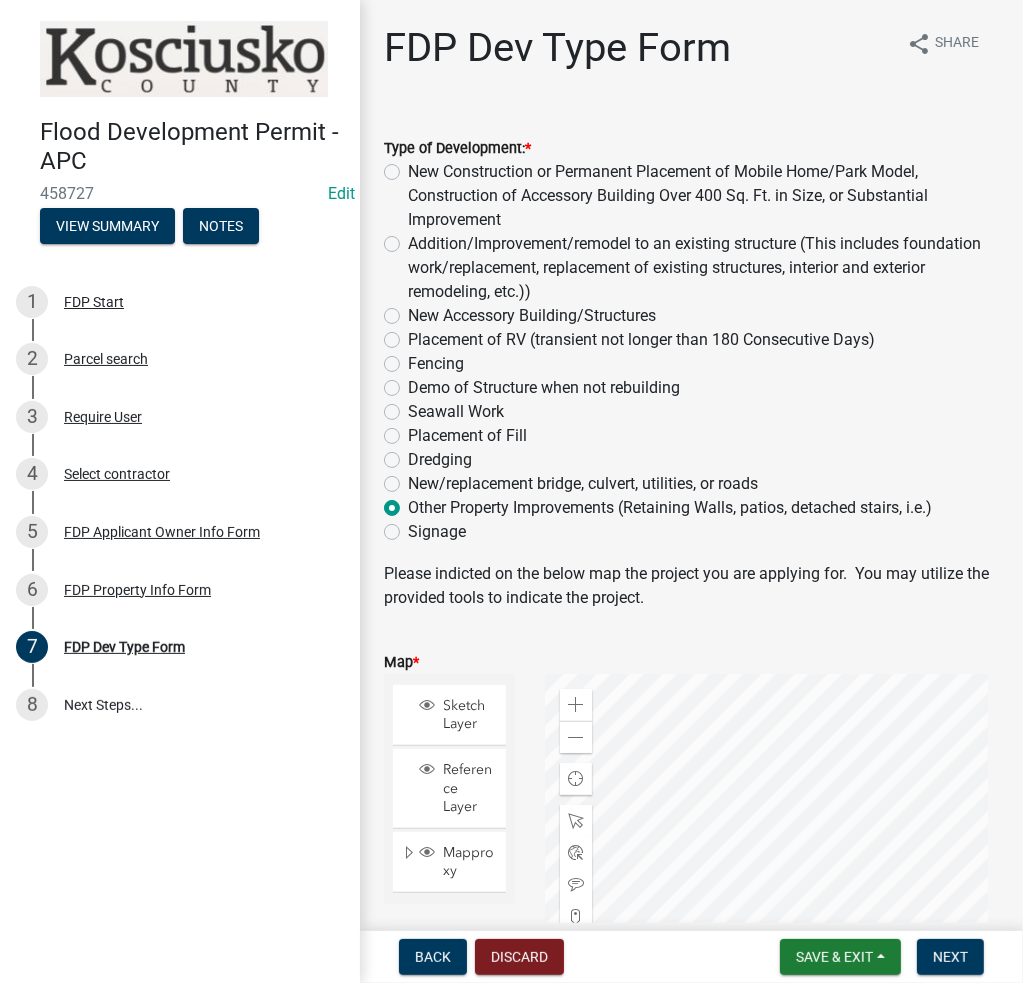 radio on "true" 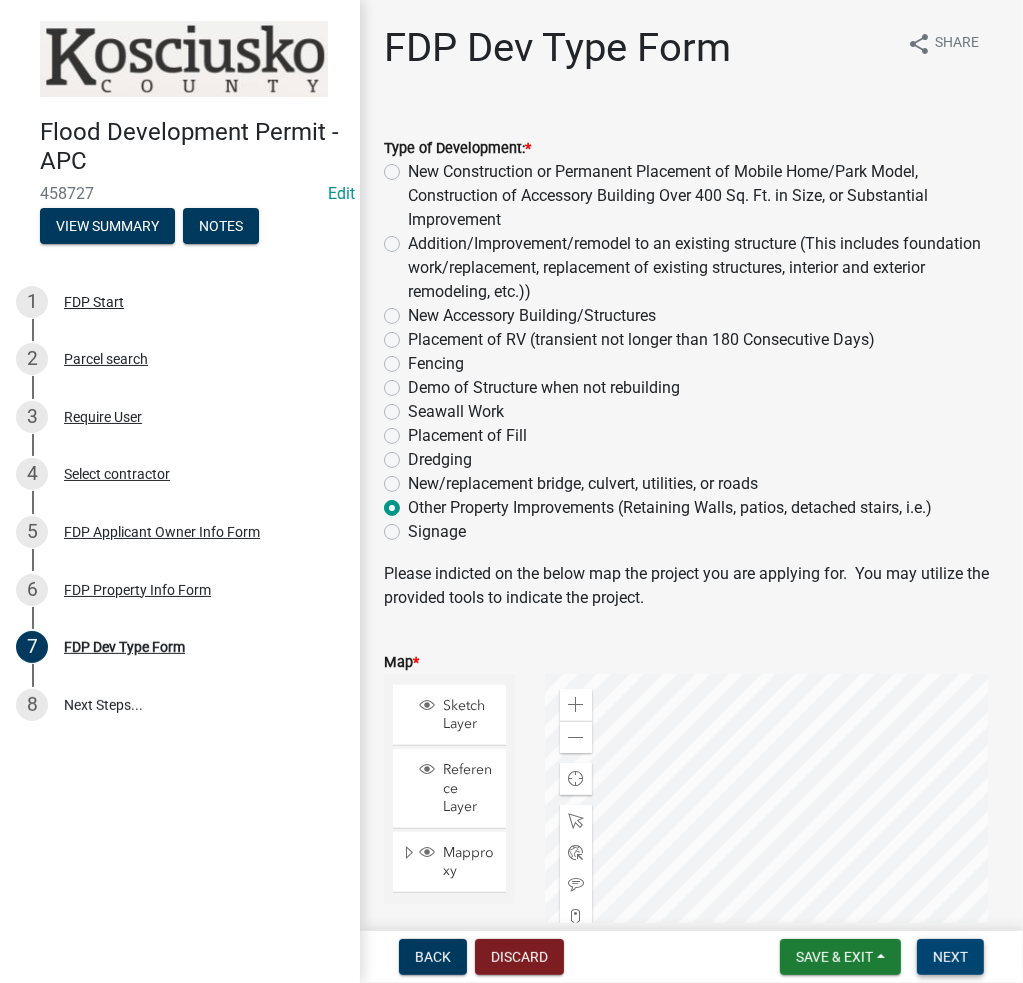 click on "Next" at bounding box center (950, 957) 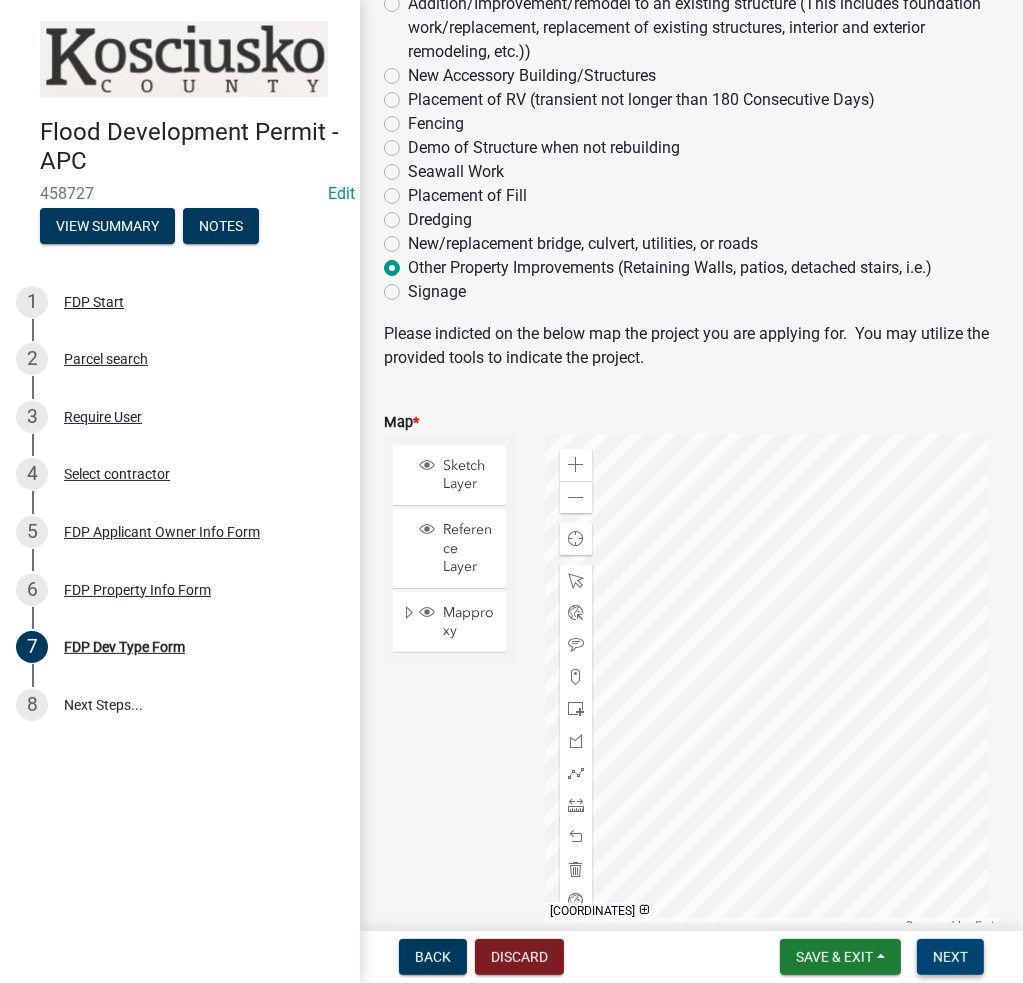 scroll, scrollTop: 387, scrollLeft: 0, axis: vertical 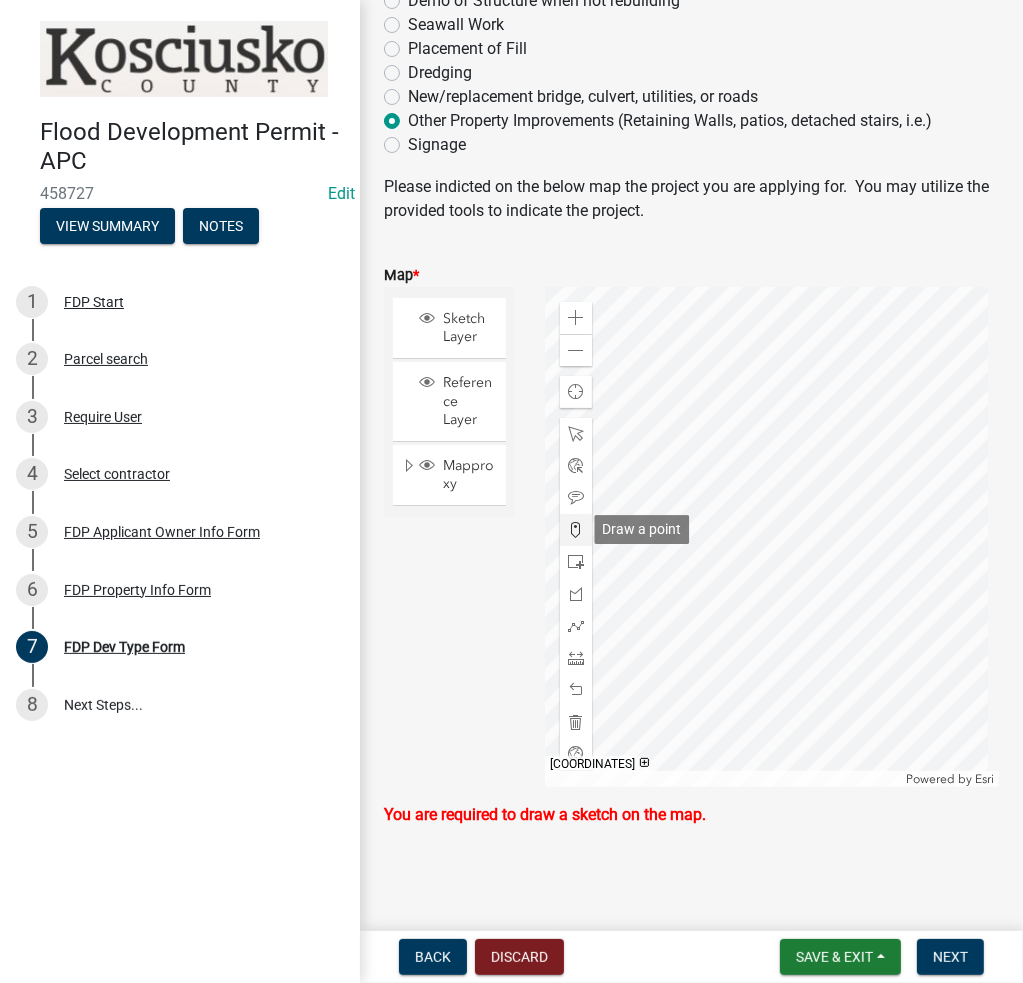 drag, startPoint x: 576, startPoint y: 532, endPoint x: 586, endPoint y: 528, distance: 10.770329 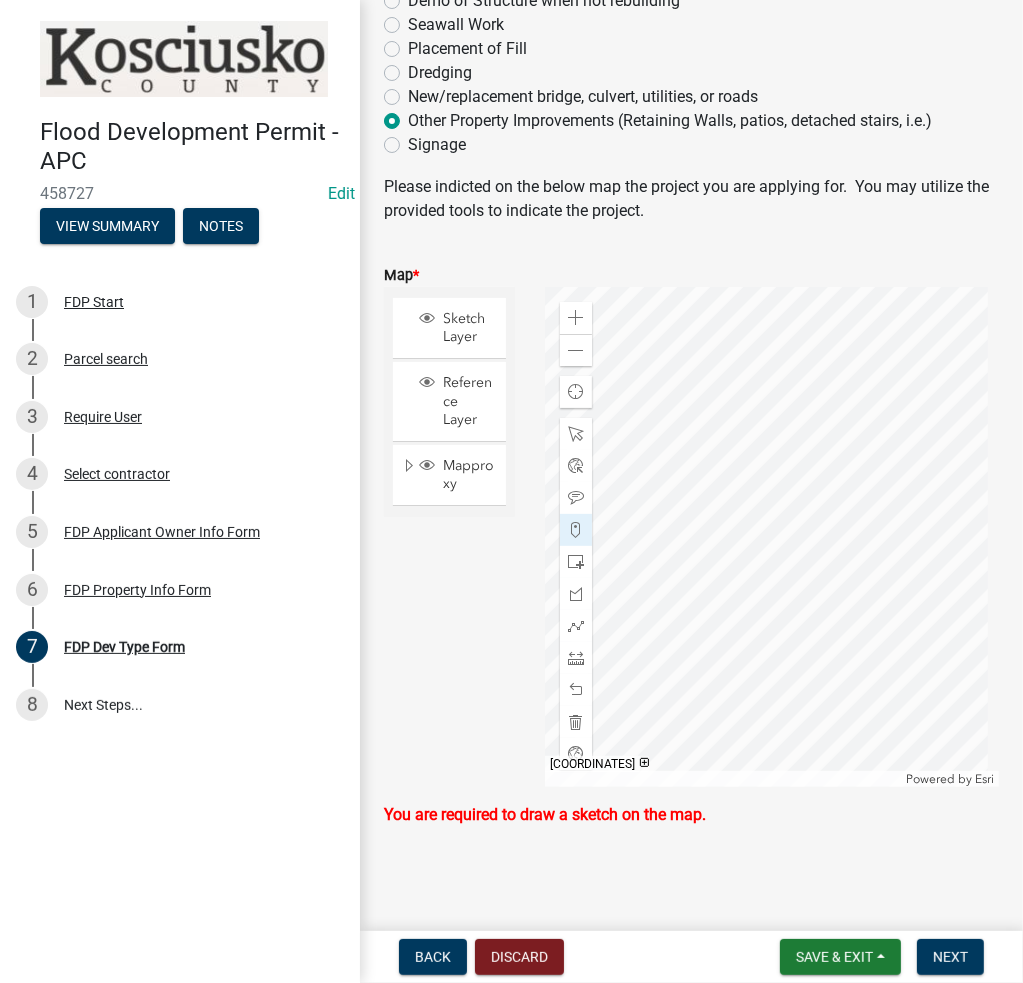 click 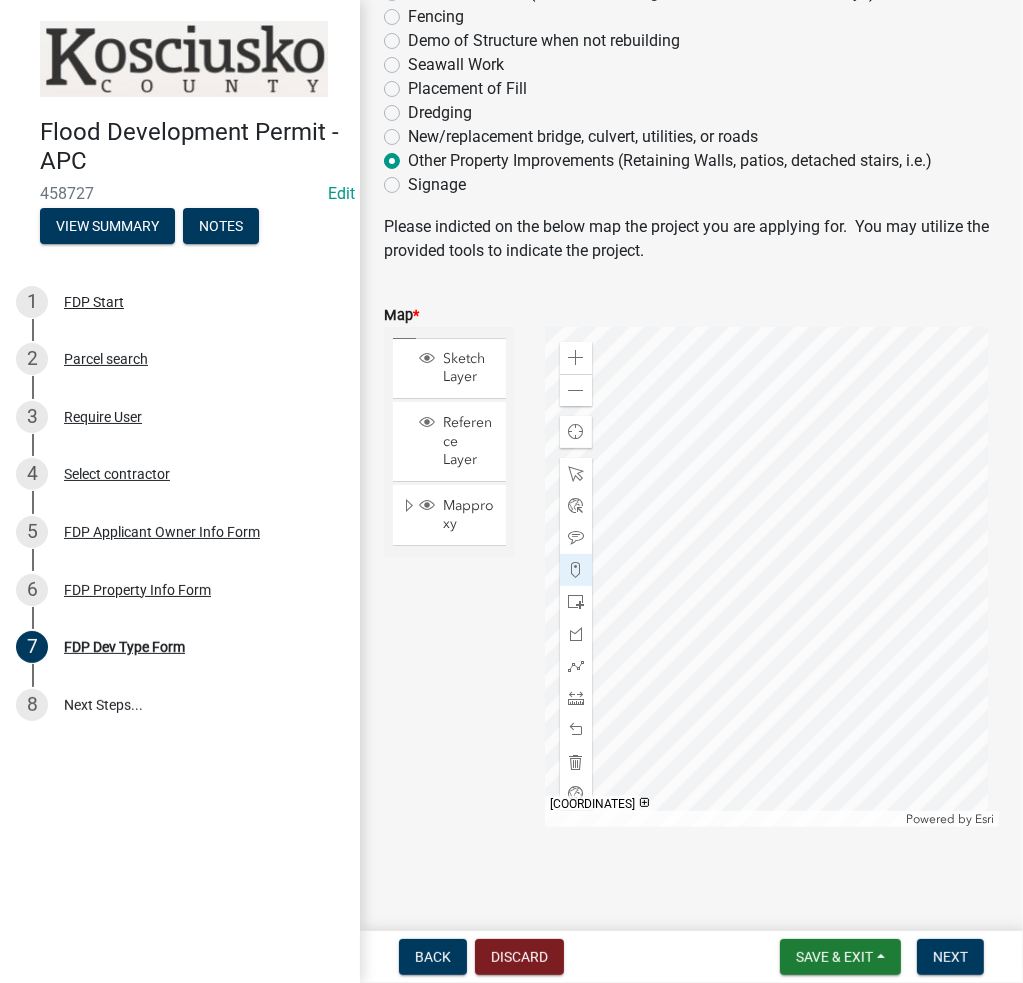 scroll, scrollTop: 347, scrollLeft: 0, axis: vertical 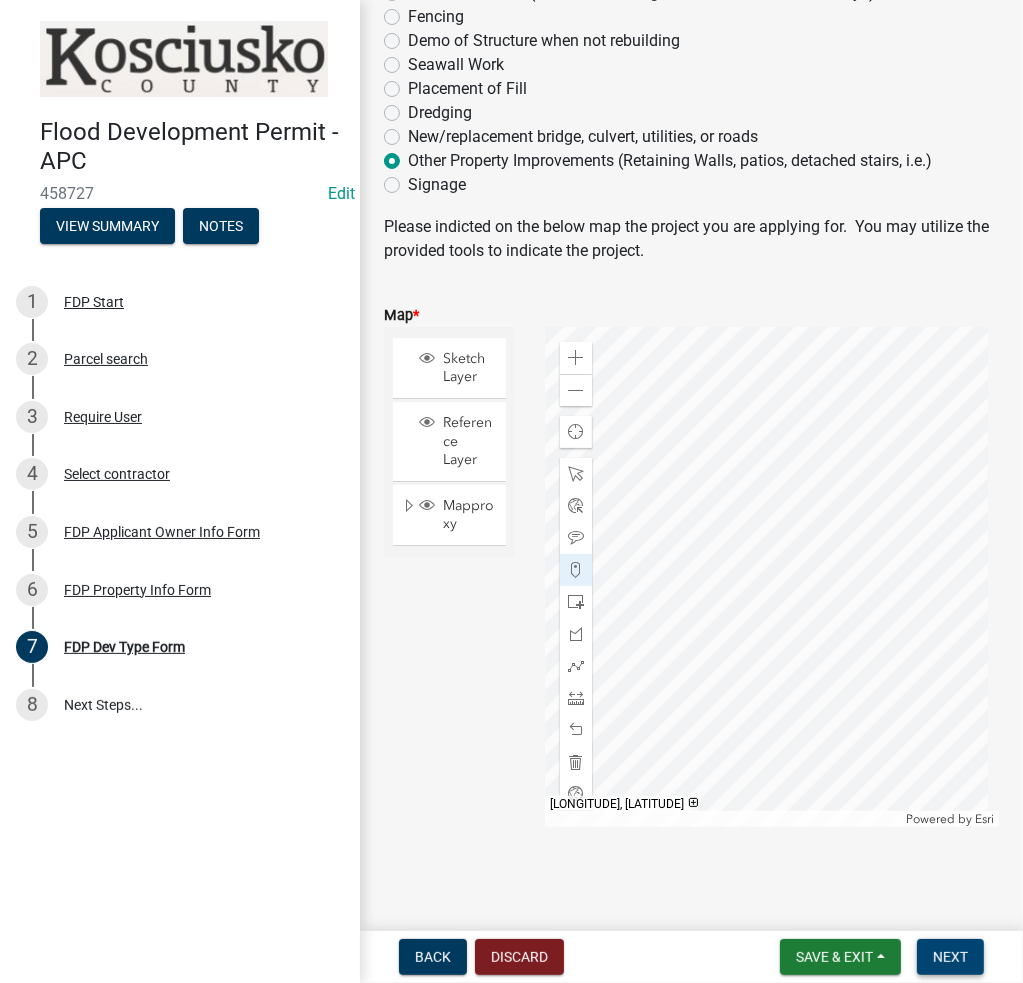 click on "Next" at bounding box center [950, 957] 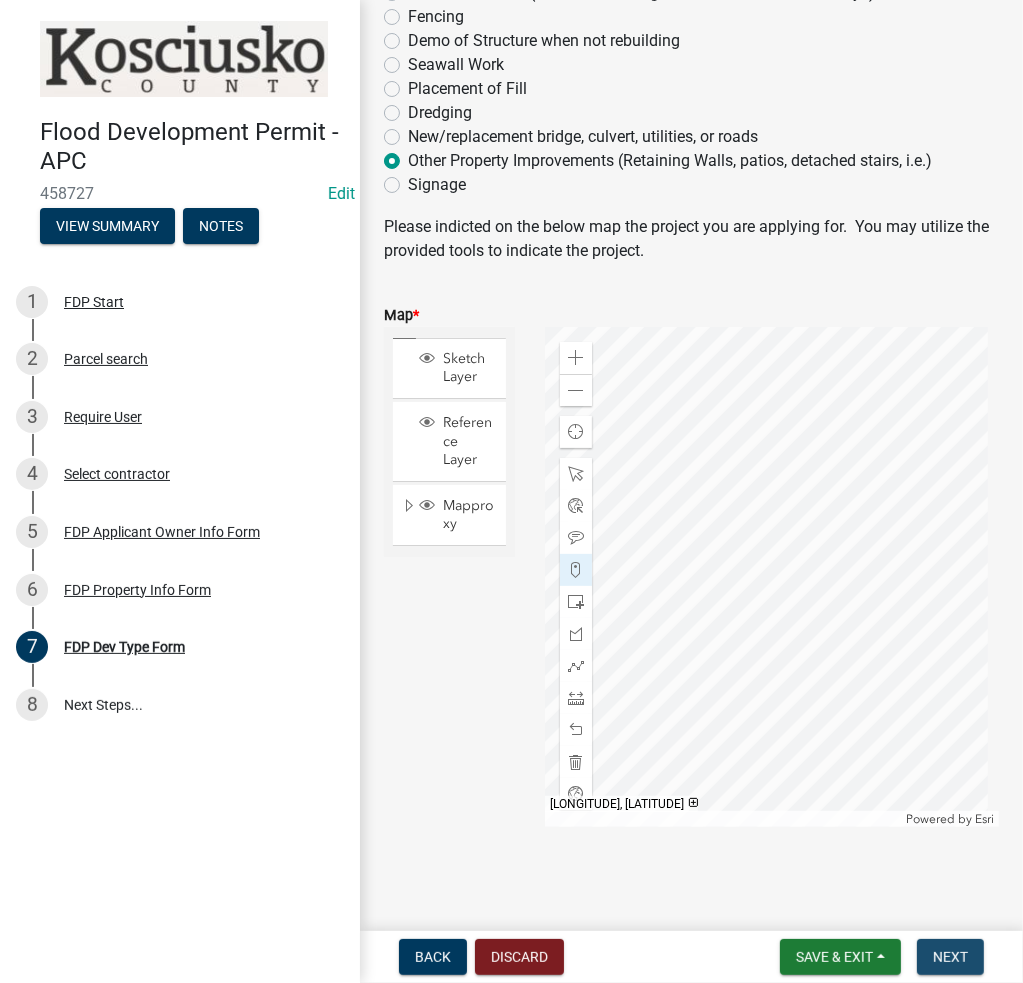 scroll, scrollTop: 0, scrollLeft: 0, axis: both 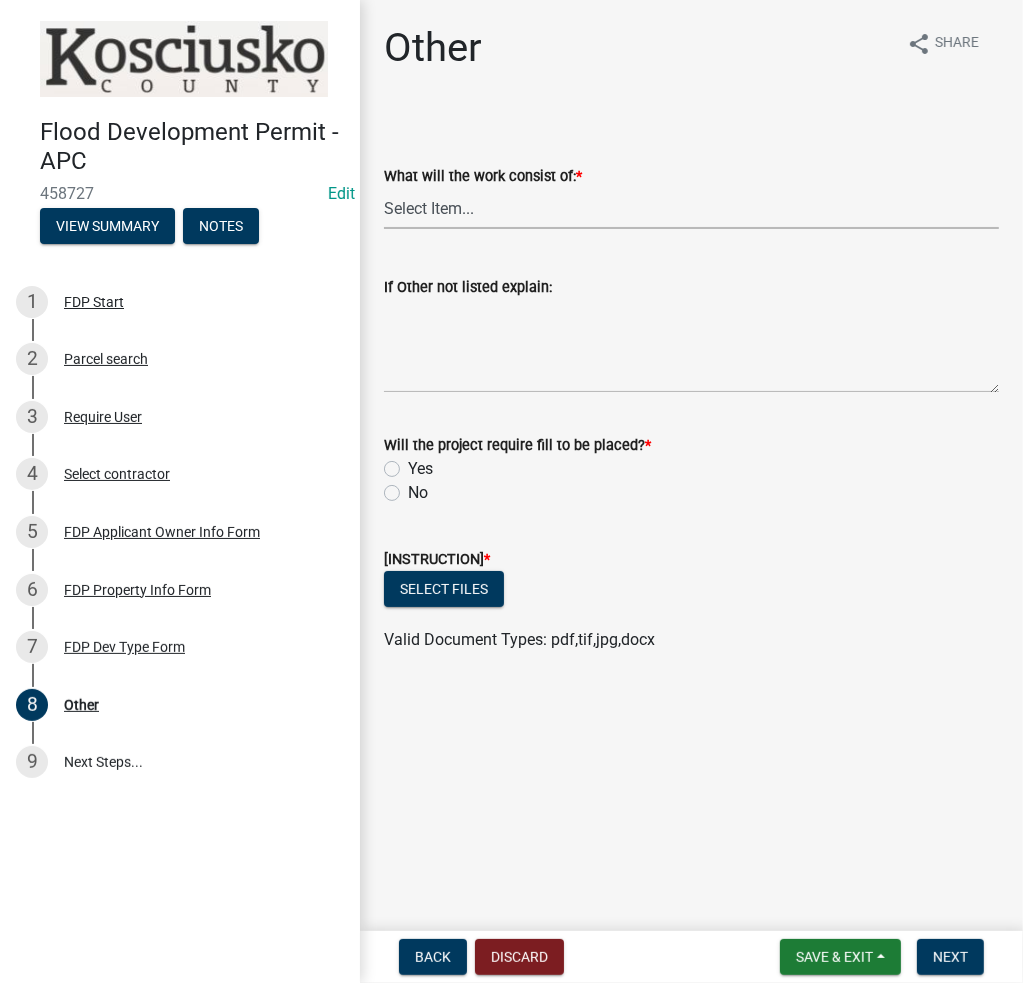 click on "Select Item...   Signage   Retaining Wall   Patios/Platforms   Stairs   Other not Listed" at bounding box center [691, 208] 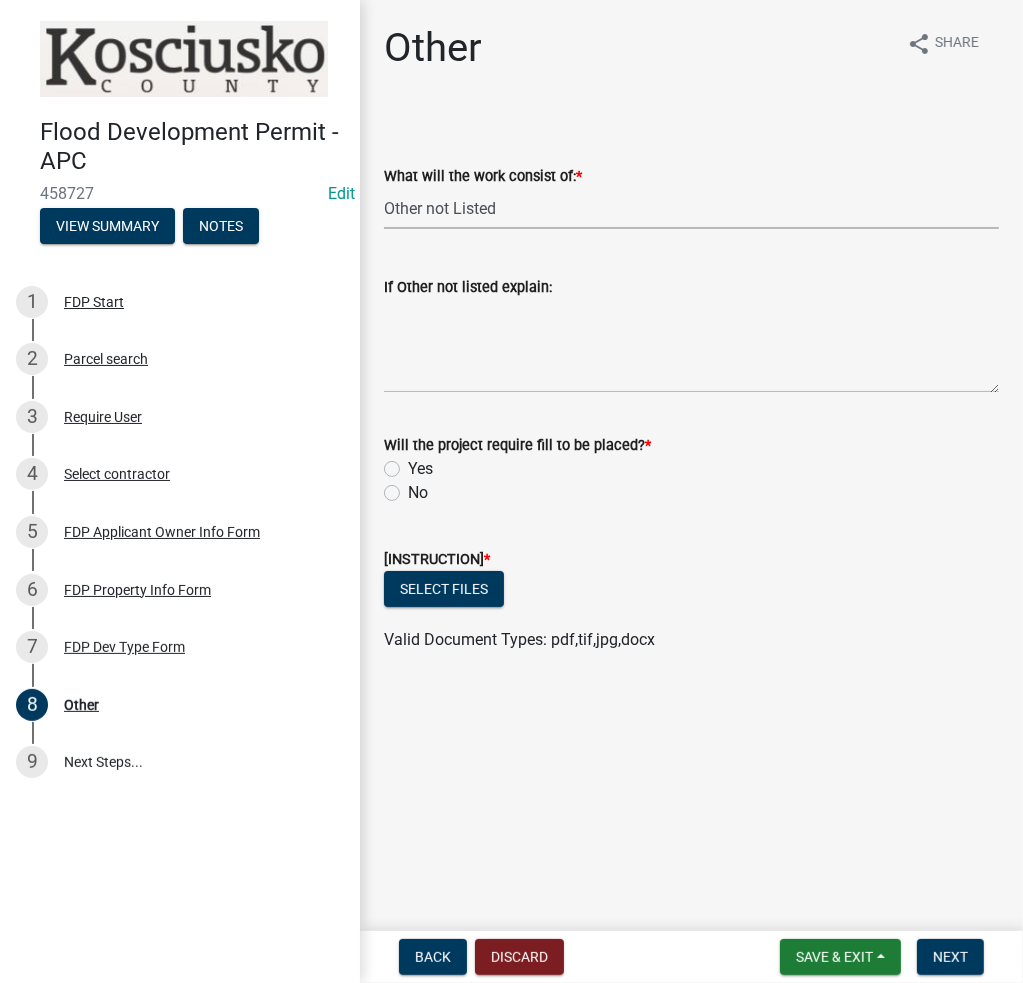 click on "Select Item...   Signage   Retaining Wall   Patios/Platforms   Stairs   Other not Listed" at bounding box center [691, 208] 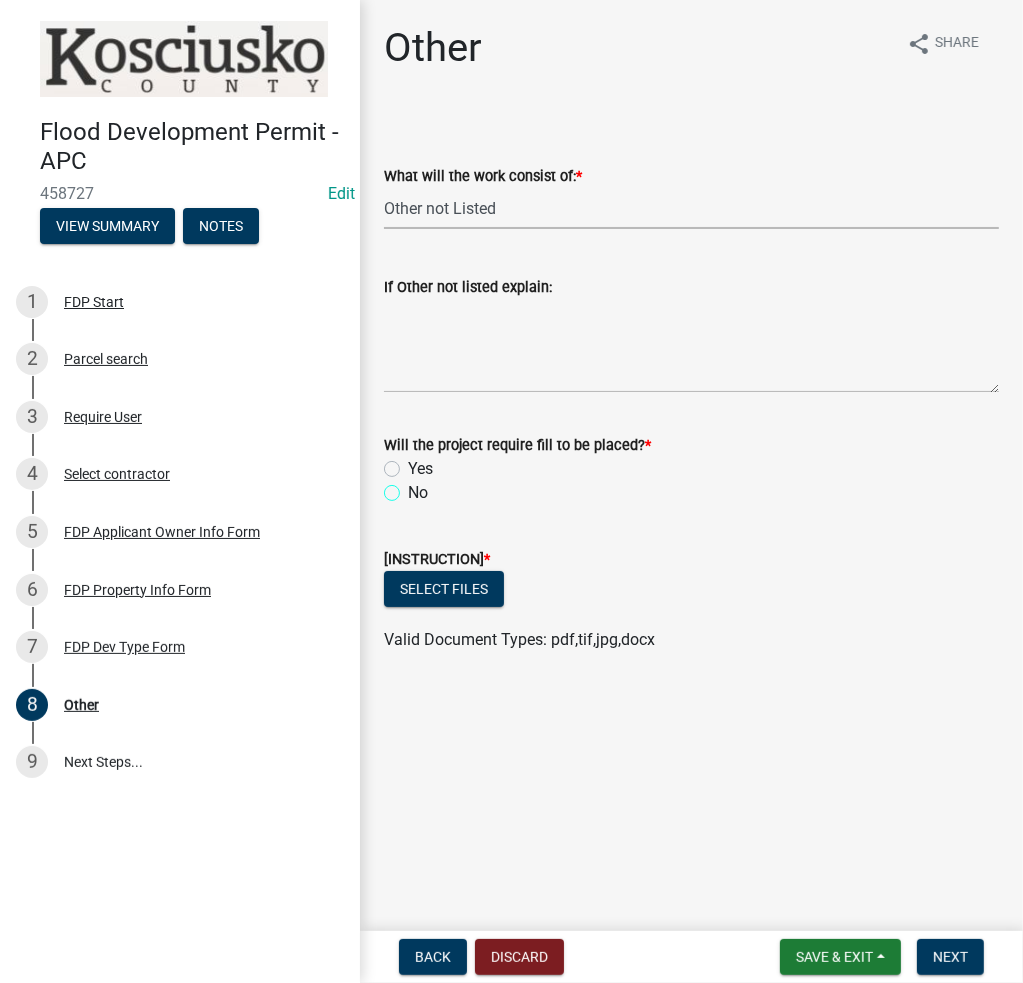 click on "No" at bounding box center [414, 487] 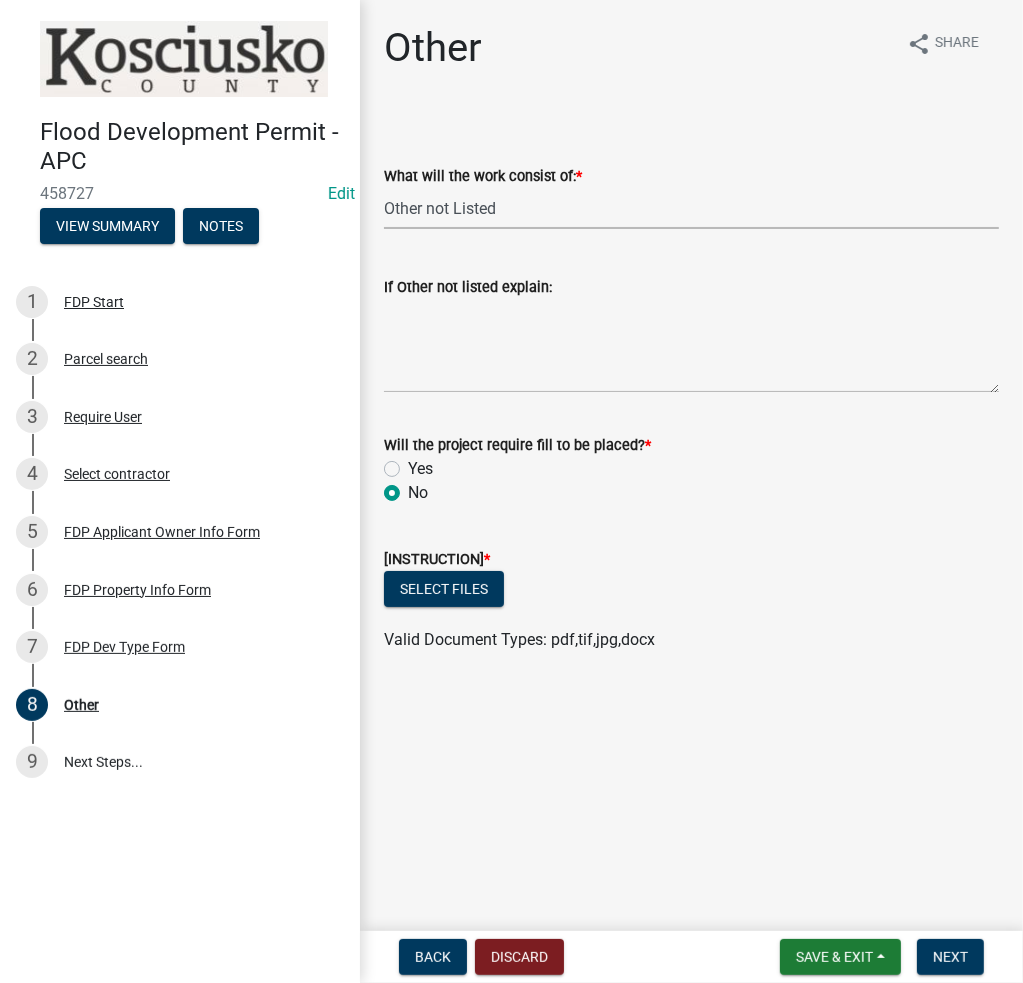 radio on "true" 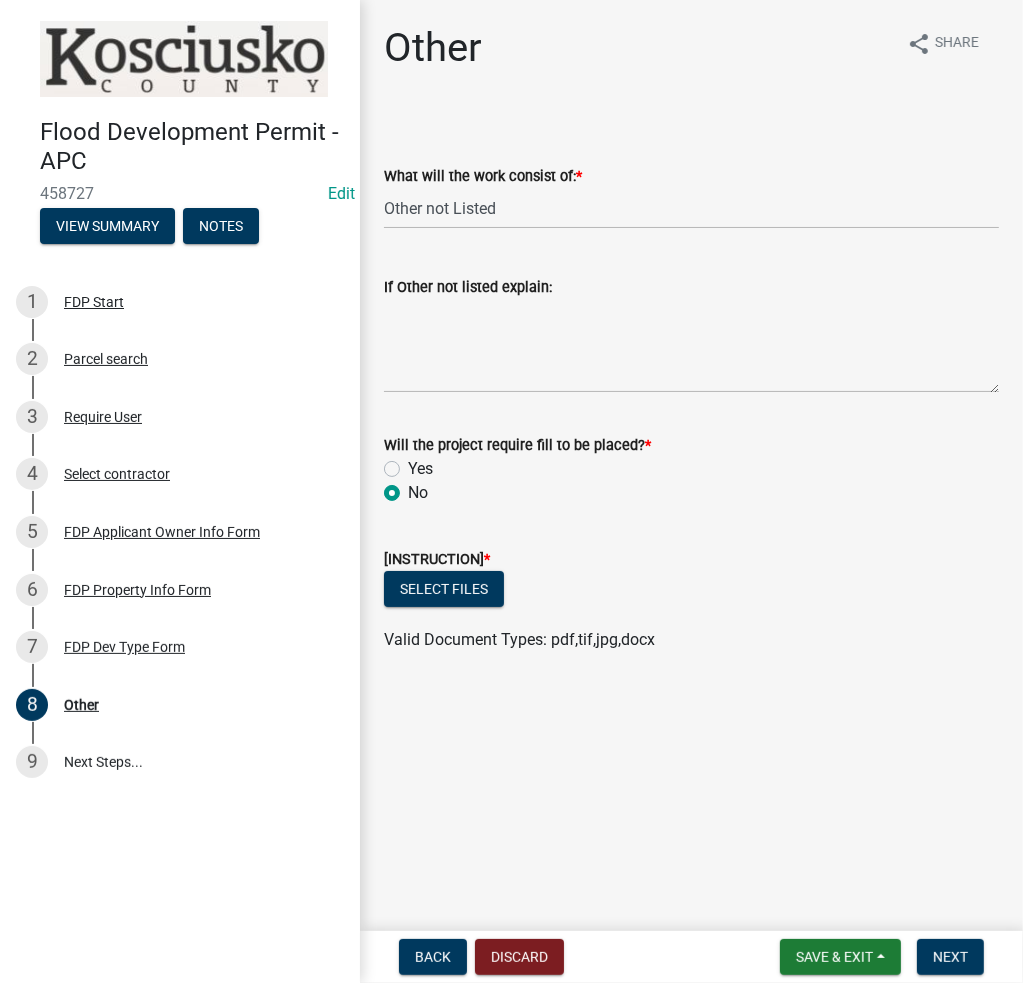 click on "Select files" 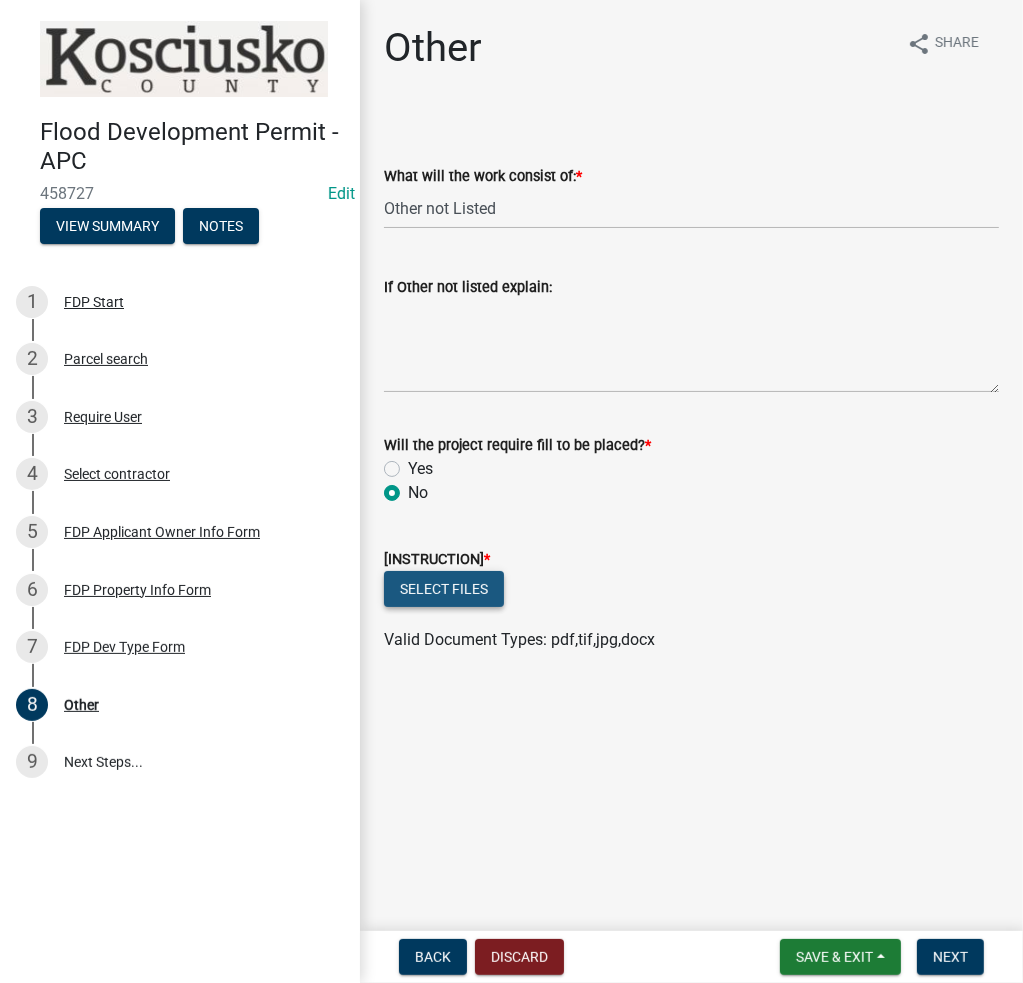 click on "Select files" 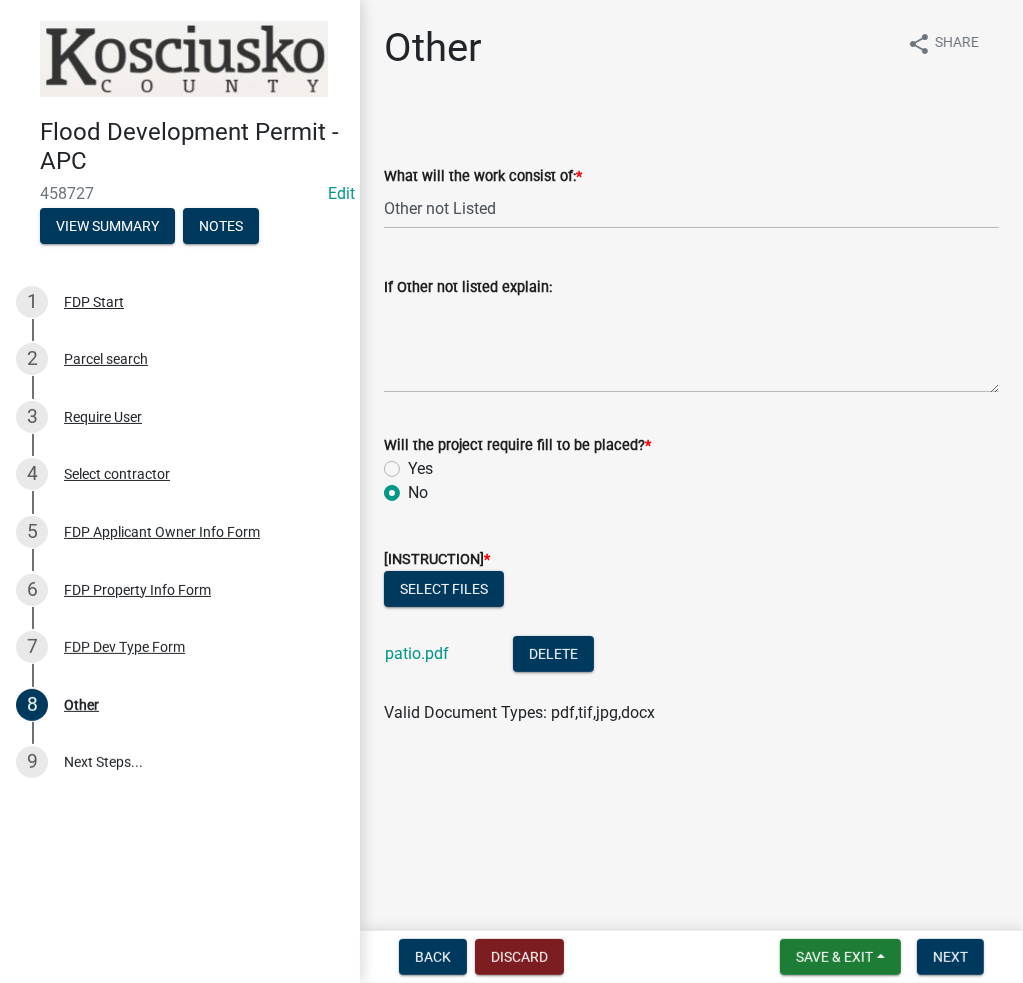 click on "Back  Discard   Save & Exit  Save  Save & Exit   Next" at bounding box center (691, 957) 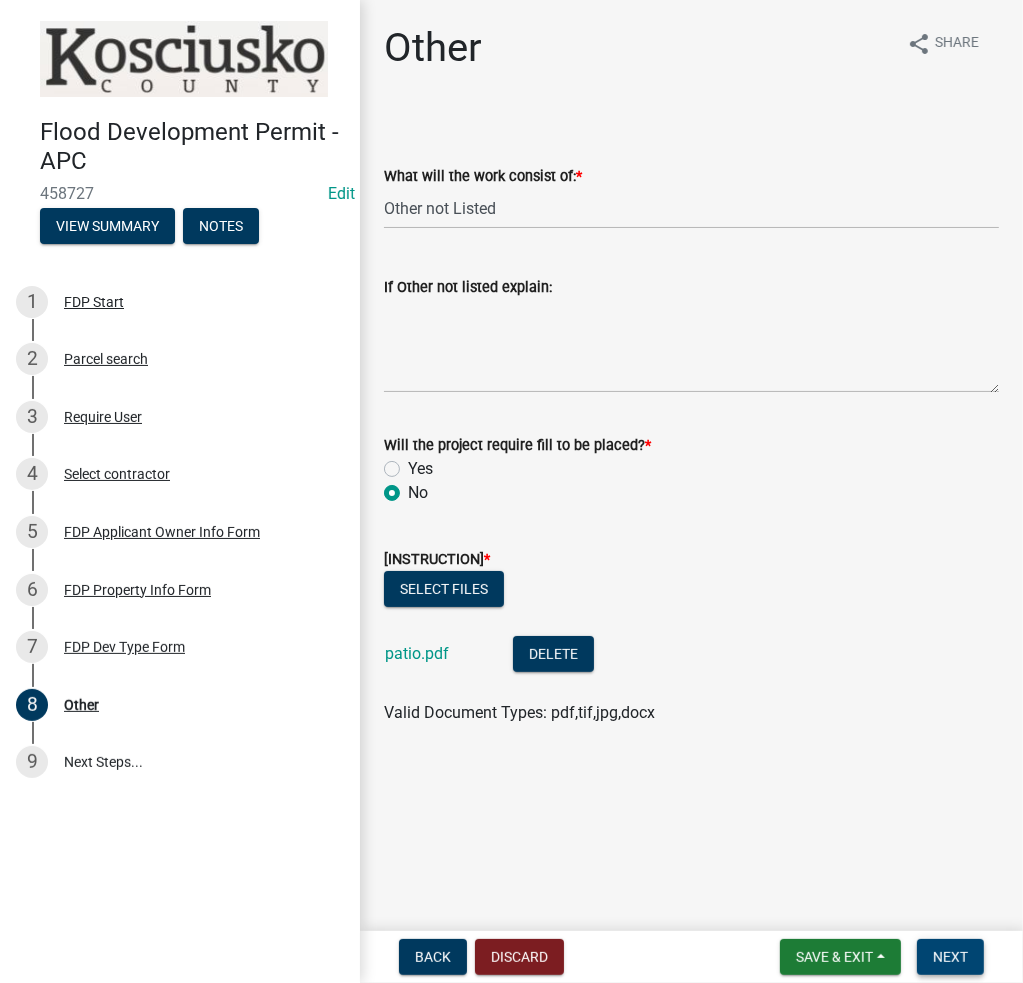click on "Next" at bounding box center (950, 957) 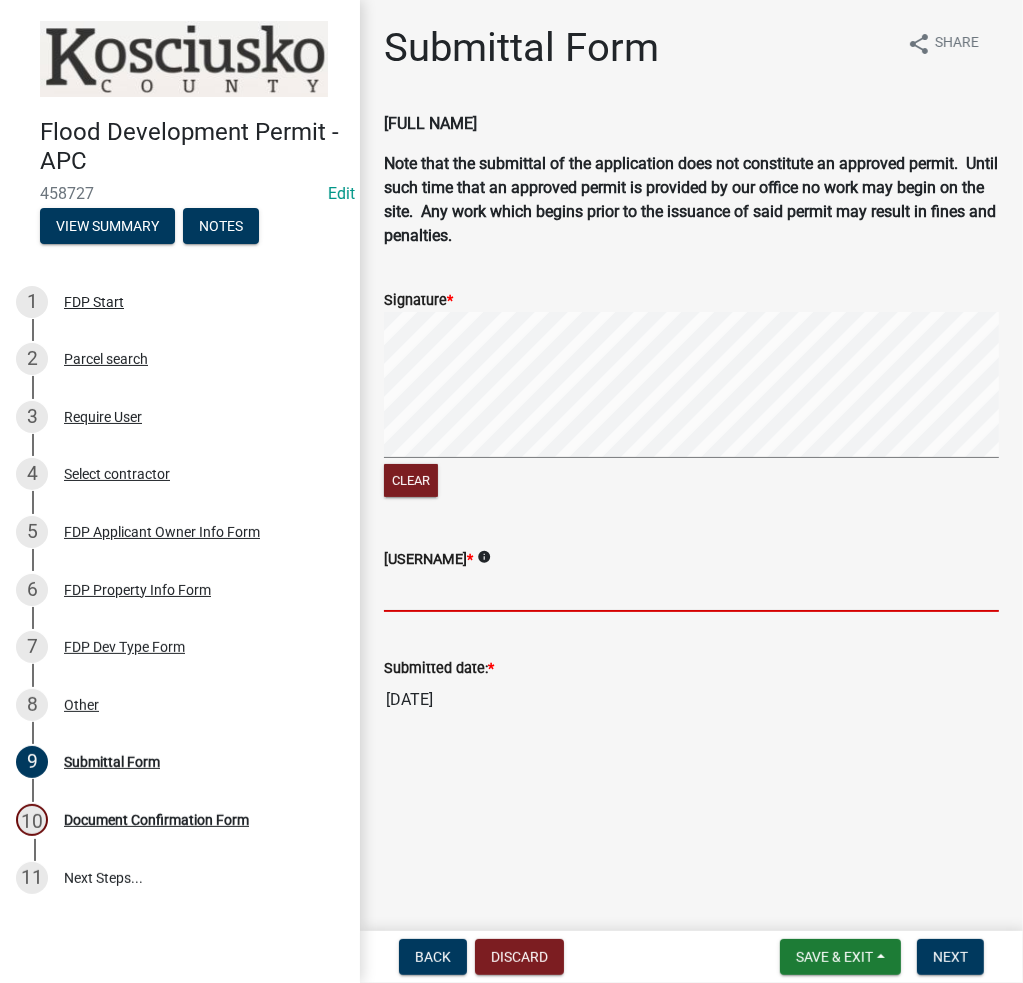 click on "Printed Applicant Name Signing for Permit:  *" at bounding box center (691, 591) 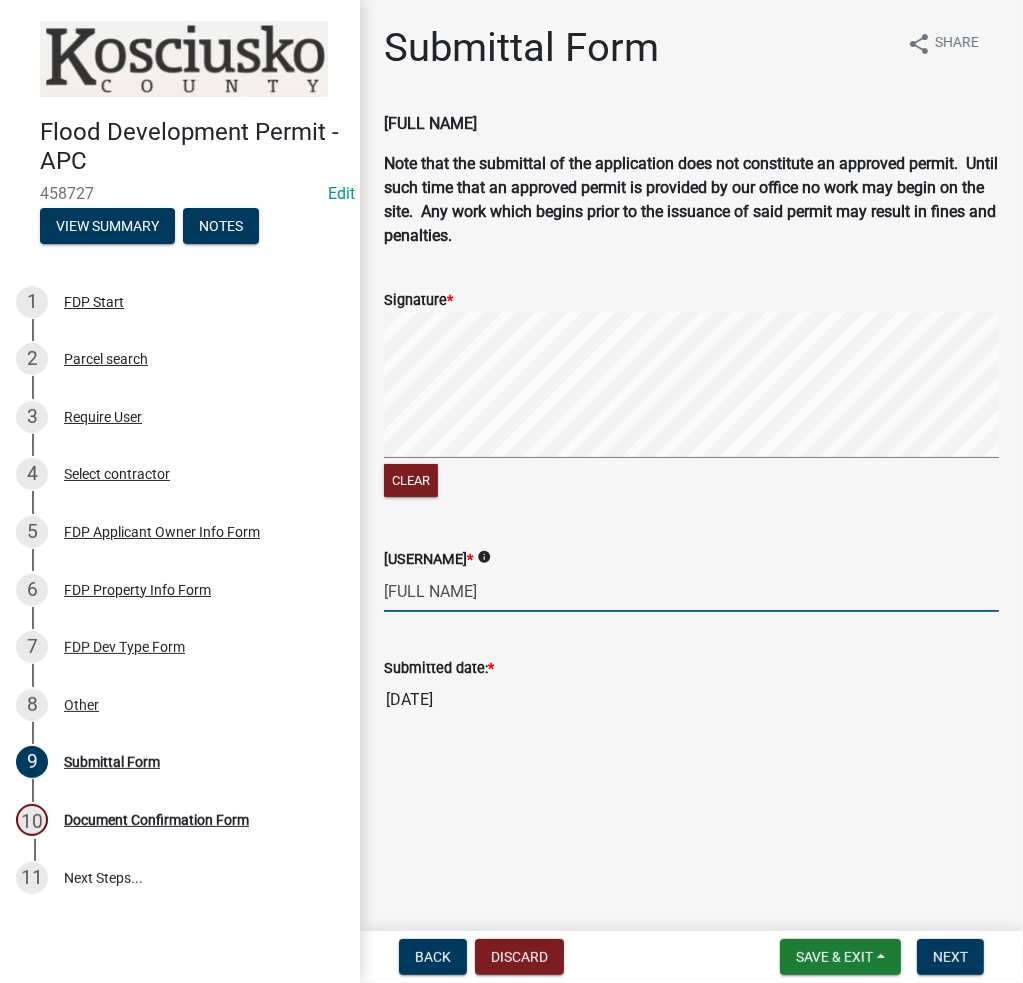 type on "Steve Cunningham" 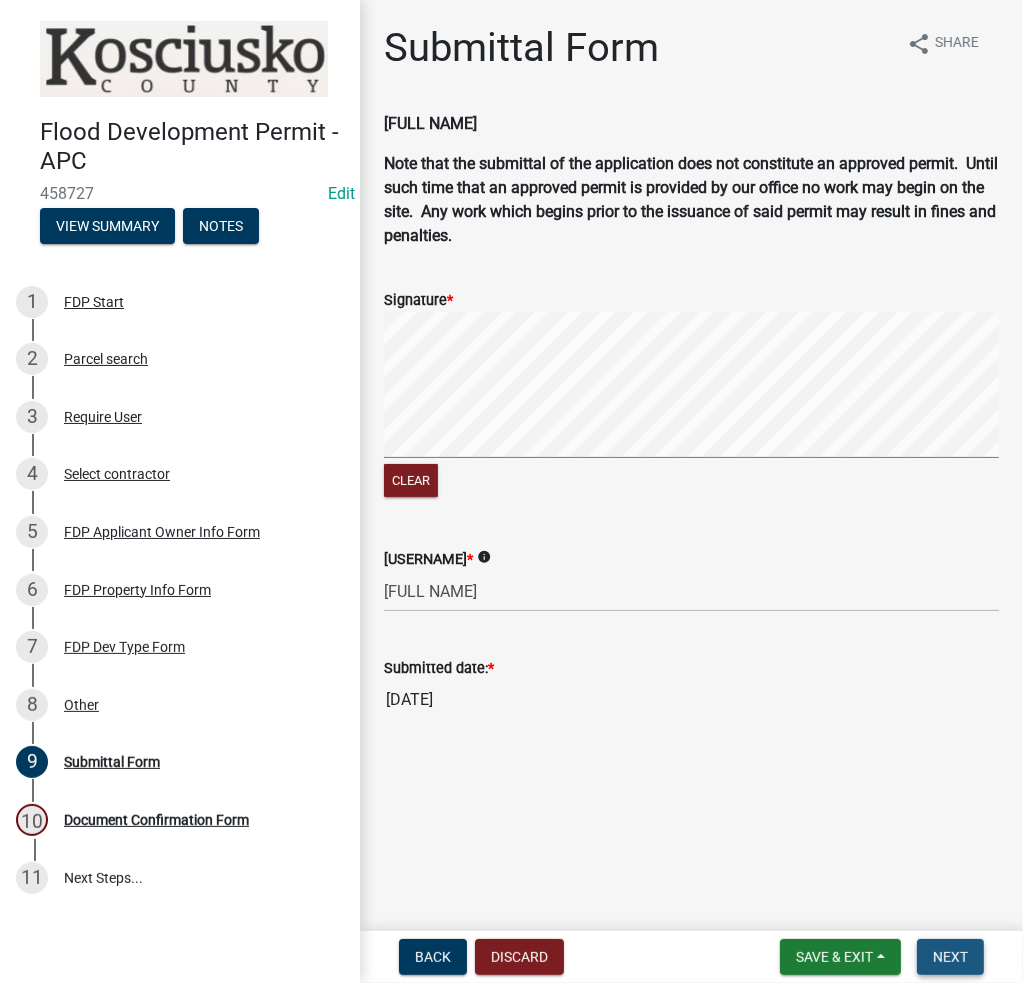 click on "Next" at bounding box center (950, 957) 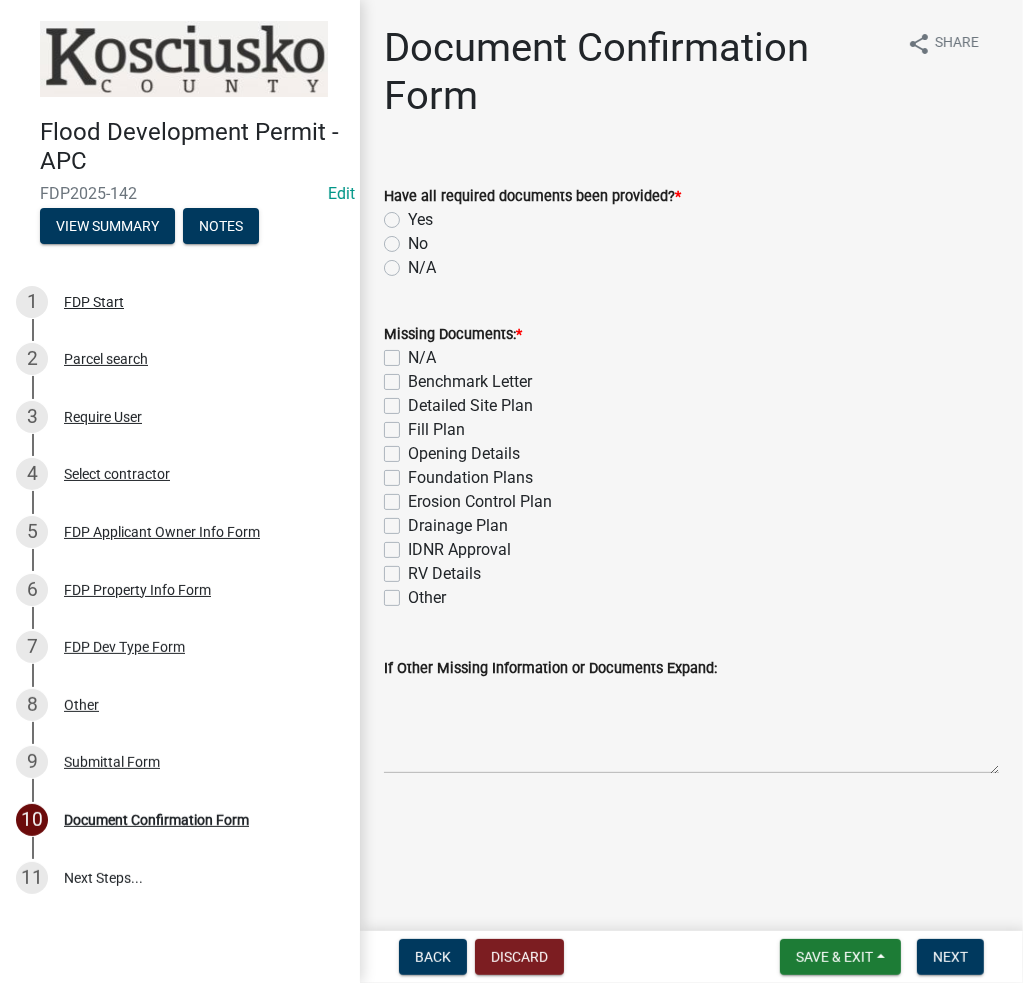 click on "Yes" 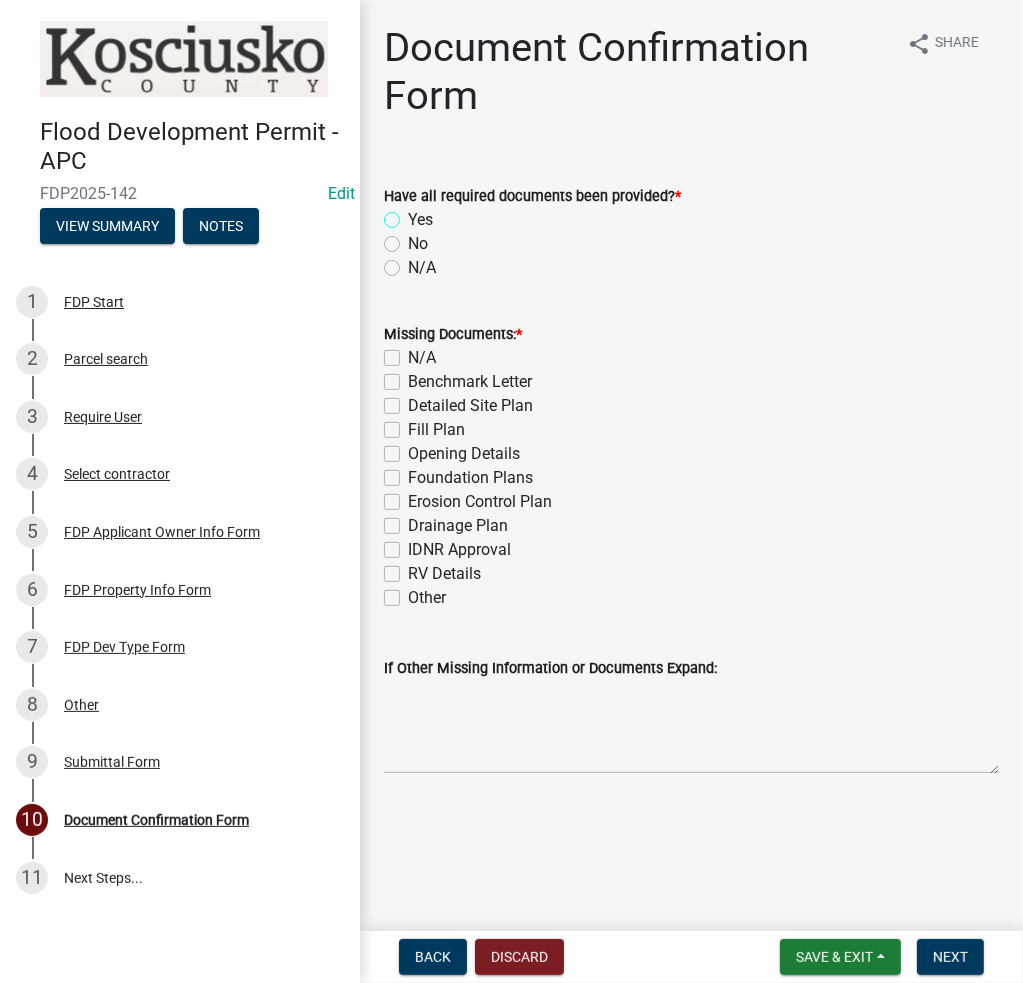 click on "Yes" at bounding box center [414, 214] 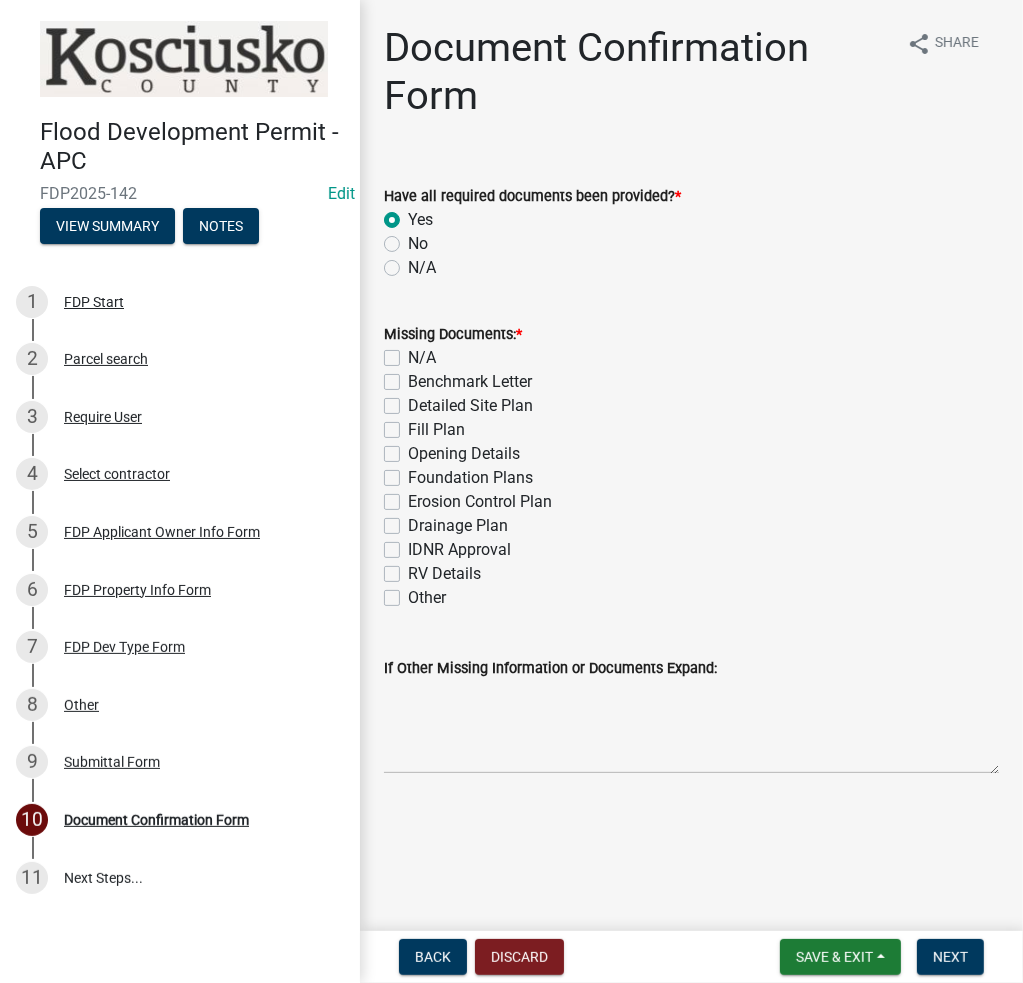 radio on "true" 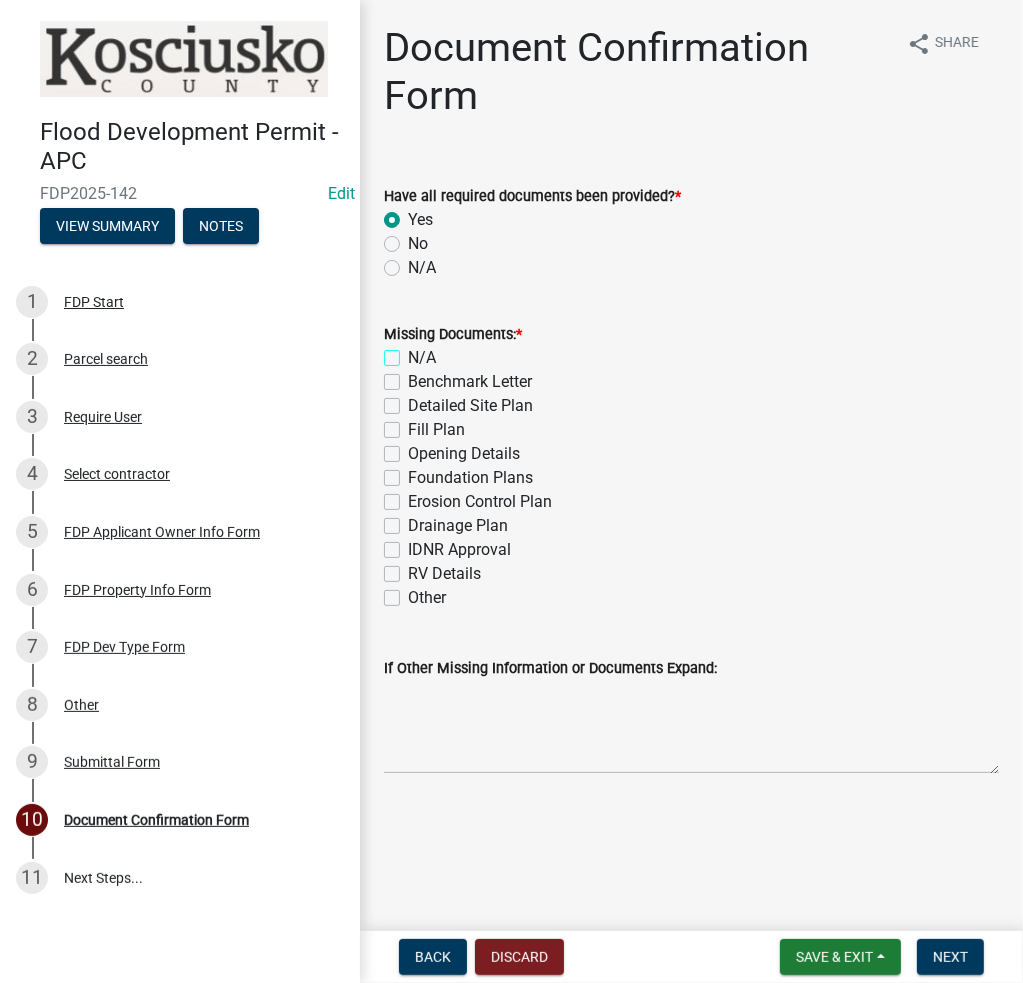 click on "N/A" at bounding box center [414, 352] 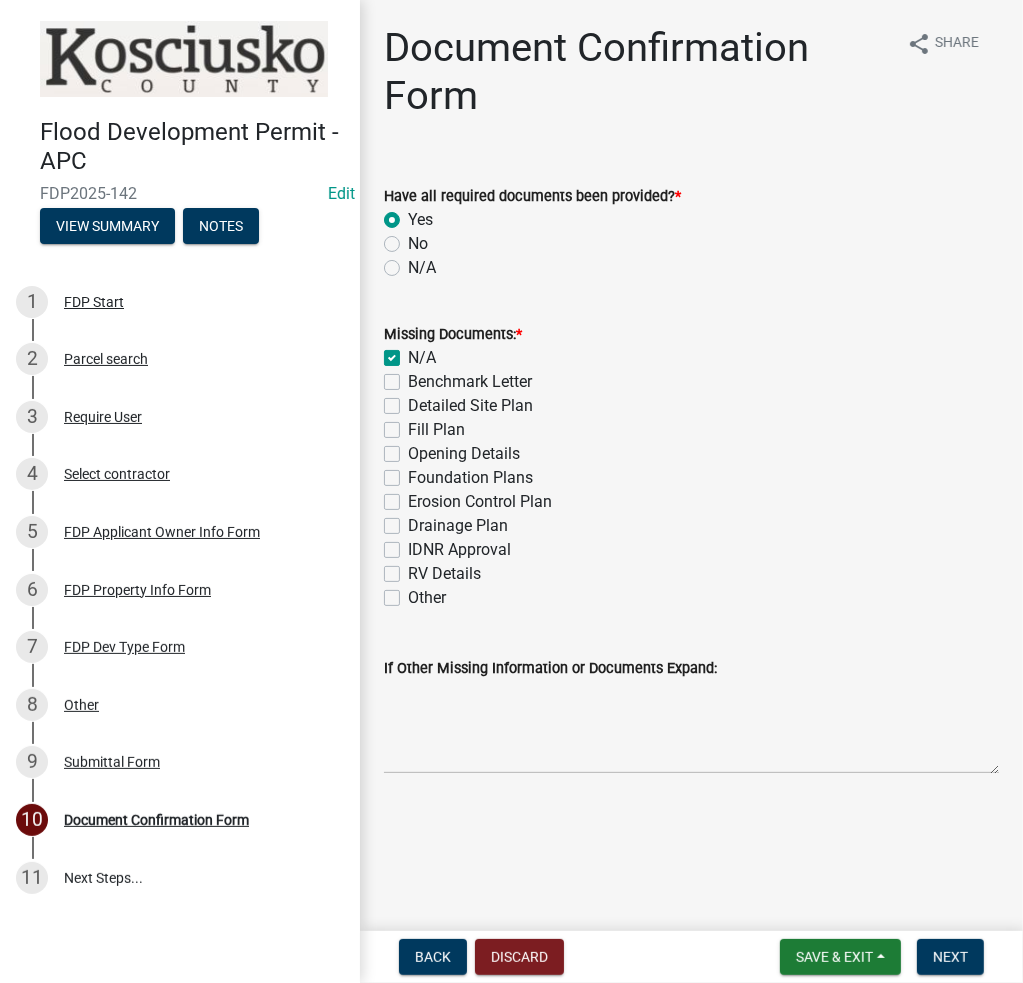 checkbox on "true" 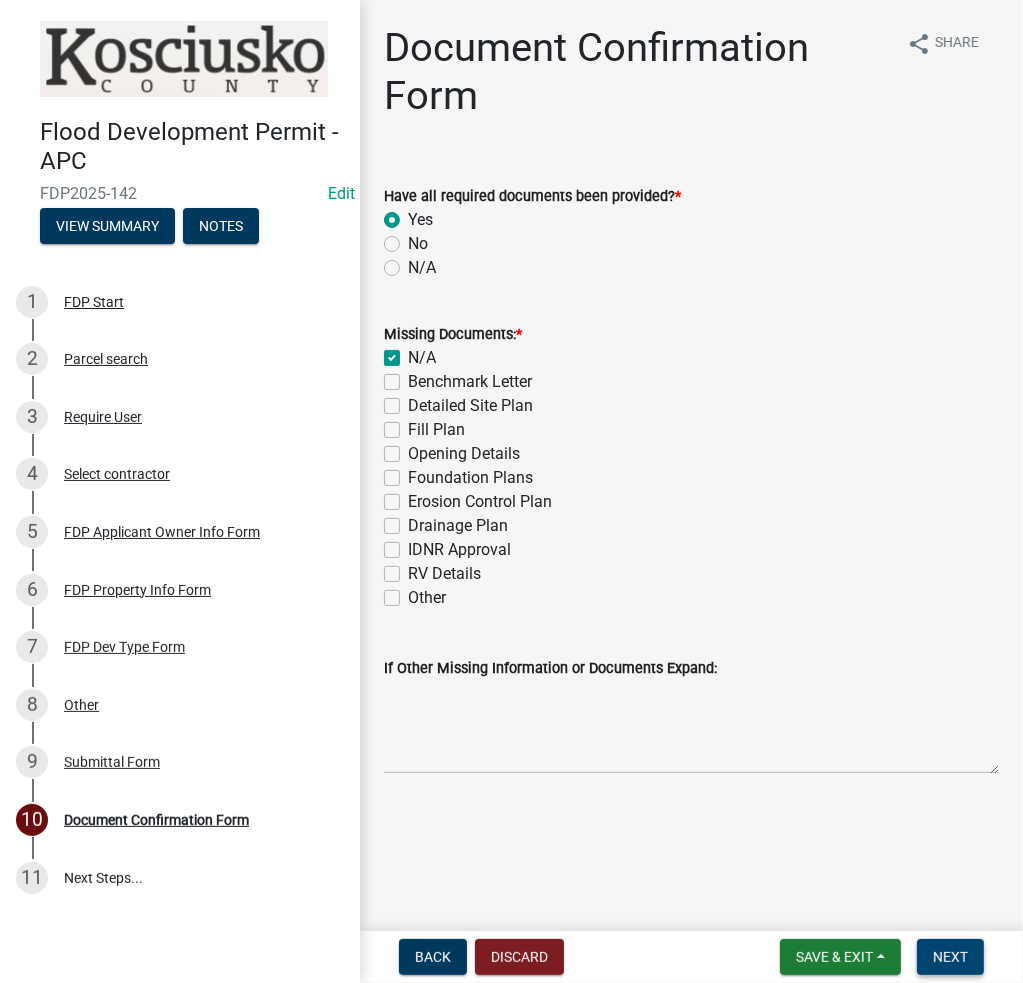 click on "Next" at bounding box center (950, 957) 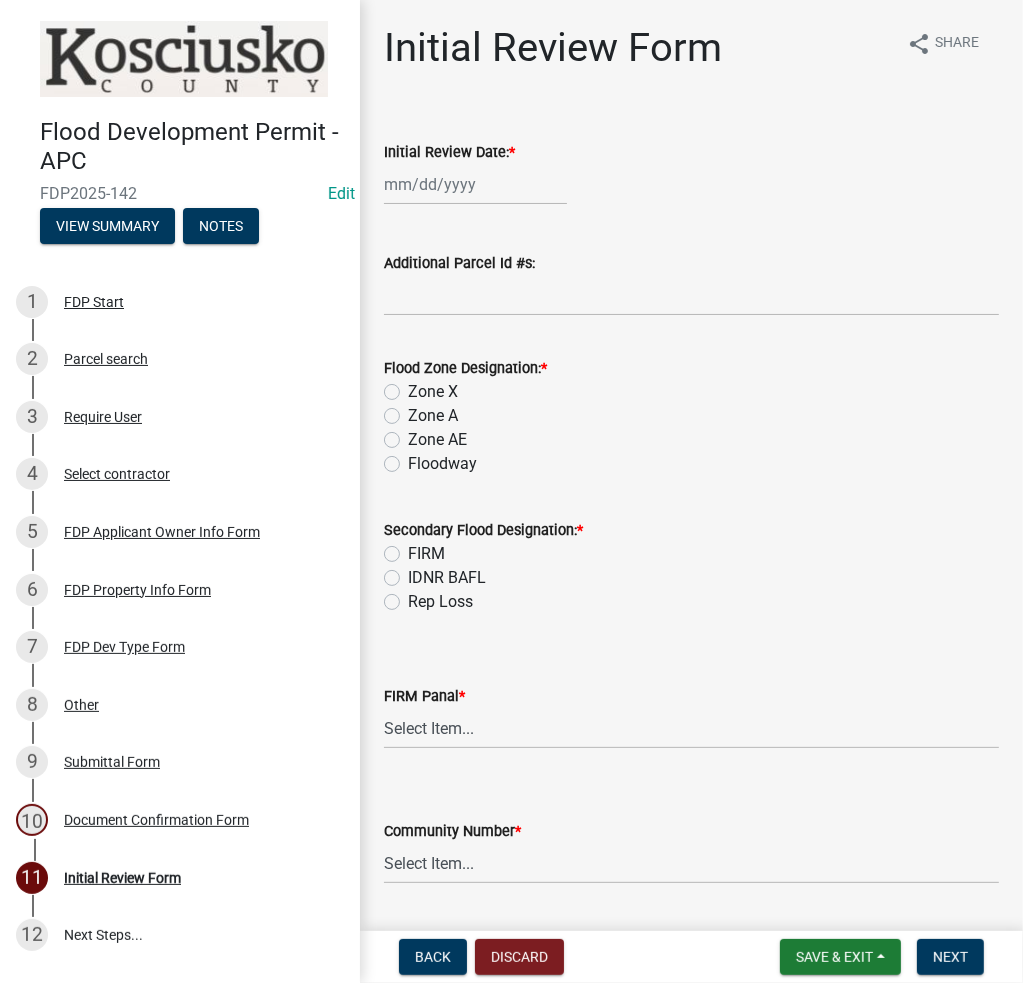 click on "Zone AE" 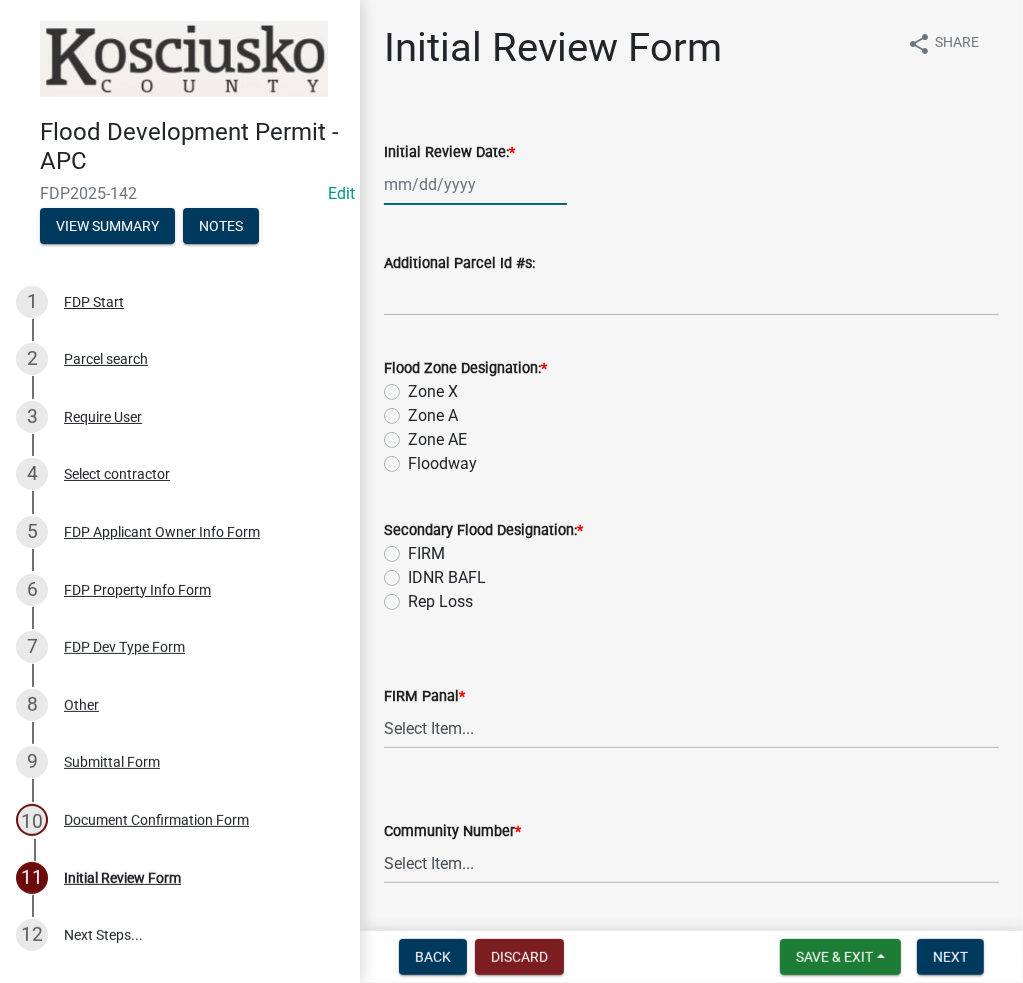 click 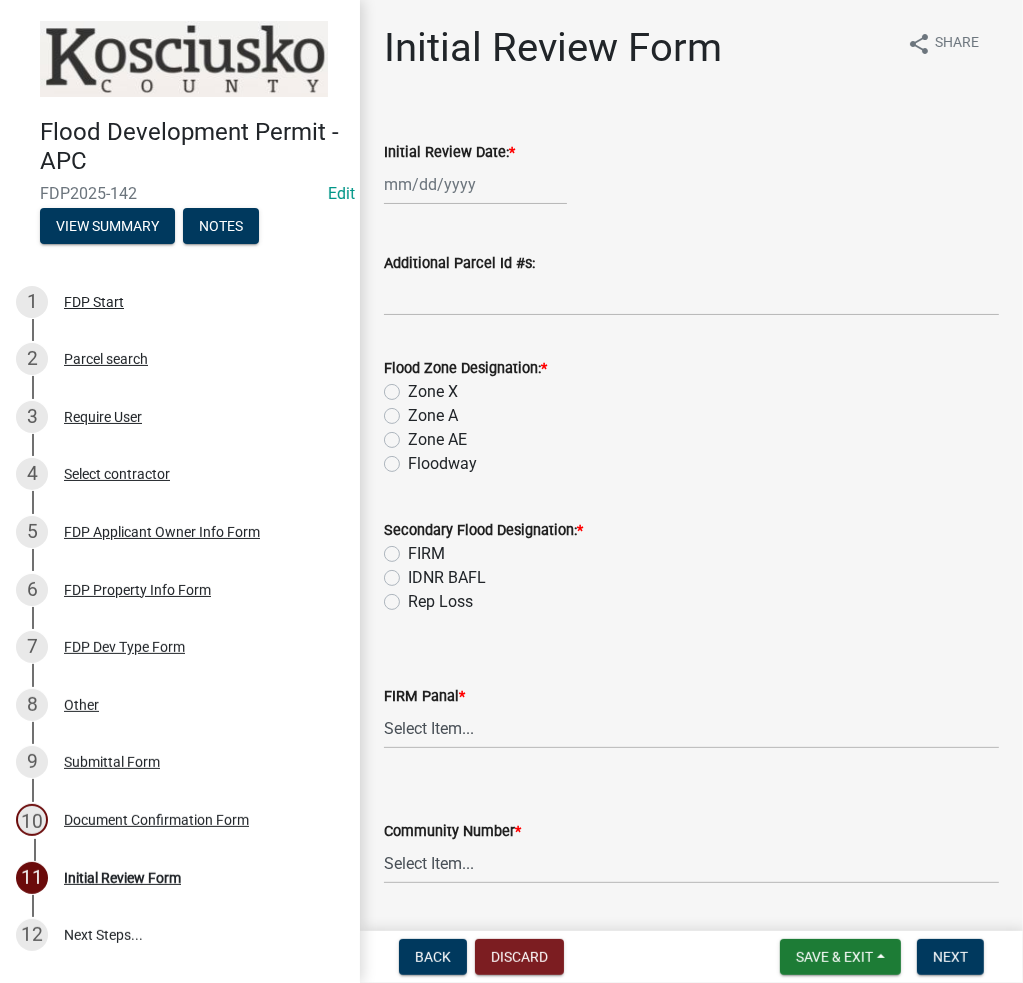 select on "8" 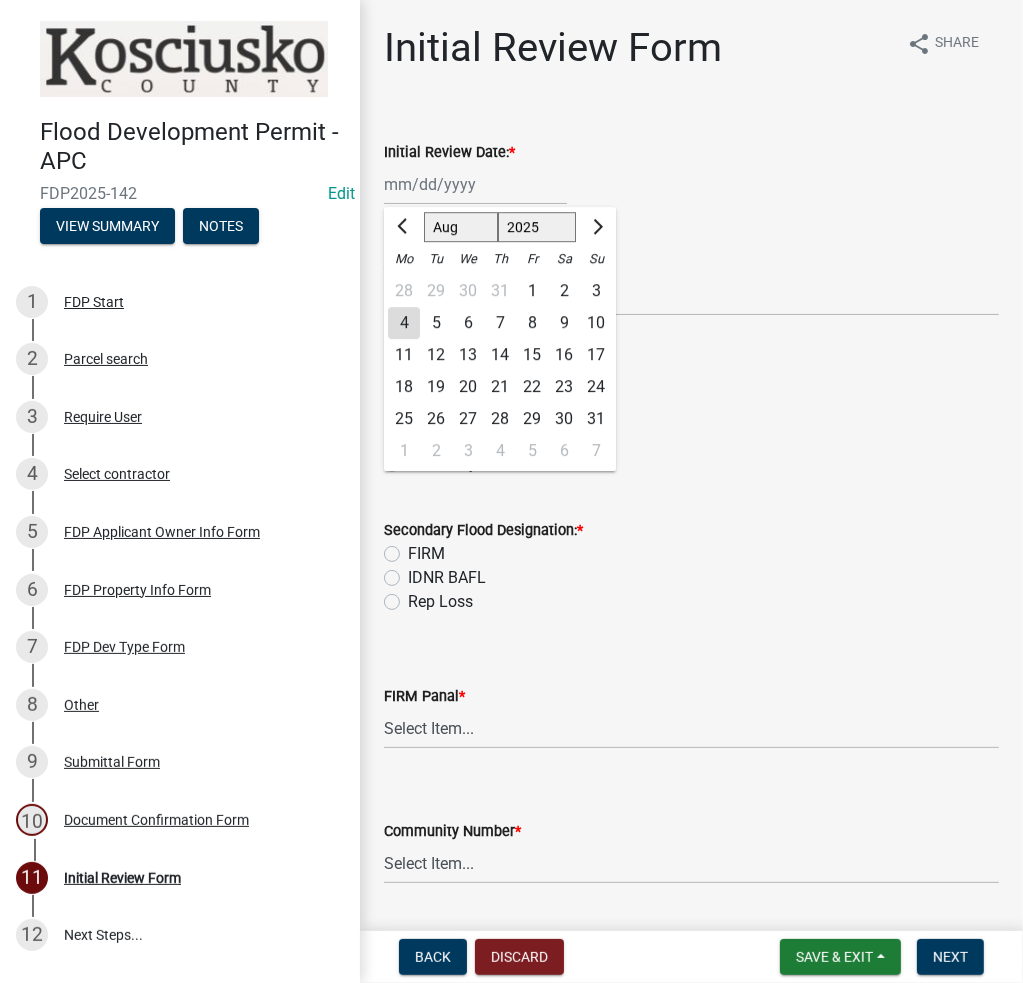 click on "4" 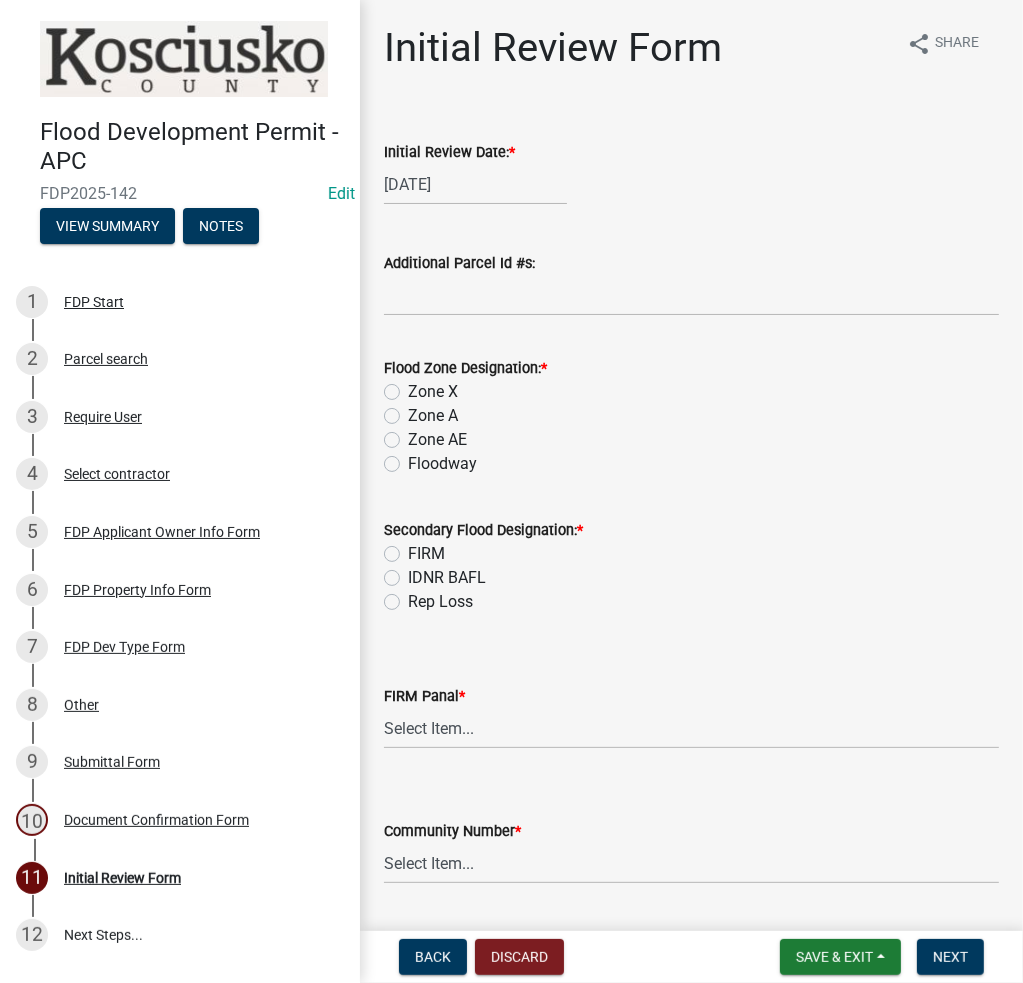 drag, startPoint x: 419, startPoint y: 446, endPoint x: 418, endPoint y: 461, distance: 15.033297 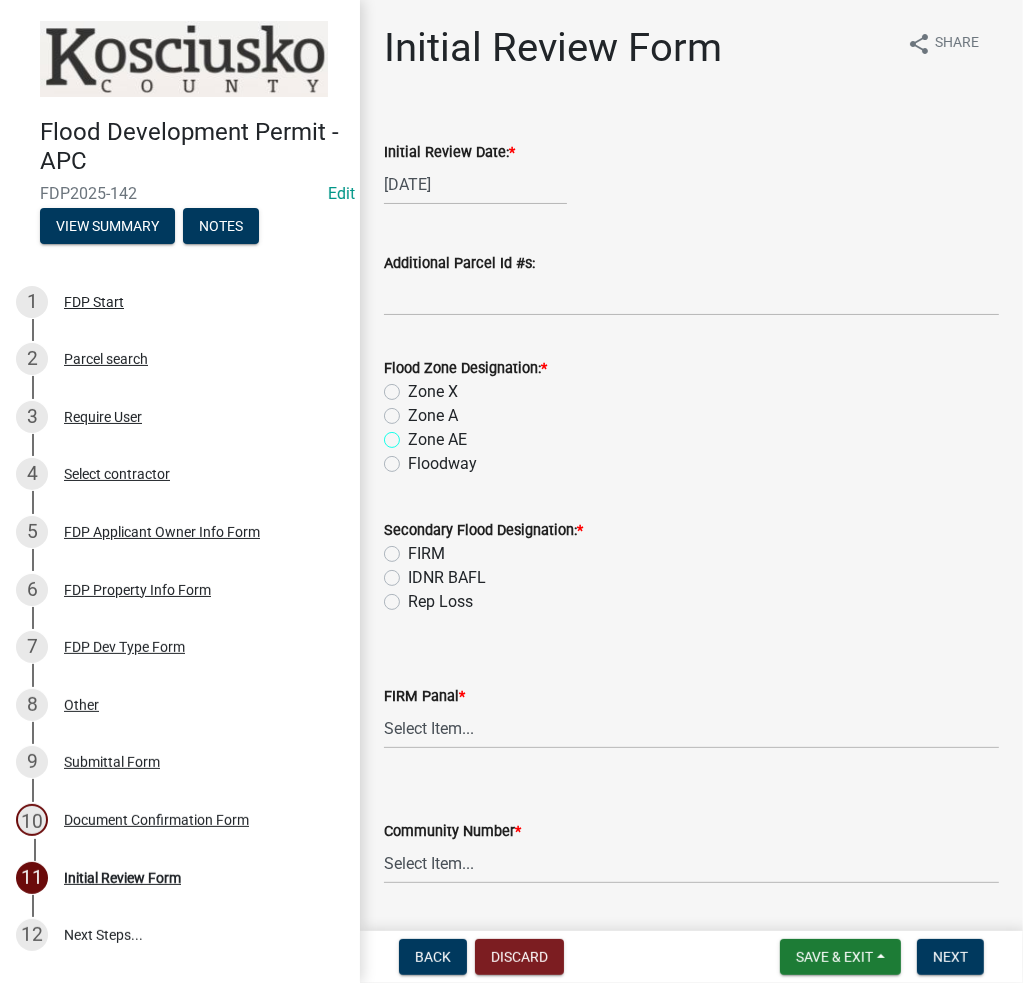 click on "Zone AE" at bounding box center [414, 434] 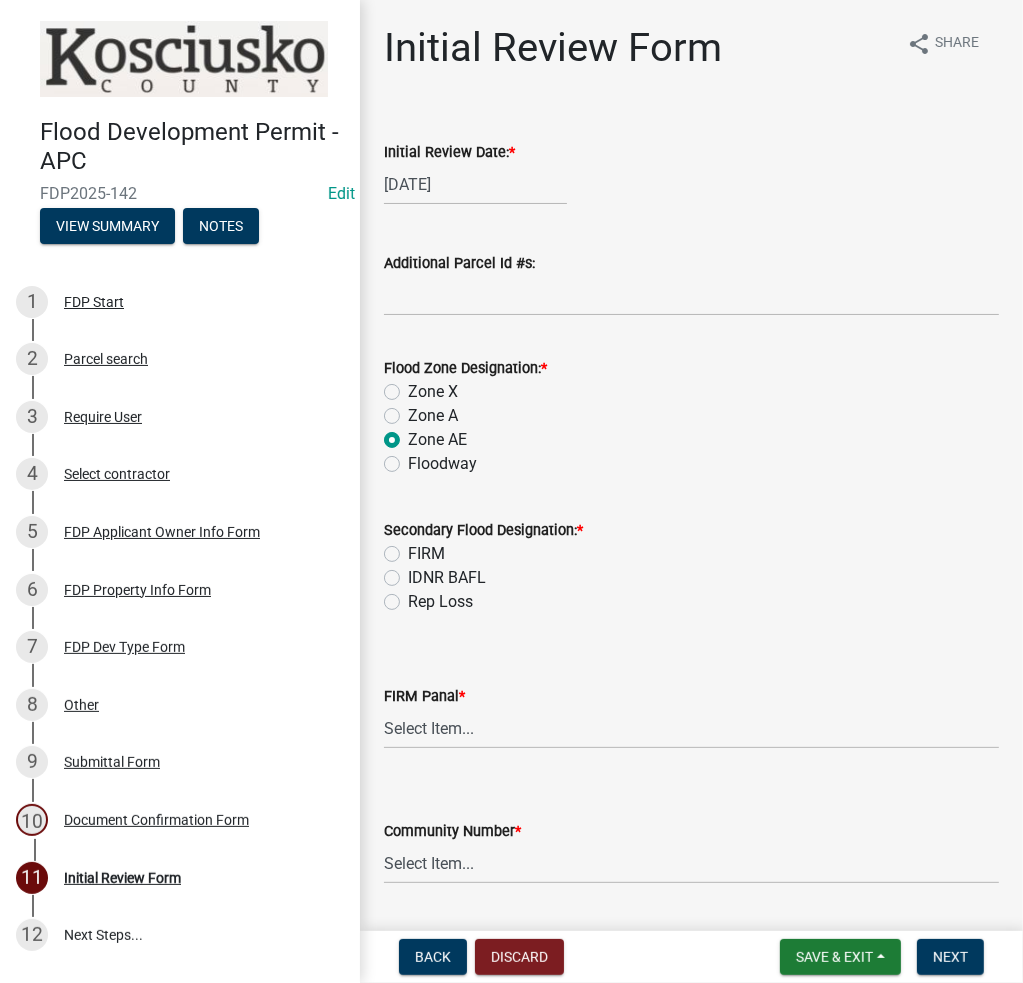 radio on "true" 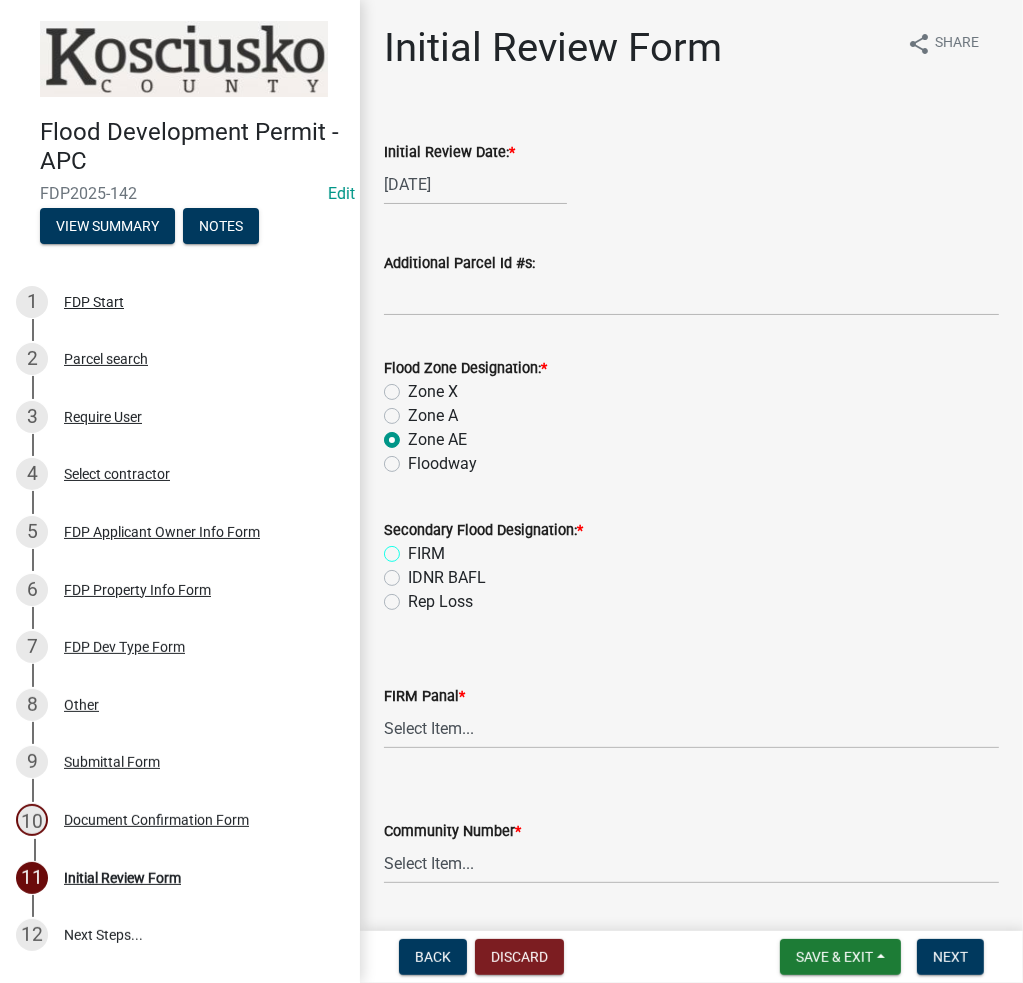 click on "FIRM" at bounding box center (414, 548) 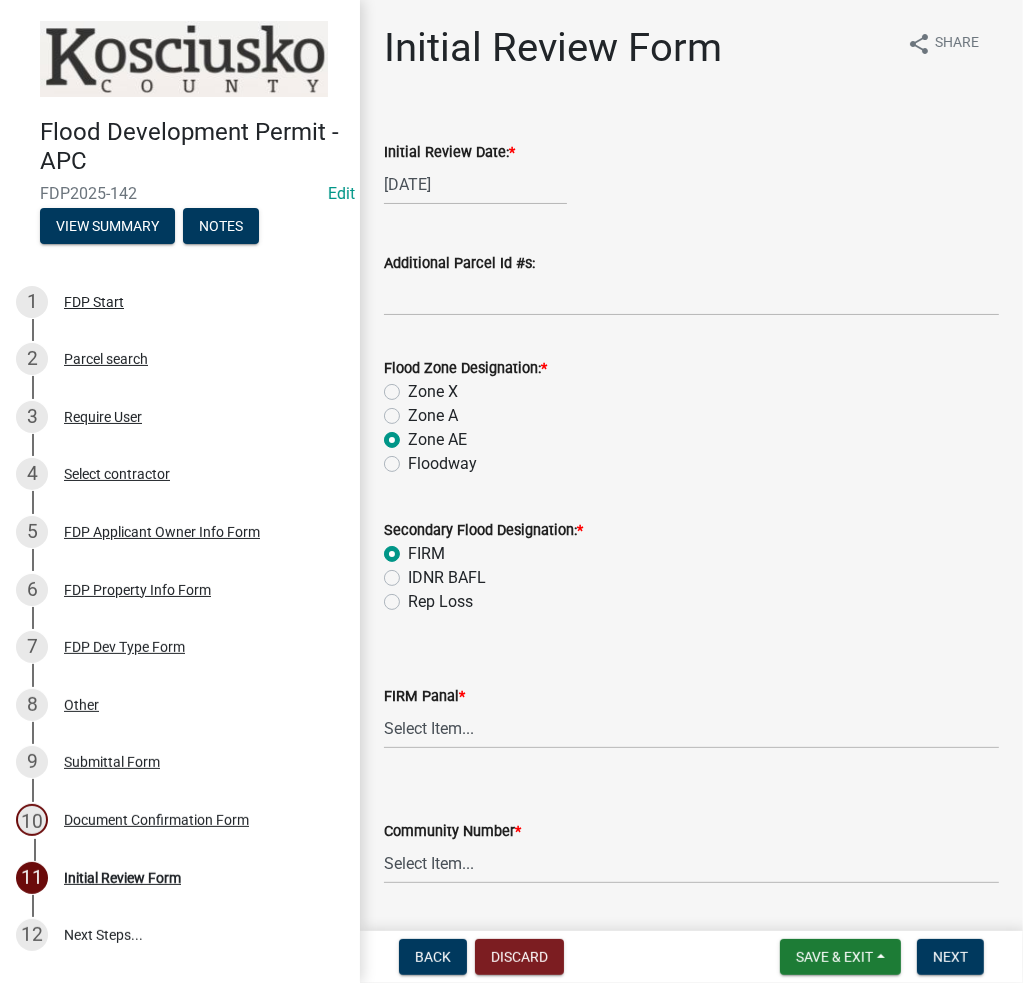 radio on "true" 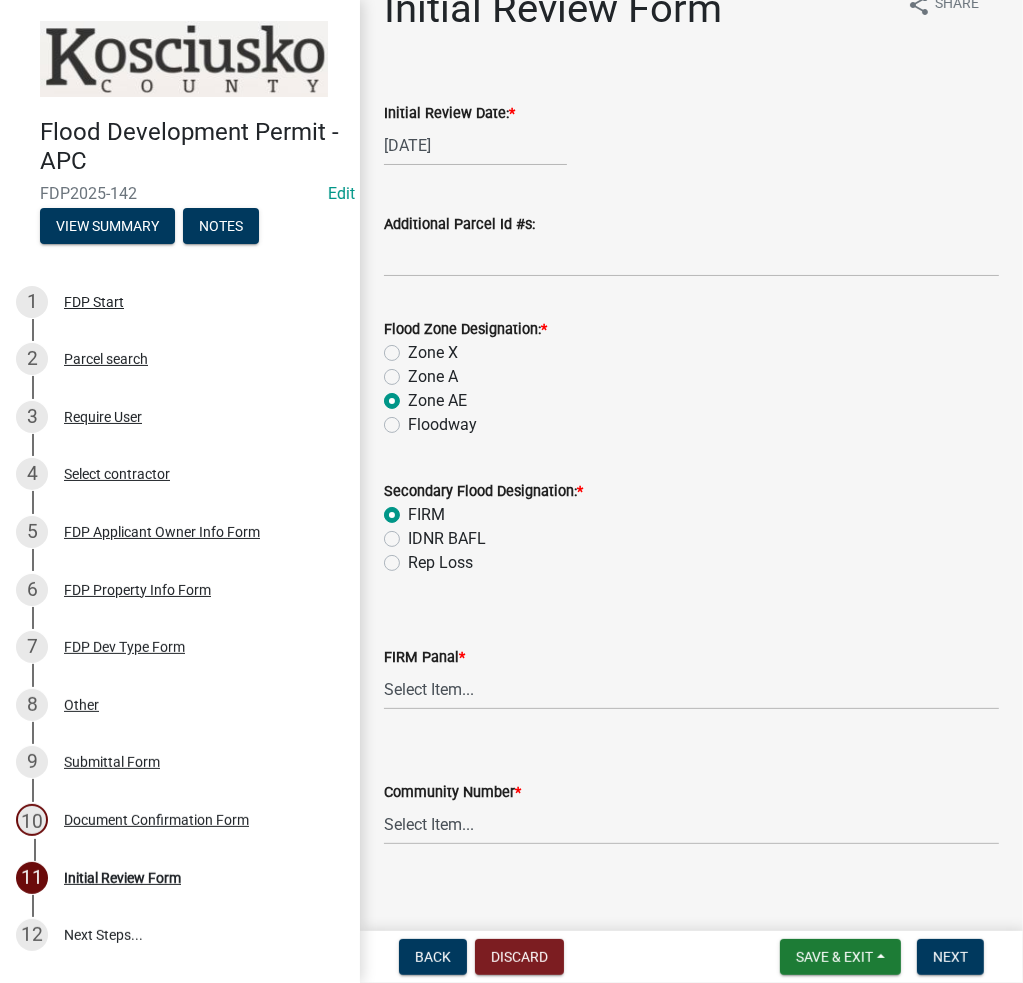 scroll, scrollTop: 56, scrollLeft: 0, axis: vertical 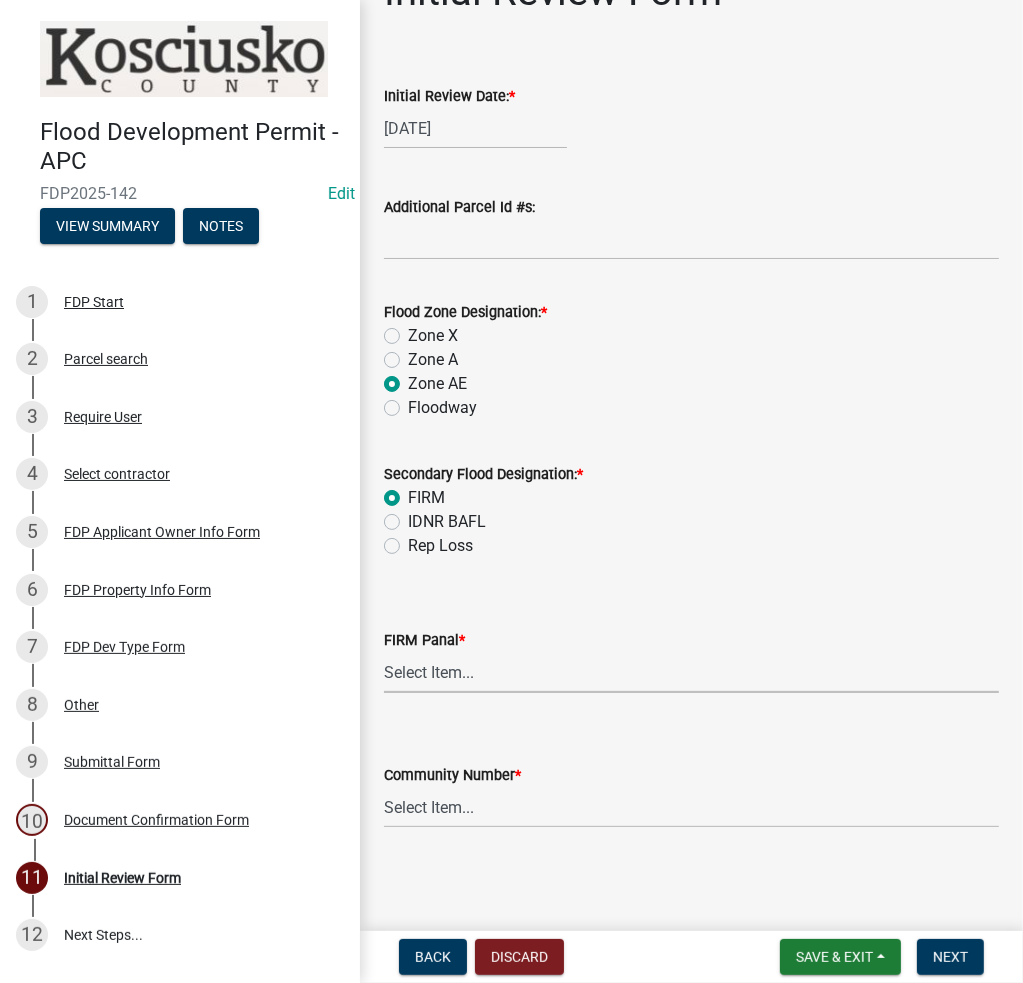 click on "Select Item...   0020   0040   0045   0065   0067   0070   0086   0090   0095   0110   0120   0140   0145   0150   0155   0160   0163   0164   0165   0170   0180   0185   0190   0195   0210   0215   0220   0230   0235   0240   0245   0251   0252   0253   0254   0260   0265   0270   0280   0285   0290   0310   0320   0330   0335   0340   0345   0360   0375   0380   0390   0400" at bounding box center (691, 672) 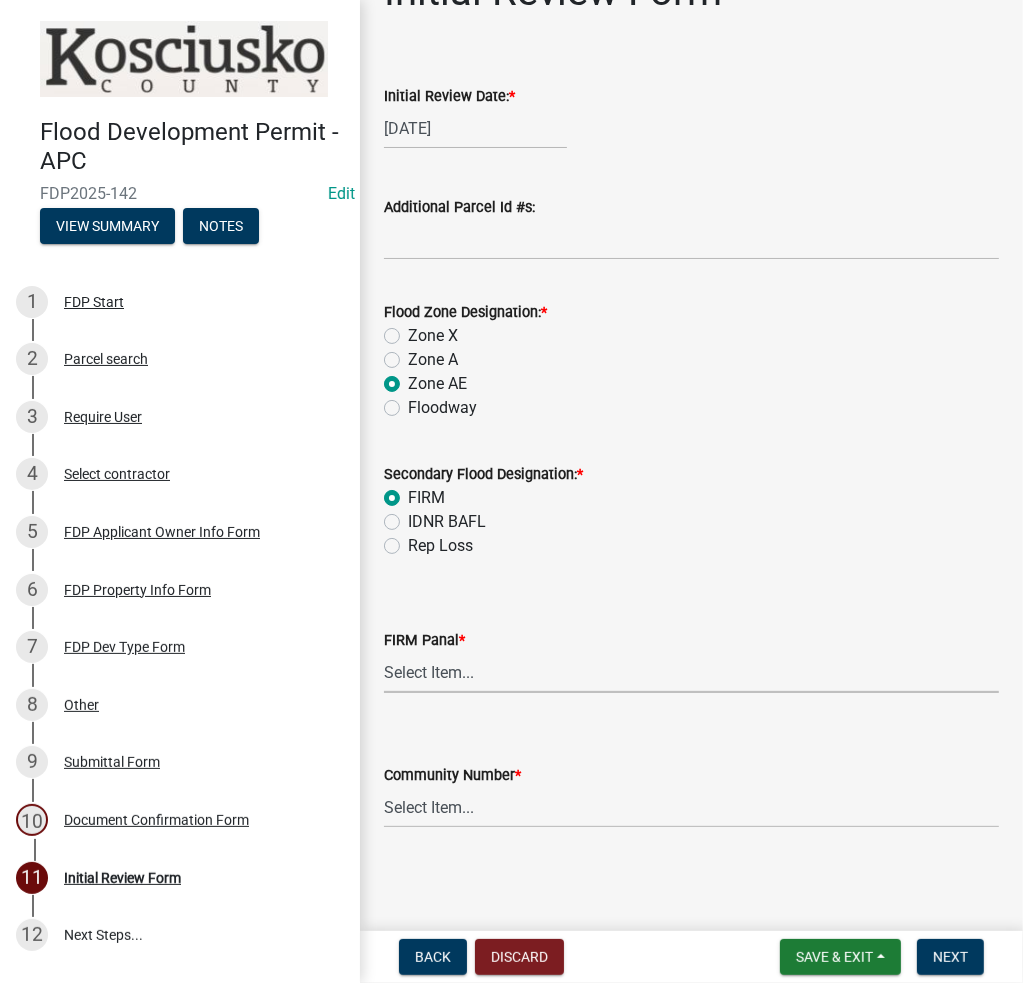 click on "Select Item...   0020   0040   0045   0065   0067   0070   0086   0090   0095   0110   0120   0140   0145   0150   0155   0160   0163   0164   0165   0170   0180   0185   0190   0195   0210   0215   0220   0230   0235   0240   0245   0251   0252   0253   0254   0260   0265   0270   0280   0285   0290   0310   0320   0330   0335   0340   0345   0360   0375   0380   0390   0400" at bounding box center [691, 672] 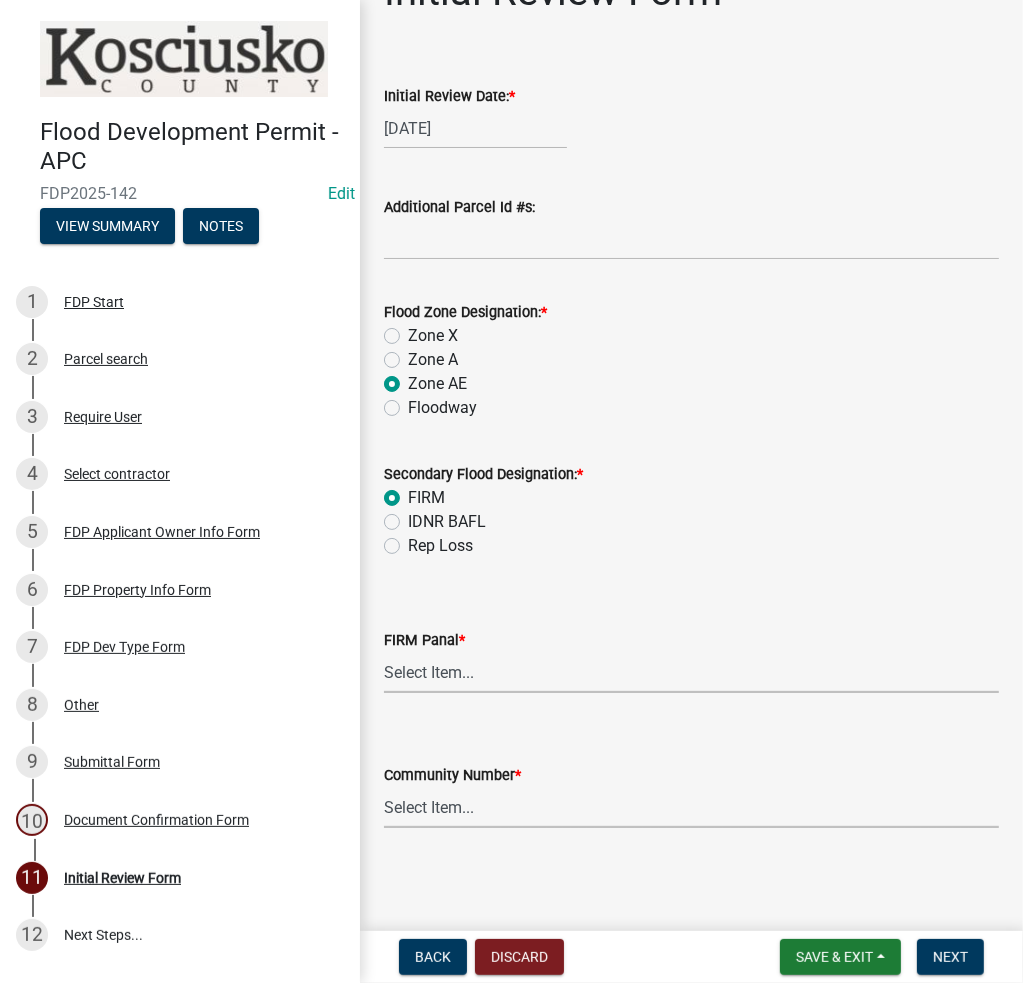 click on "Select Item...   Kos Co - Unincop - 180121   Town of Milford - 180382   Town of North Webster - 180465   Town of Silver Lake - 180311   Town of Syracuse - 180122" at bounding box center [691, 807] 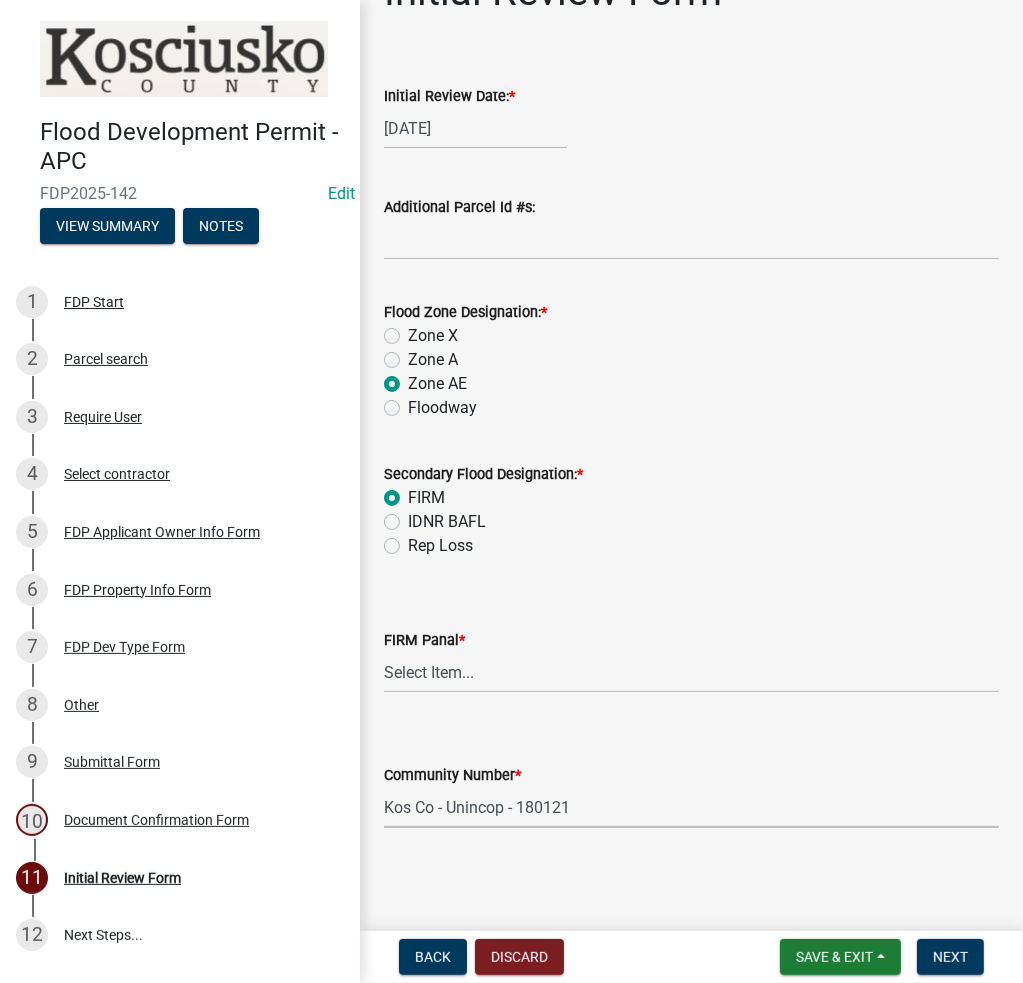 click on "Select Item...   Kos Co - Unincop - 180121   Town of Milford - 180382   Town of North Webster - 180465   Town of Silver Lake - 180311   Town of Syracuse - 180122" at bounding box center [691, 807] 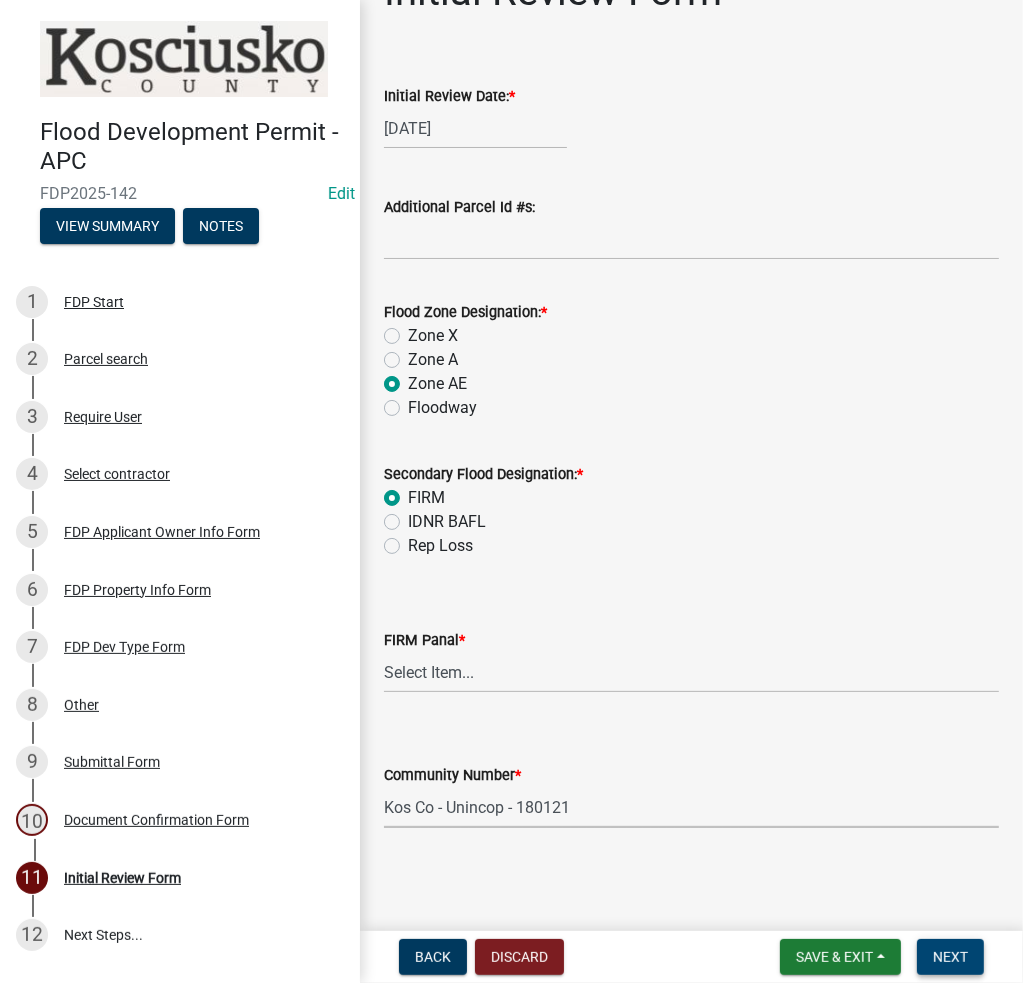 click on "Next" at bounding box center [950, 957] 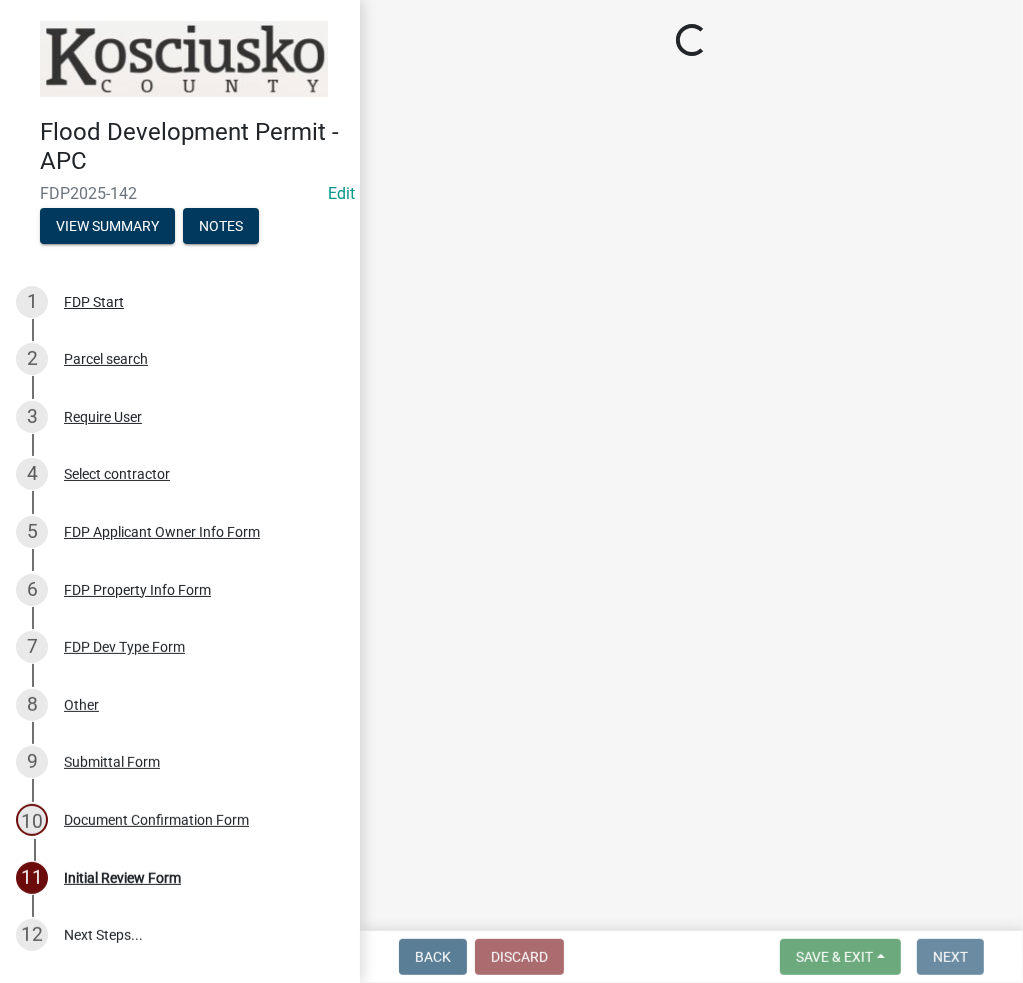 scroll, scrollTop: 0, scrollLeft: 0, axis: both 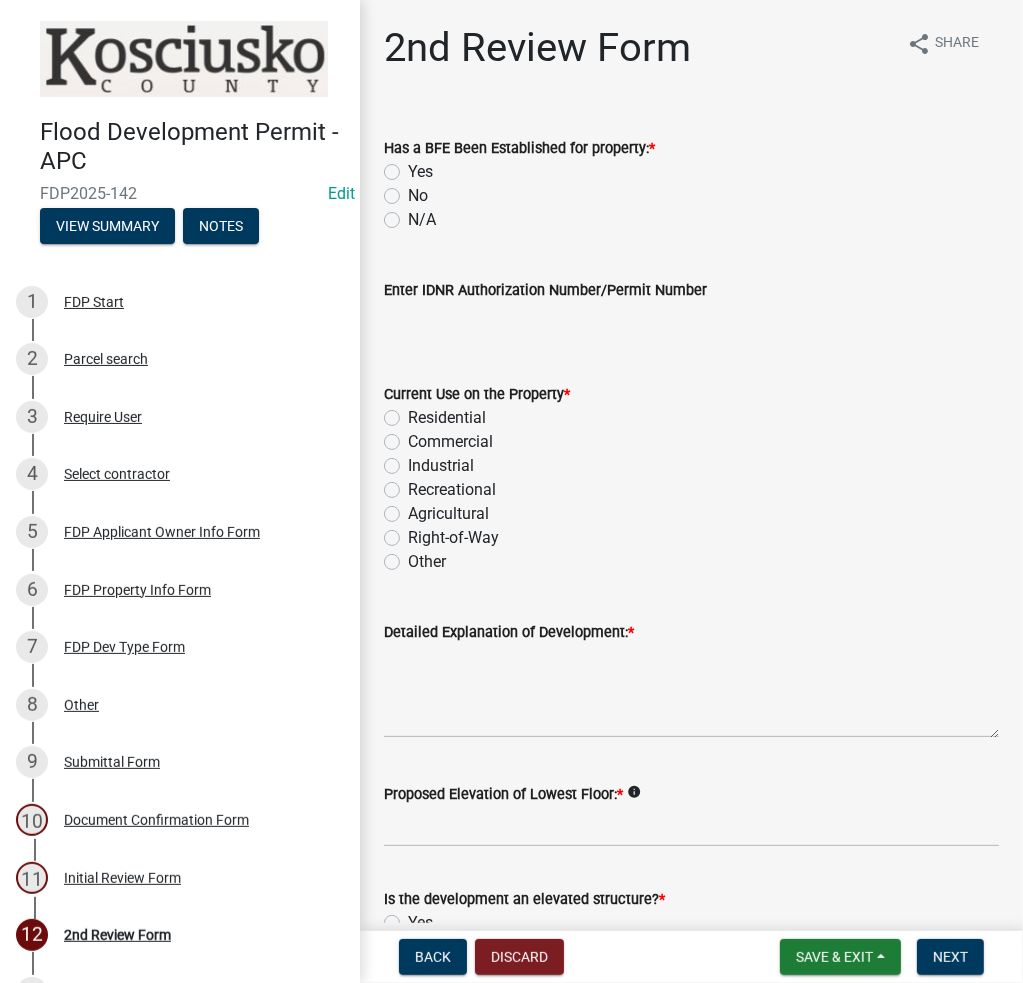 click on "Yes" 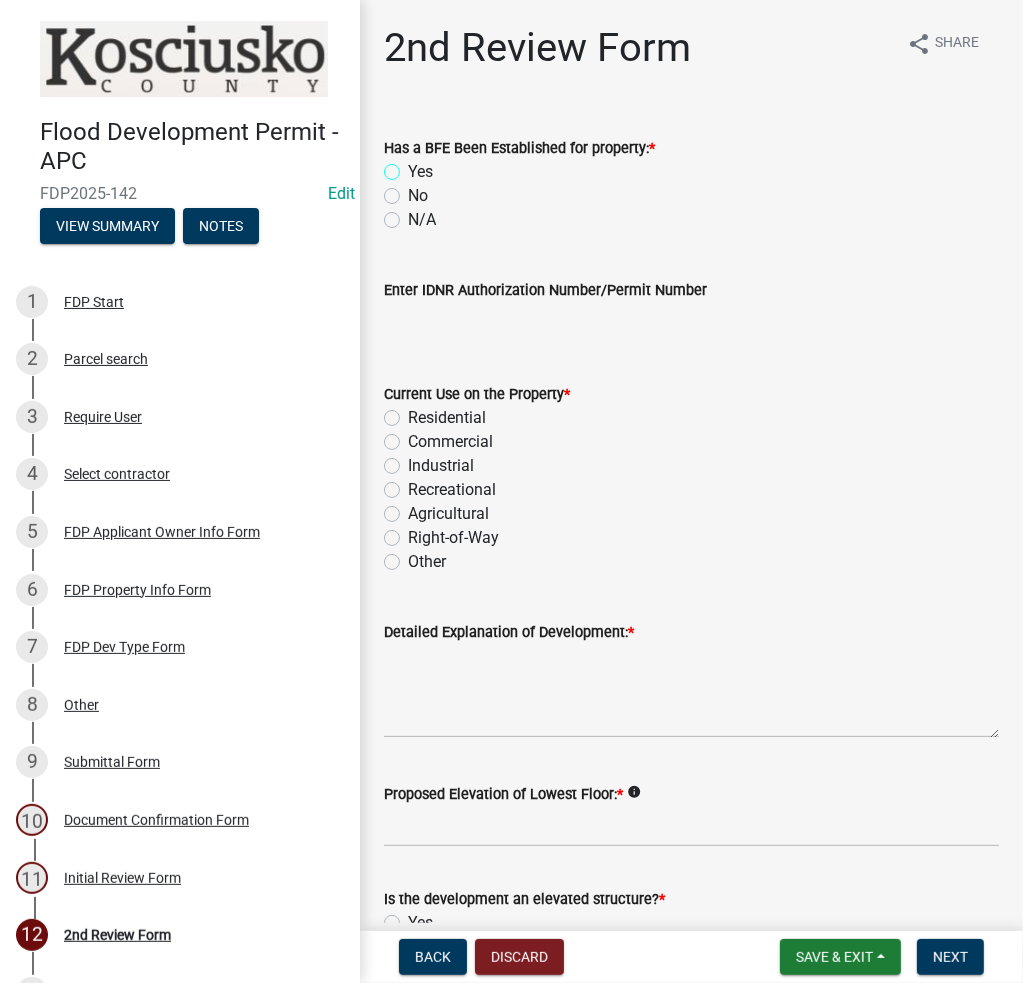 click on "Yes" at bounding box center [414, 166] 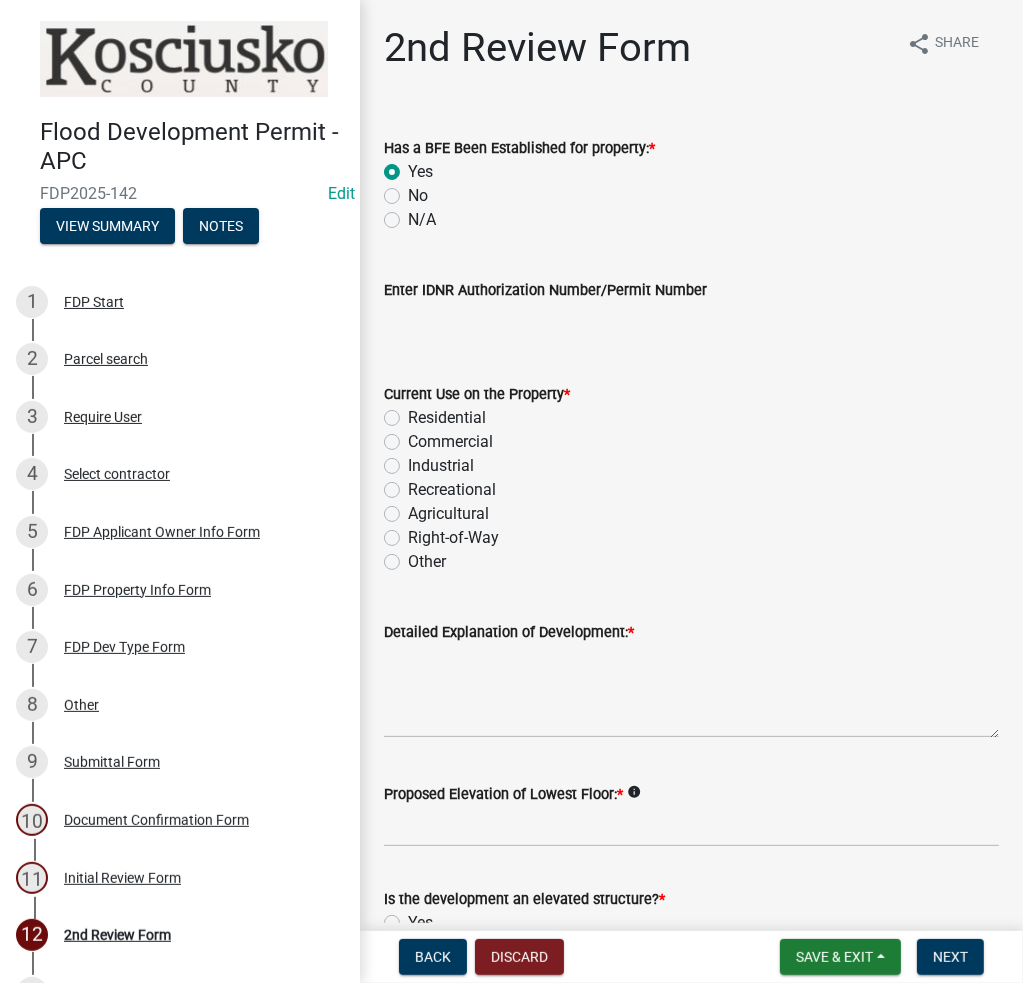 radio on "true" 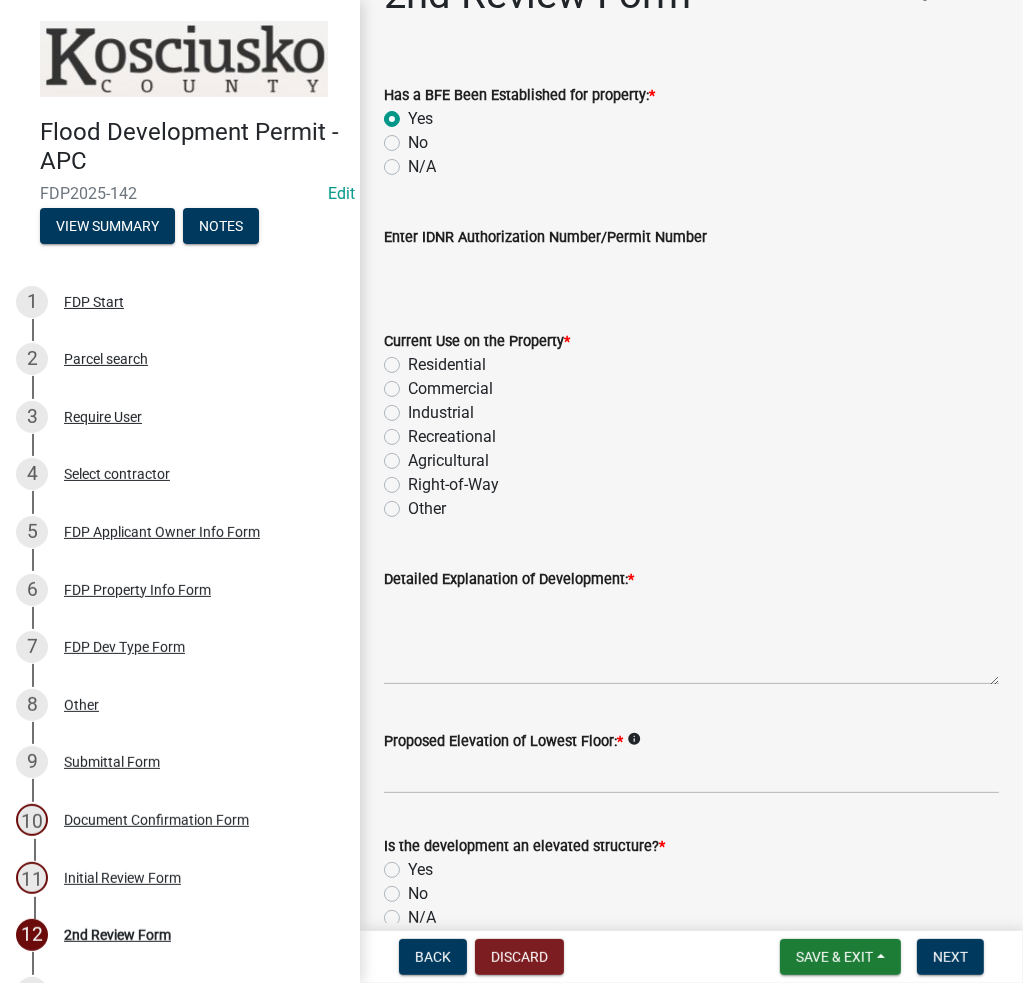 scroll, scrollTop: 100, scrollLeft: 0, axis: vertical 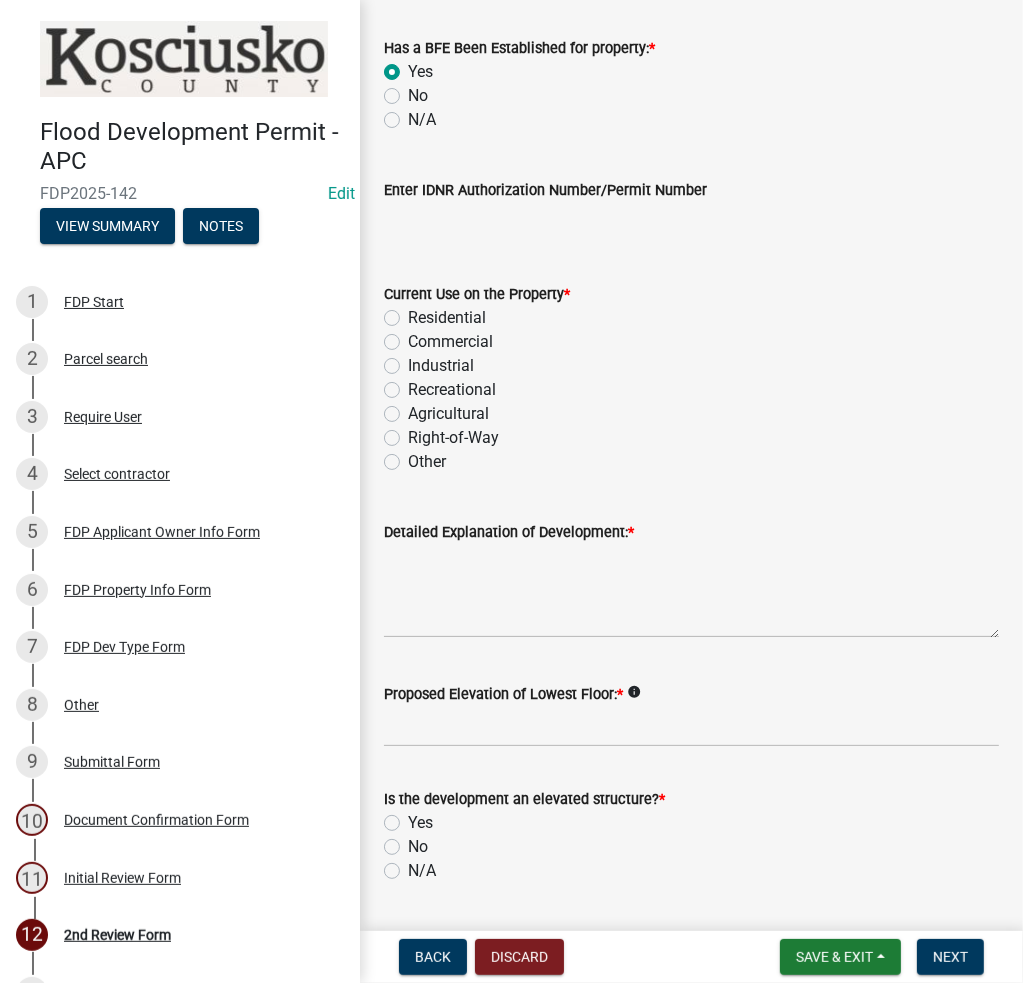 click on "Residential" 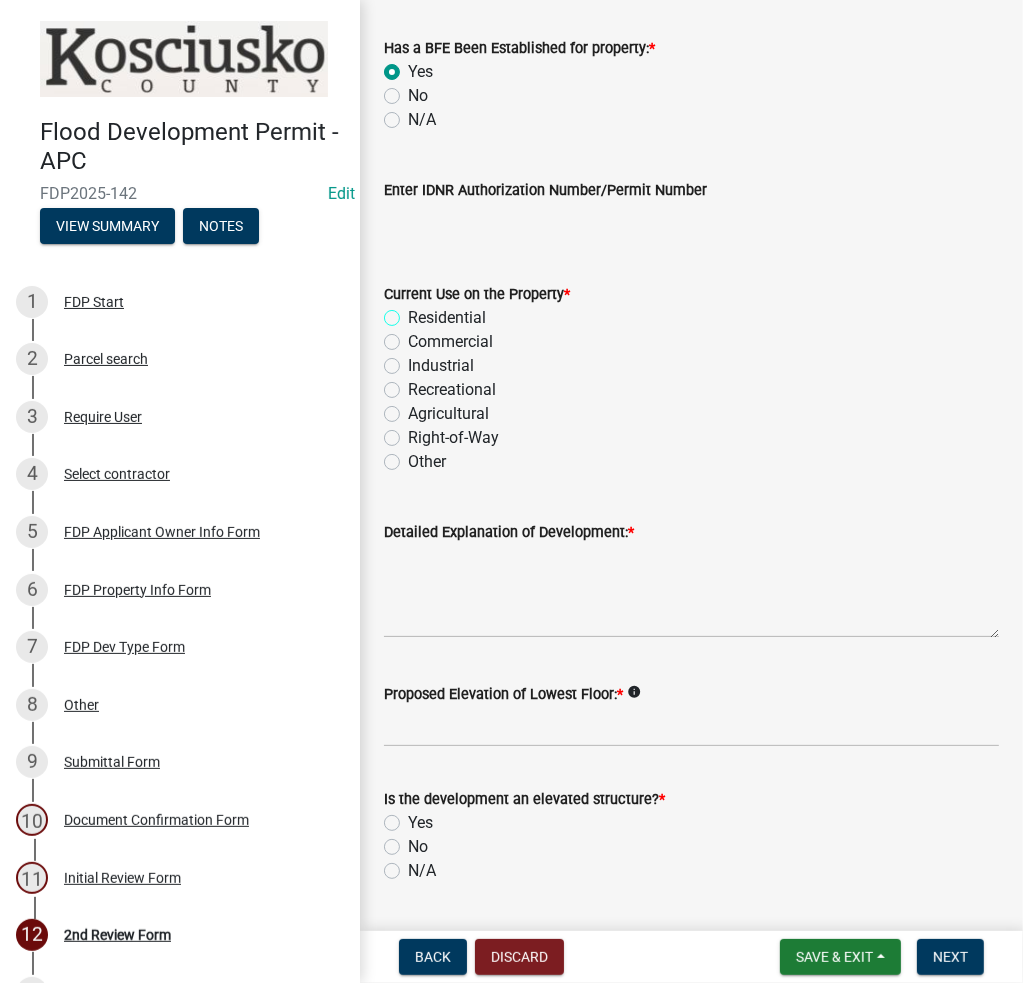 click on "Residential" at bounding box center [414, 312] 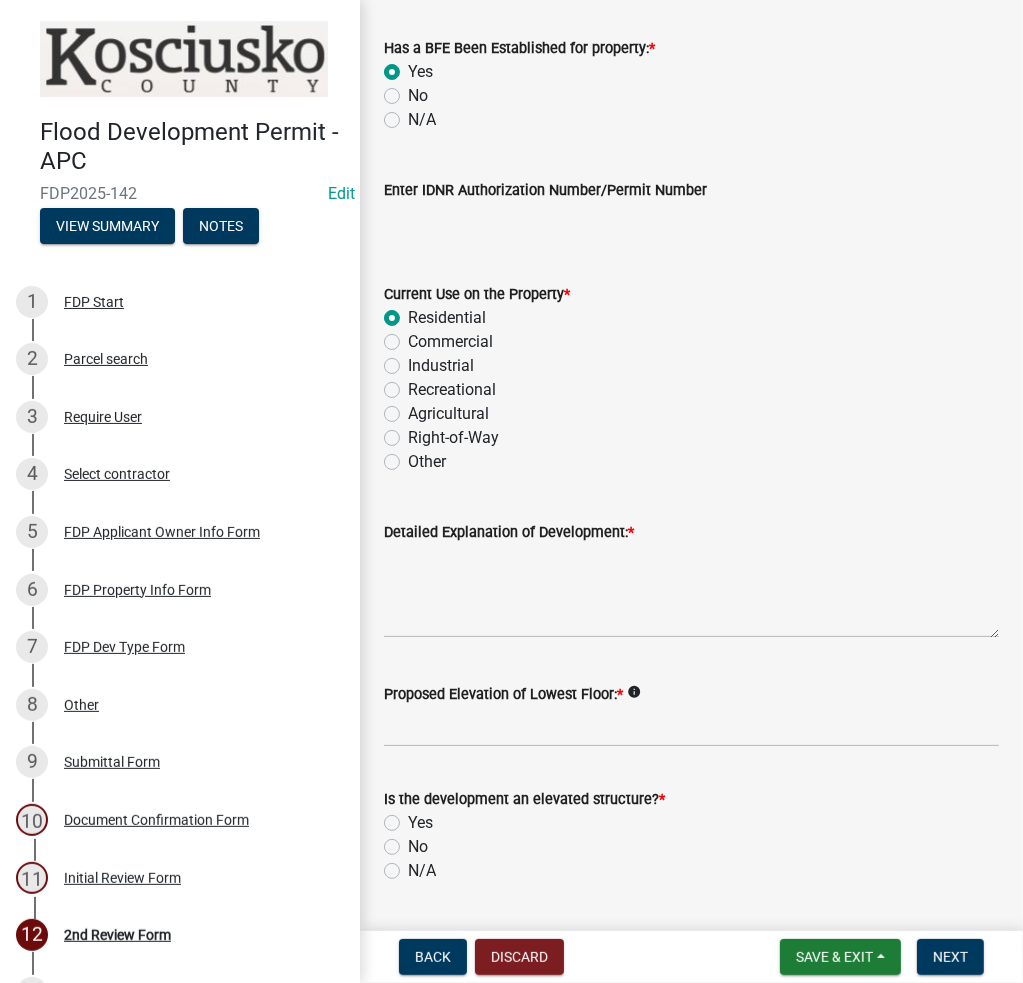 radio on "true" 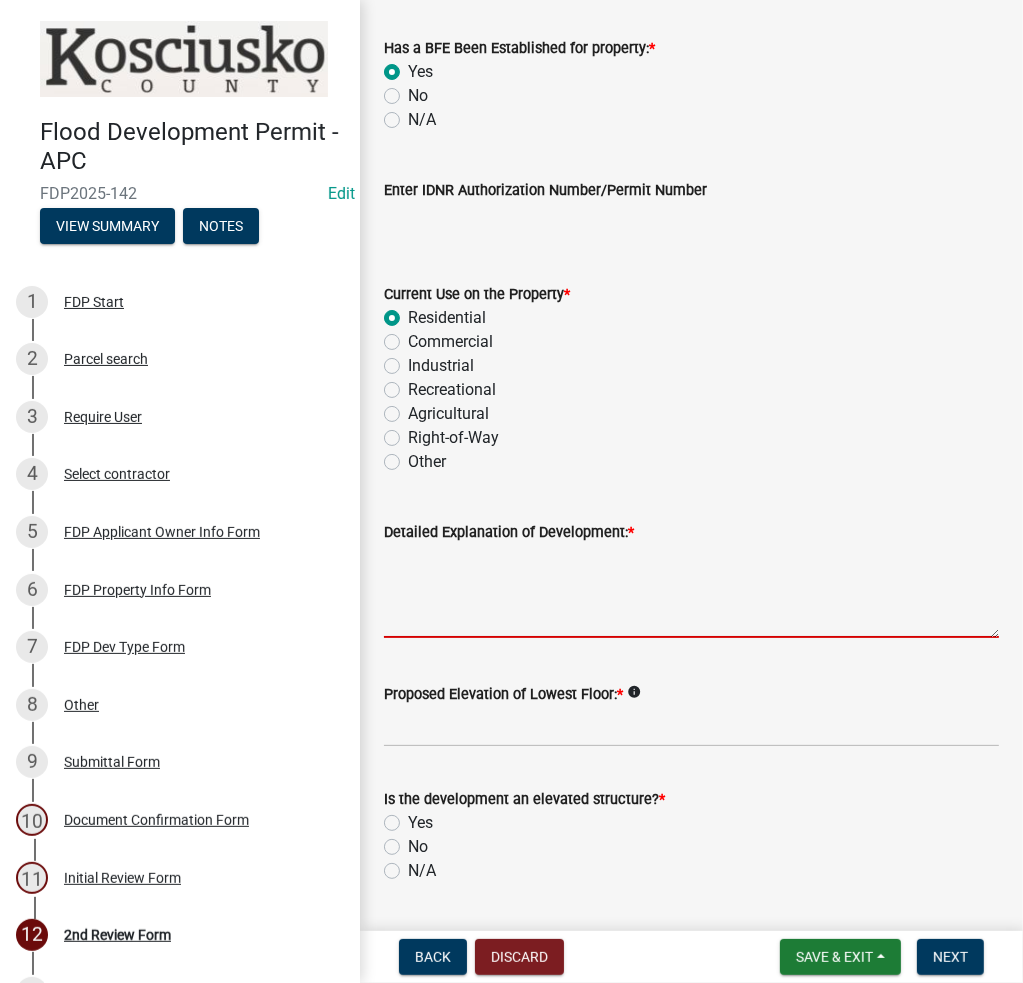 click on "Detailed Explanation of Development:  *" at bounding box center (691, 591) 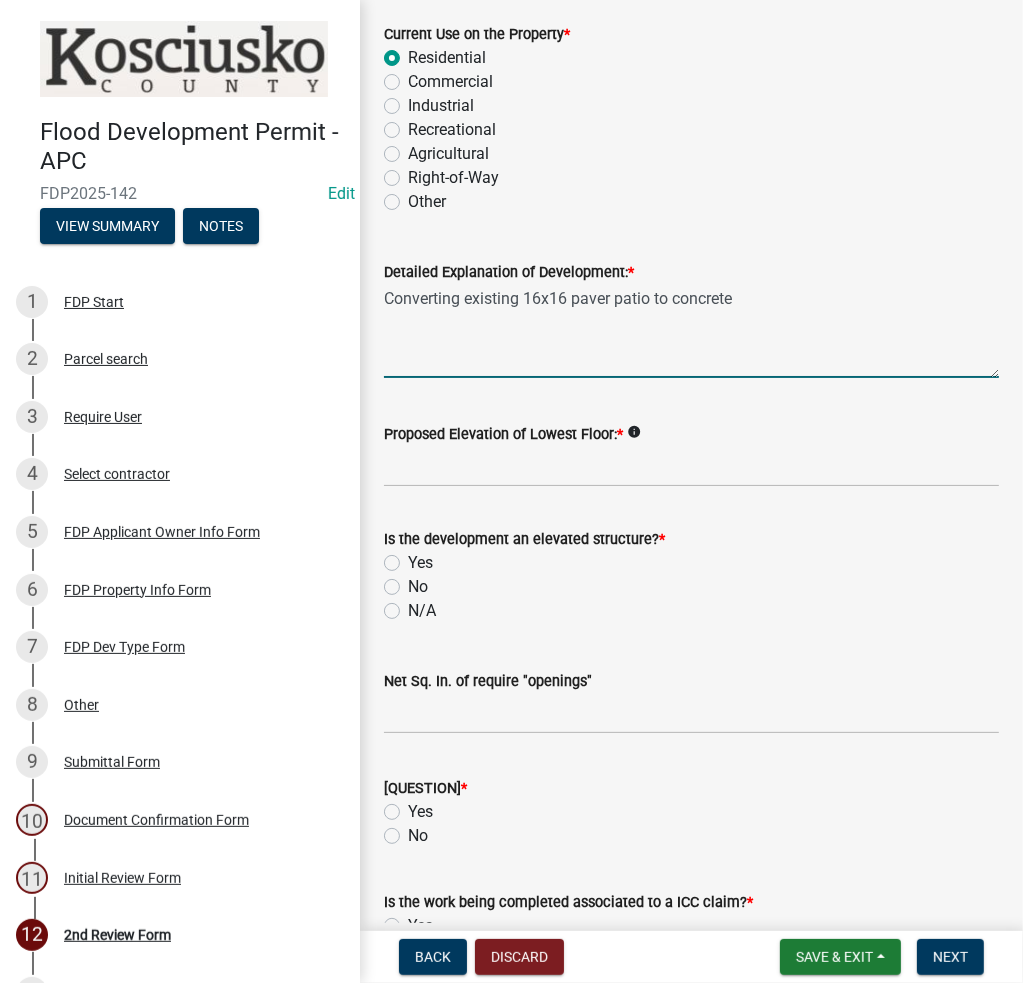 scroll, scrollTop: 629, scrollLeft: 0, axis: vertical 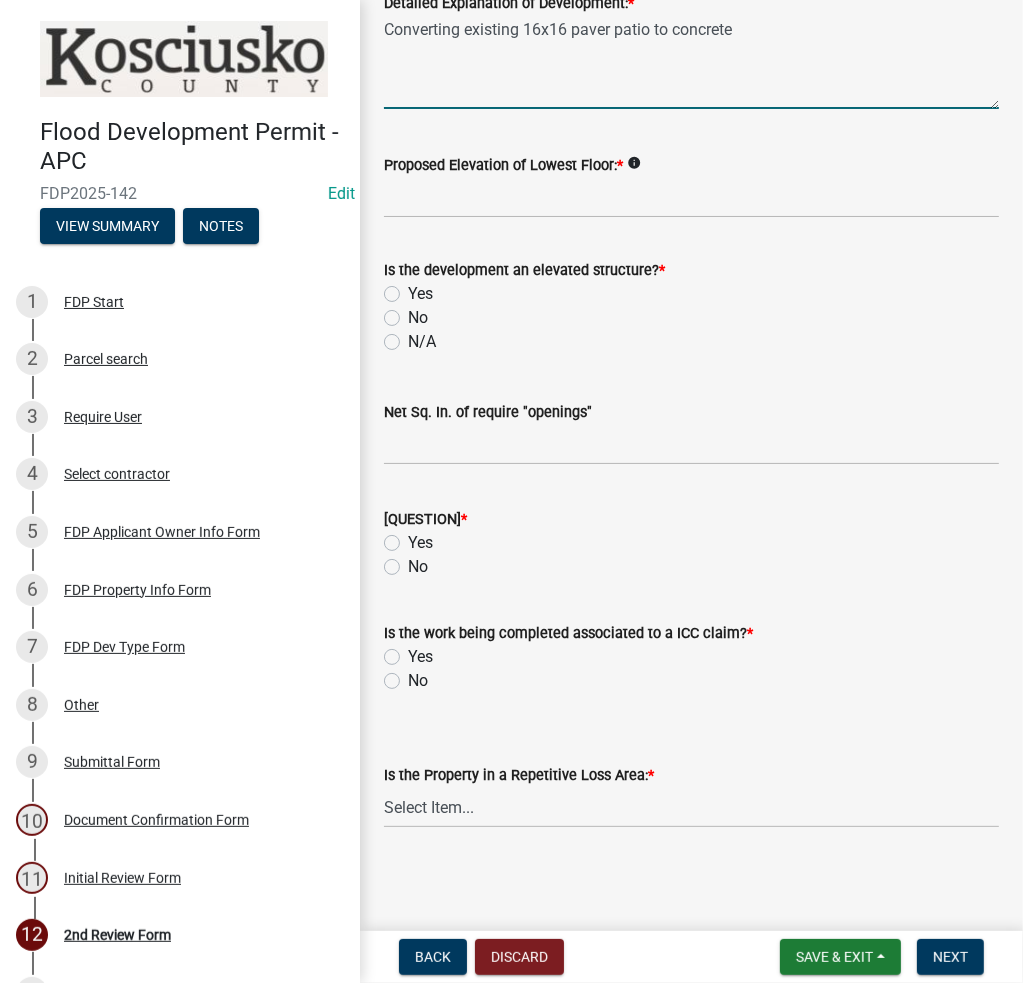 type on "Converting existing 16x16 paver patio to concrete" 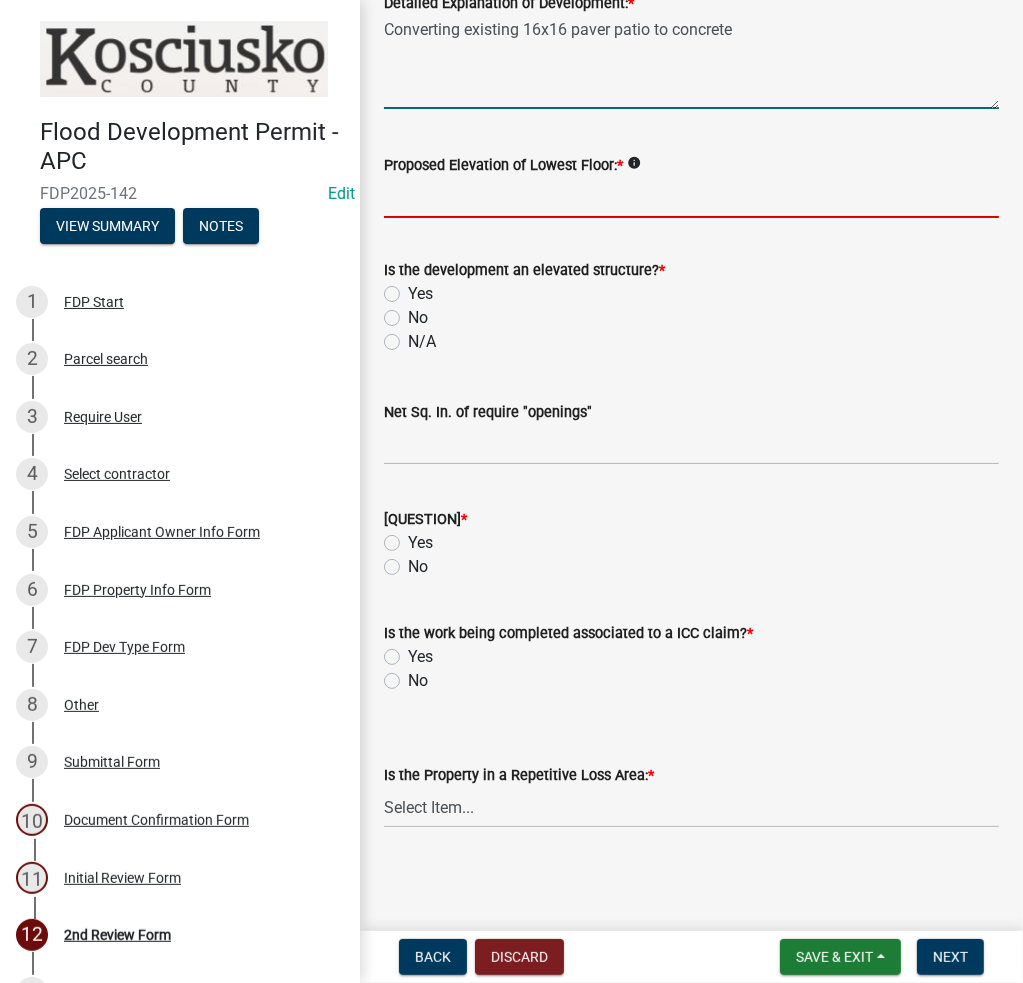 click on "Proposed Elevation of Lowest Floor:  *" at bounding box center [691, 197] 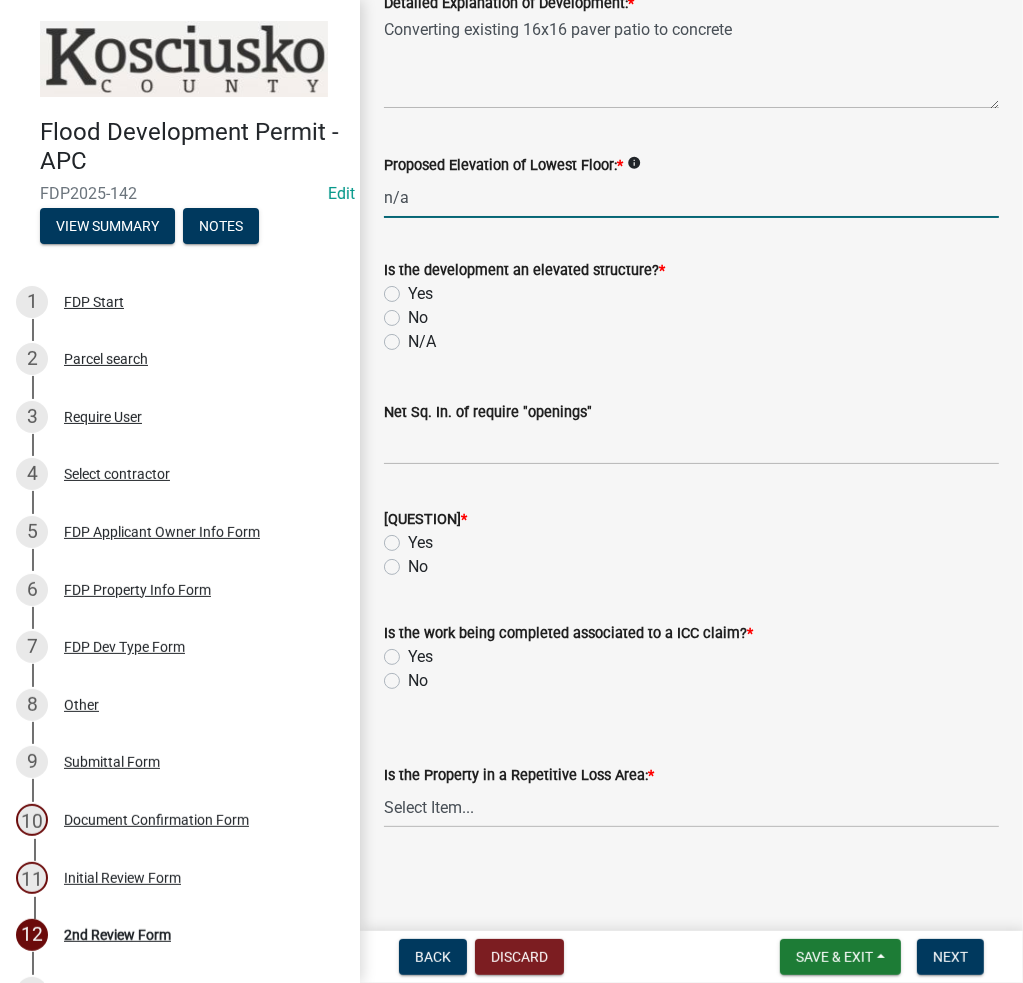 type on "n/a" 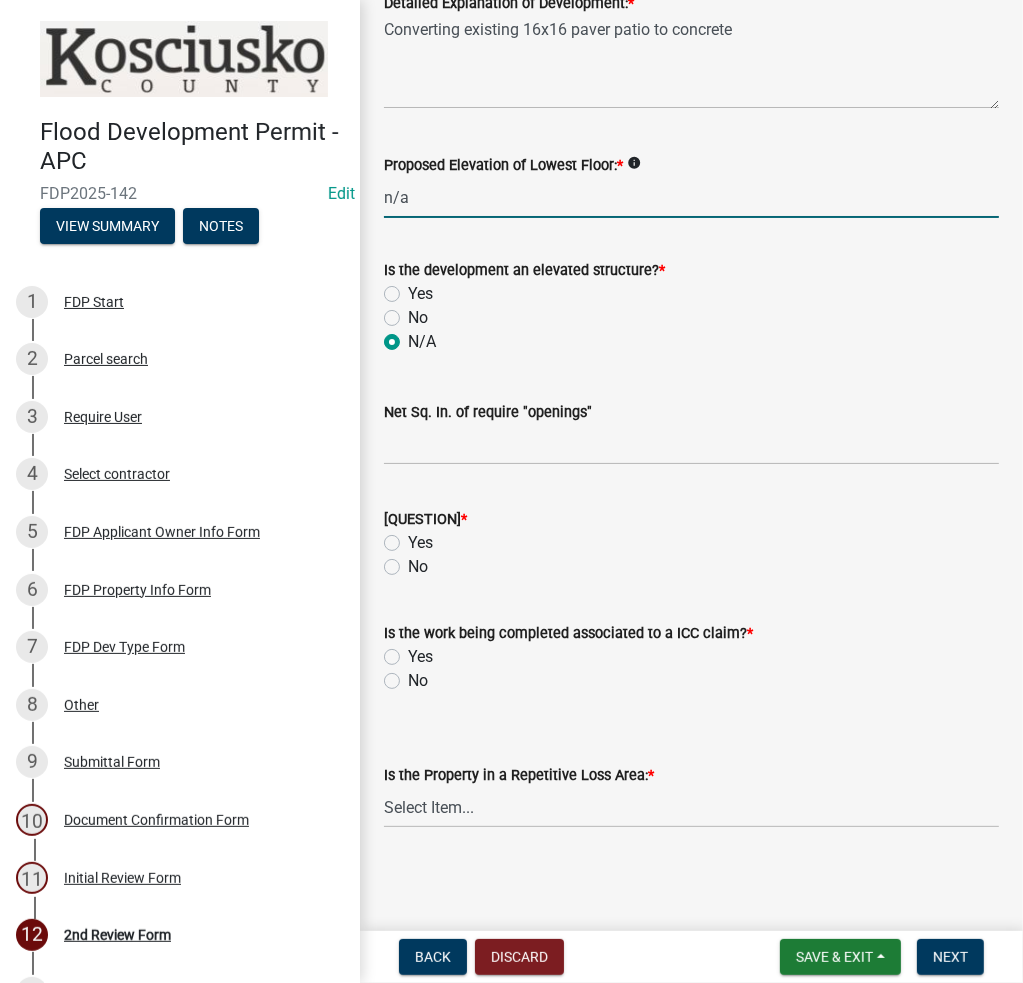 radio on "true" 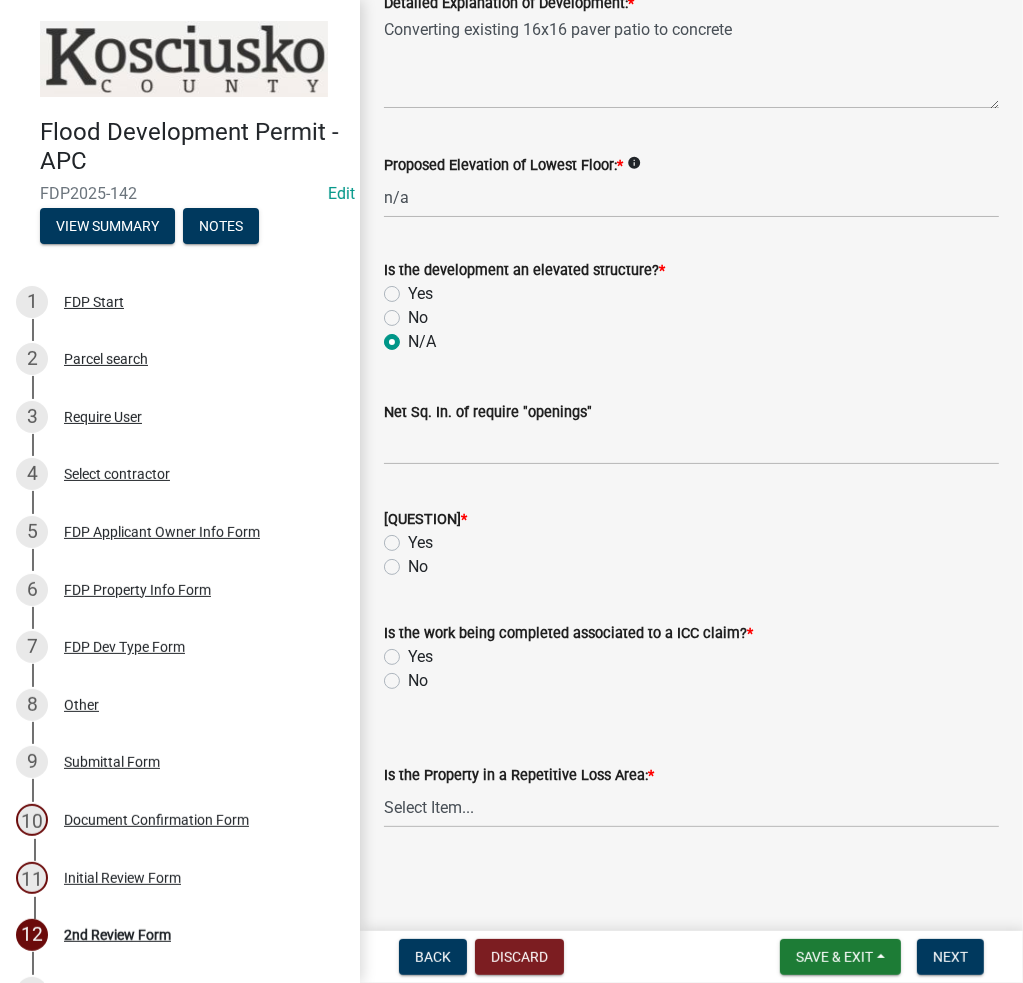 click on "No" 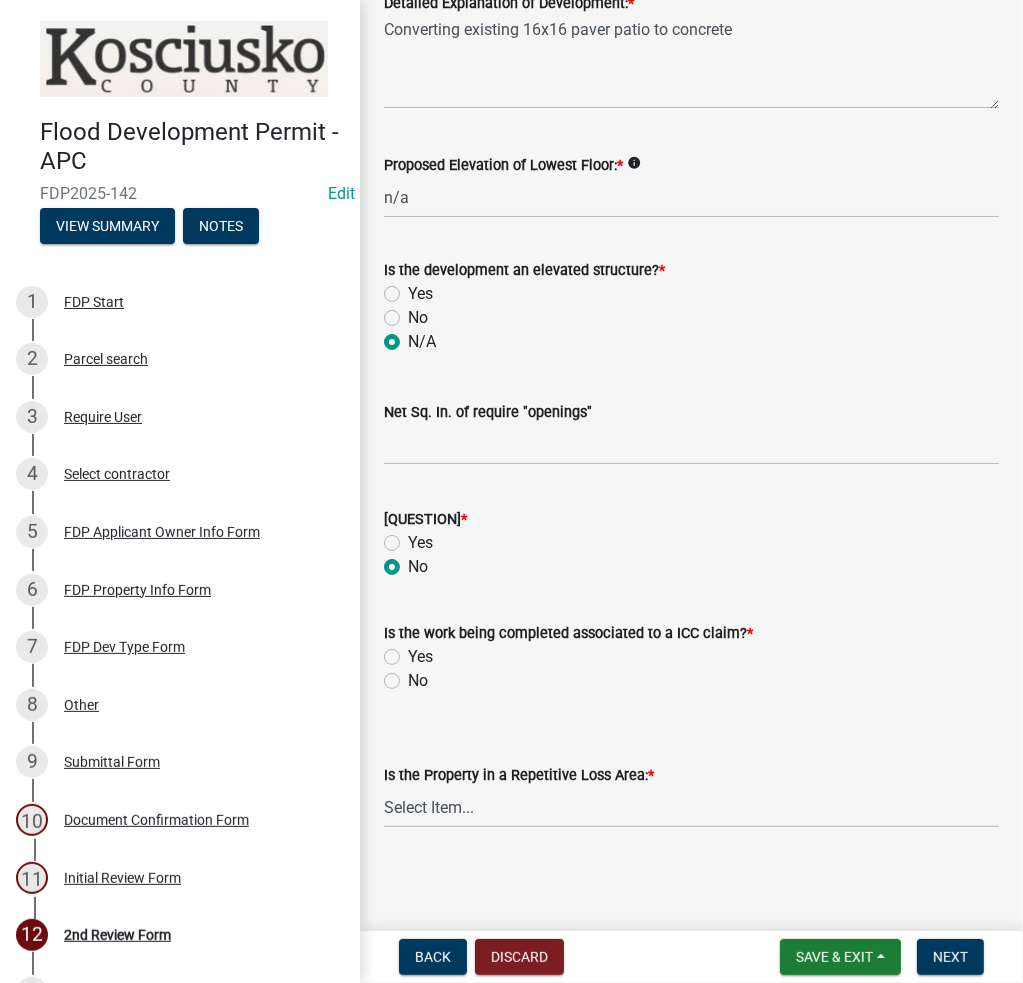 radio on "true" 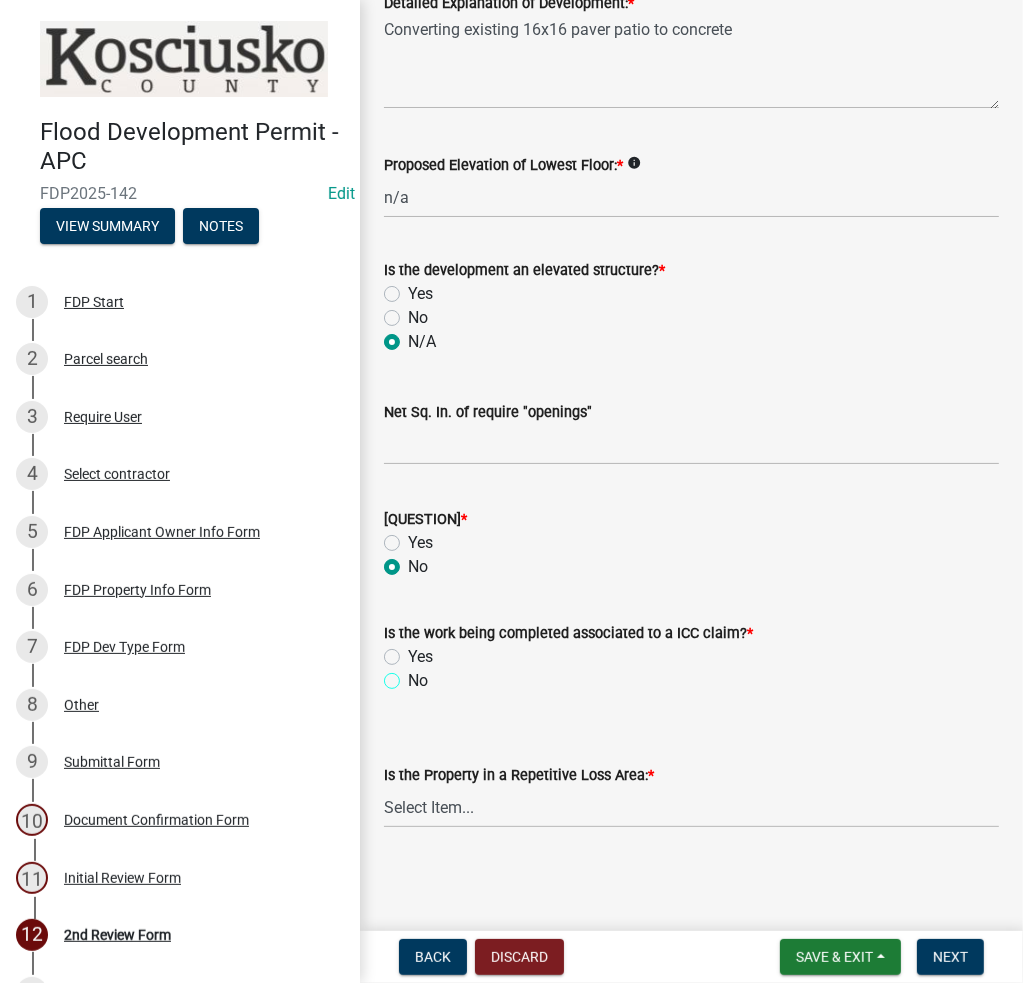 click on "No" at bounding box center (414, 675) 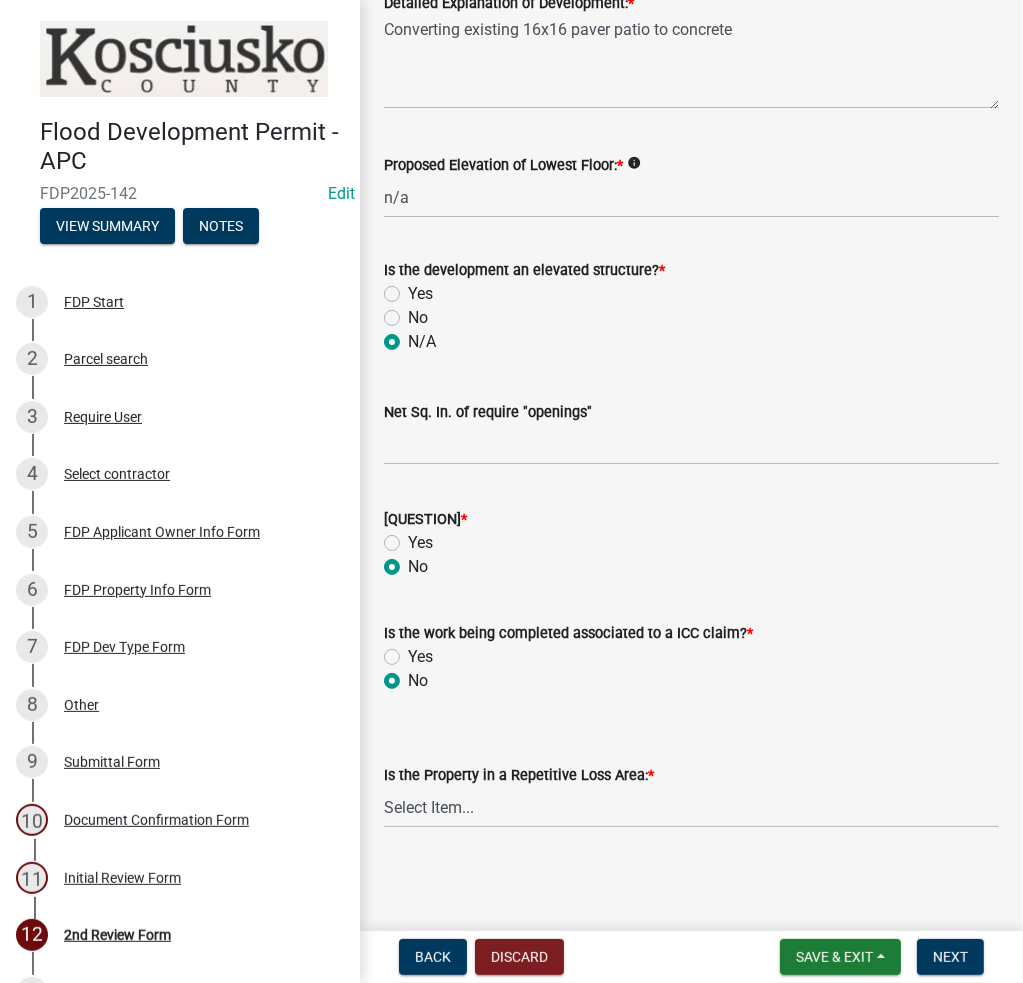 radio on "true" 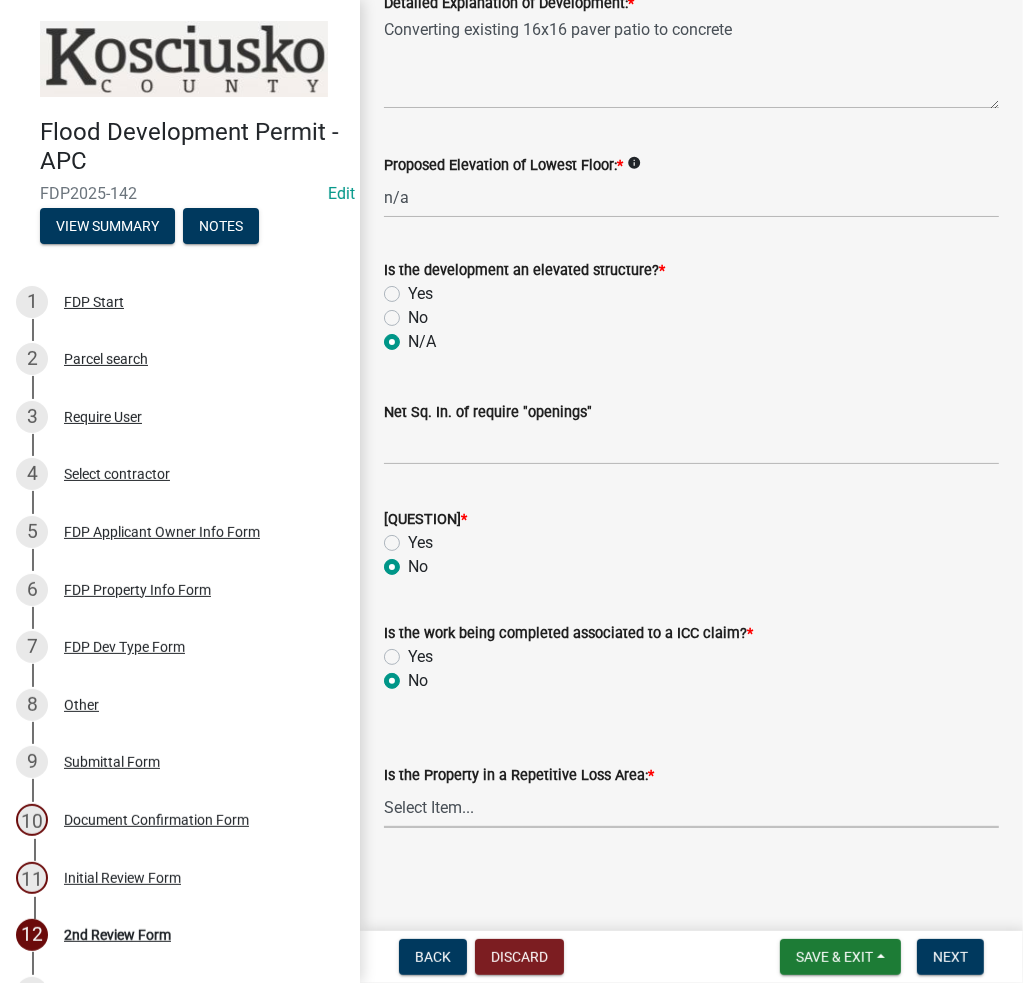 click on "Select Item...   N/A   Sycamore   Briarwood   EMS T41   EMS T13B   Shore Acres   EMS B40F   EMS B12   EMS B48A   EMS B70   EMS B27   Strohs   Adams   EMS T30A   EMS T32C   EMS T31   EMS B48   EMS B74   EMS T38" at bounding box center (691, 807) 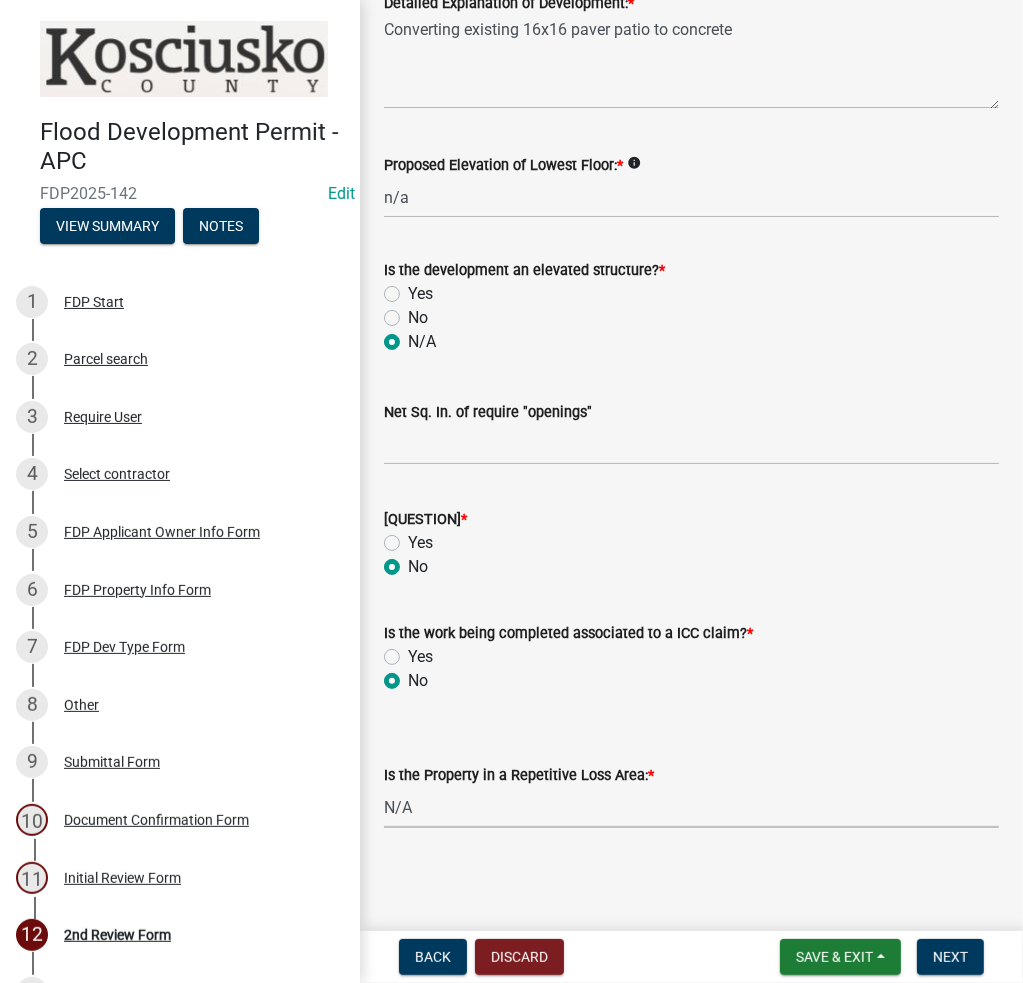 click on "Select Item...   N/A   Sycamore   Briarwood   EMS T41   EMS T13B   Shore Acres   EMS B40F   EMS B12   EMS B48A   EMS B70   EMS B27   Strohs   Adams   EMS T30A   EMS T32C   EMS T31   EMS B48   EMS B74   EMS T38" at bounding box center [691, 807] 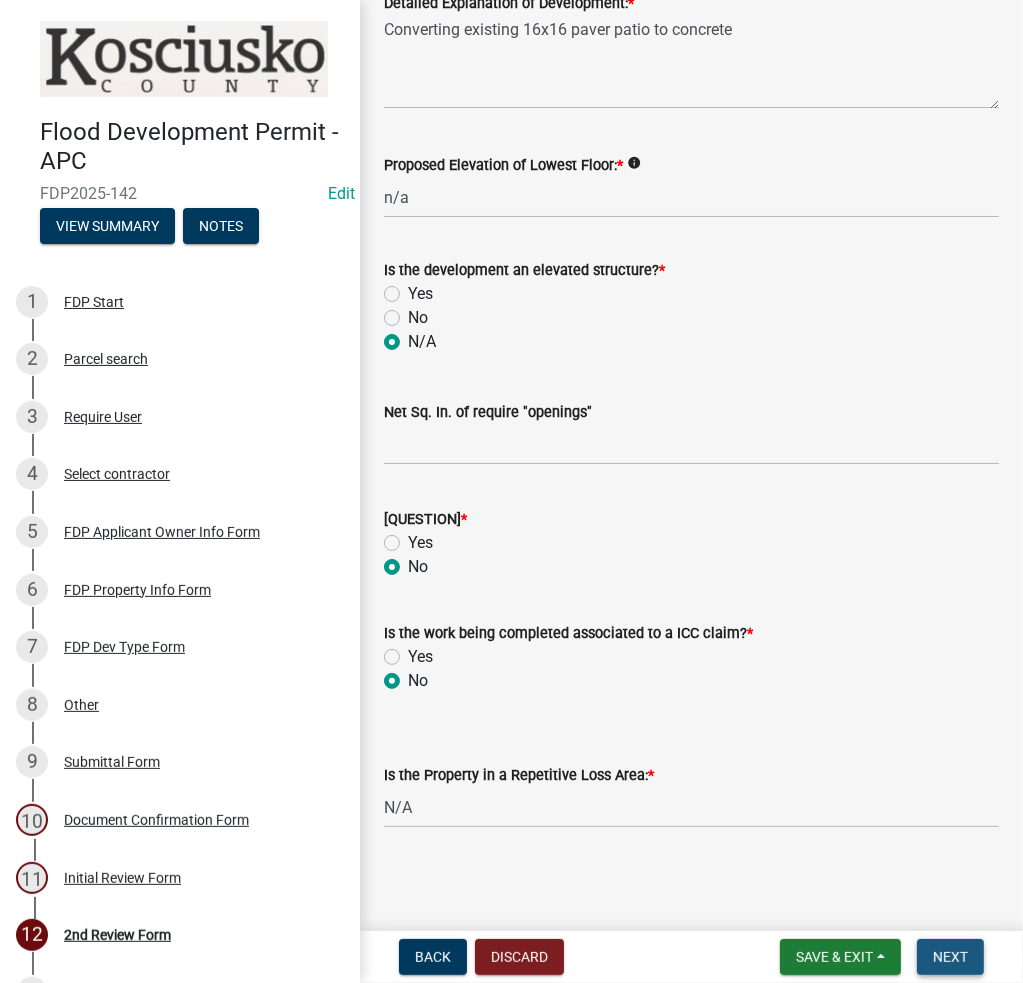 click on "Next" at bounding box center (950, 957) 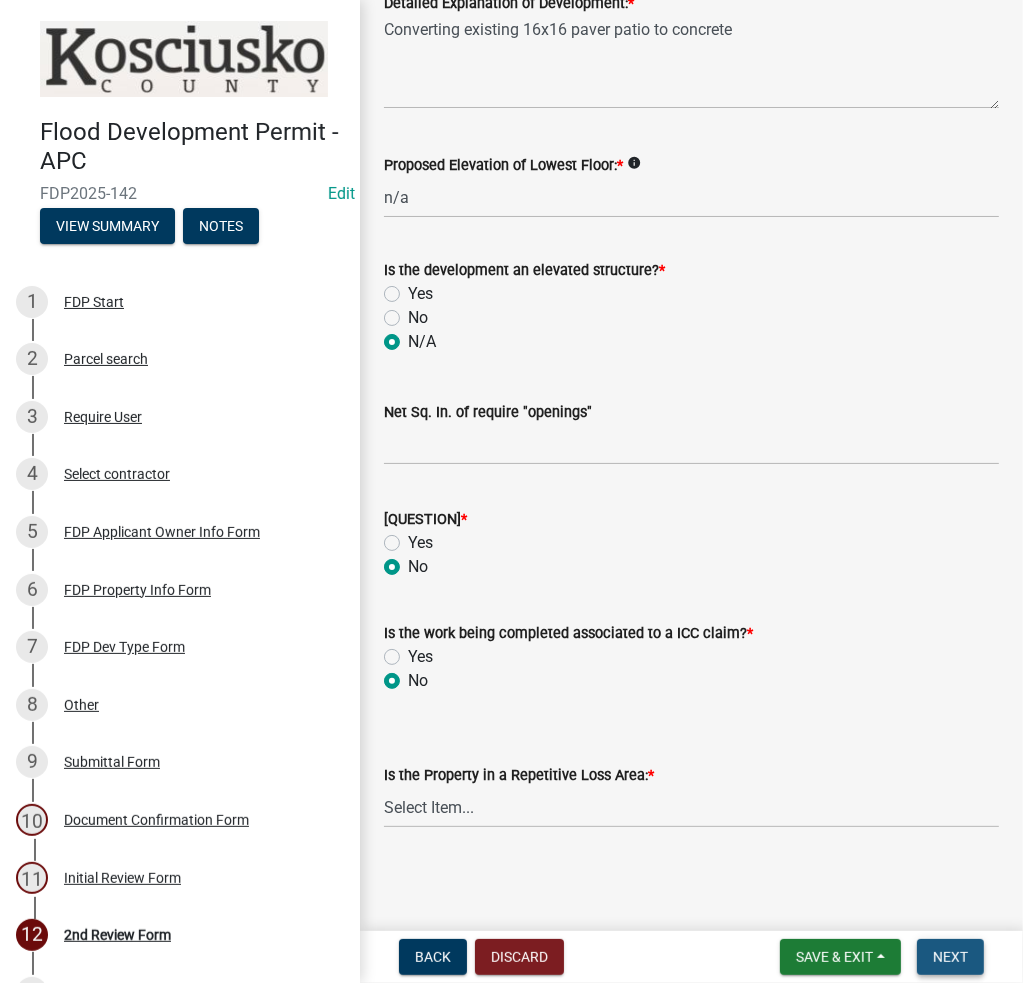 scroll, scrollTop: 0, scrollLeft: 0, axis: both 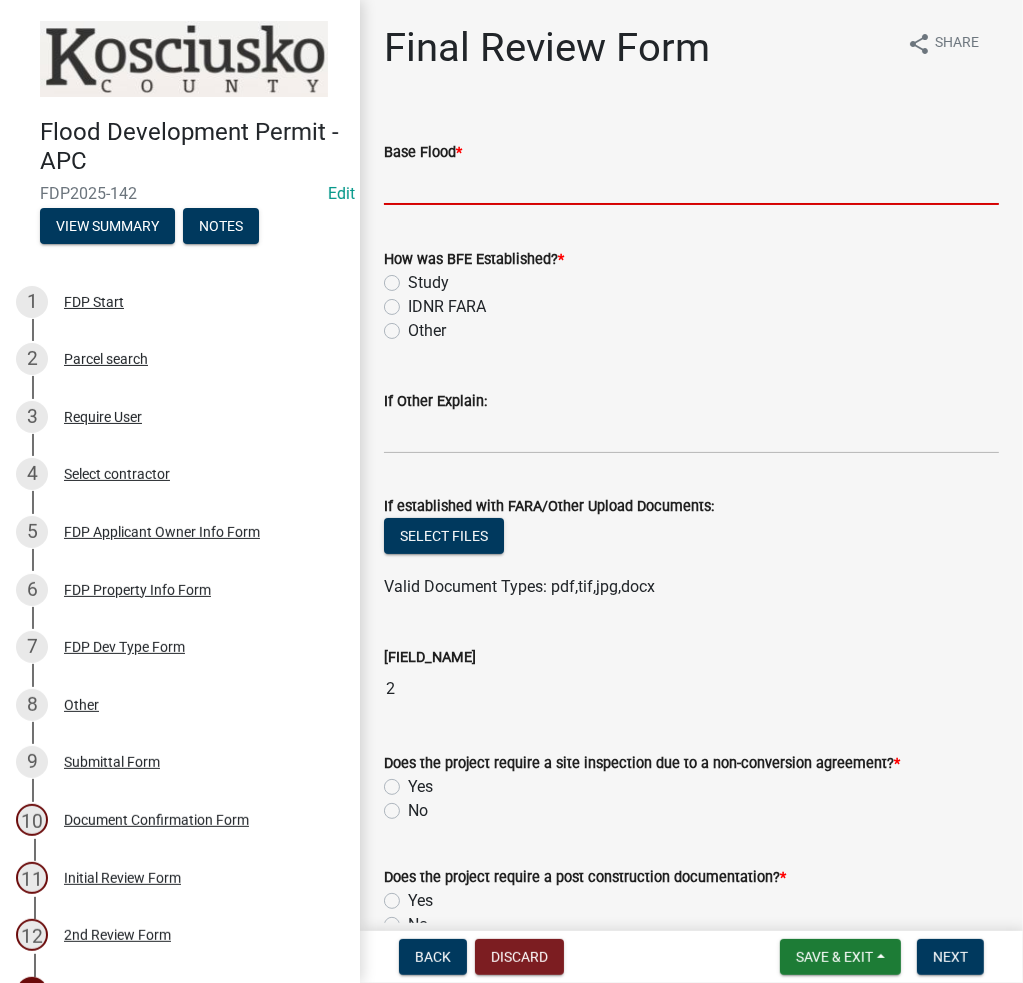 click 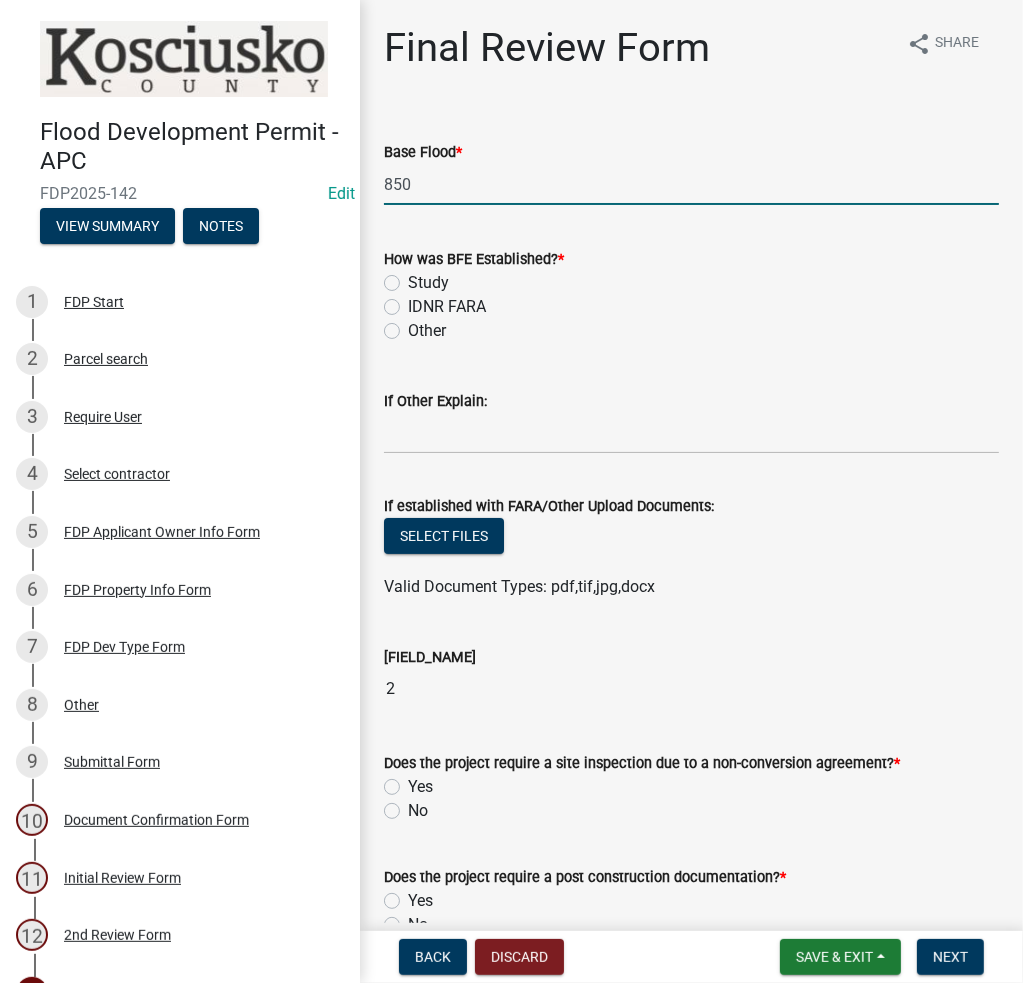 type on "850.0" 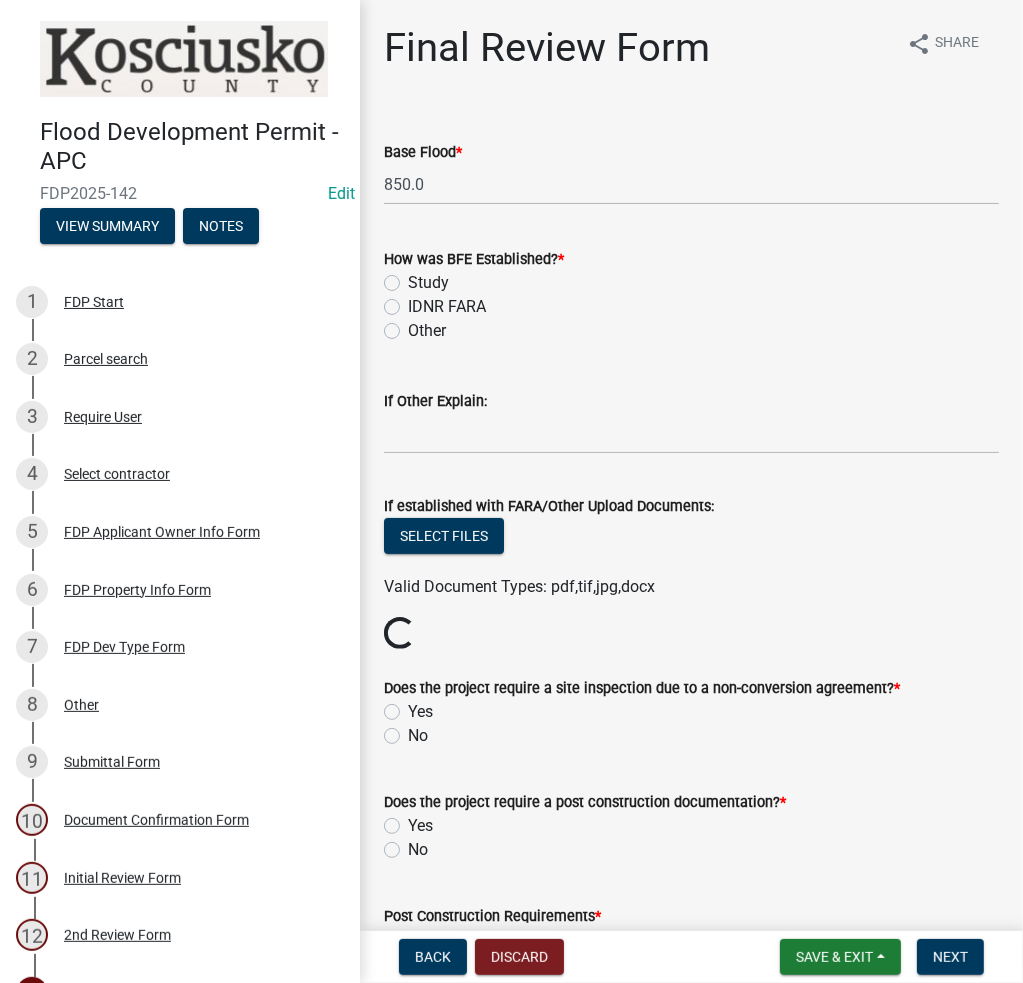 click on "Study" 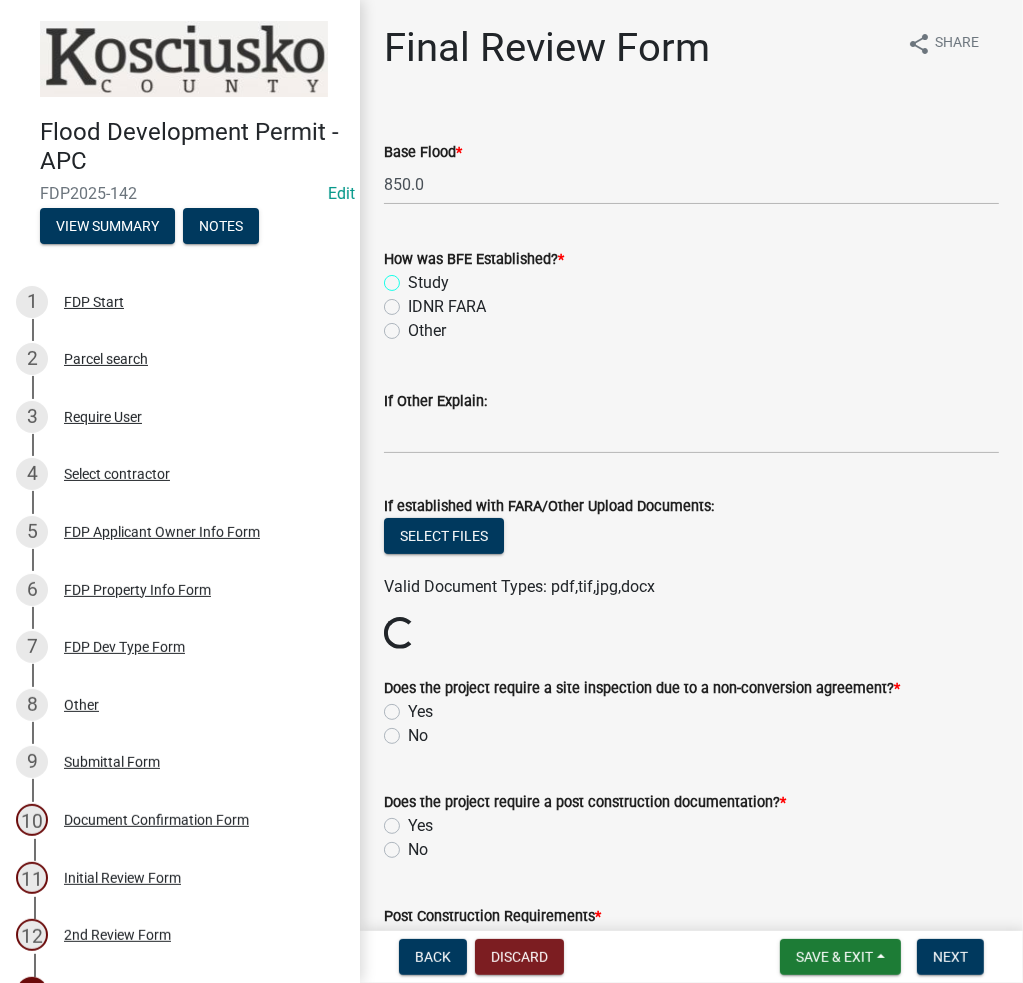 click on "Study" at bounding box center [414, 277] 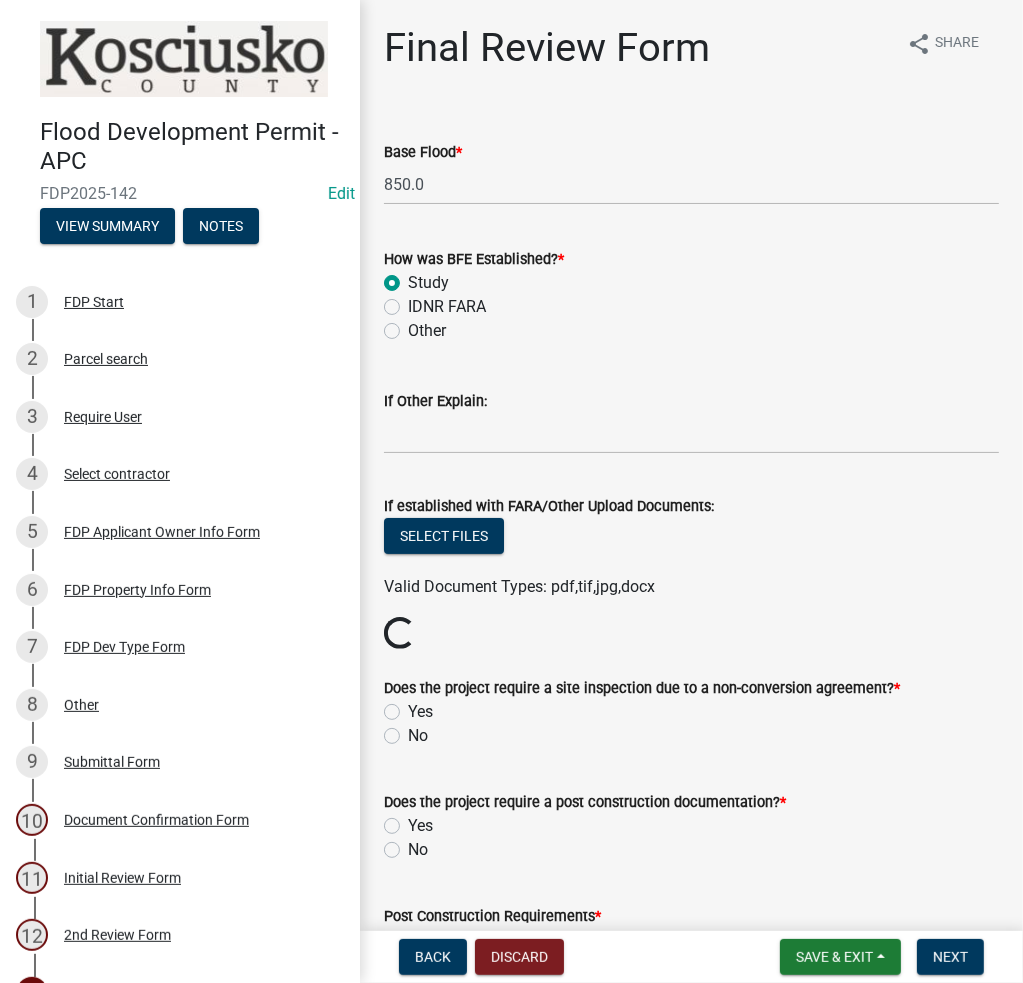 radio on "true" 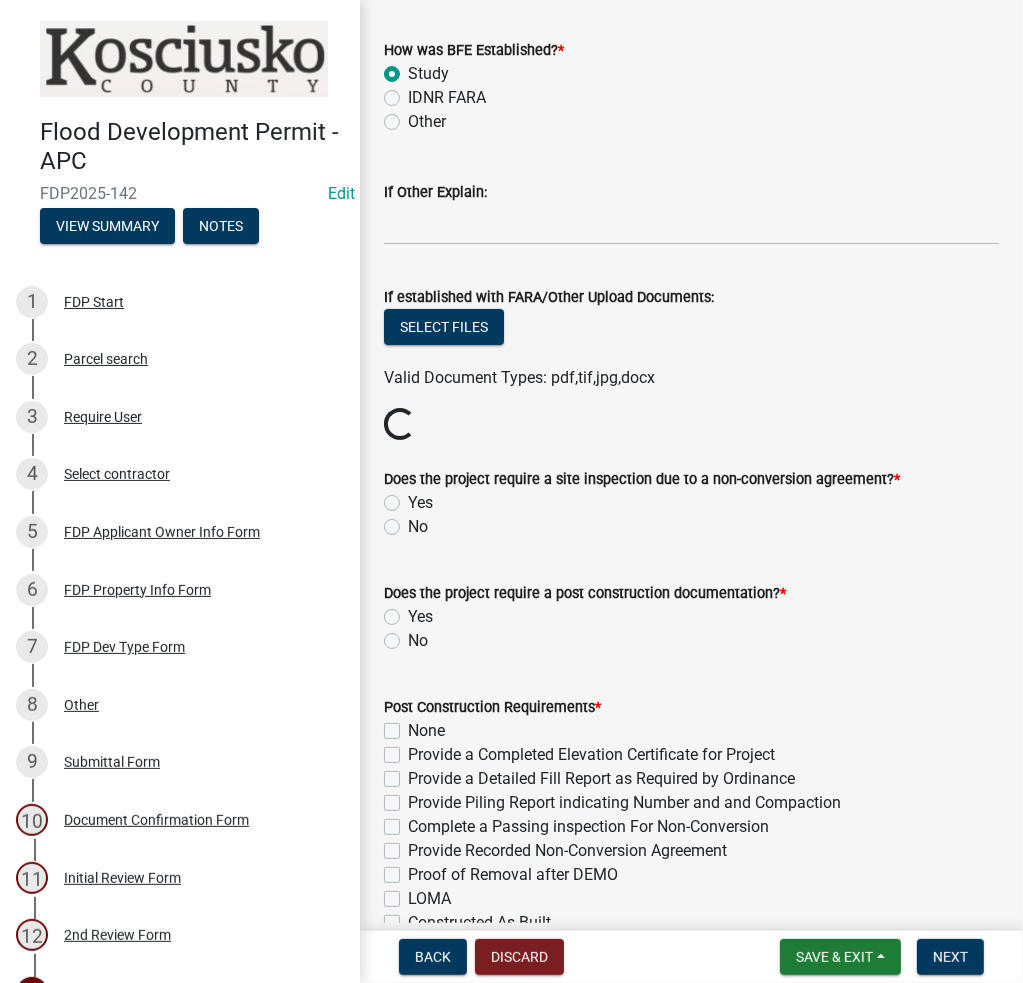 scroll, scrollTop: 400, scrollLeft: 0, axis: vertical 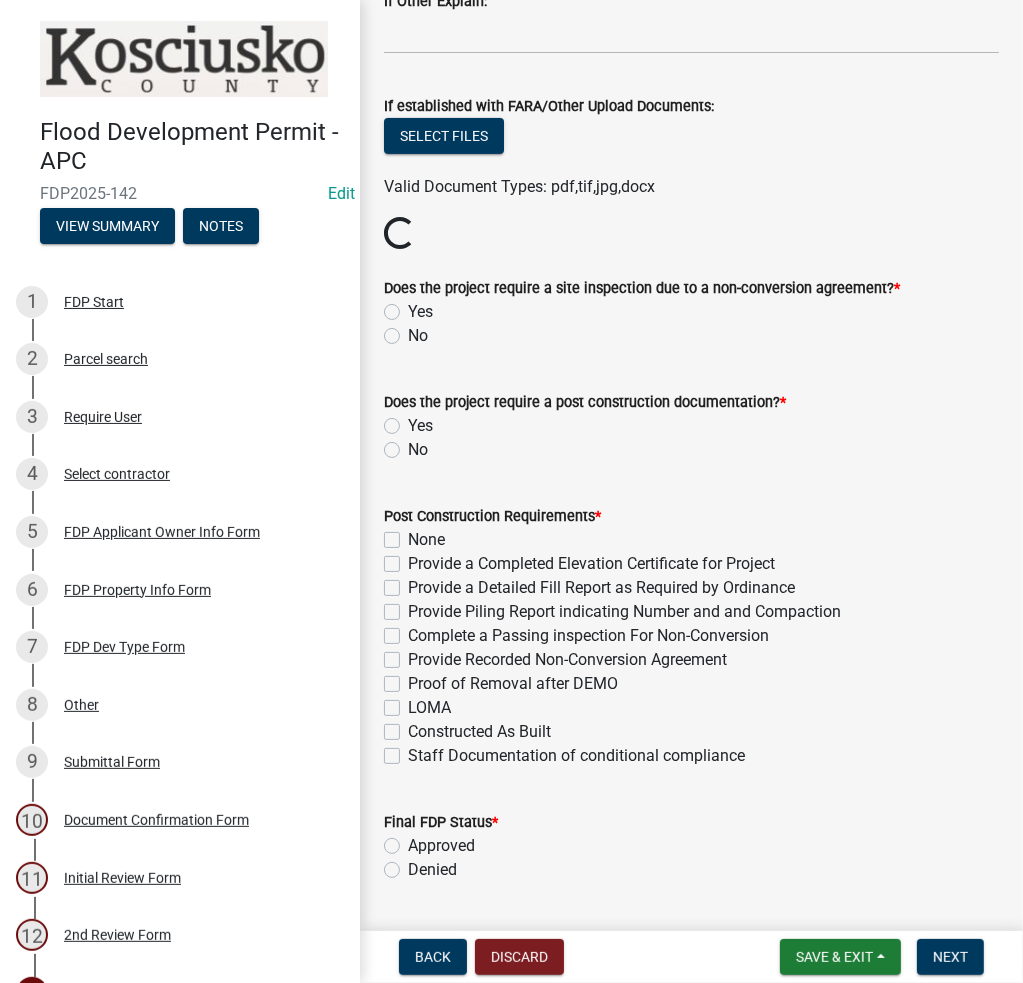 click on "No" 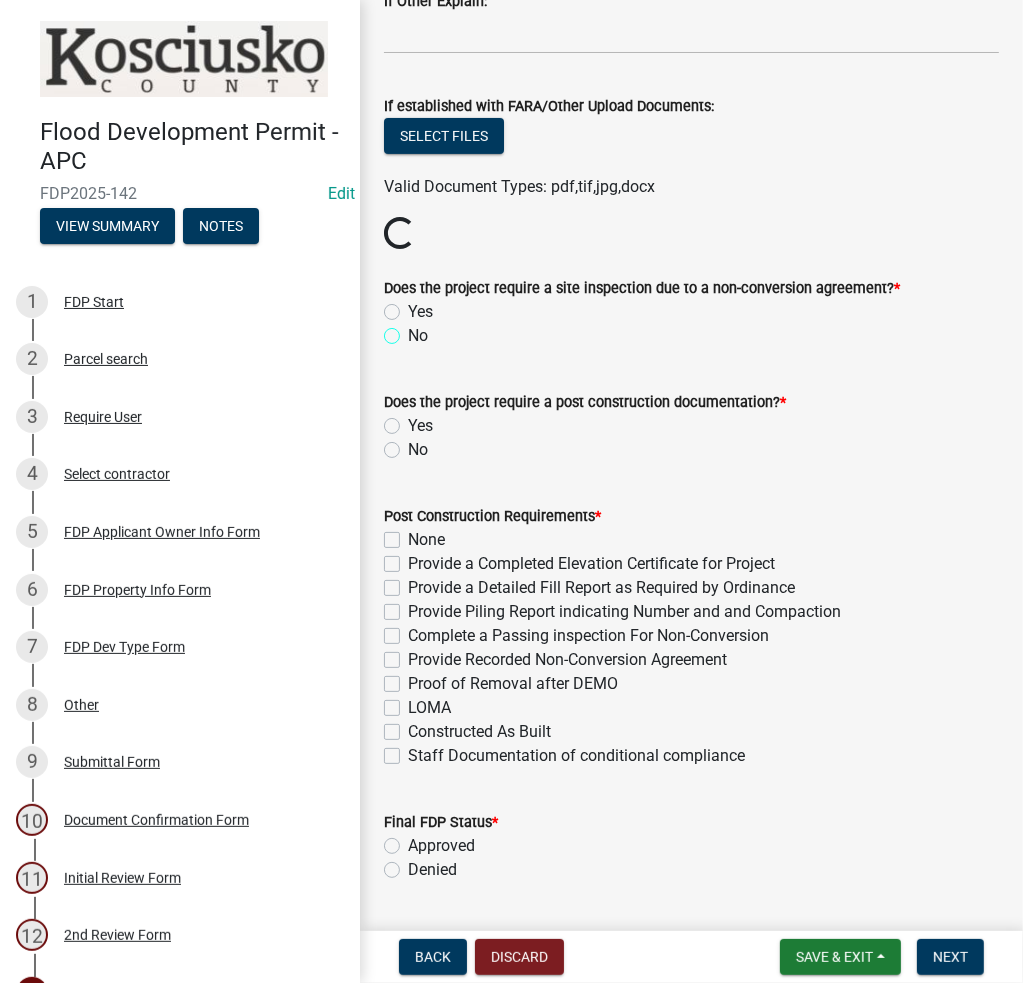 click on "No" at bounding box center [414, 330] 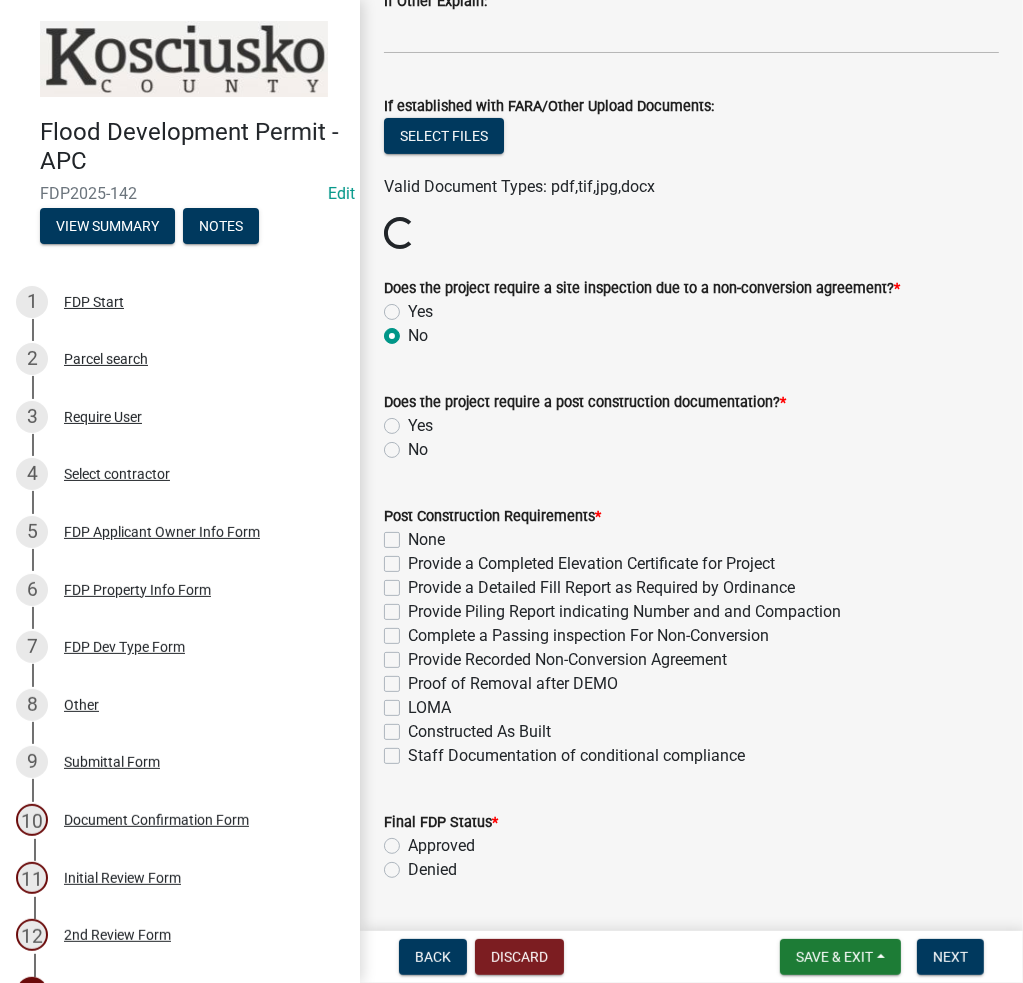 radio on "true" 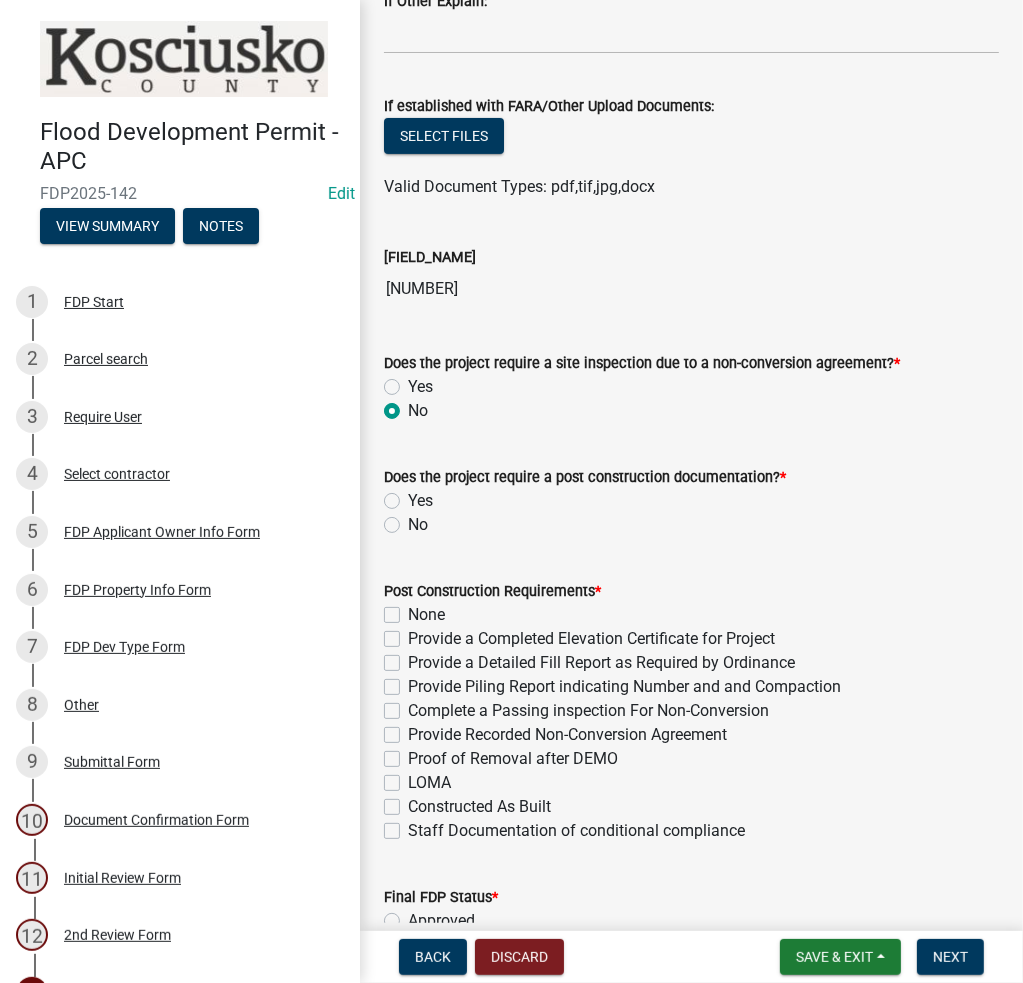 click on "No" 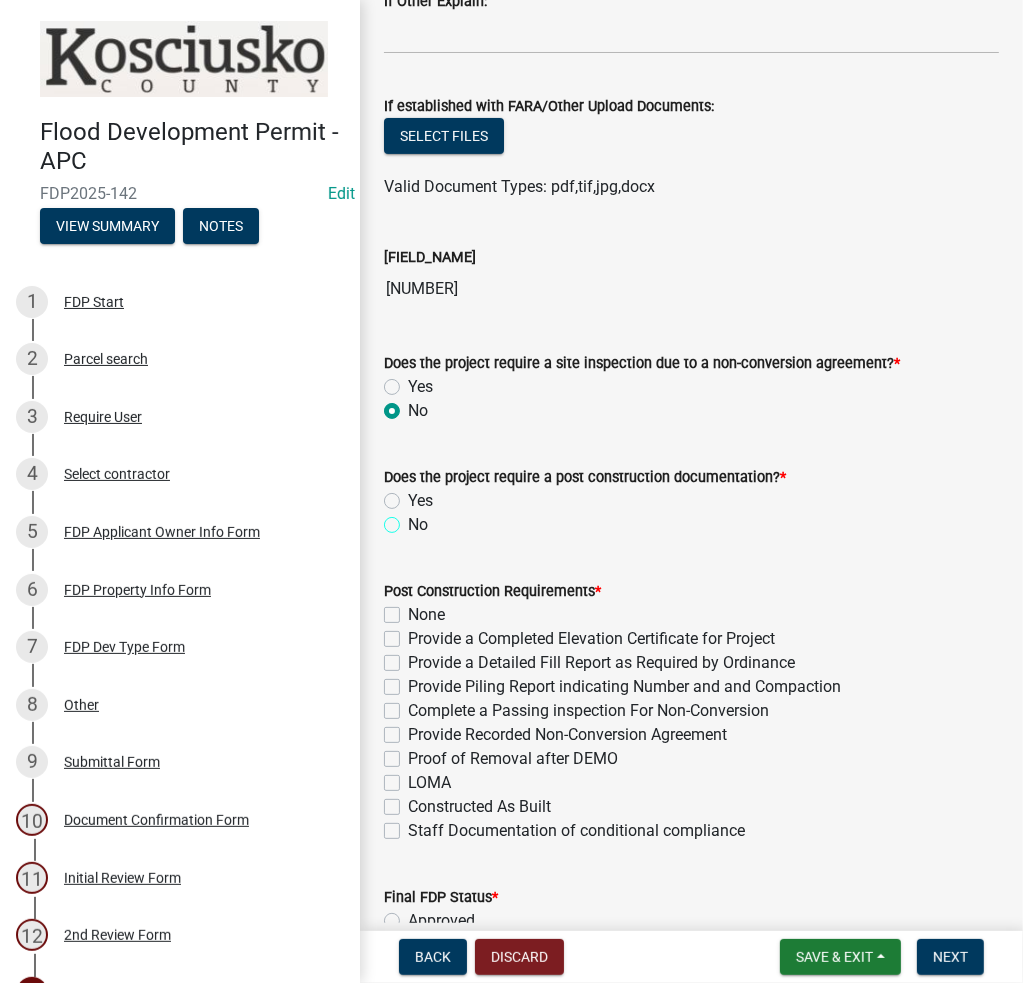 click on "No" at bounding box center (414, 519) 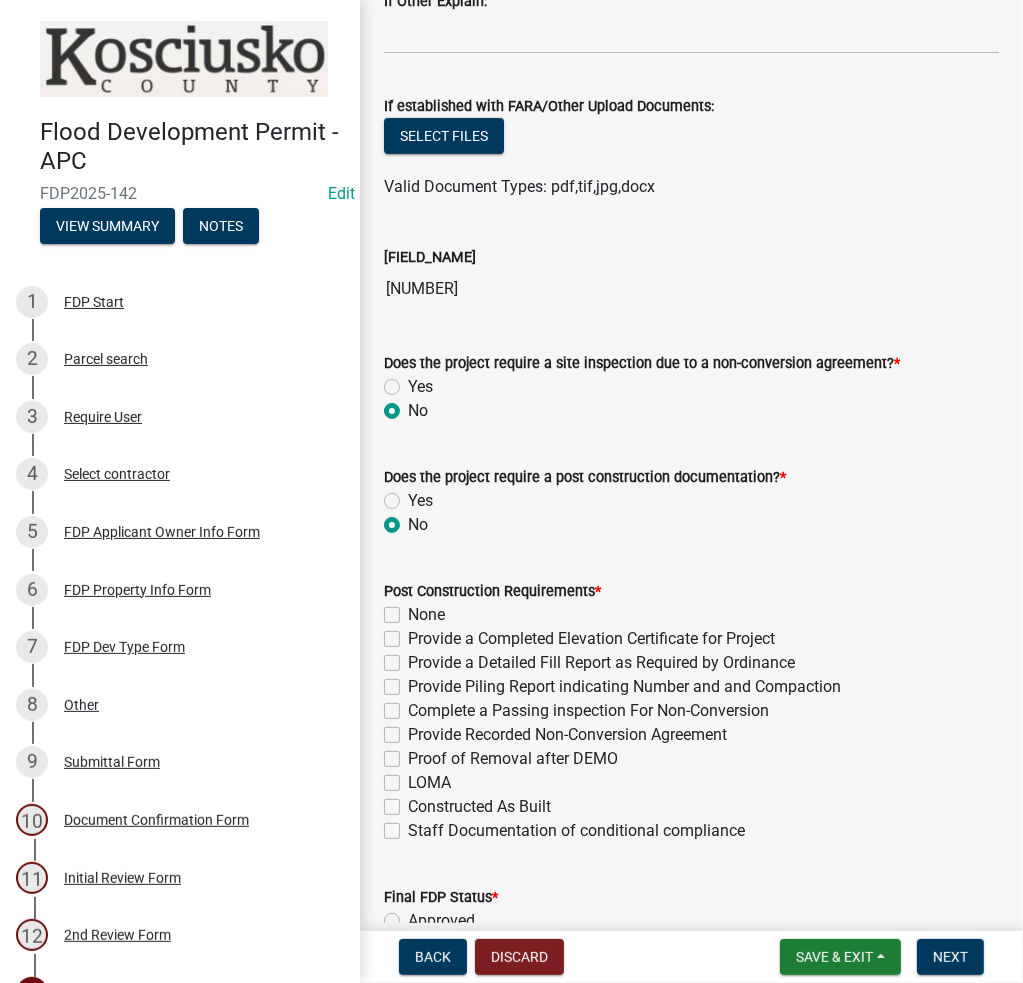 radio on "true" 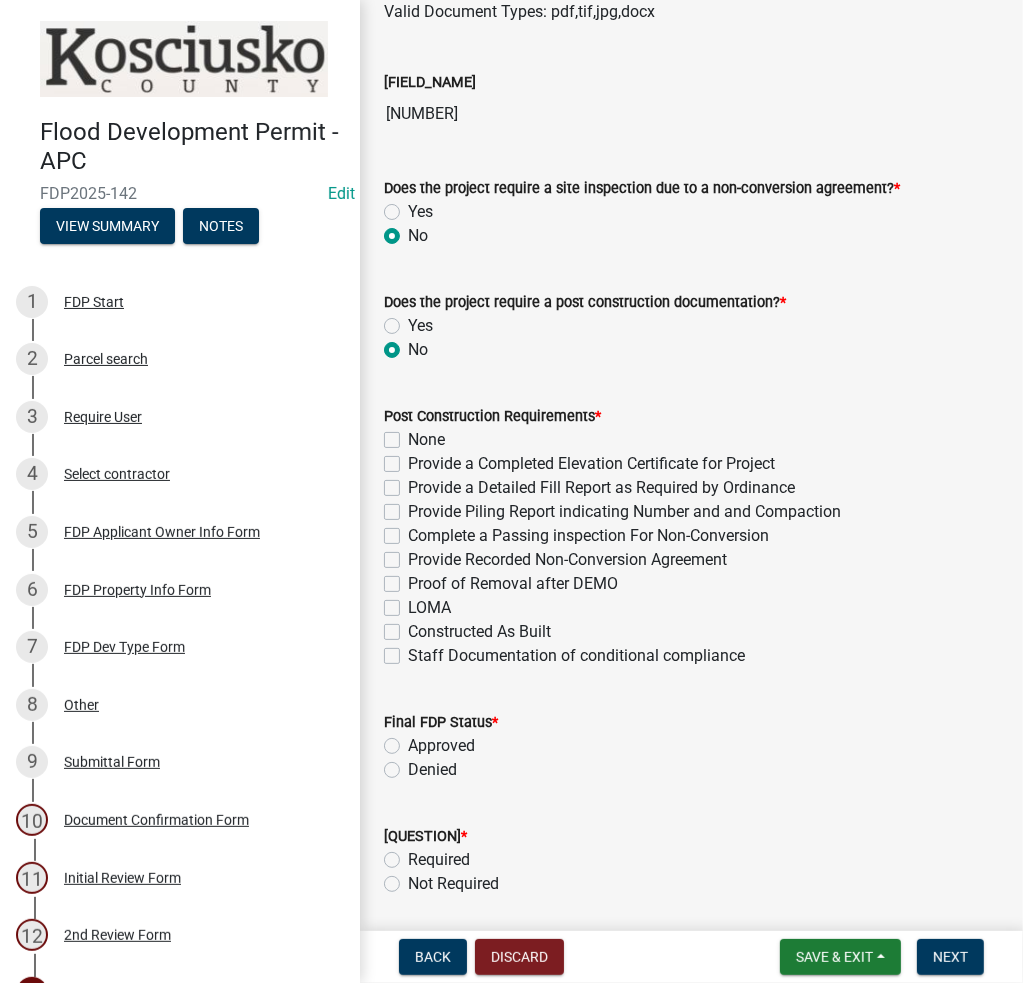 scroll, scrollTop: 700, scrollLeft: 0, axis: vertical 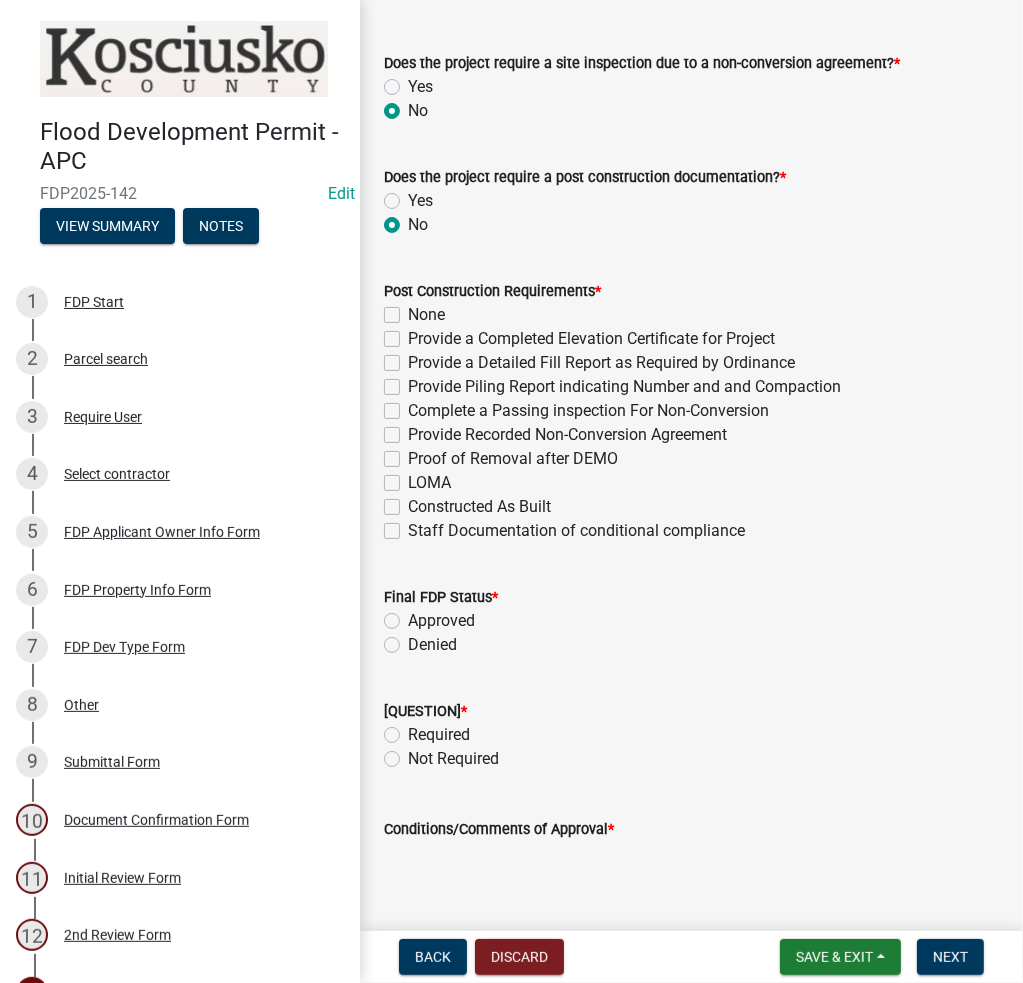 click on "None" 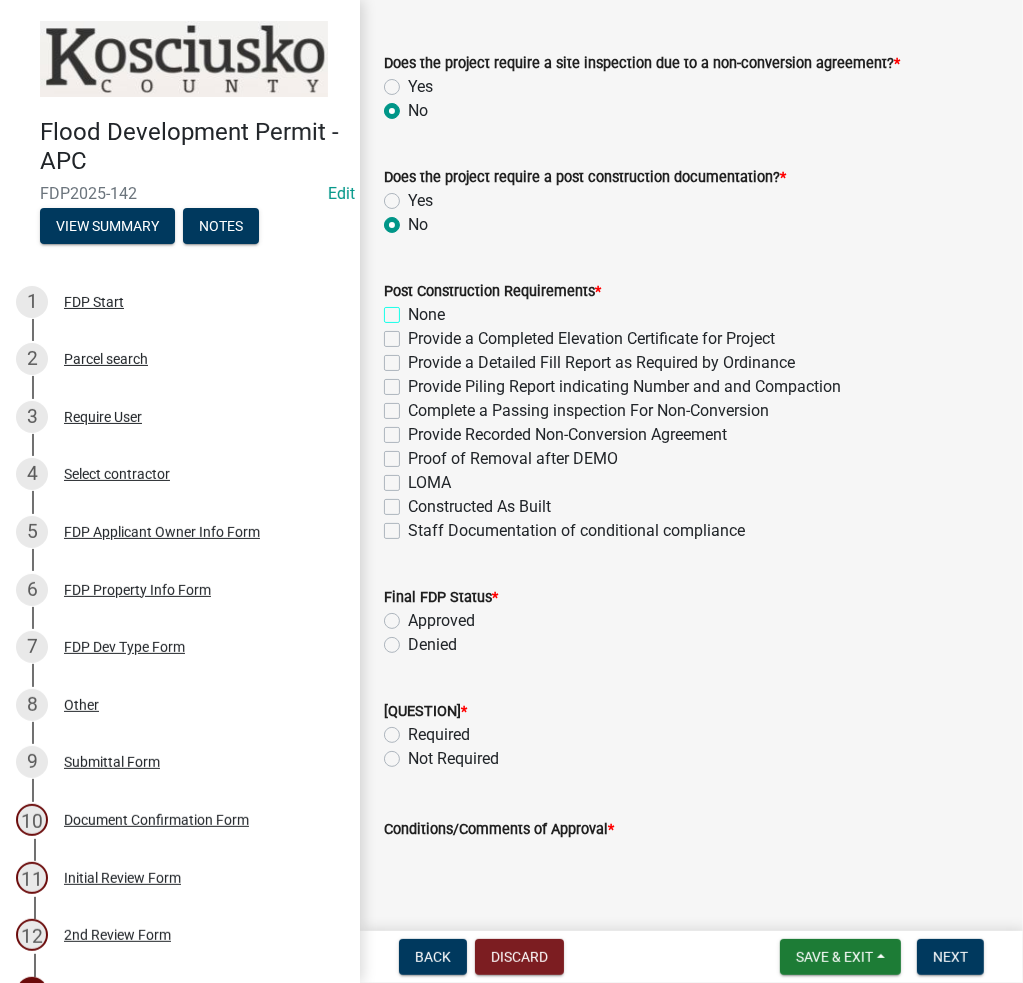 click on "None" at bounding box center (414, 309) 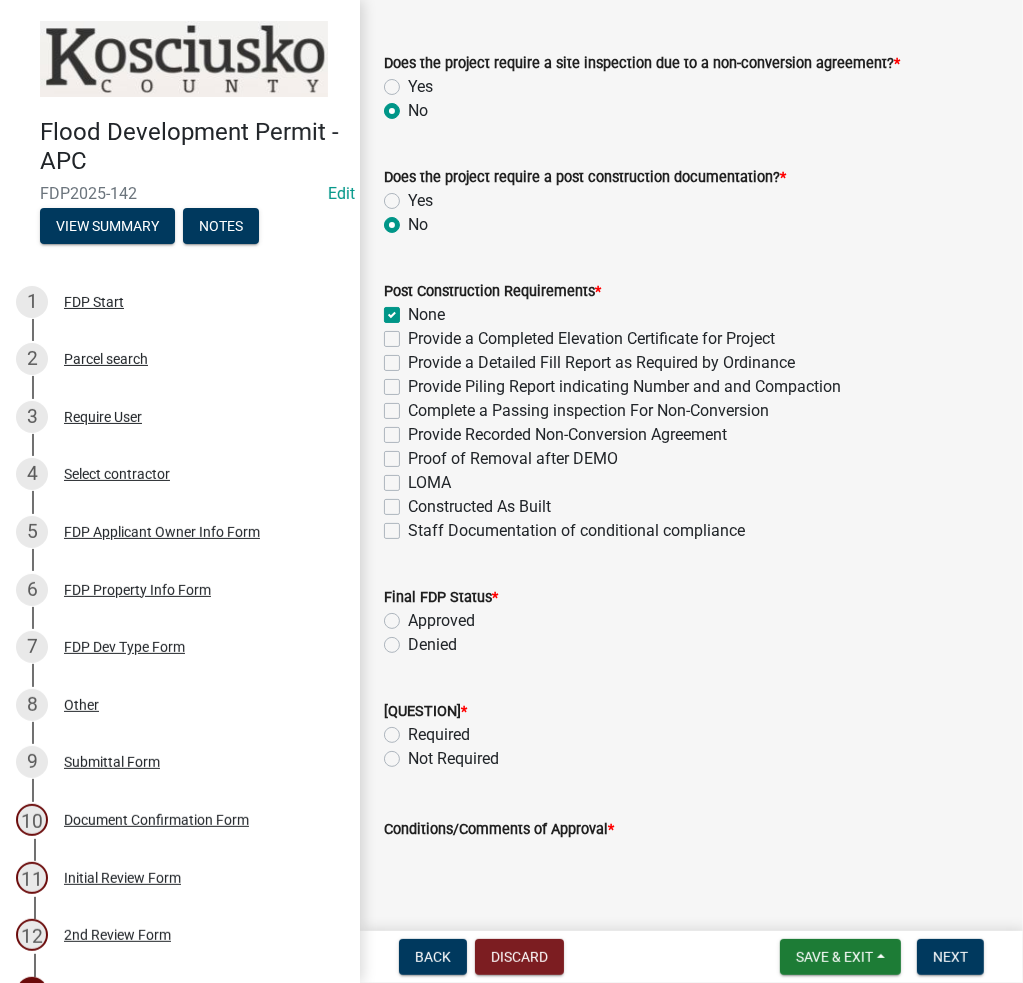 checkbox on "true" 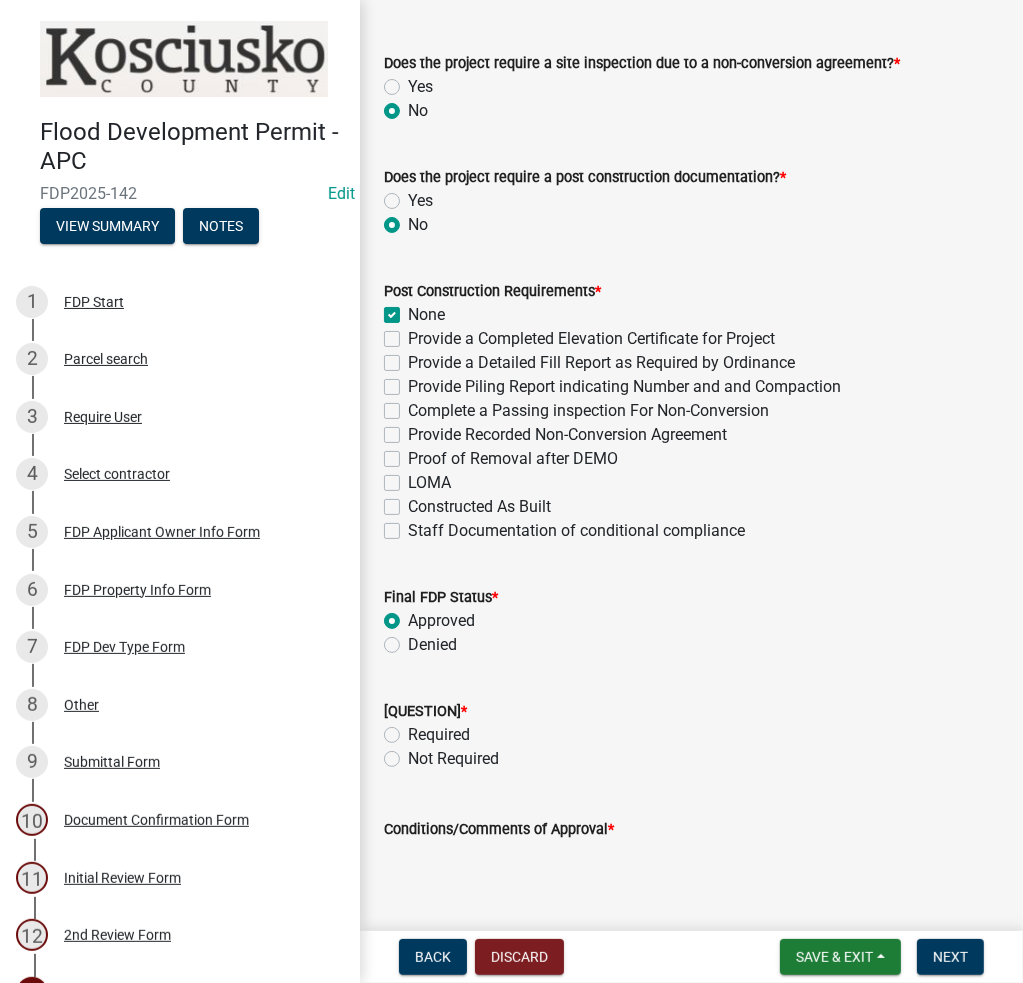 radio on "true" 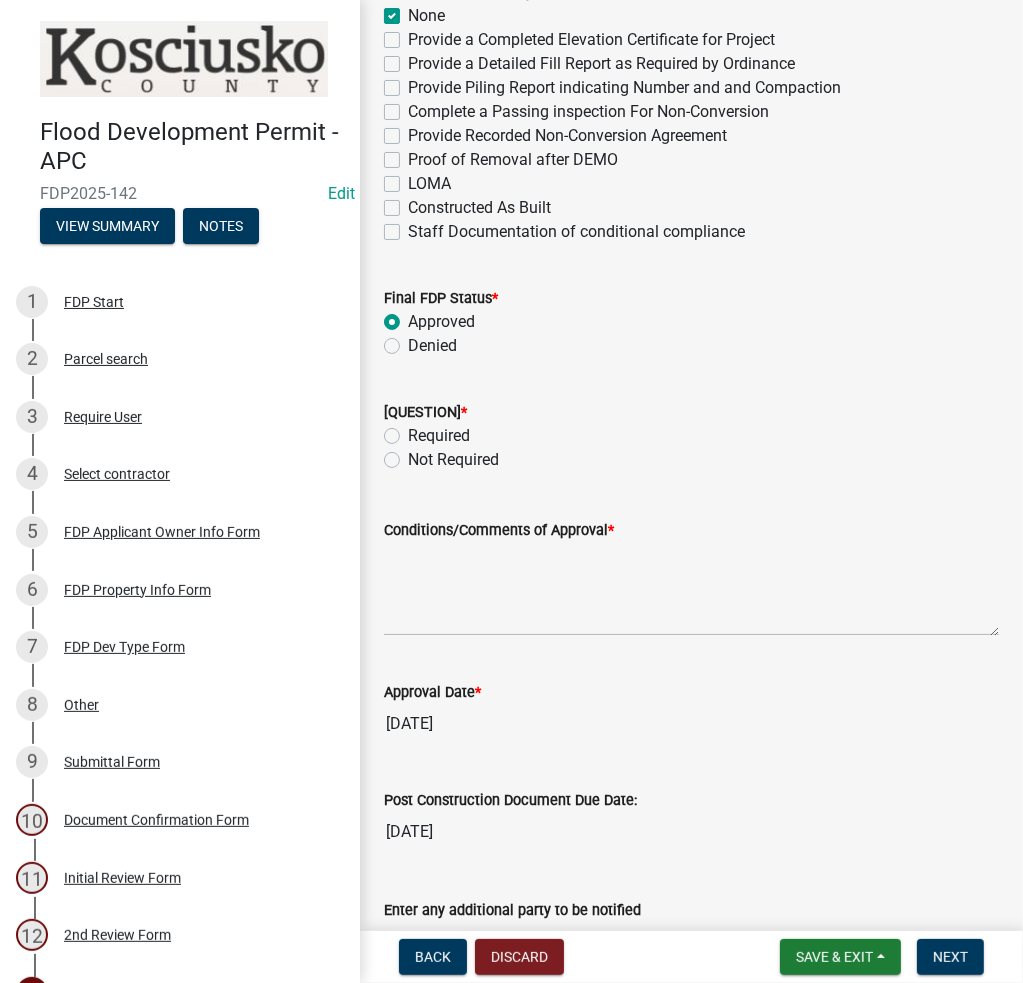 scroll, scrollTop: 1000, scrollLeft: 0, axis: vertical 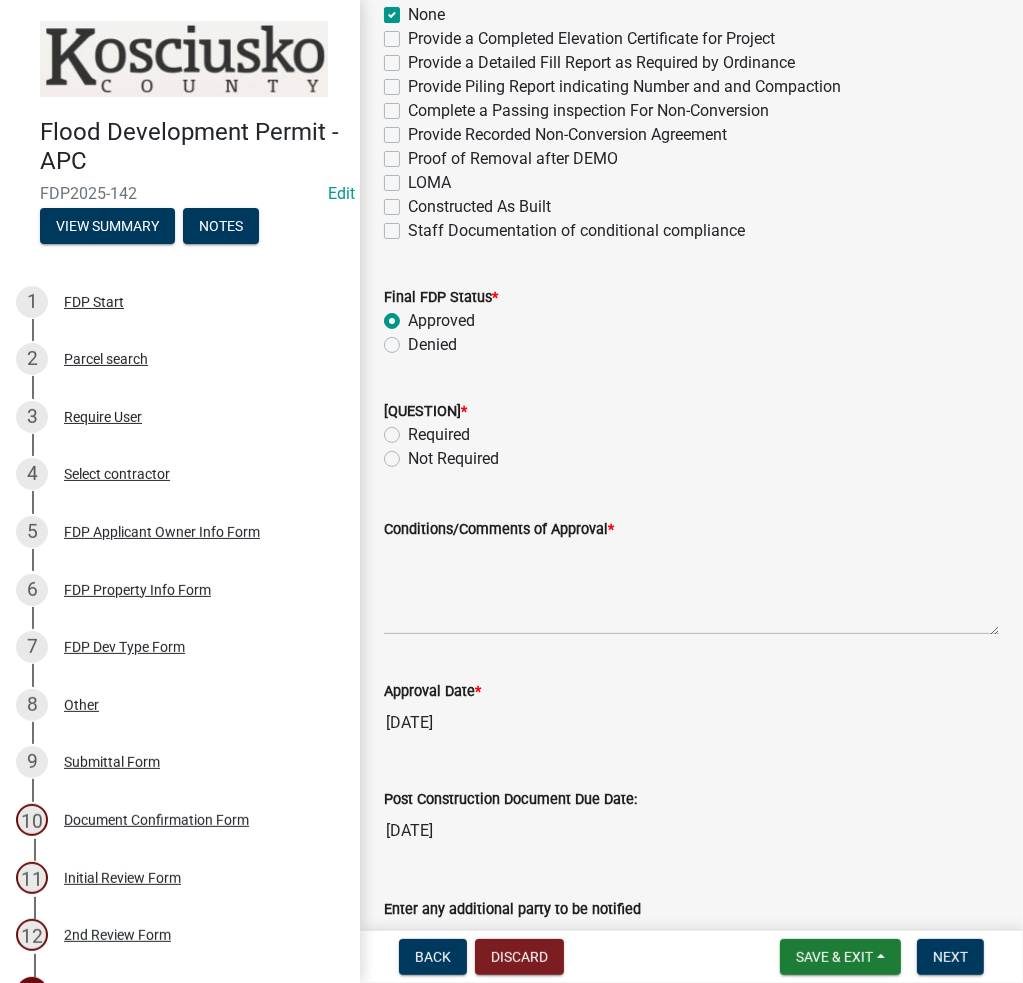 click on "Not Required" 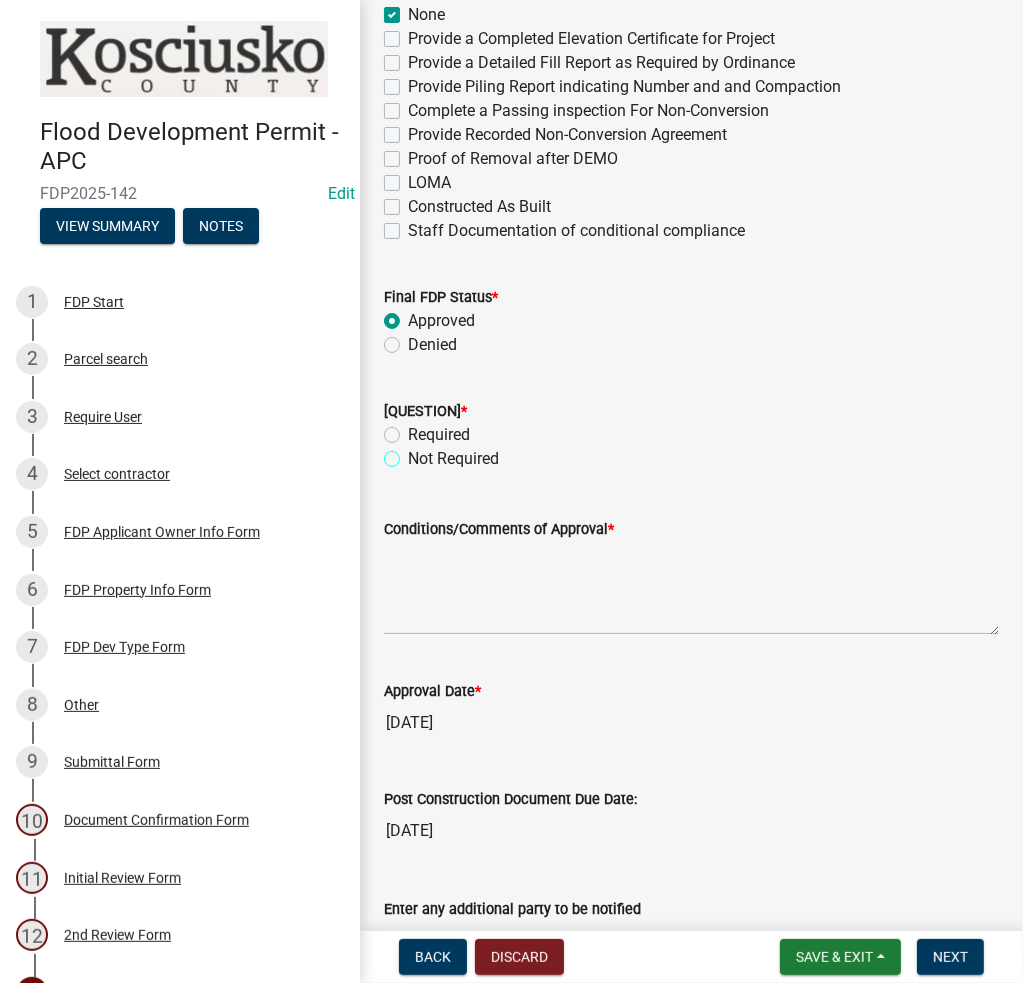 click on "Not Required" at bounding box center [414, 453] 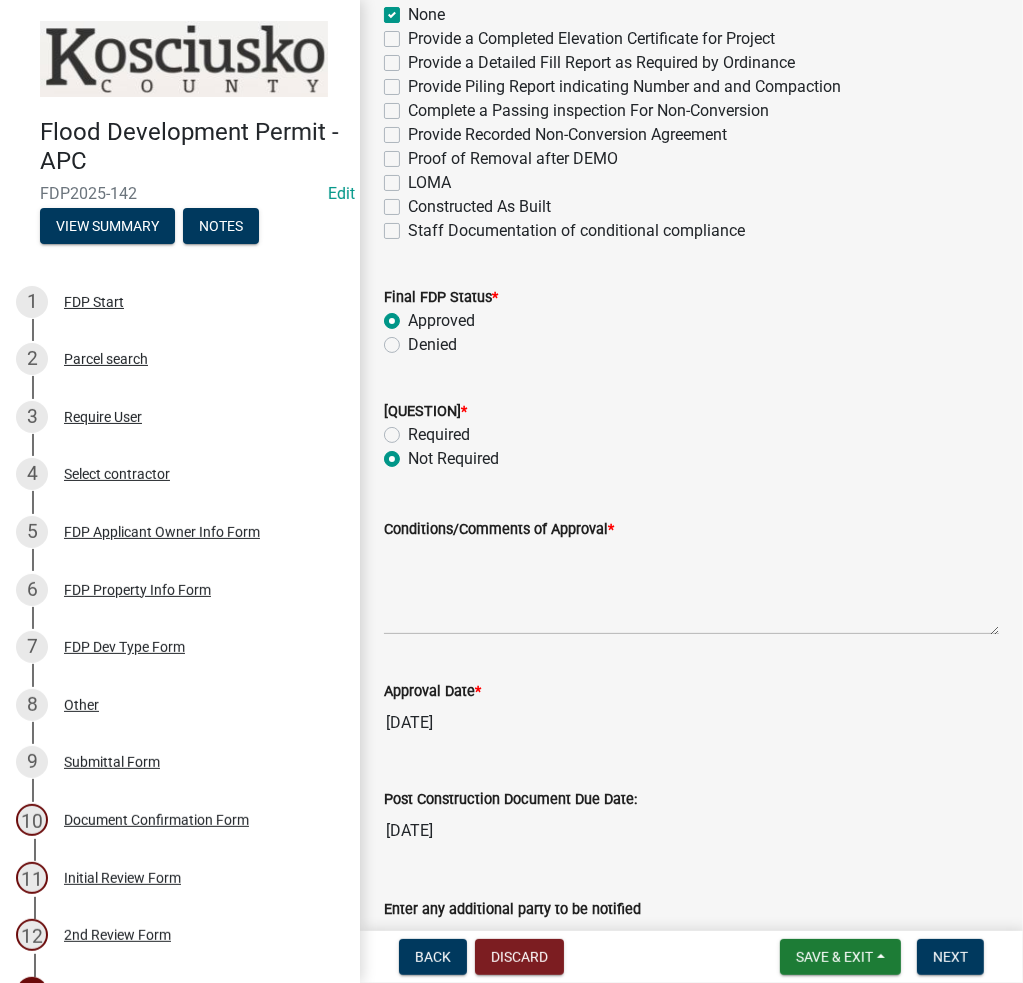 radio on "true" 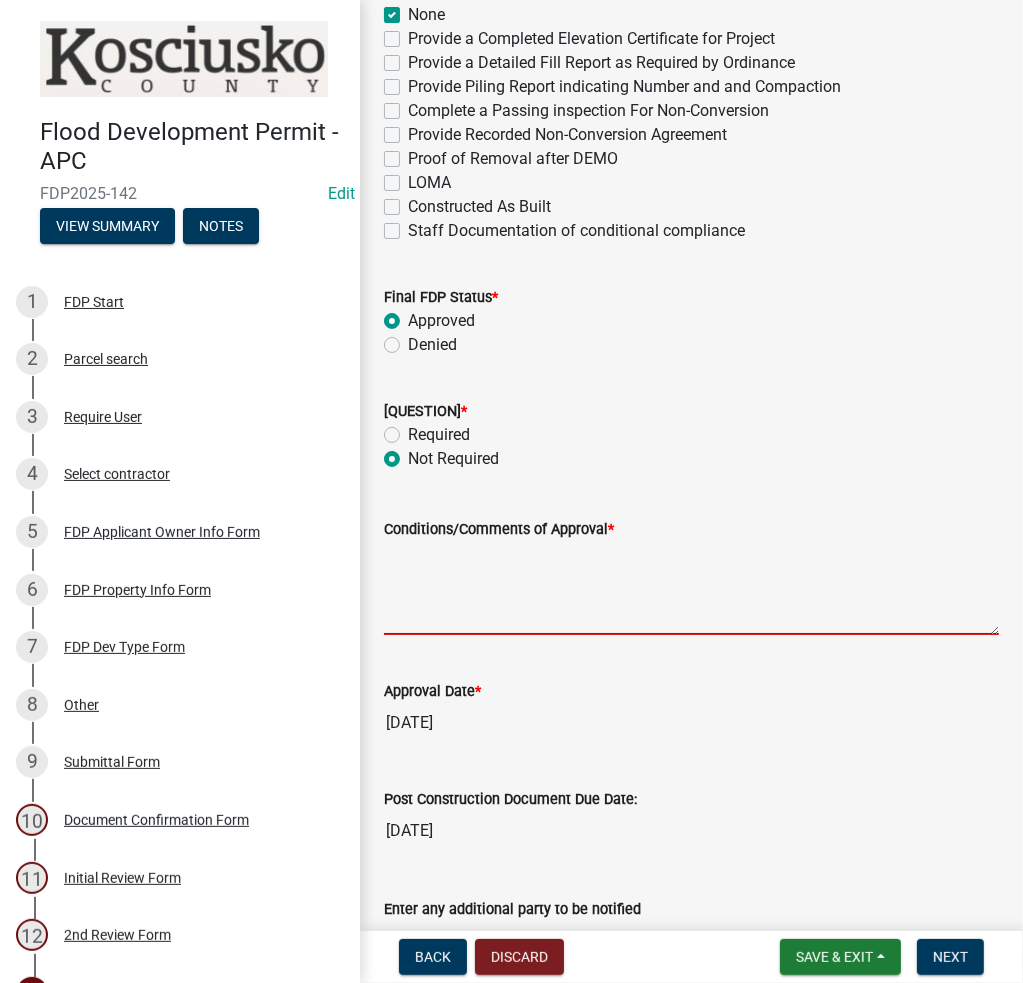 click on "Conditions/Comments of Approval  *" at bounding box center (691, 588) 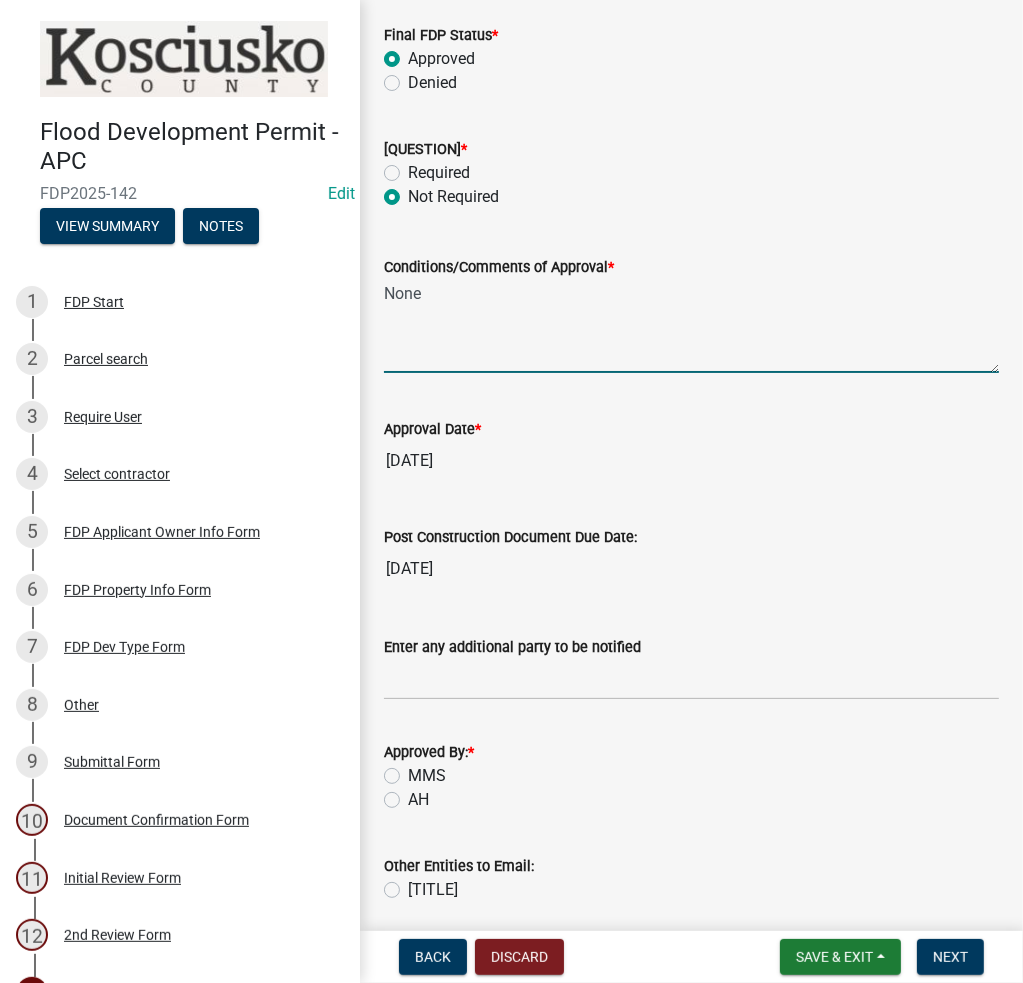 scroll, scrollTop: 1336, scrollLeft: 0, axis: vertical 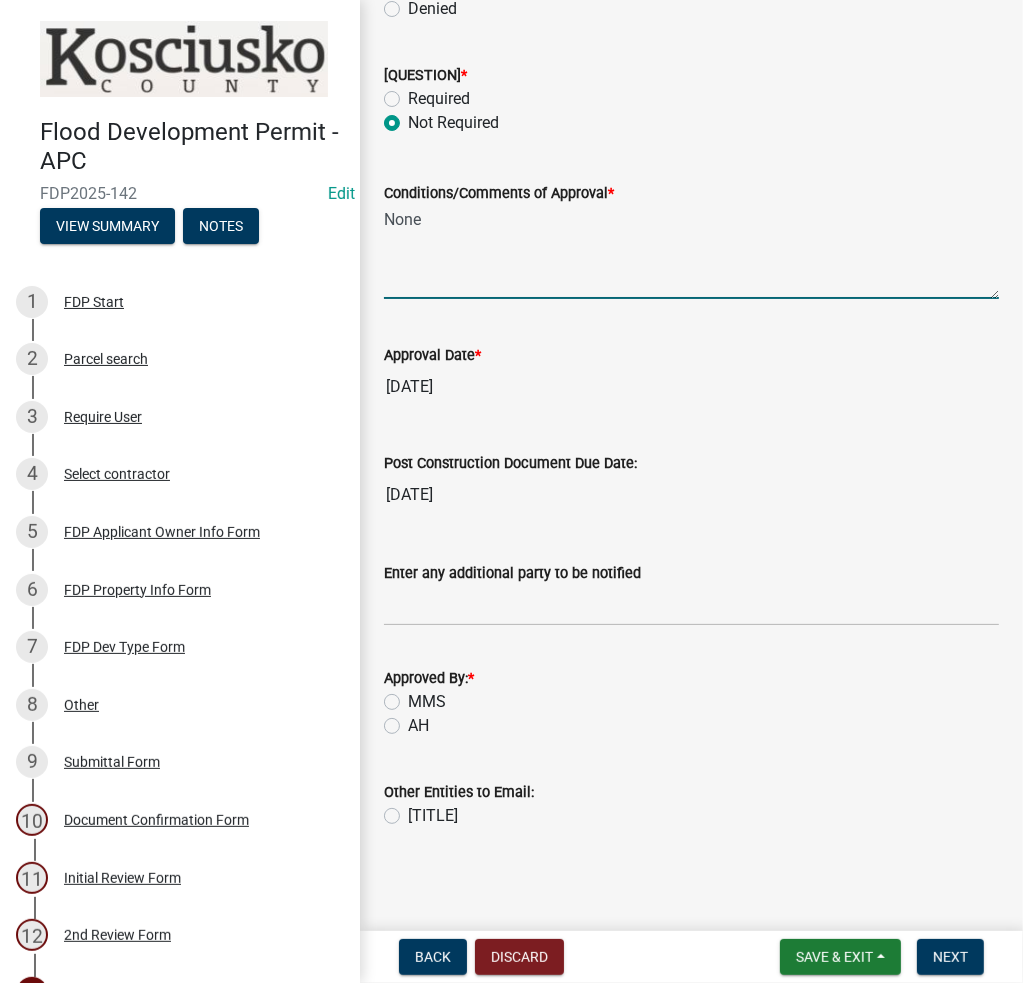 type on "None" 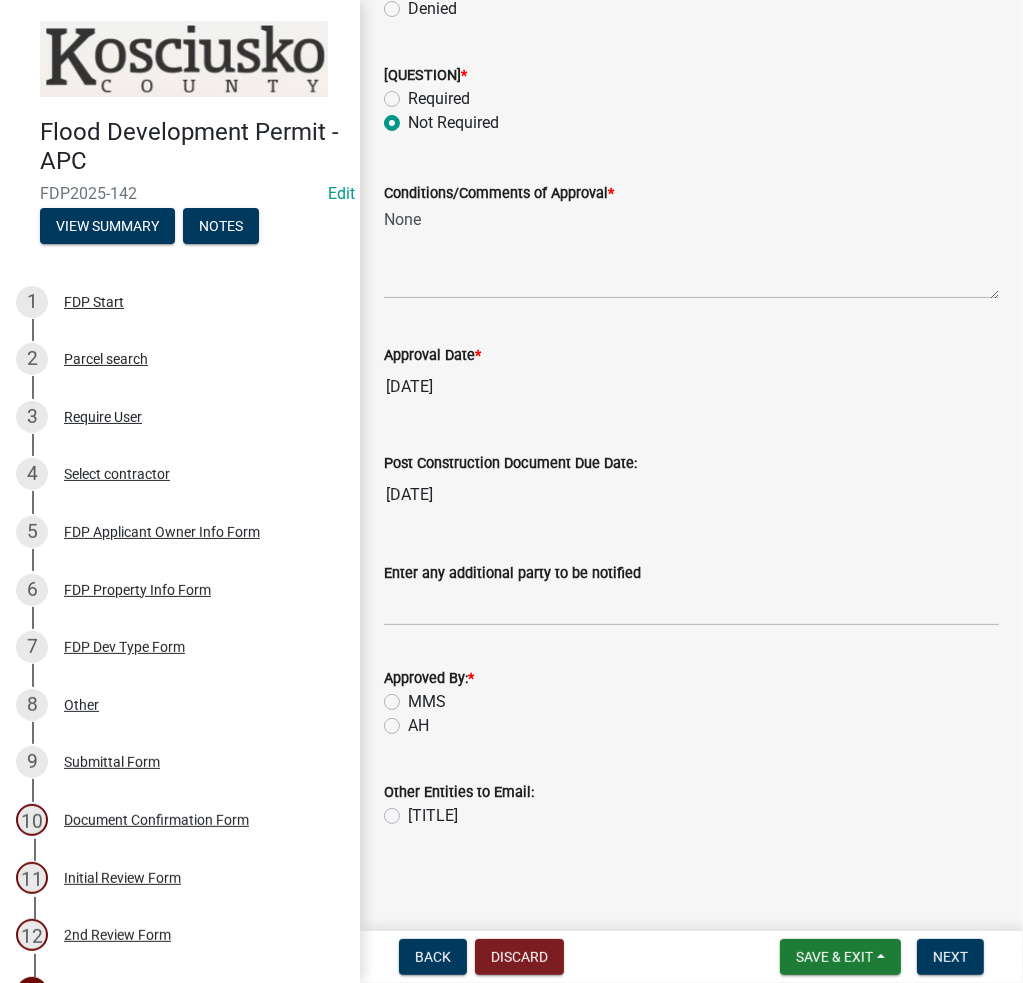 drag, startPoint x: 415, startPoint y: 723, endPoint x: 441, endPoint y: 724, distance: 26.019224 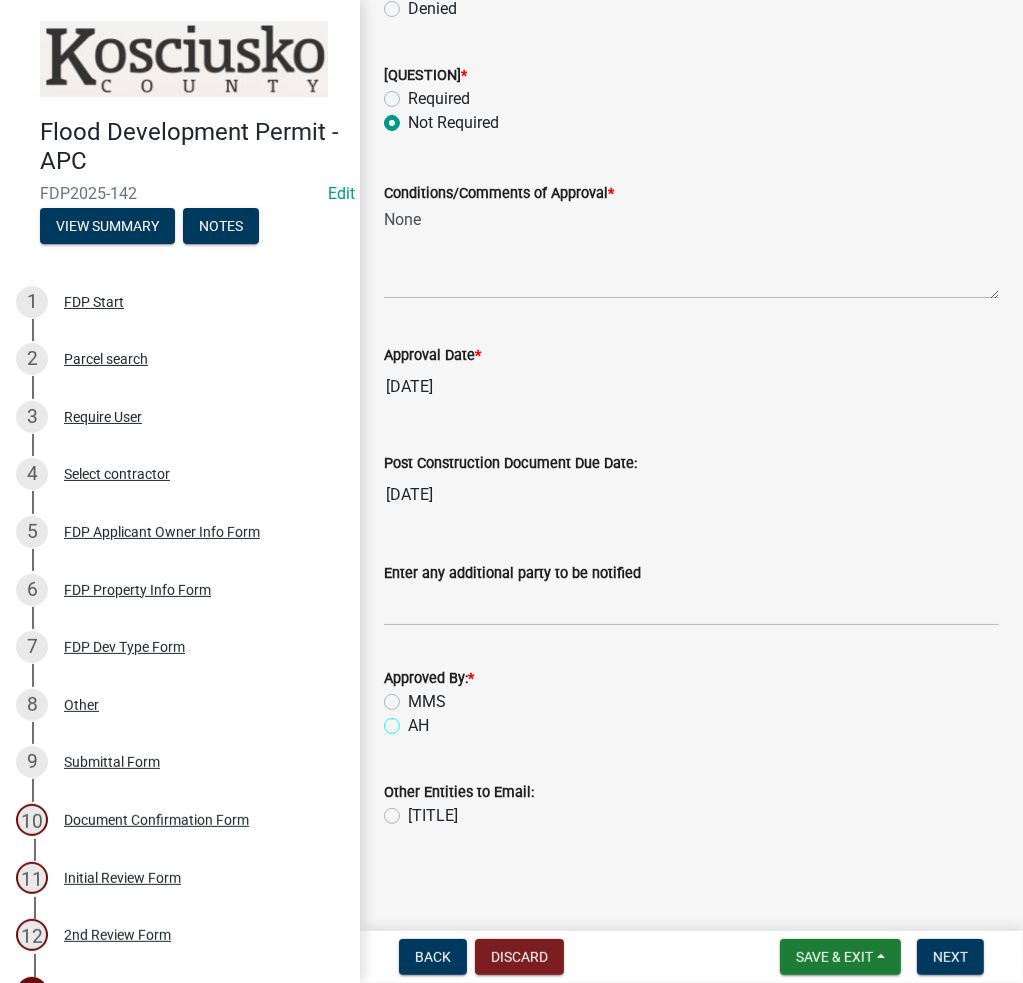 click on "AH" at bounding box center [414, 720] 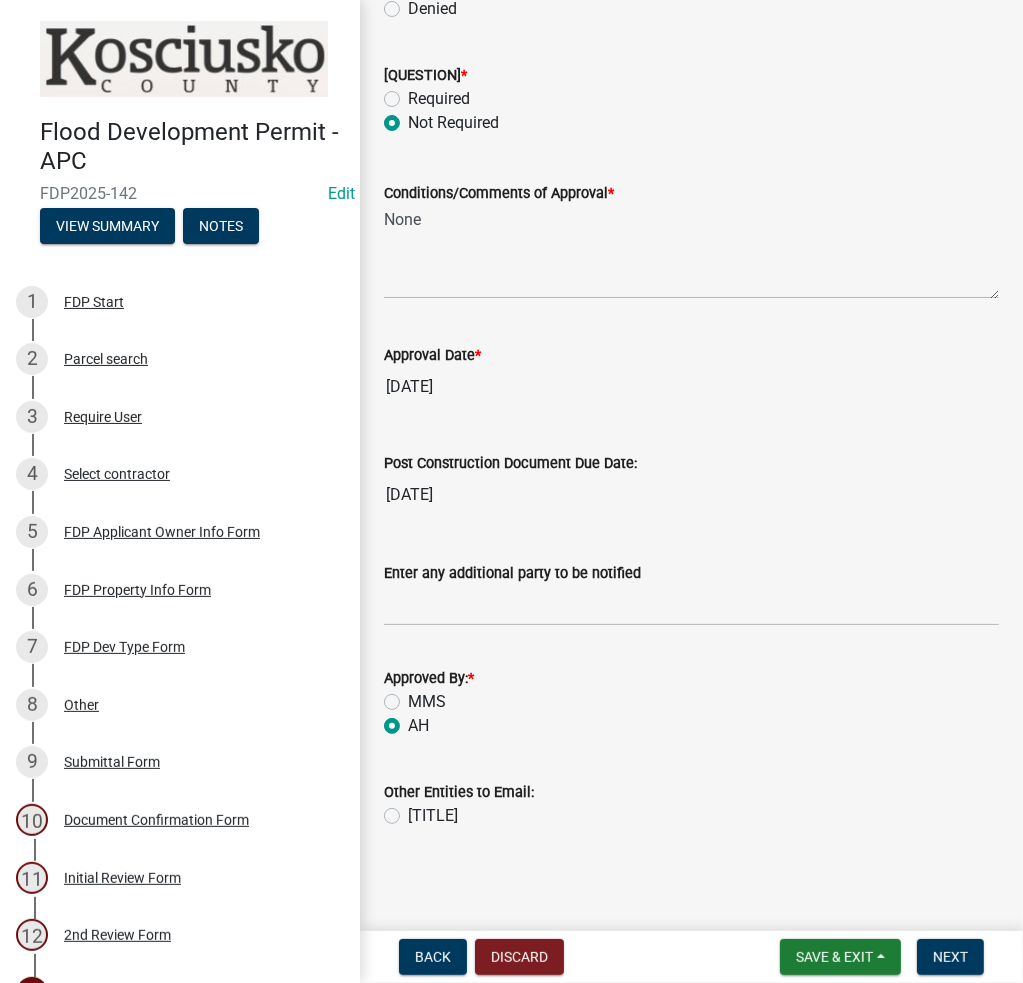 radio on "true" 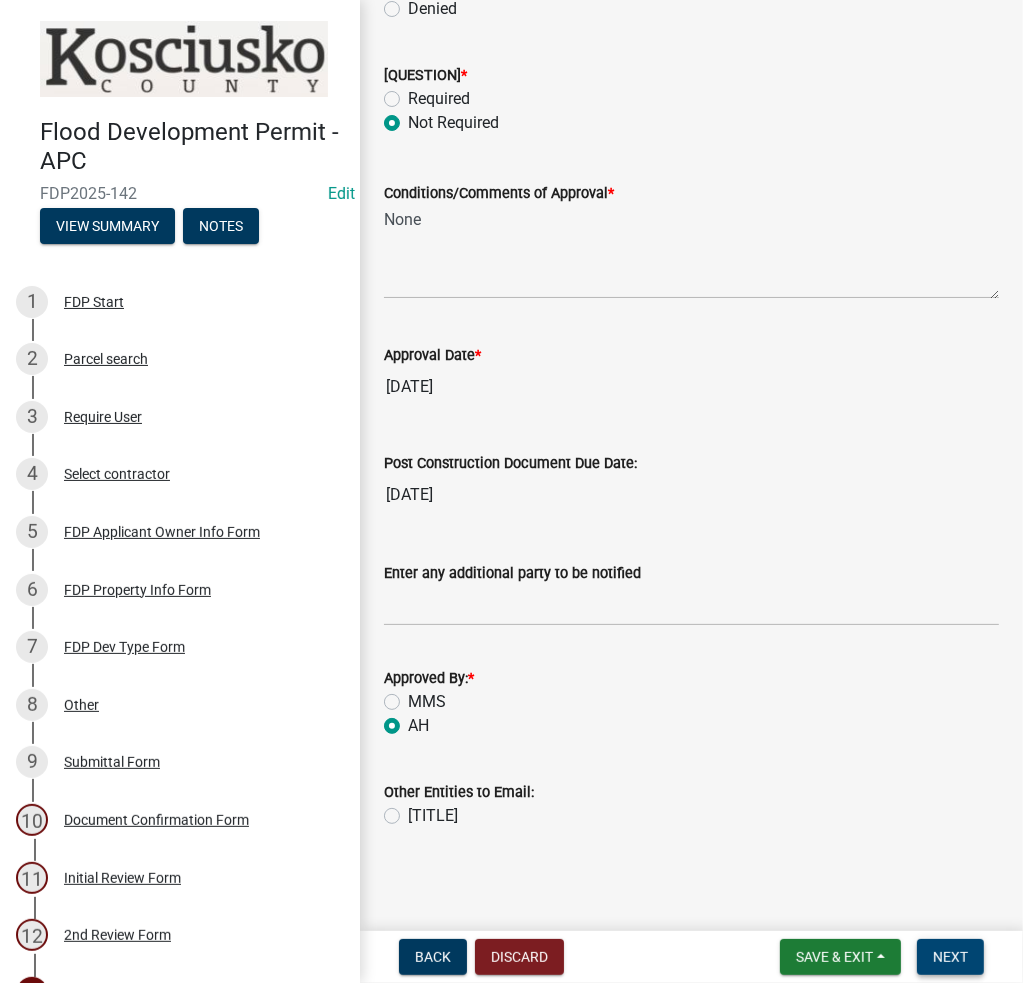click on "Next" at bounding box center [950, 957] 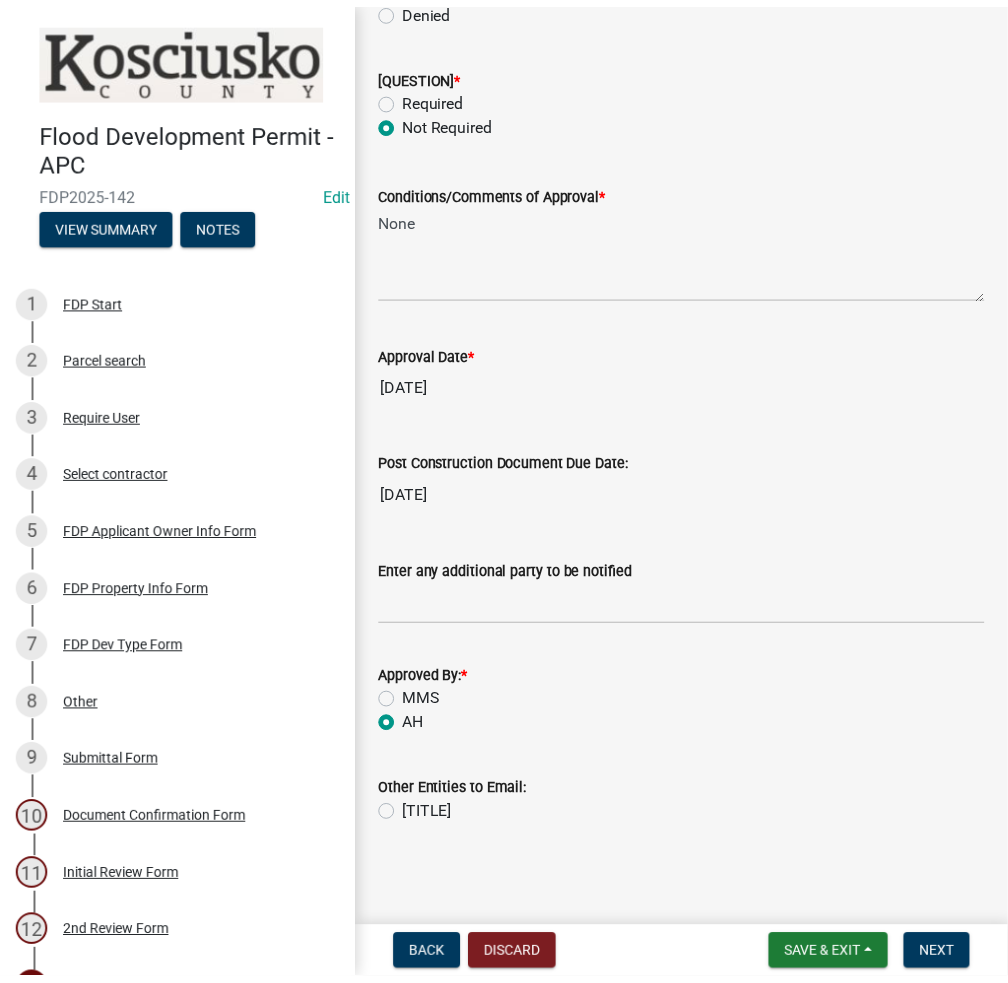 scroll, scrollTop: 0, scrollLeft: 0, axis: both 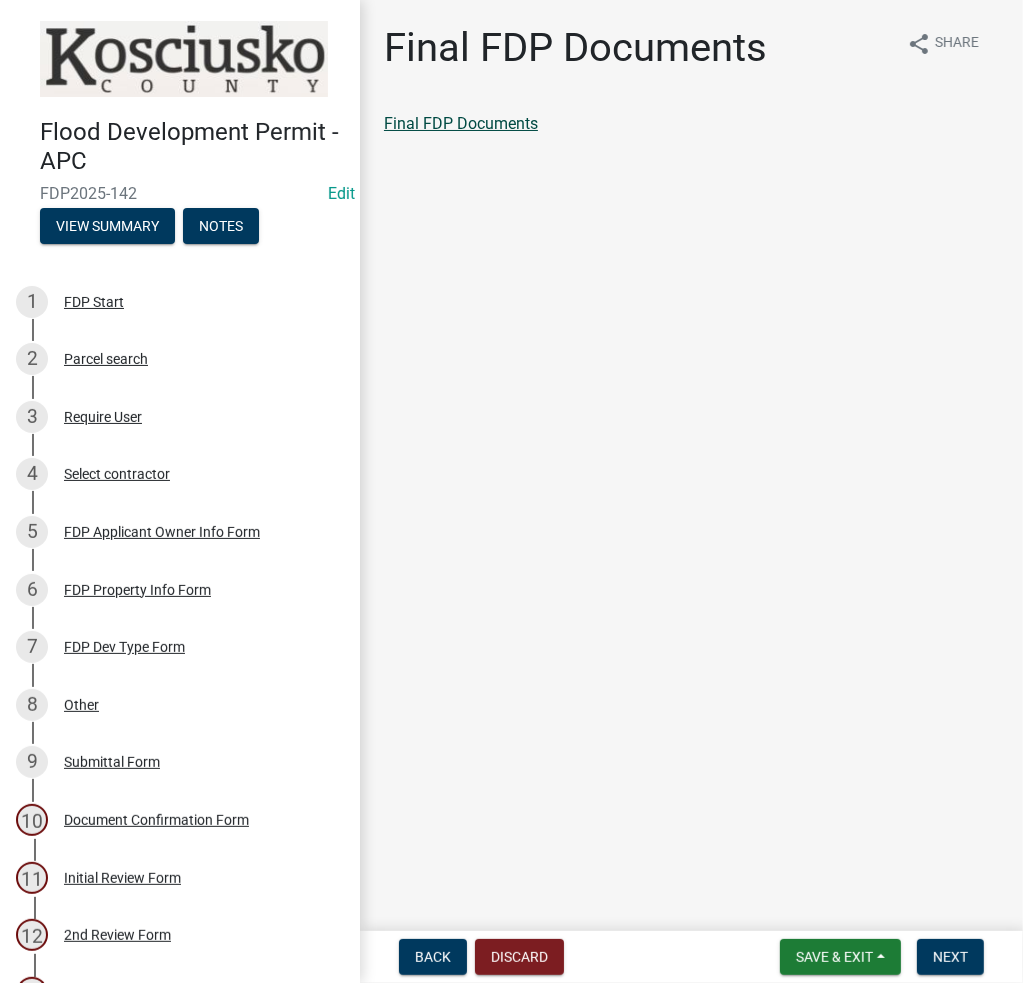 click on "Final FDP Documents" 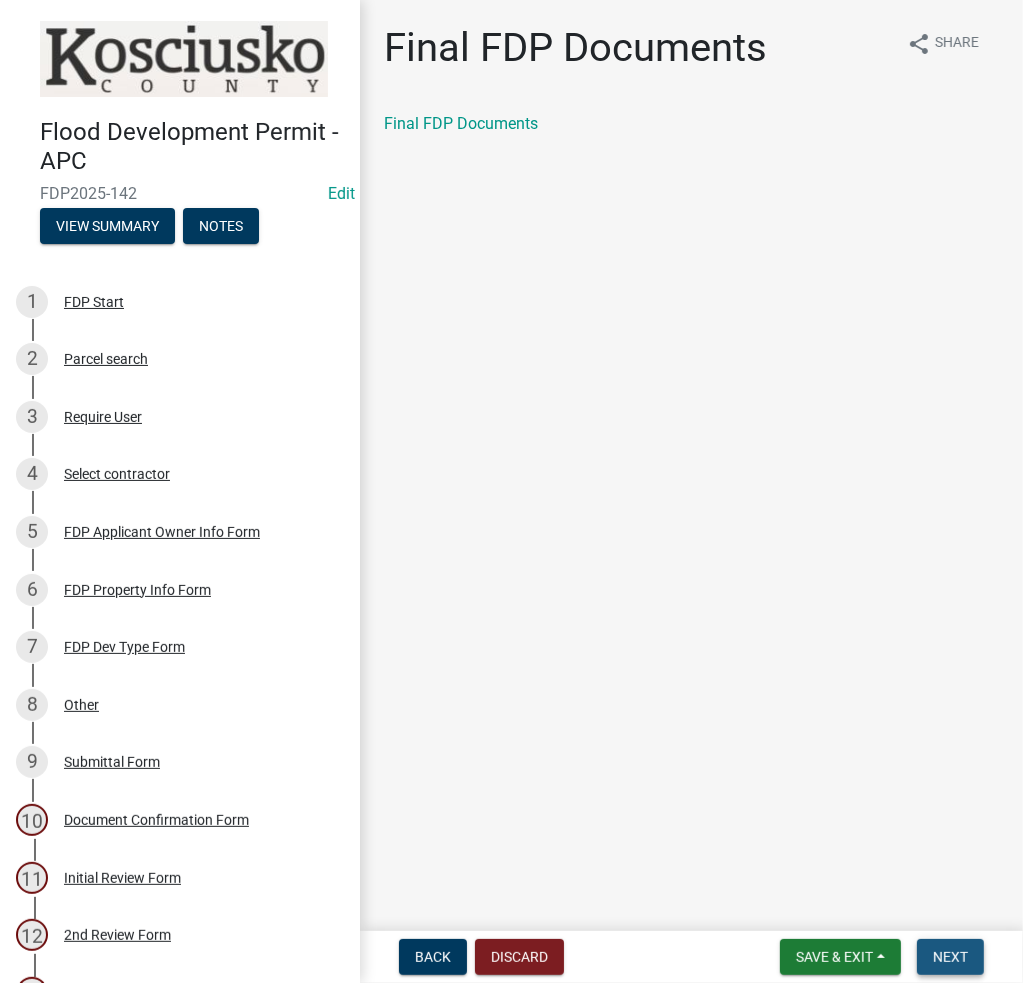 click on "Next" at bounding box center [950, 957] 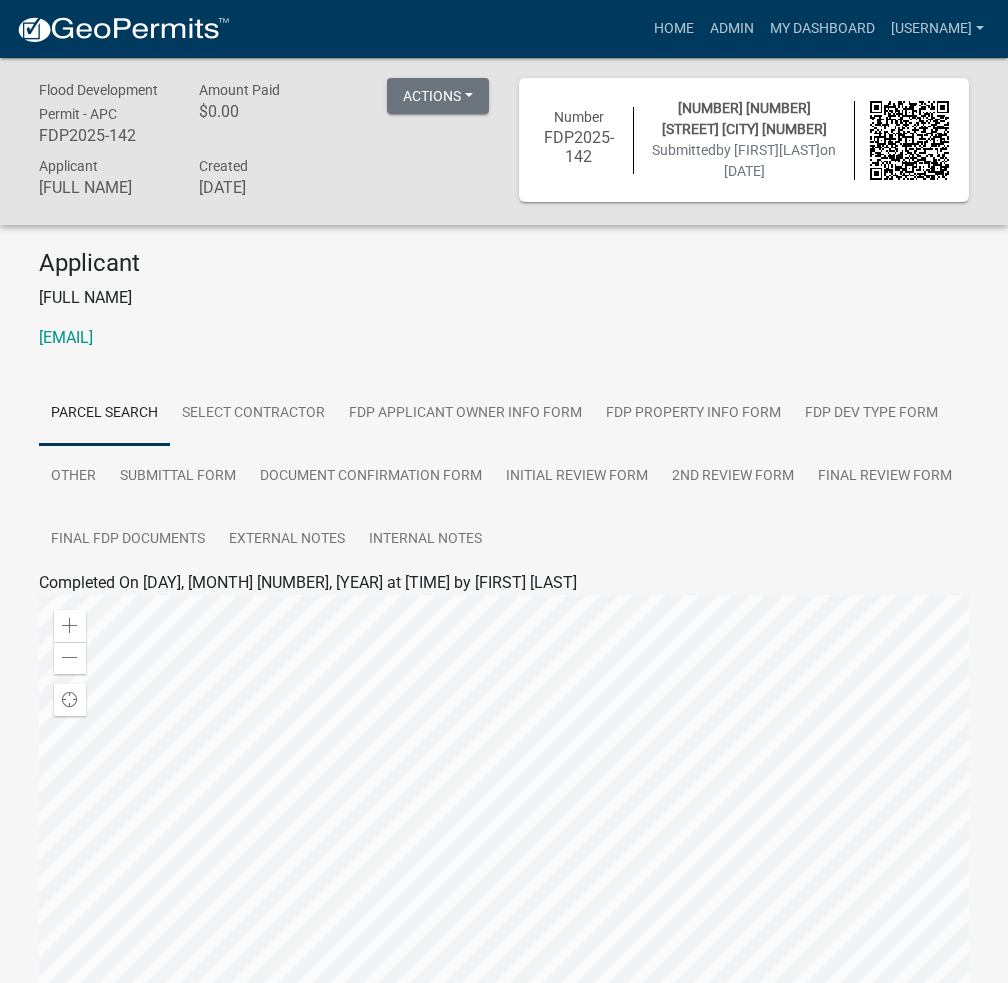 click on "Flood Development Permit - APC FDP2025-142 Amount Paid $0.00  Actions  Printer Friendly  Edit Application Number  Applicant Steve Cunningham Created August 4, 2025 Number FDP2025-142 009-002-192, 1916 N 850 E LOT 1073, Cunningham, 1073 Submitted   by SteveCunningham   on 8/4/2025  Applicant Steve Cunningham    aheltzel@kosciusko.in.gov Parcel search Select contractor FDP Applicant Owner Info Form FDP Property Info Form FDP Dev Type Form Other Submittal Form Document Confirmation Form Initial Review Form 2nd Review Form Final Review Form Final FDP Documents External Notes Internal Notes Completed On Monday, August 4, 2025 at 9:57 AM EDT by aheltzel Zoom in Zoom out Find my location Powered by   Esri 0, 0 Loading... ParcelID Address City OwnerName  Acres  009-002-192 1916 N 850 E LOT 1073 PIERCETON Cunningham Steven L & Cynthia  0.000  Completed On Monday, August 4, 2025 at 9:57 AM EDT by aheltzel Steve Cunningham  10127 S America Rd    La Fountain , IN 46940 Bus. Ph:  7656673015 Fax:   Cell:
8/4/2025 Steve" 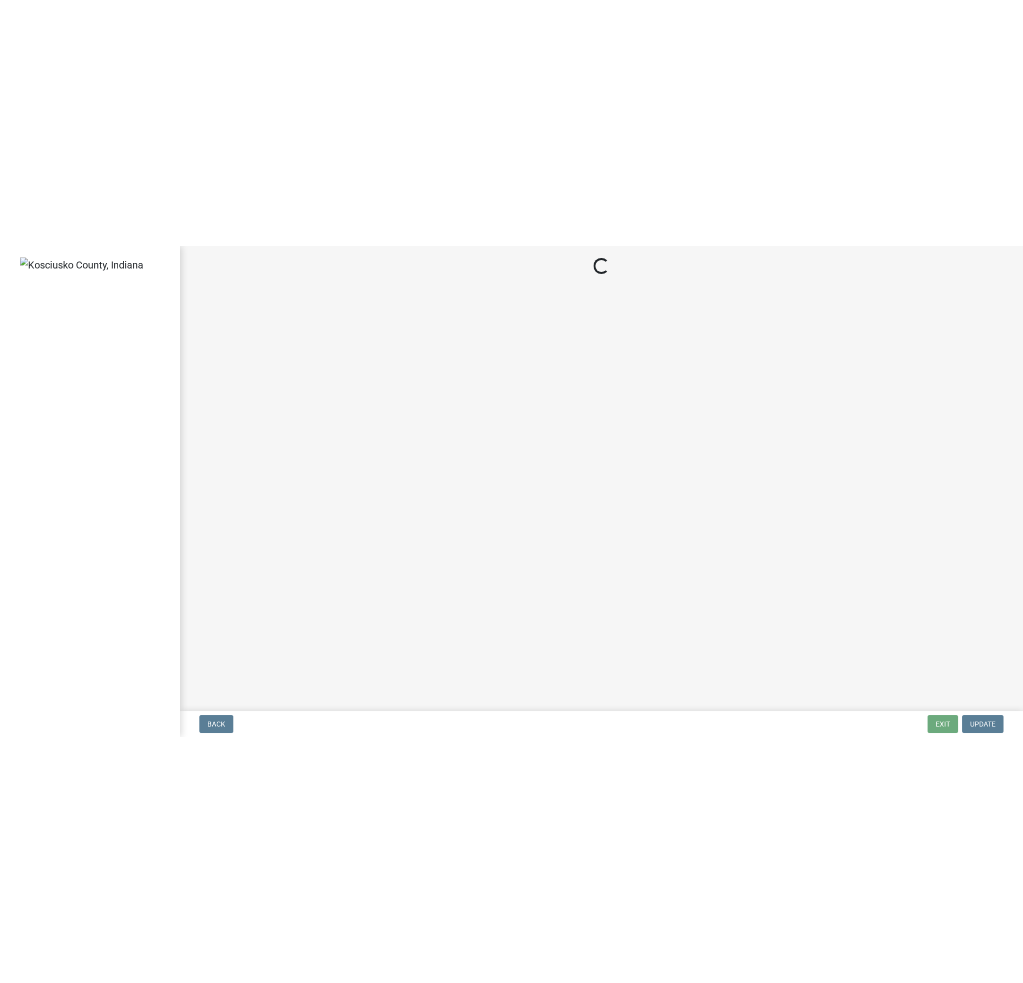 scroll, scrollTop: 0, scrollLeft: 0, axis: both 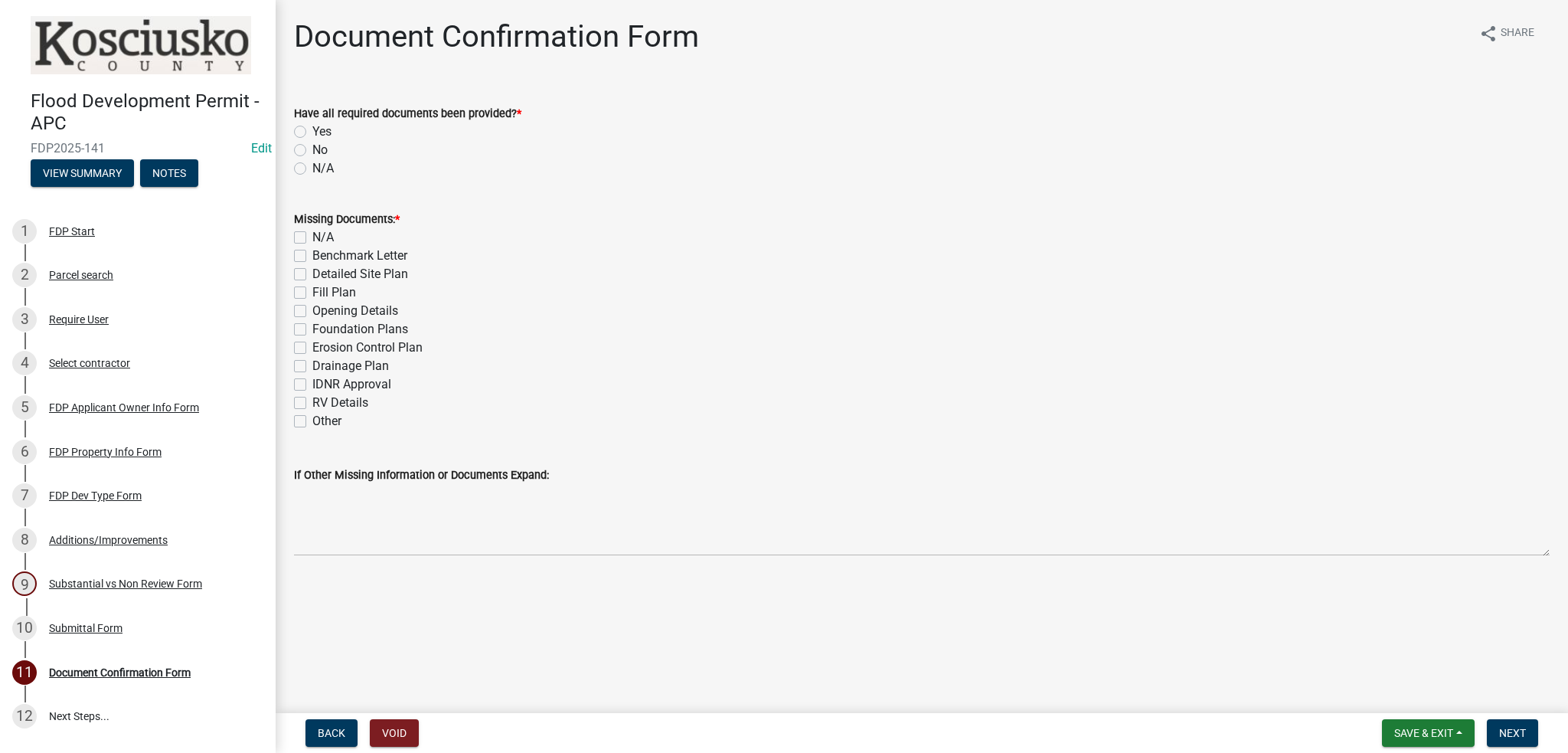 click on "Benchmark Letter" 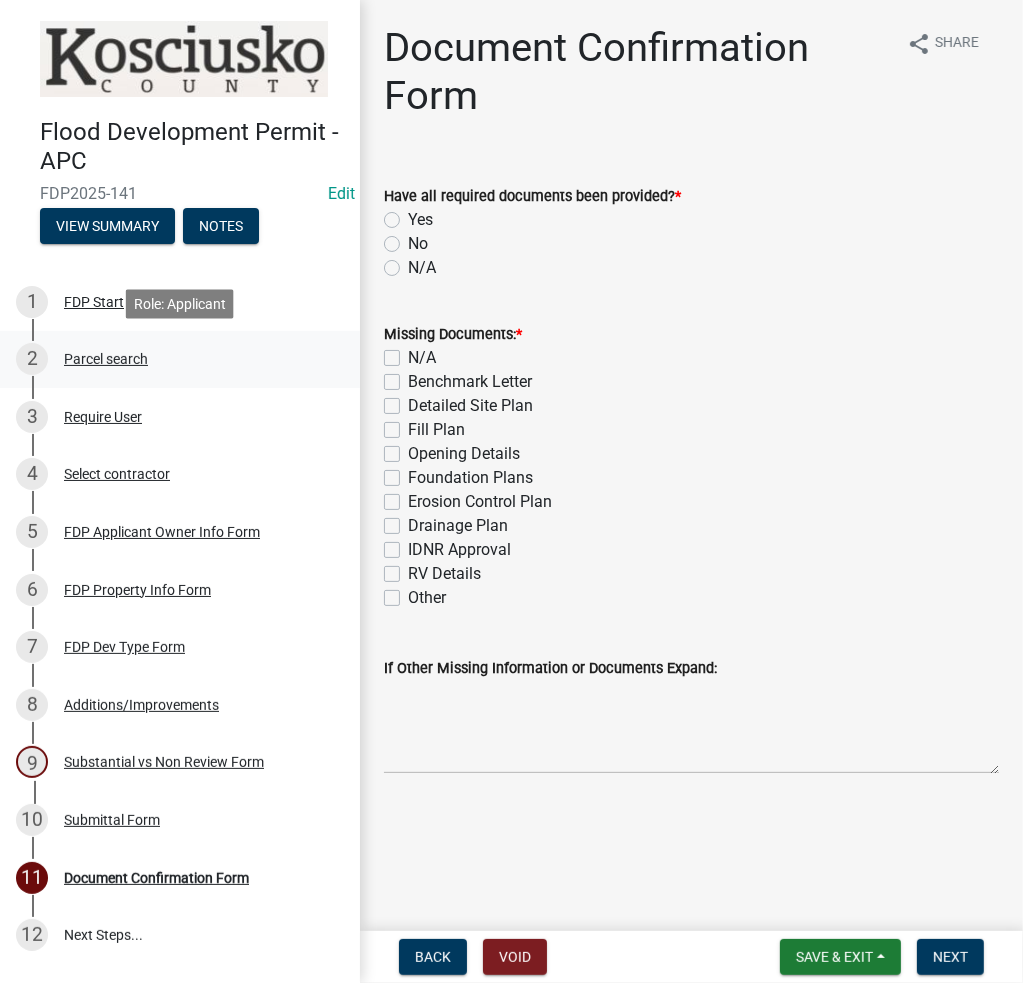click on "2     Parcel search" at bounding box center (172, 359) 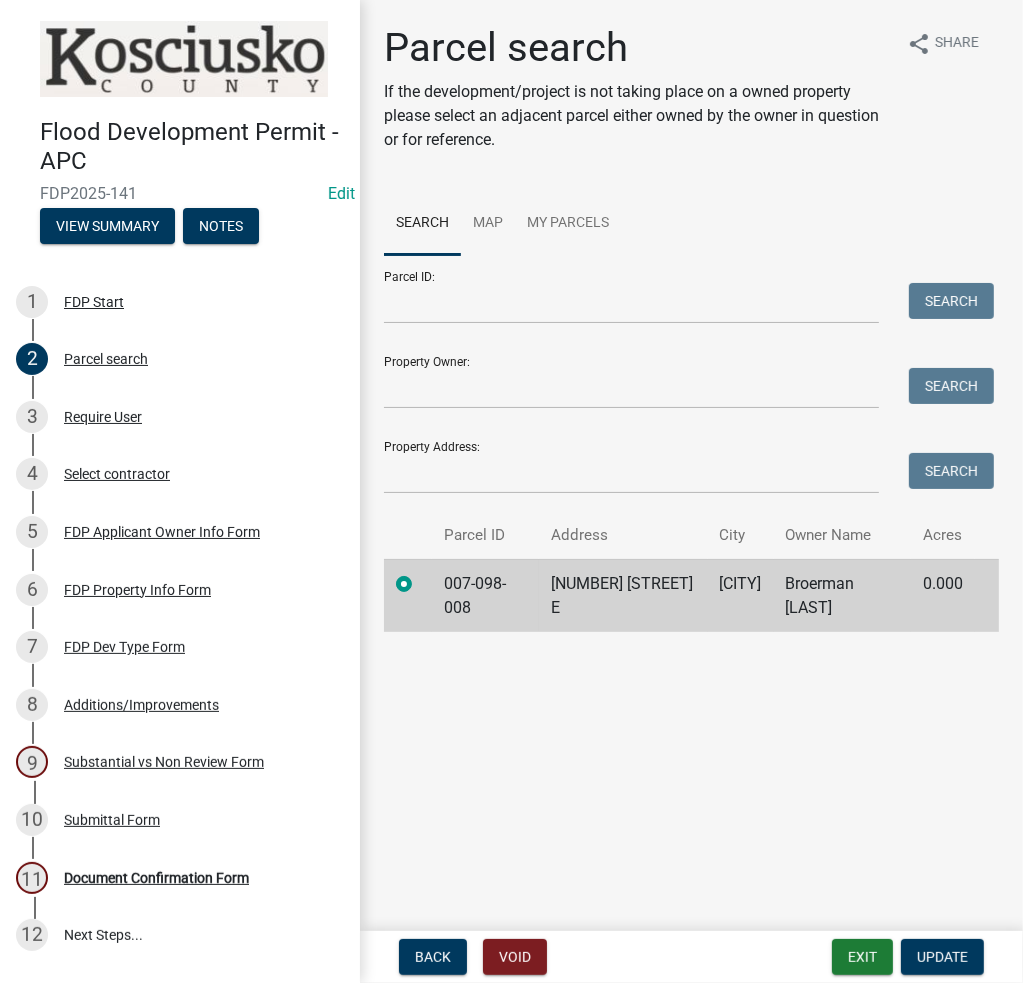 click on "007-098-008" 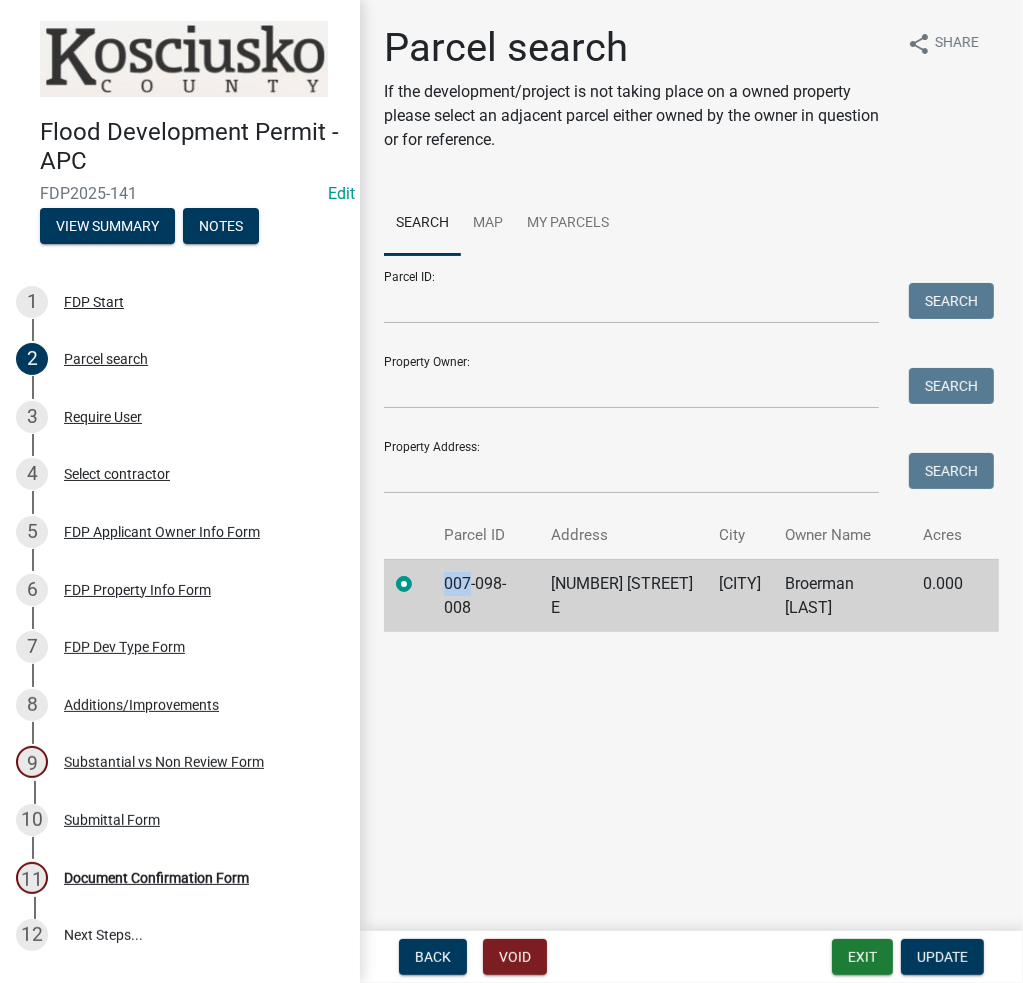 click on "007-098-008" 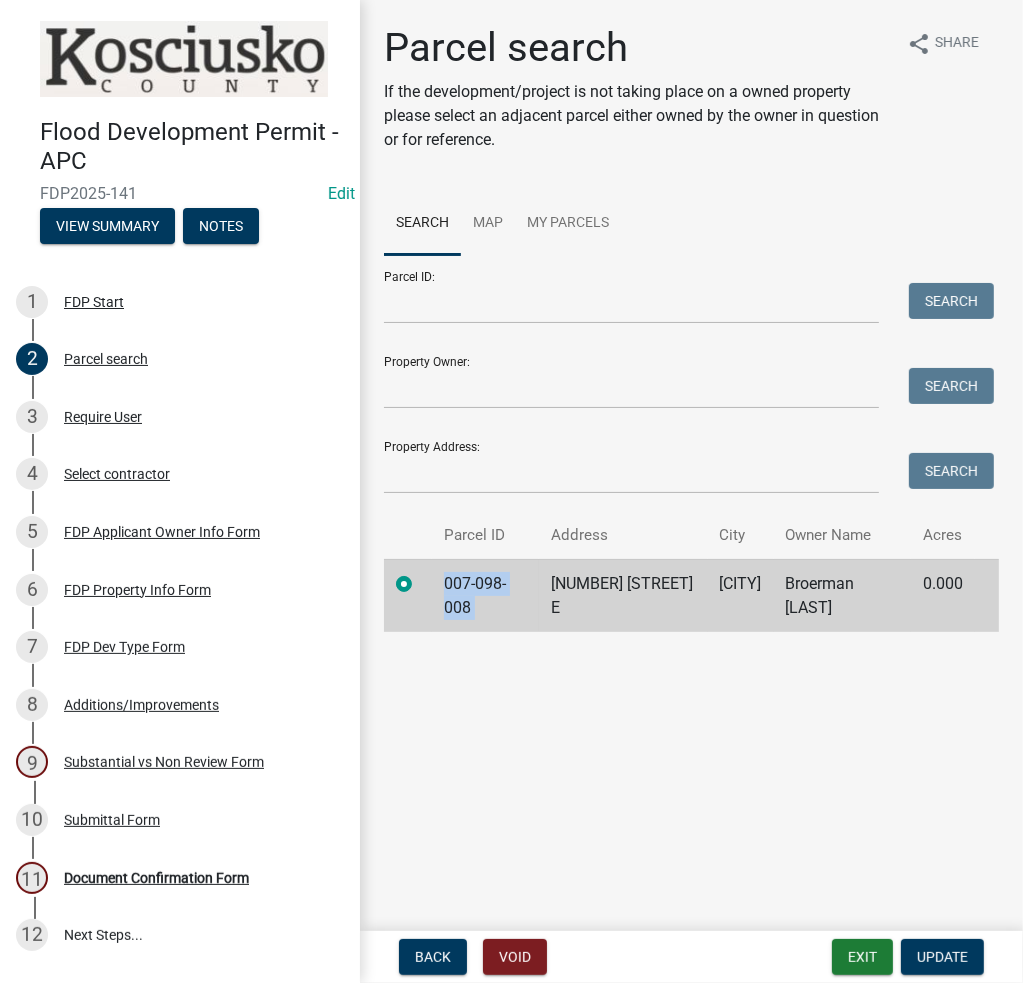click on "007-098-008" 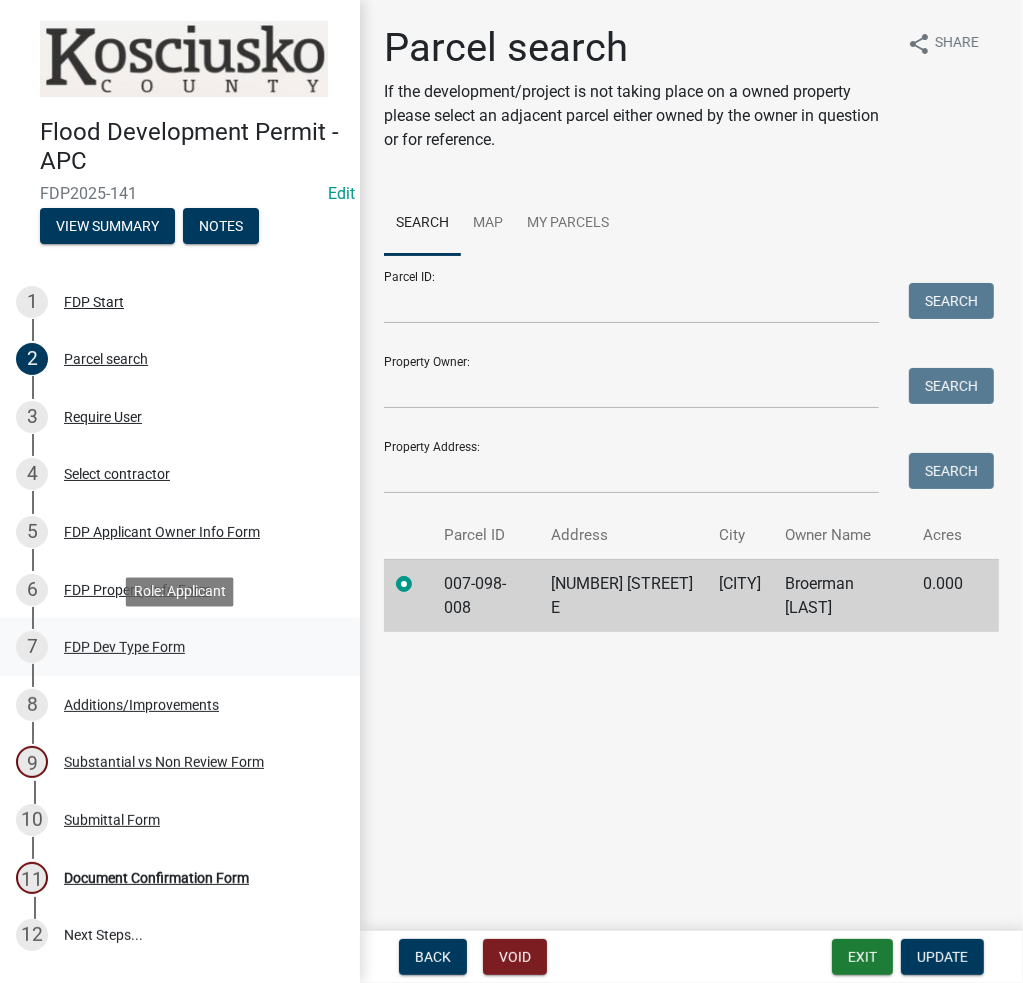 click on "7     FDP Dev Type Form" at bounding box center (180, 647) 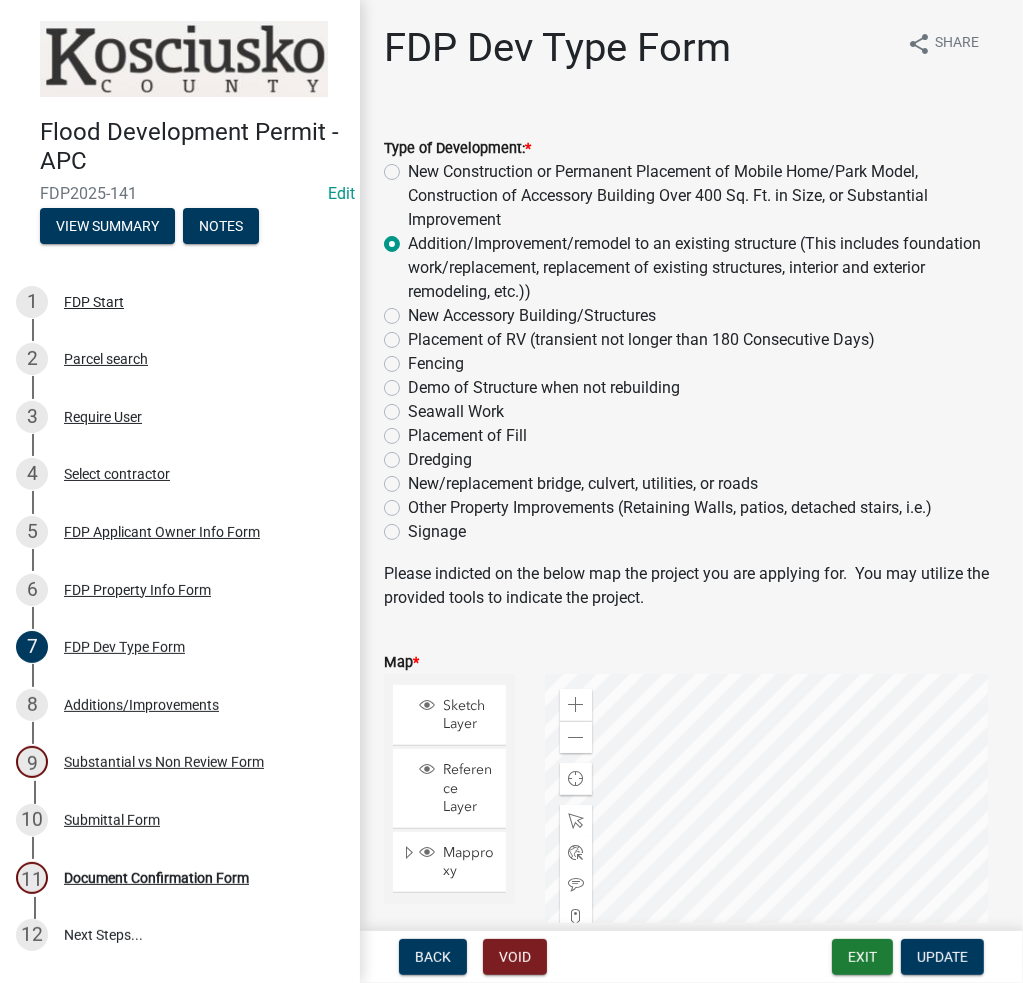 click on "New Construction or Permanent Placement of Mobile Home/Park Model, Construction of Accessory Building Over 400 Sq. Ft. in Size, or Substantial Improvement" 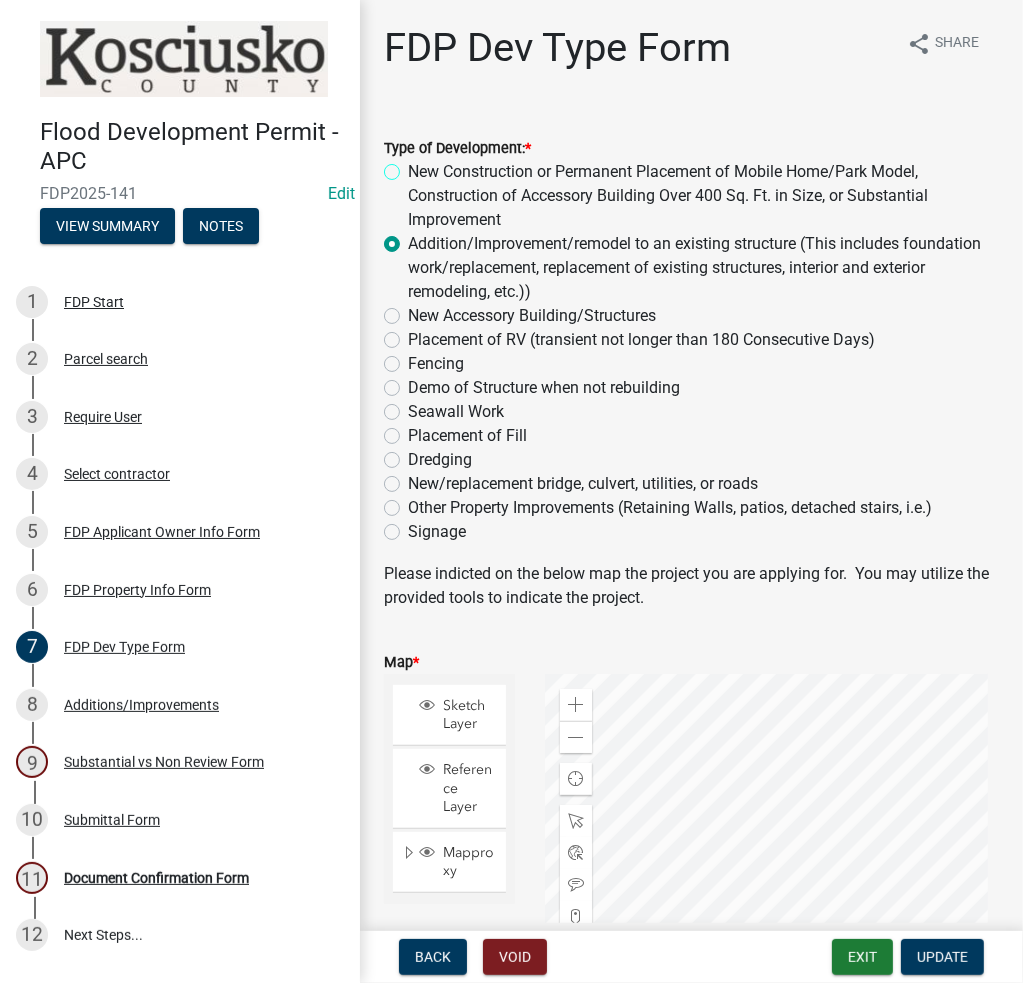 click on "New Construction or Permanent Placement of Mobile Home/Park Model, Construction of Accessory Building Over 400 Sq. Ft. in Size, or Substantial Improvement" at bounding box center [414, 166] 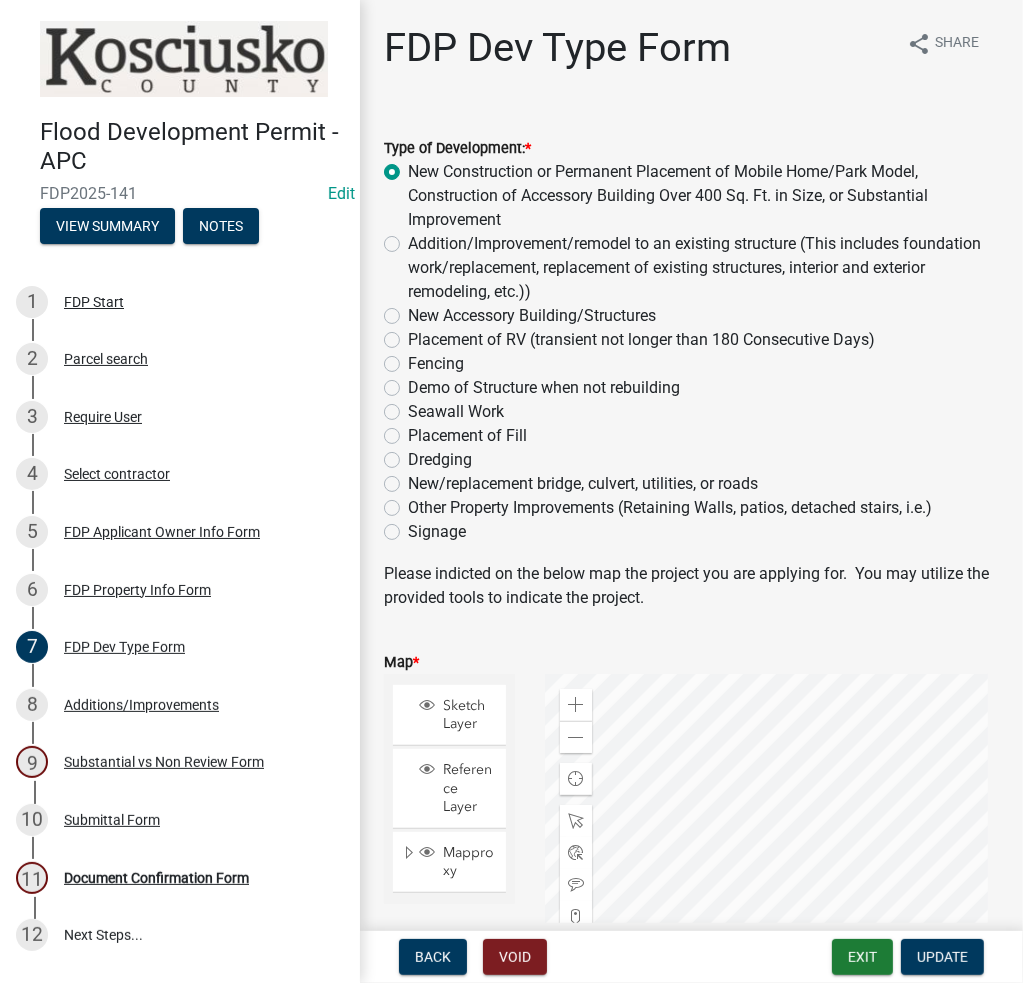 radio on "true" 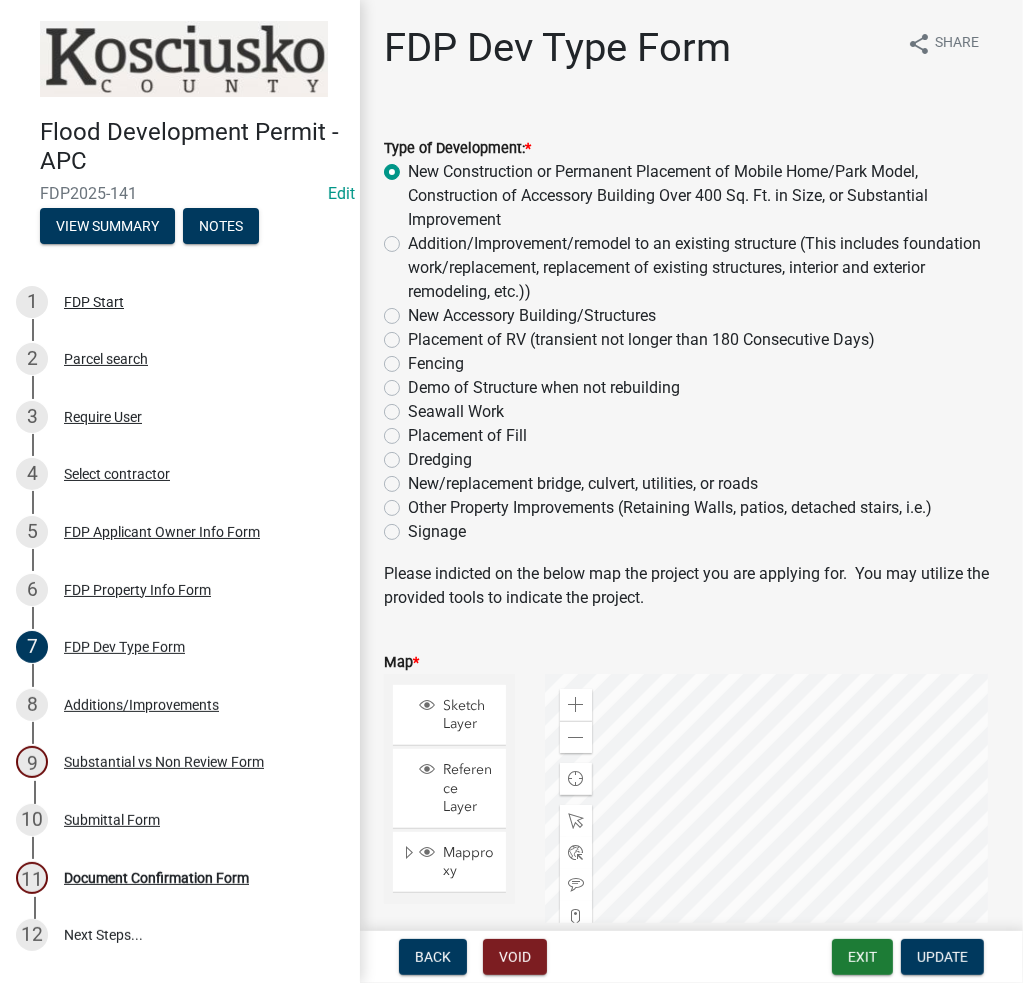 click on "Seawall Work" 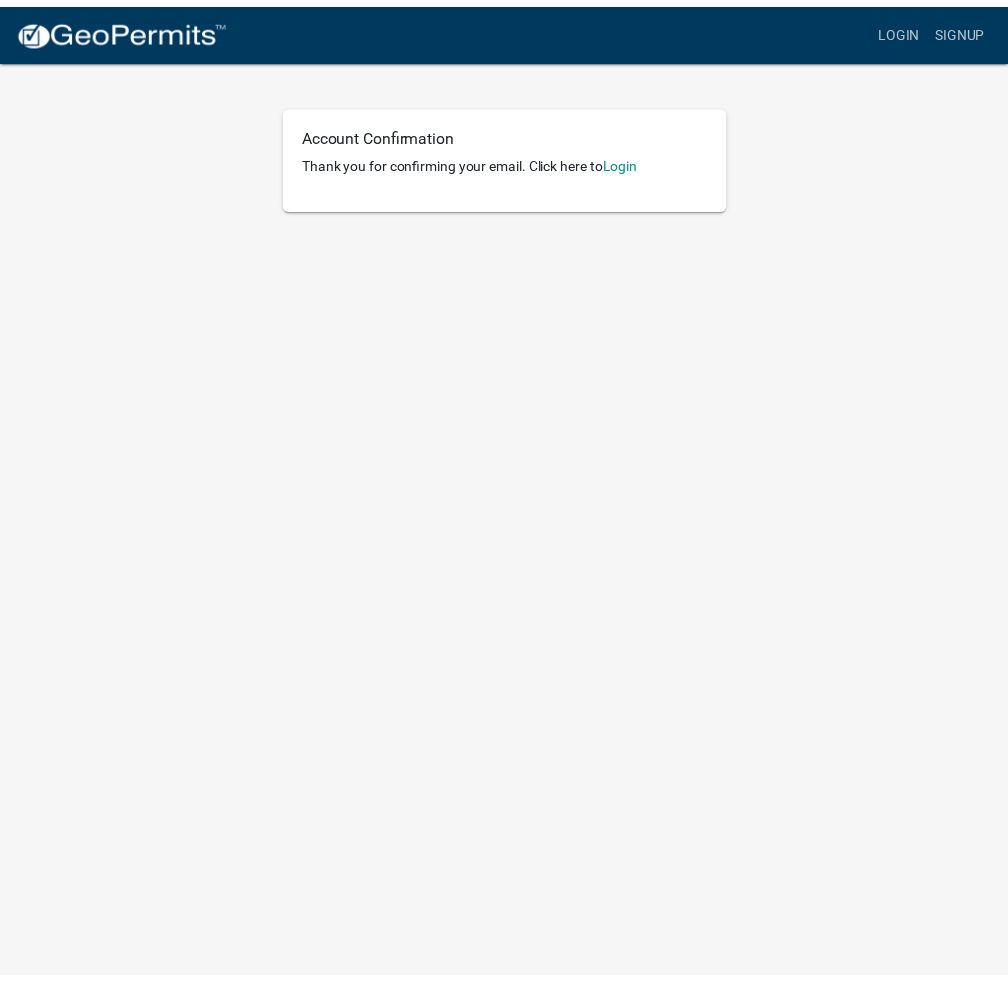 scroll, scrollTop: 0, scrollLeft: 0, axis: both 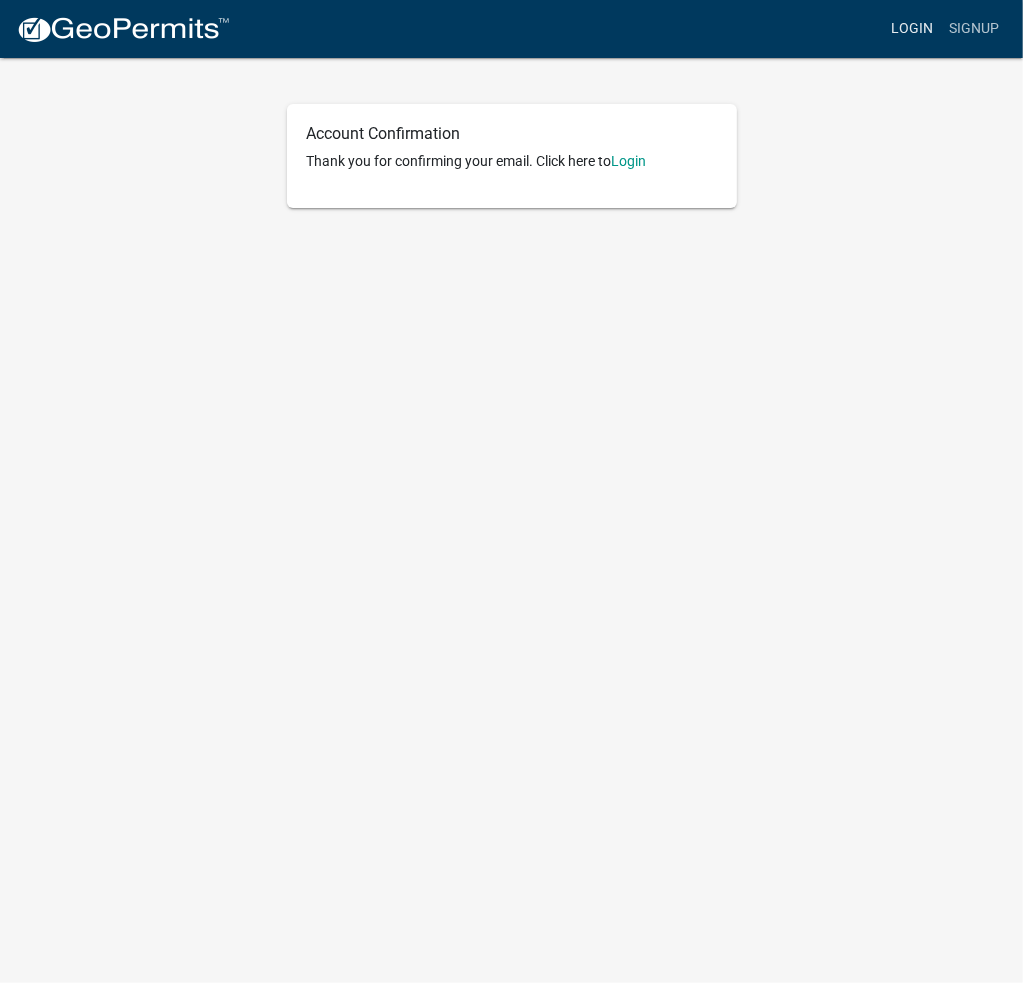 click on "Login" at bounding box center [912, 29] 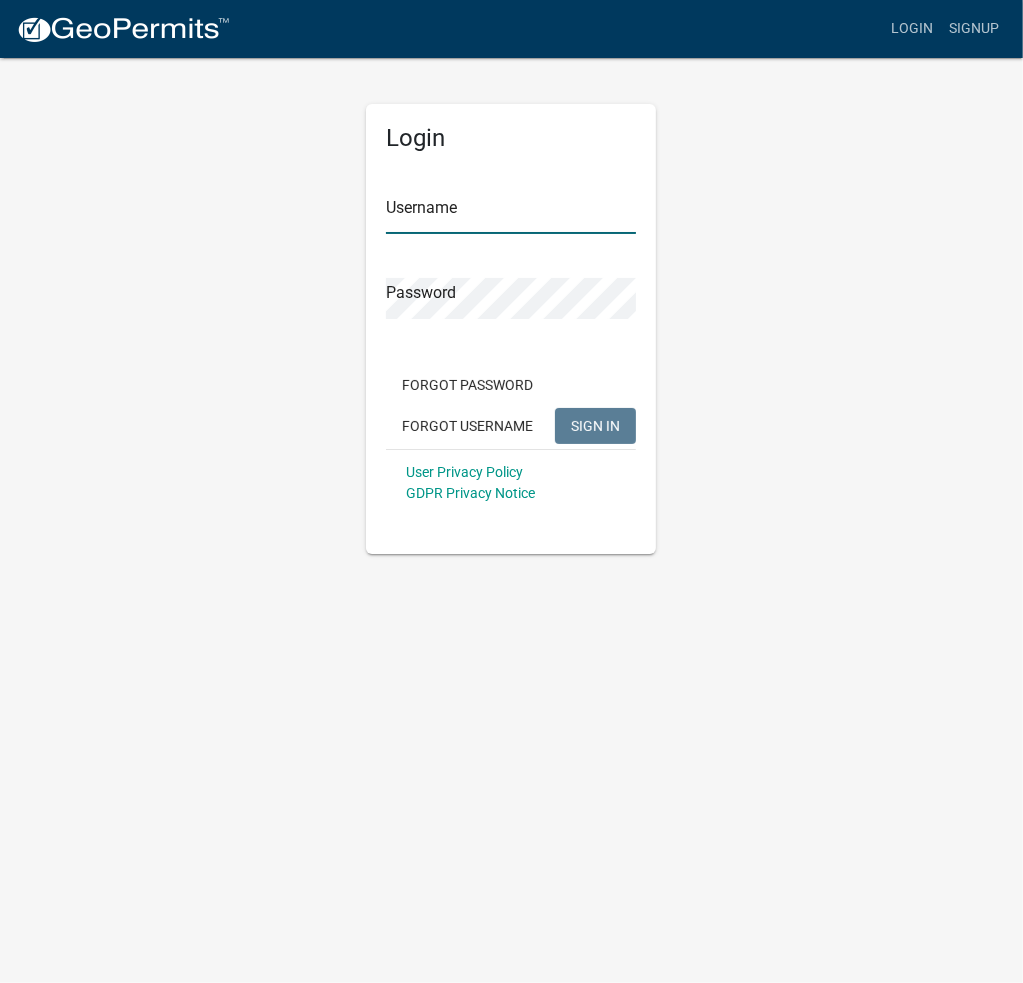 type on "[USERNAME]" 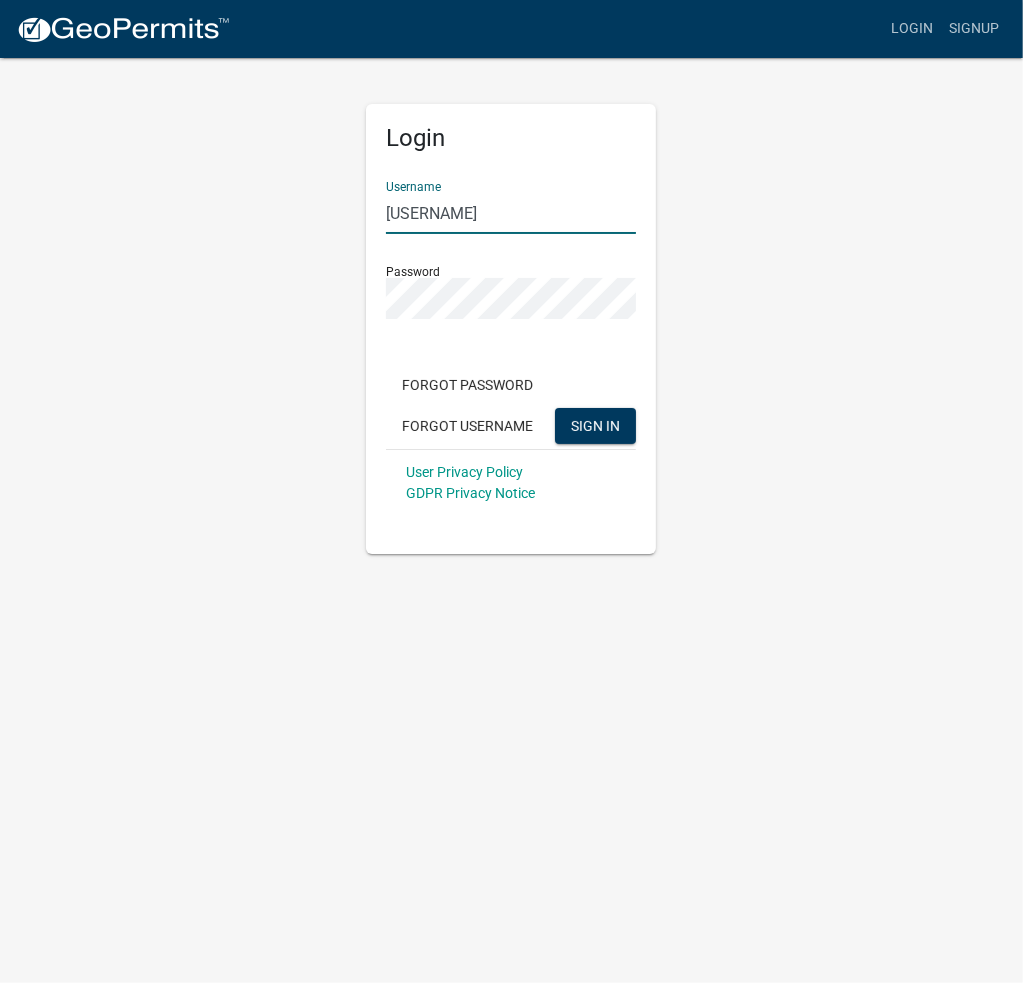 click on "aheltzel" at bounding box center [511, 213] 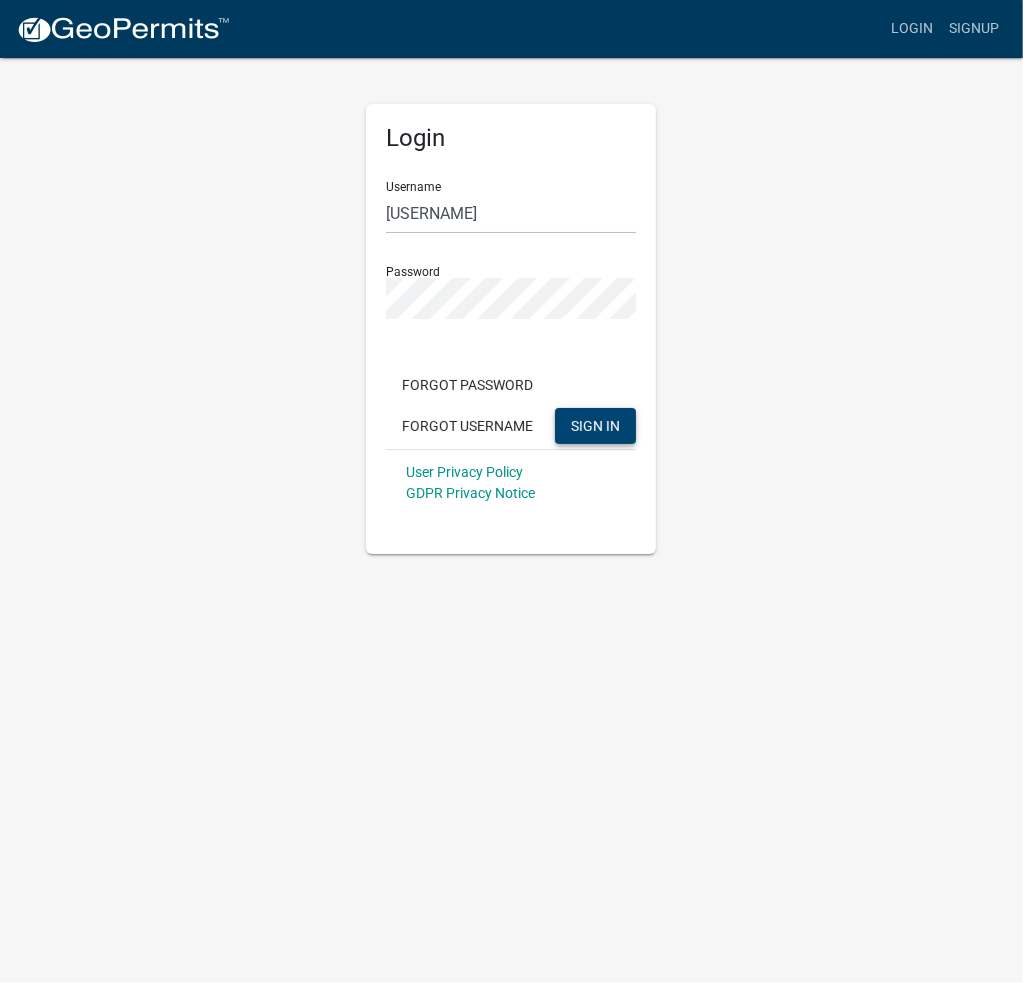 click on "SIGN IN" 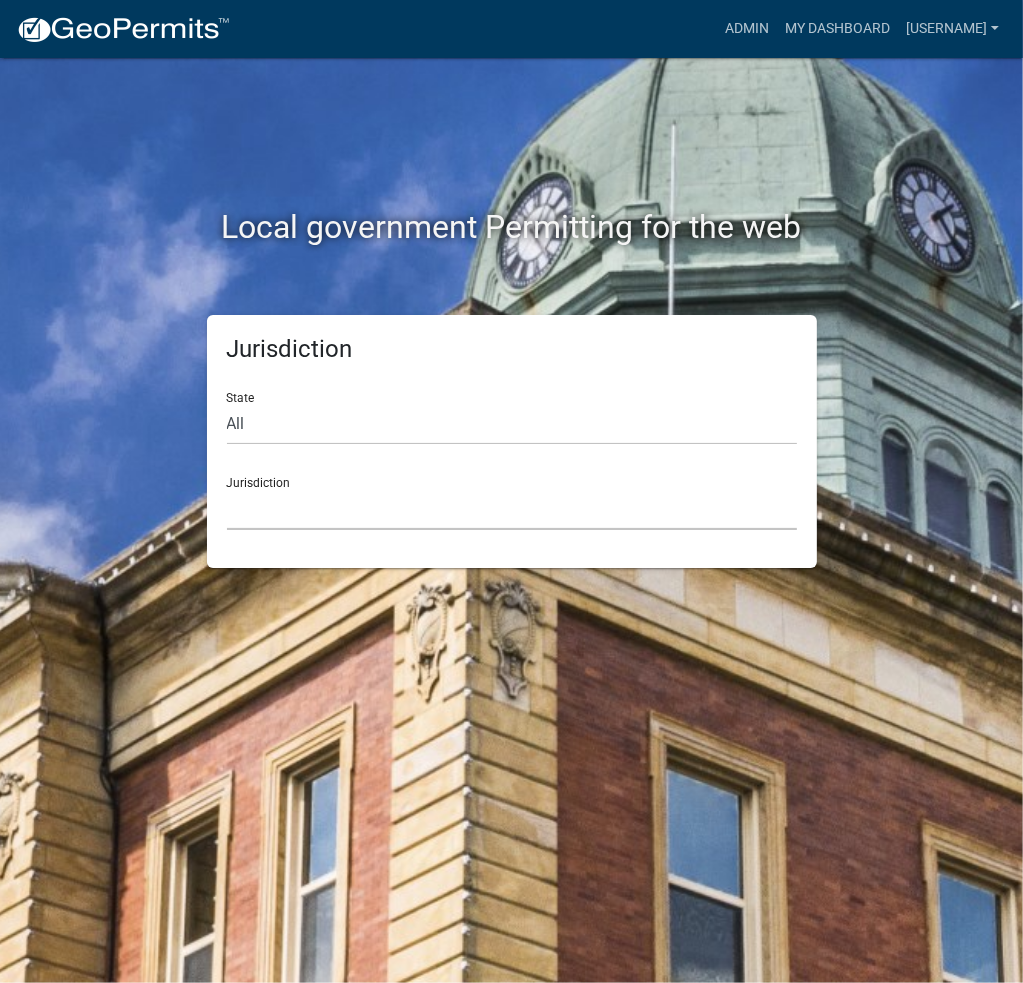 click on "Custer County, Colorado   City of Bainbridge, Georgia   Cook County, Georgia   Crawford County, Georgia   Gilmer County, Georgia   Haralson County, Georgia   Jasper County, Georgia   Madison County, Georgia   Putnam County, Georgia   Talbot County, Georgia   Troup County, Georgia   City of Charlestown, Indiana   City of Jeffersonville, Indiana   City of Logansport, Indiana   Decatur County, Indiana   Grant County, Indiana   Howard County, Indiana   Huntington County, Indiana   Jasper County, Indiana   Kosciusko County, Indiana   La Porte County, Indiana   Miami County, Indiana   Montgomery County, Indiana   Morgan County, Indiana   Newton County, Indiana   Porter County, Indiana   River Ridge Development Authority, Indiana   Tippecanoe County, Indiana   Vigo County, Indiana   Wells County, Indiana   Whitley County, Indiana   Boone County, Iowa   Butler County, Iowa   Cerro Gordo County, Iowa   City of Harlan, Iowa   City of Indianola, Iowa   City of Newton, Iowa   Clayton County, Iowa   Grundy County, Iowa" 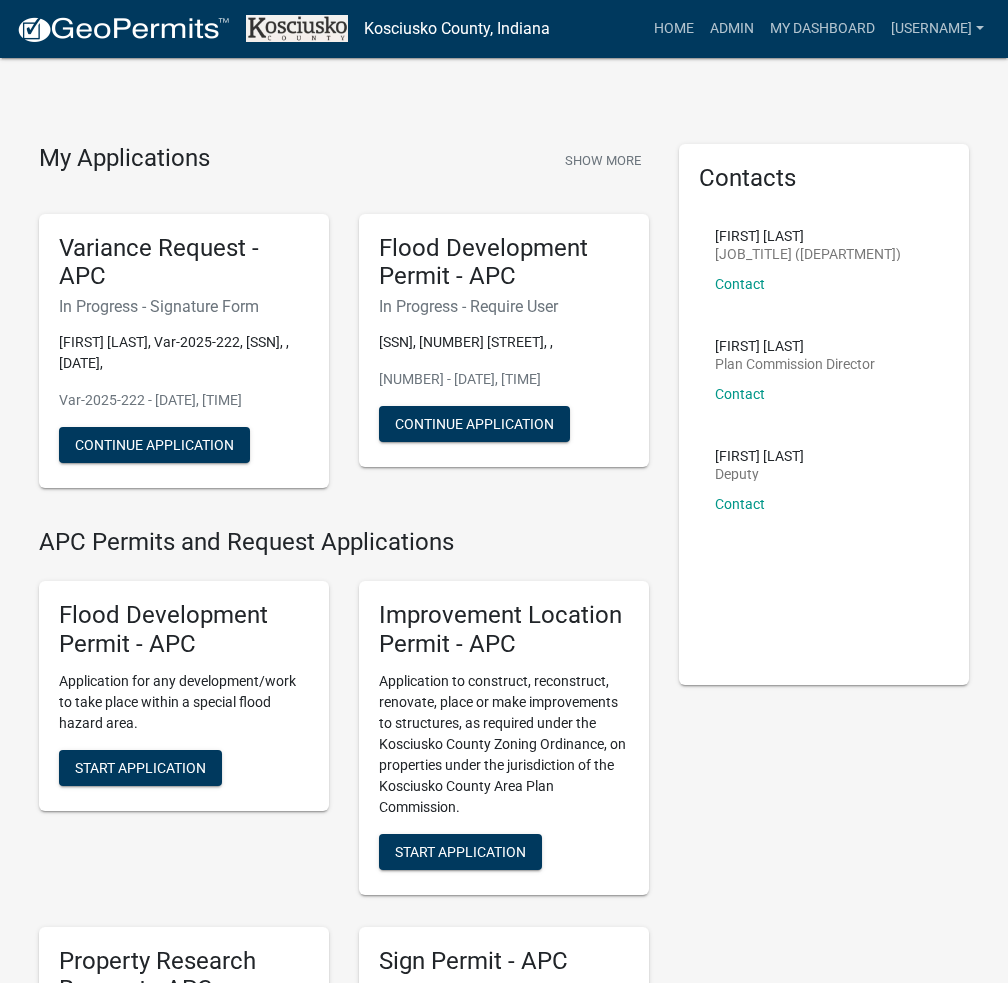 click on "My Applications  Show More  Variance Request - APC   In Progress - Signature Form  Paul Eicher, Var-2025-222, 008-019-193.A, , 08/21/2025,   Var-2025-222 - Jul 28, 2025, 11:47:49 AM   Continue Application  Flood Development Permit - APC   In Progress - Require User  005-054-071, 30 EMS W31A LN, ,   455014 - Jul 25, 2025, 1:05:26 PM   Continue Application  APC Permits and Request Applications Flood Development Permit - APC Application for any development/work to take place within a special flood hazard area. Start Application Improvement Location Permit - APC Application to construct, reconstruct, renovate, place or make improvements to structures, as required under the Kosciusko County Zoning Ordinance, on properties under the jurisdiction of the Kosciusko County Area Plan Commission. Start Application Property Research Request - APC Application to request data or information on specific parcels of ground such as being able to divide parcels of ground, permit history, or property limitations. Utility Permit" 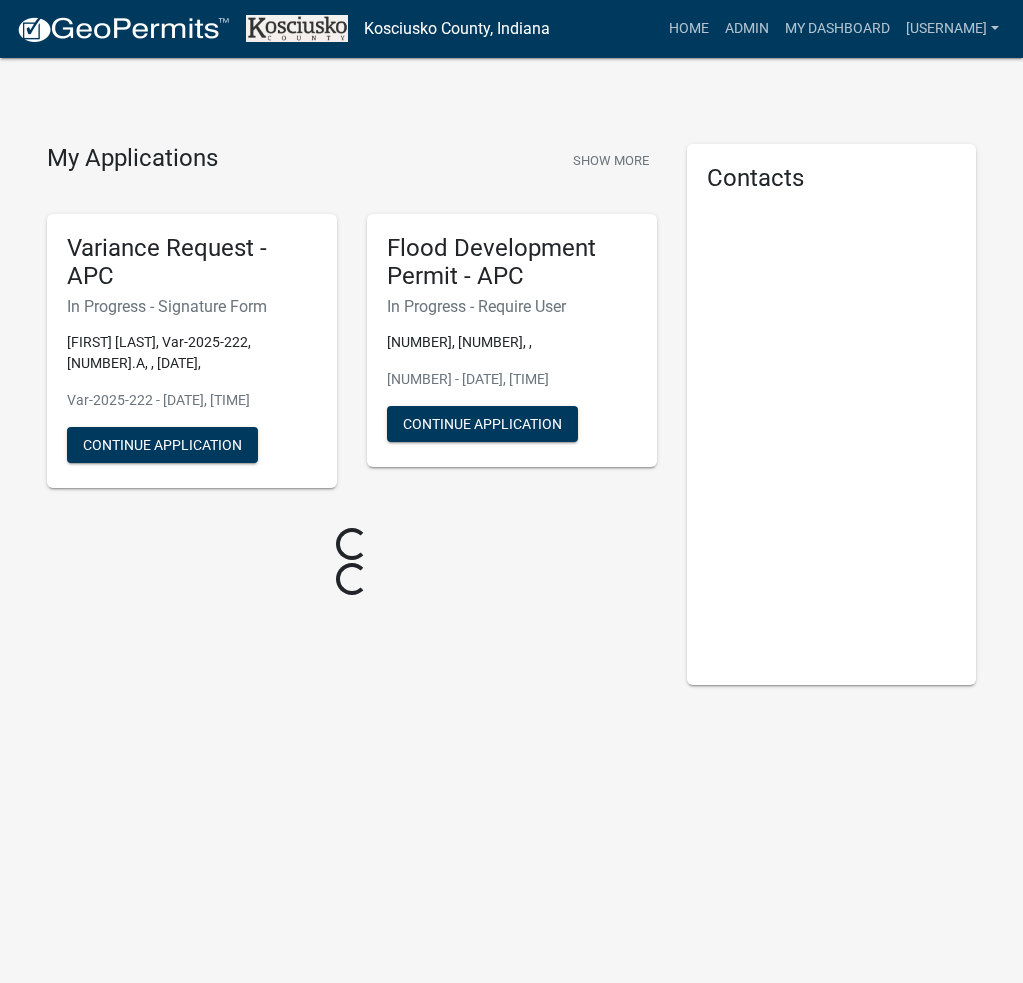 scroll, scrollTop: 0, scrollLeft: 0, axis: both 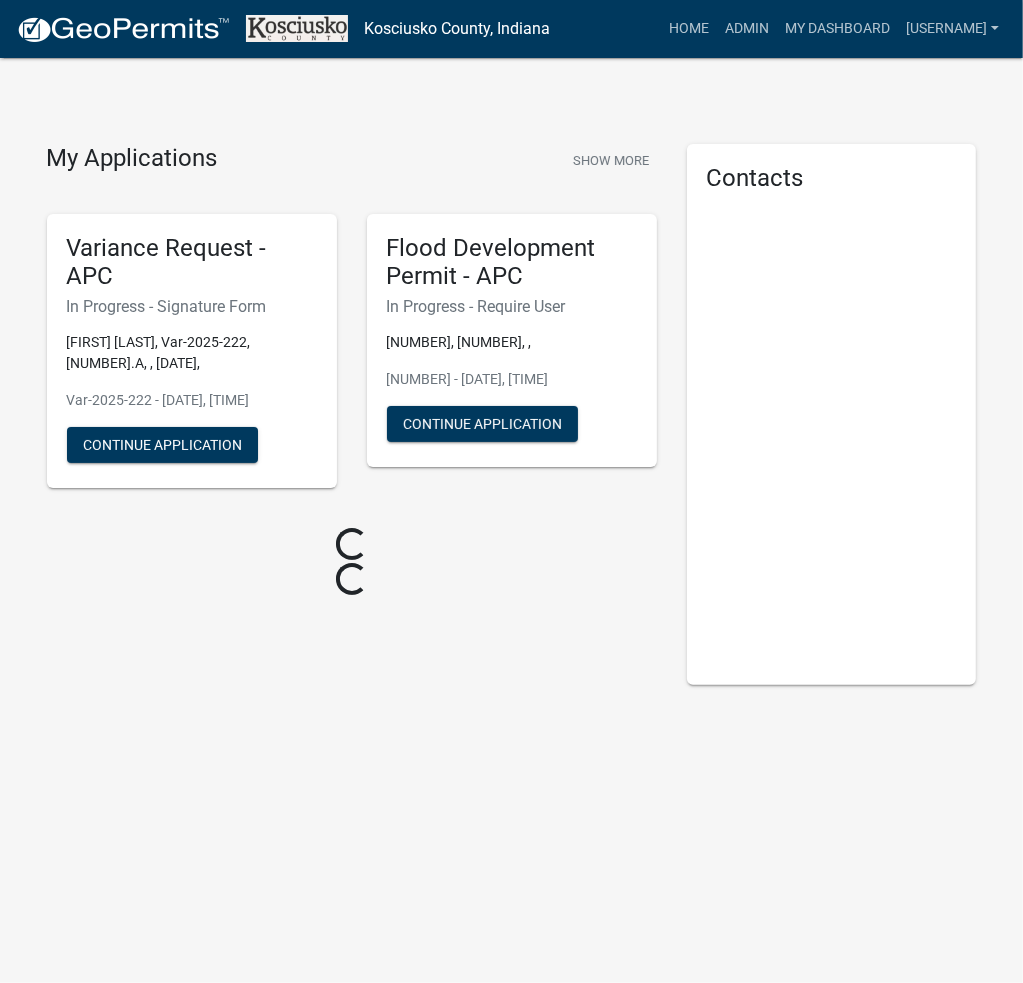 click on "[COUNTY] County, [STATE]  more_horiz  Home  Admin  My Dashboard   [USERNAME]  Admin Account Contractor Profile Logout" 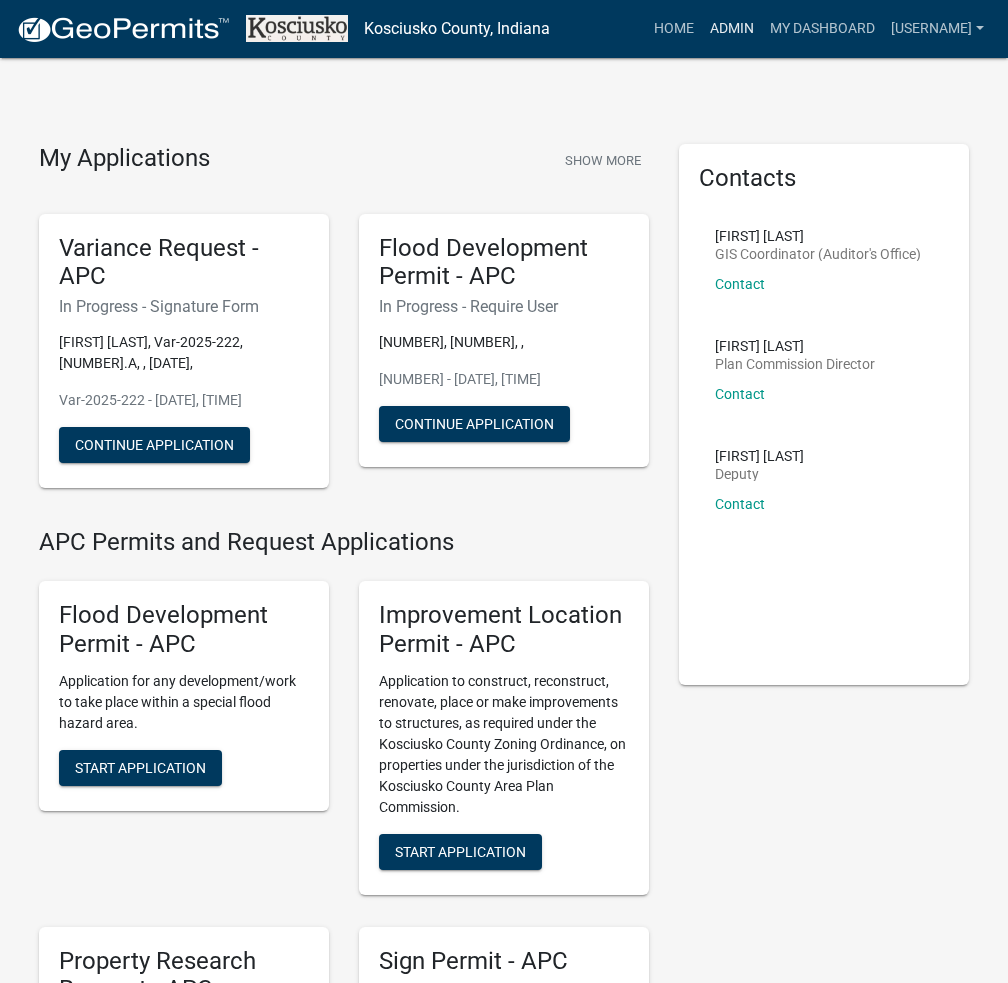 click on "Admin" at bounding box center [732, 29] 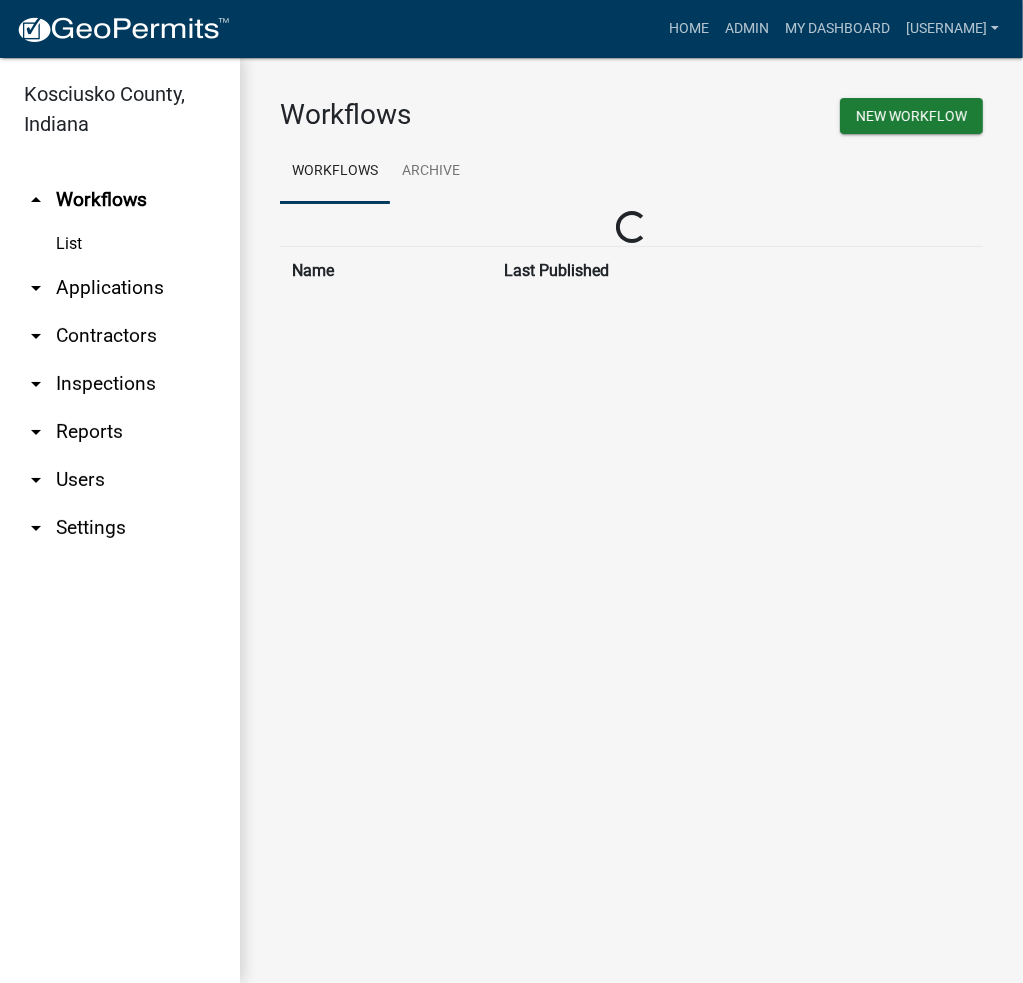 click on "arrow_drop_down   Applications" at bounding box center (120, 288) 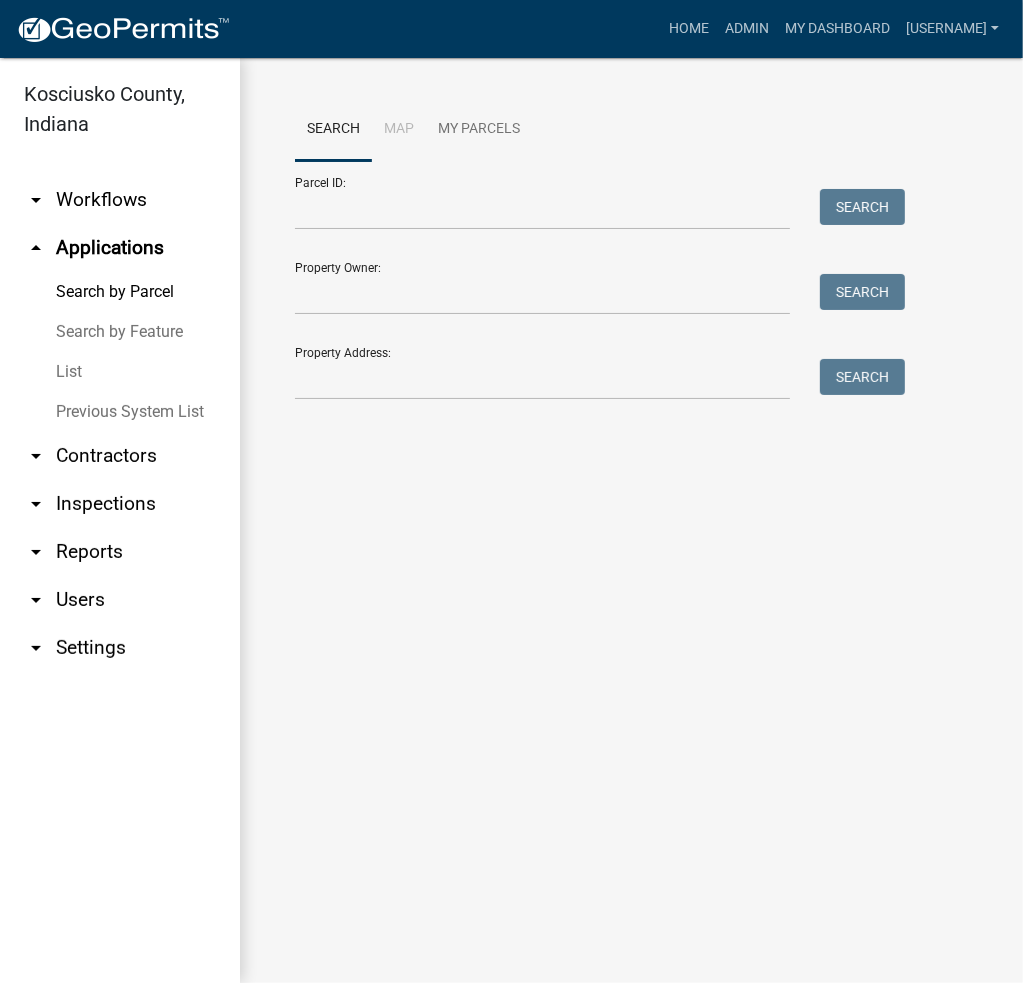click on "List" at bounding box center (120, 372) 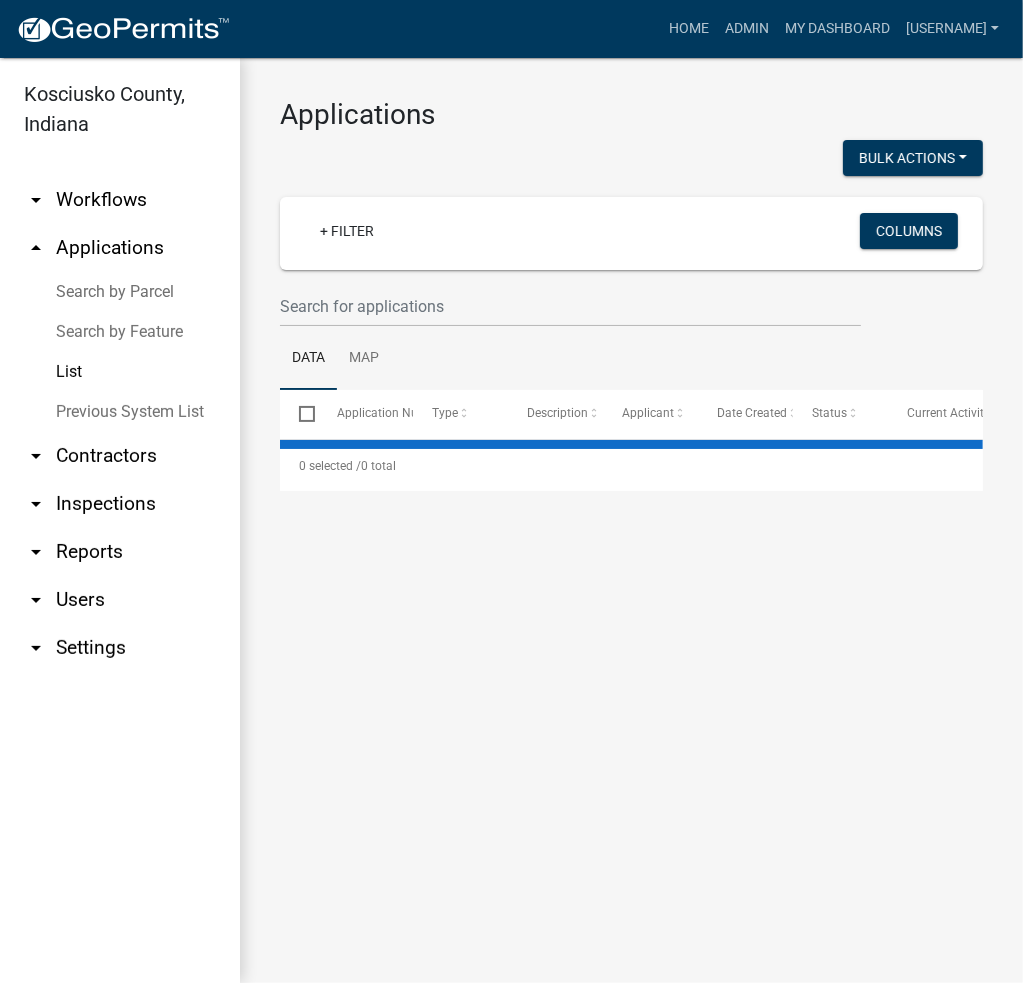 click on "Search by Parcel" at bounding box center [120, 292] 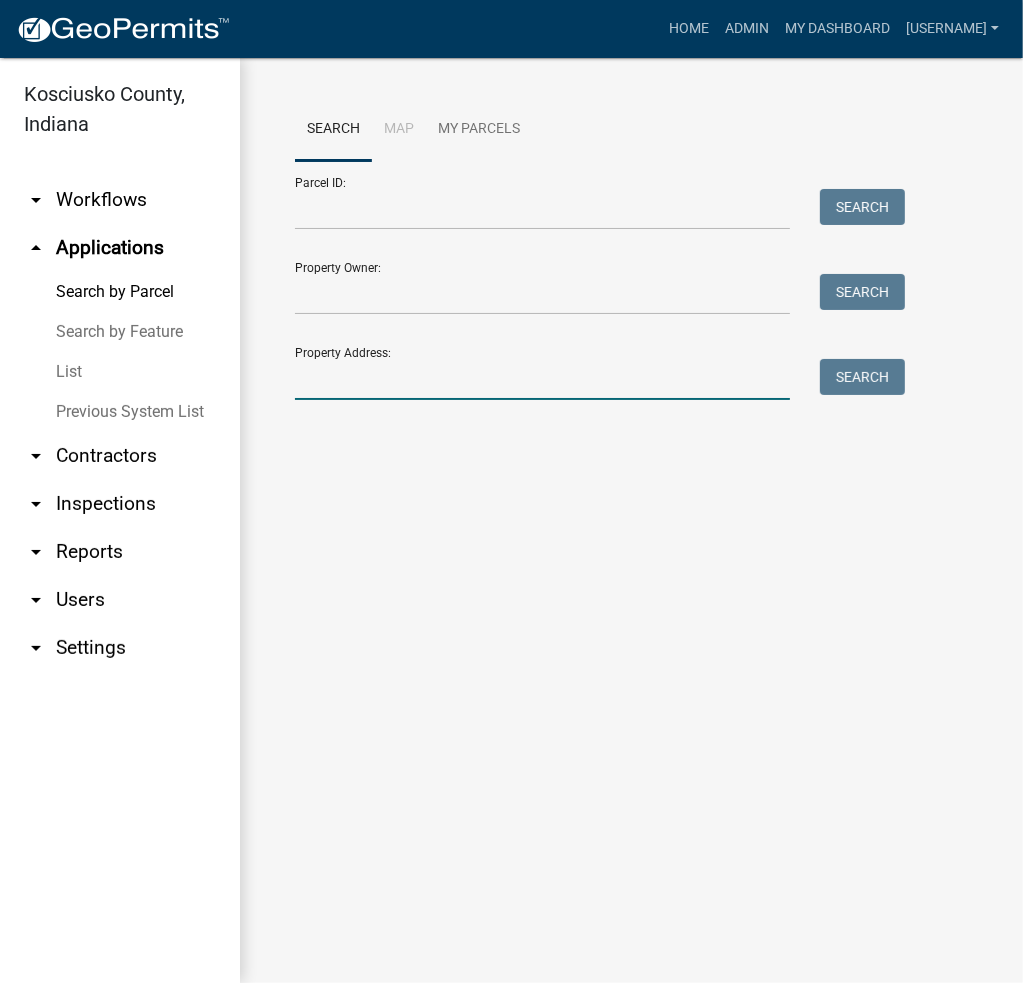 click on "Property Address:" at bounding box center (542, 379) 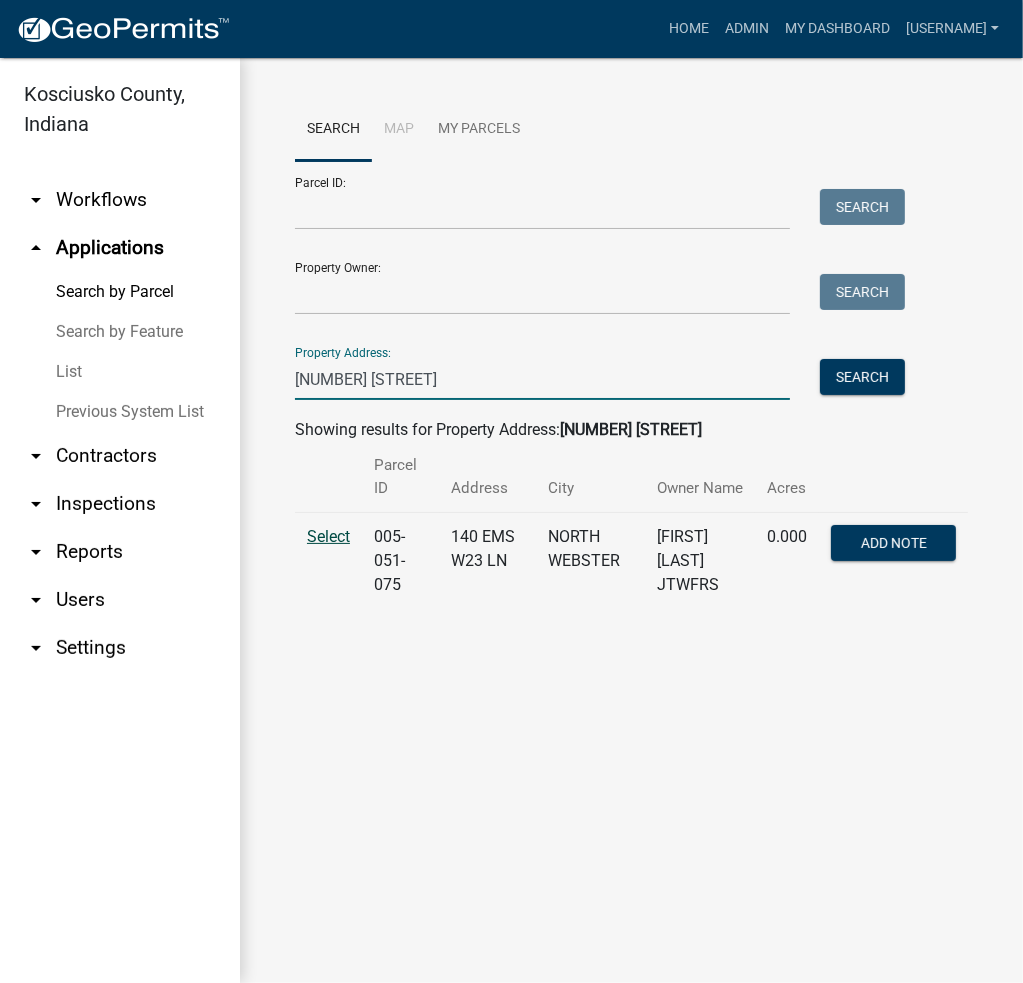 type on "140 ems w23" 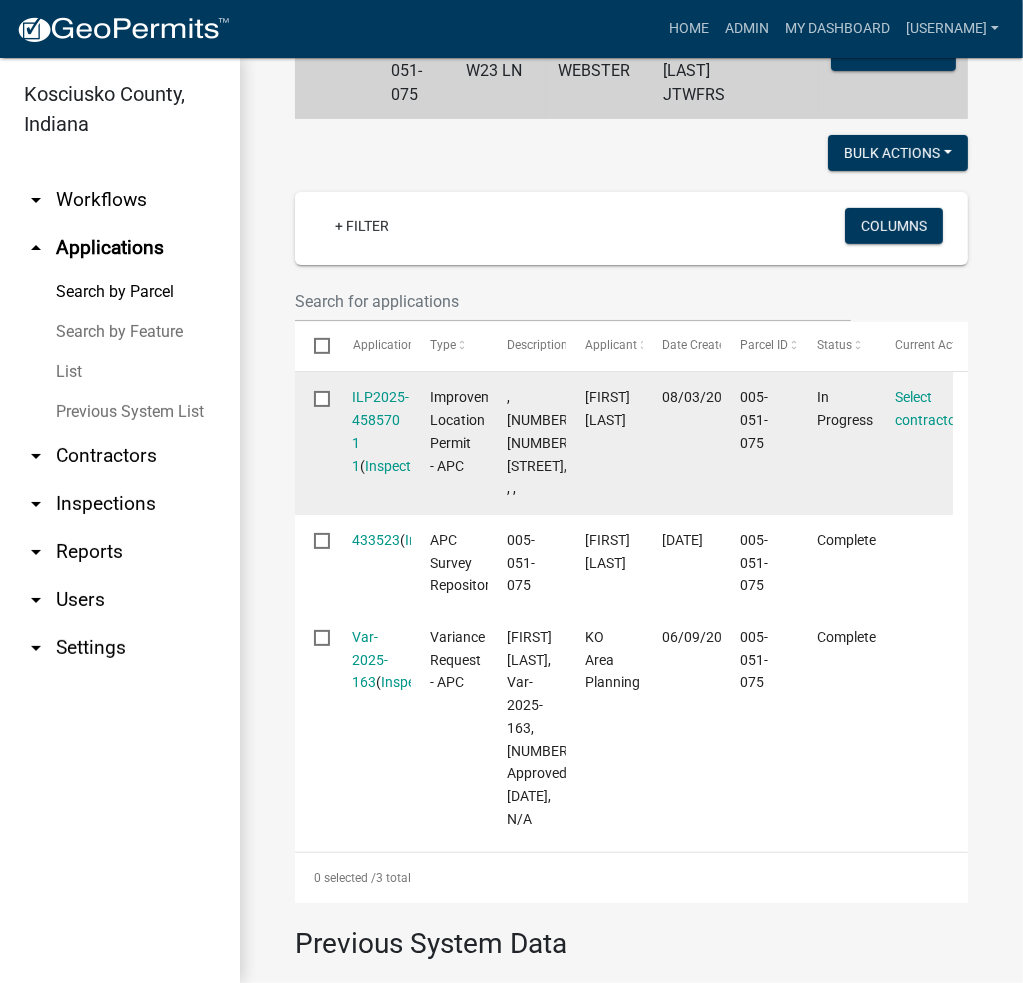 scroll, scrollTop: 454, scrollLeft: 0, axis: vertical 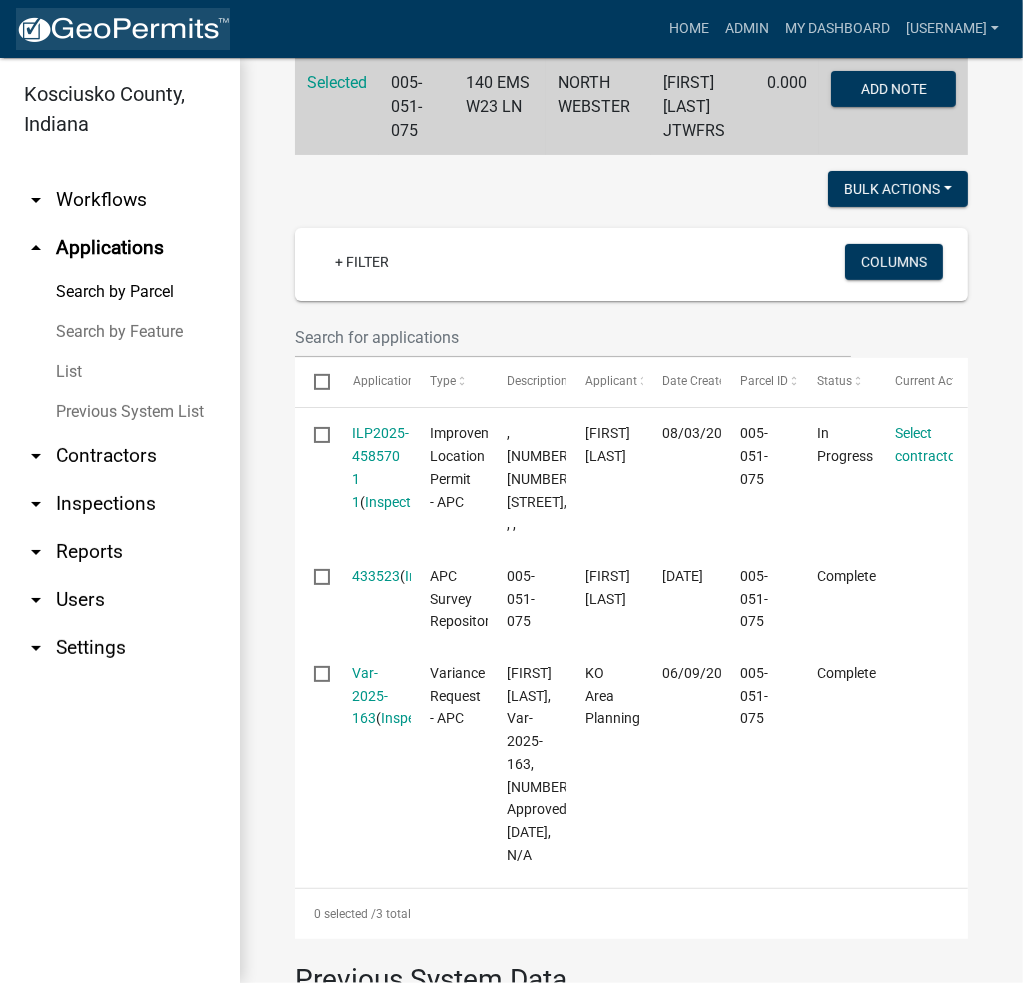 click 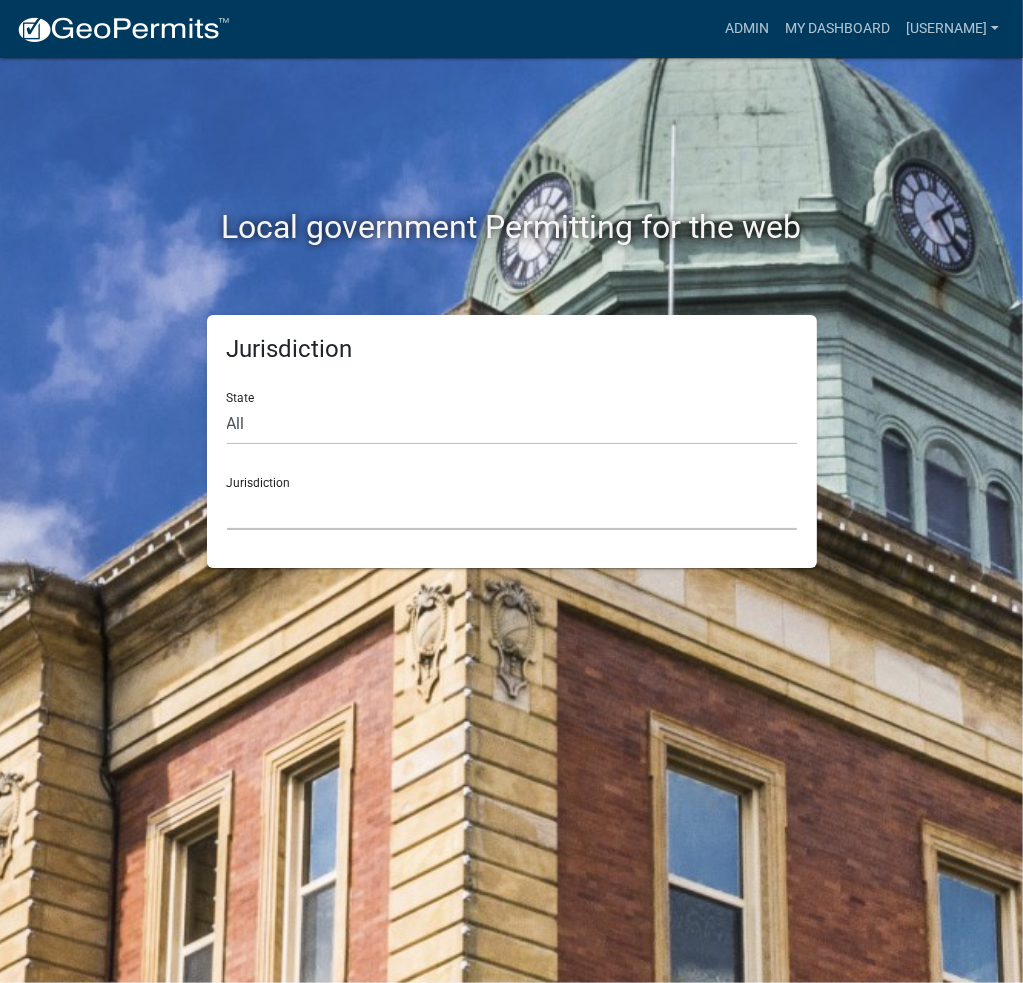 click on "Custer County, Colorado   City of Bainbridge, Georgia   Cook County, Georgia   Crawford County, Georgia   Gilmer County, Georgia   Haralson County, Georgia   Jasper County, Georgia   Madison County, Georgia   Putnam County, Georgia   Talbot County, Georgia   Troup County, Georgia   City of Charlestown, Indiana   City of Jeffersonville, Indiana   City of Logansport, Indiana   Decatur County, Indiana   Grant County, Indiana   Howard County, Indiana   Huntington County, Indiana   Jasper County, Indiana   Kosciusko County, Indiana   La Porte County, Indiana   Miami County, Indiana   Montgomery County, Indiana   Morgan County, Indiana   Newton County, Indiana   Porter County, Indiana   River Ridge Development Authority, Indiana   Tippecanoe County, Indiana   Vigo County, Indiana   Wells County, Indiana   Whitley County, Indiana   Boone County, Iowa   Butler County, Iowa   Cerro Gordo County, Iowa   City of Harlan, Iowa   City of Indianola, Iowa   City of Newton, Iowa   Clayton County, Iowa   Grundy County, Iowa" 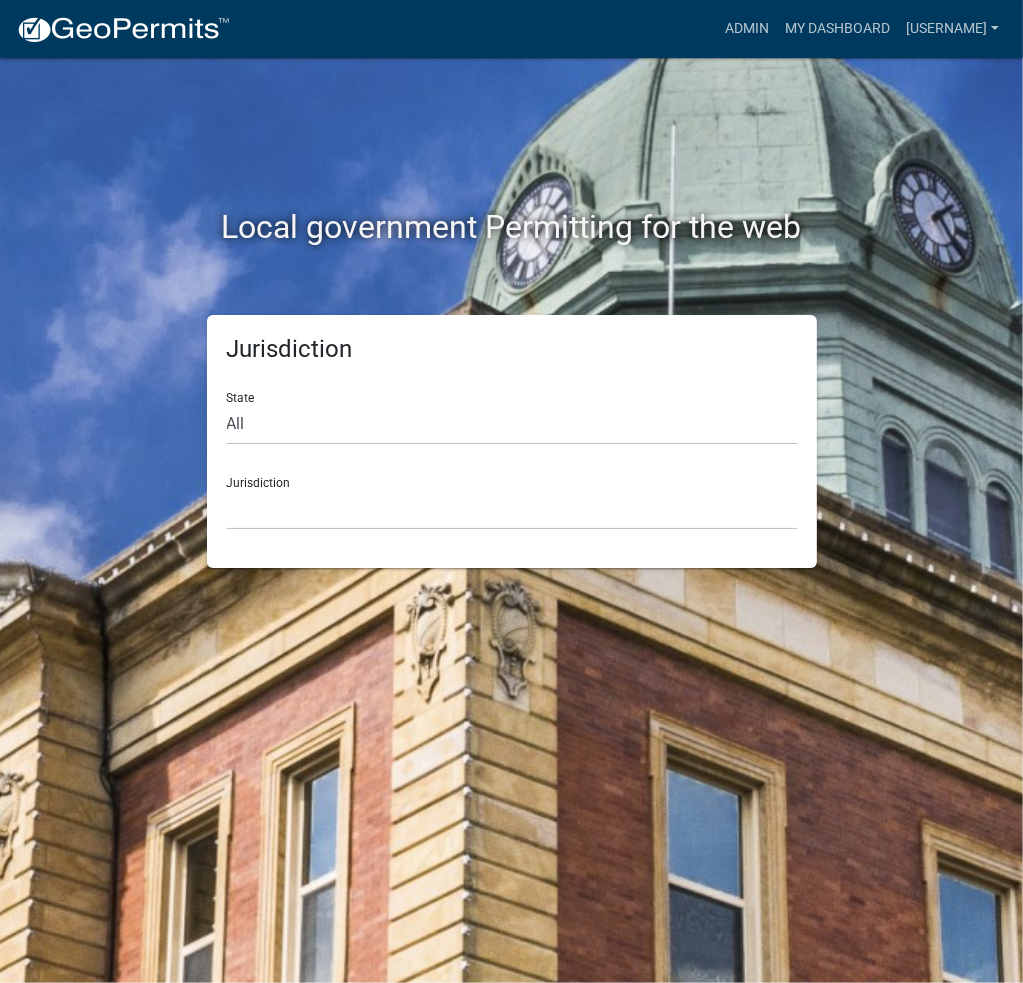click on "Local government Permitting for the web" 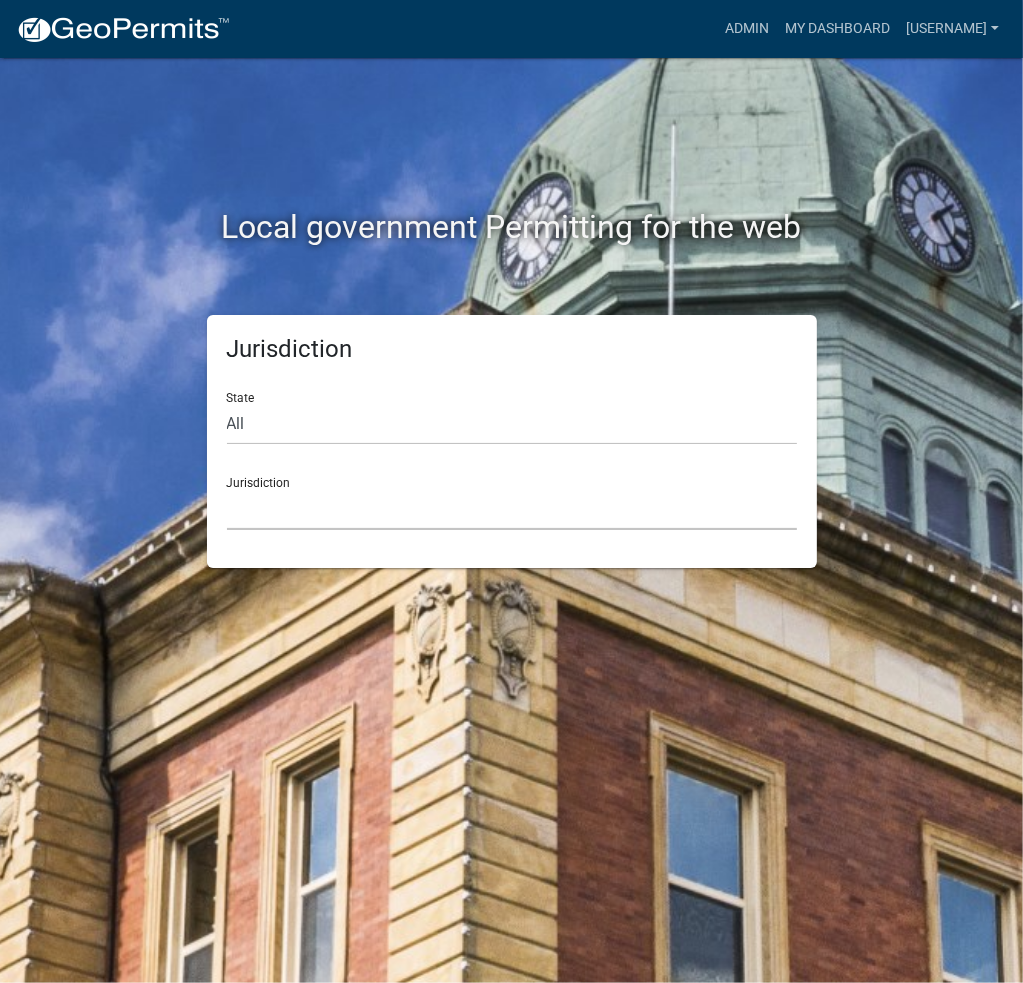 click on "Custer County, Colorado   City of Bainbridge, Georgia   Cook County, Georgia   Crawford County, Georgia   Gilmer County, Georgia   Haralson County, Georgia   Jasper County, Georgia   Madison County, Georgia   Putnam County, Georgia   Talbot County, Georgia   Troup County, Georgia   City of Charlestown, Indiana   City of Jeffersonville, Indiana   City of Logansport, Indiana   Decatur County, Indiana   Grant County, Indiana   Howard County, Indiana   Huntington County, Indiana   Jasper County, Indiana   Kosciusko County, Indiana   La Porte County, Indiana   Miami County, Indiana   Montgomery County, Indiana   Morgan County, Indiana   Newton County, Indiana   Porter County, Indiana   River Ridge Development Authority, Indiana   Tippecanoe County, Indiana   Vigo County, Indiana   Wells County, Indiana   Whitley County, Indiana   Boone County, Iowa   Butler County, Iowa   Cerro Gordo County, Iowa   City of Harlan, Iowa   City of Indianola, Iowa   City of Newton, Iowa   Clayton County, Iowa   Grundy County, Iowa" 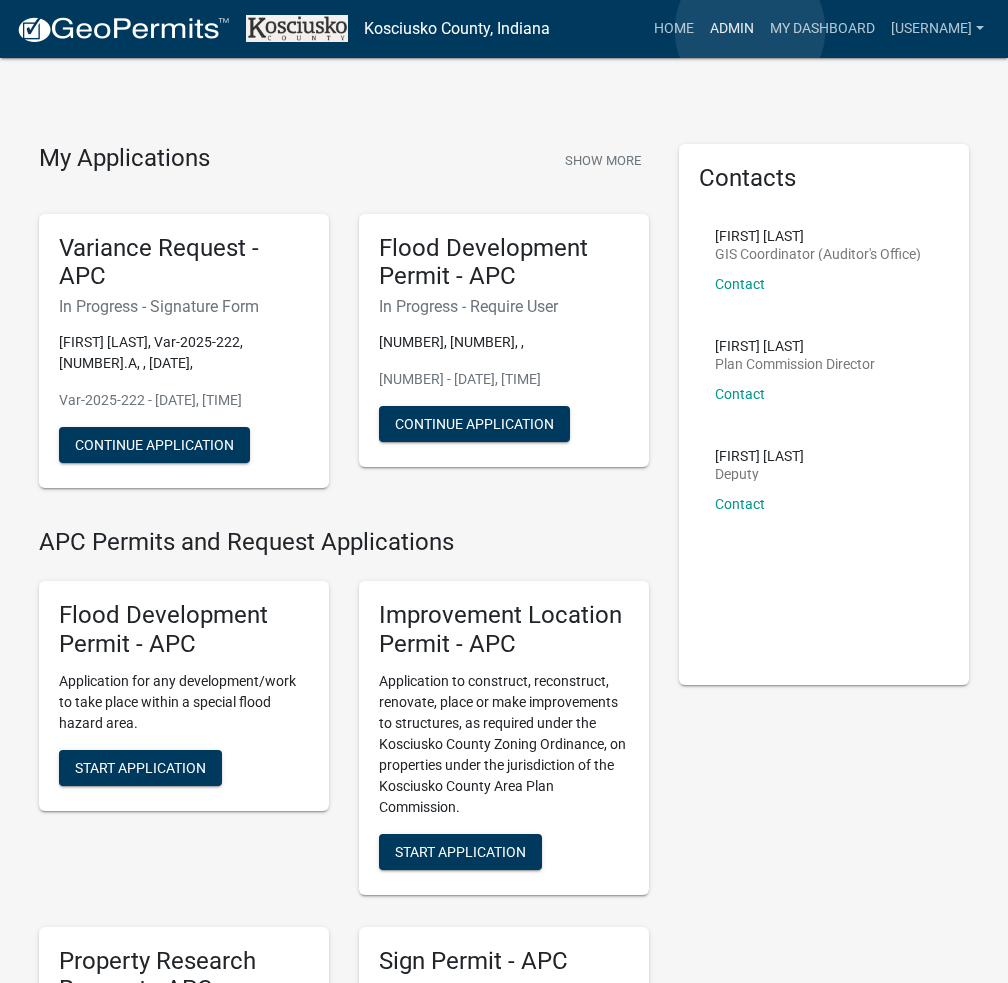 click on "Admin" at bounding box center (732, 29) 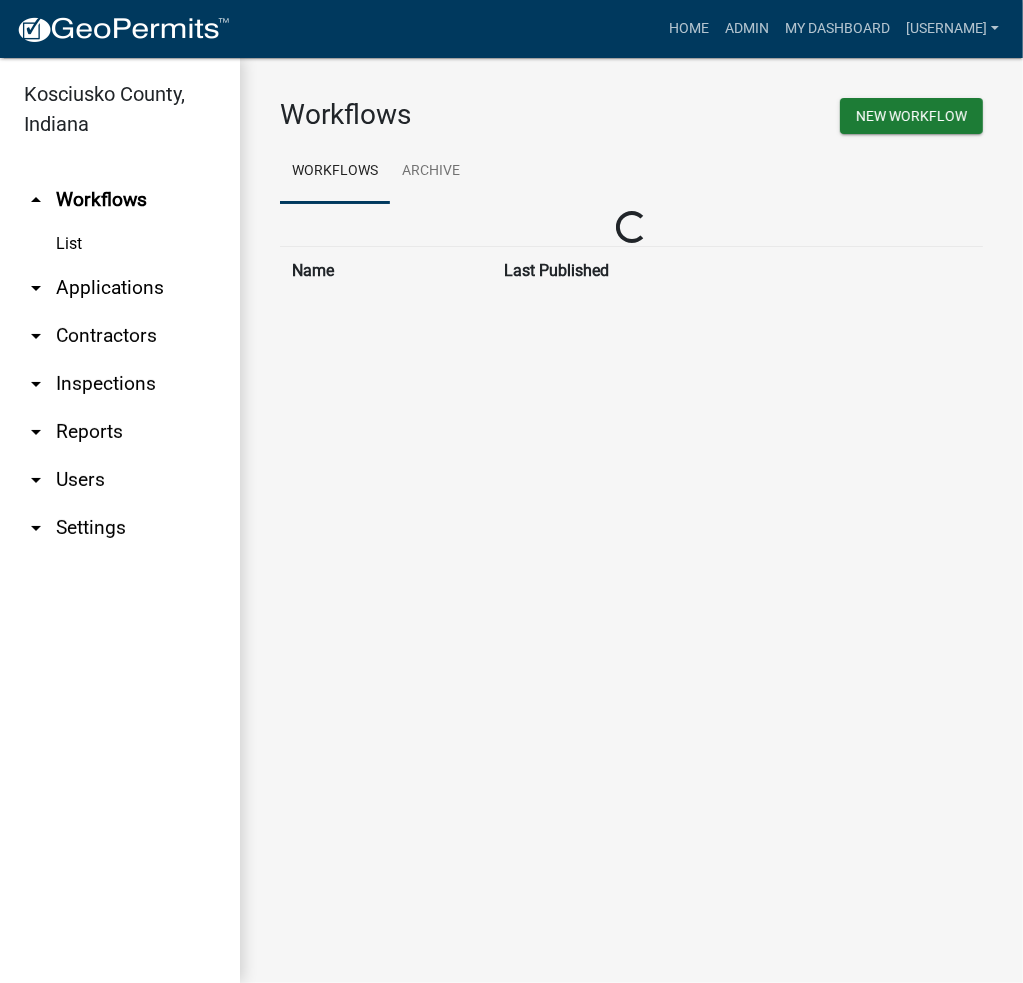click on "arrow_drop_down   Applications" at bounding box center (120, 288) 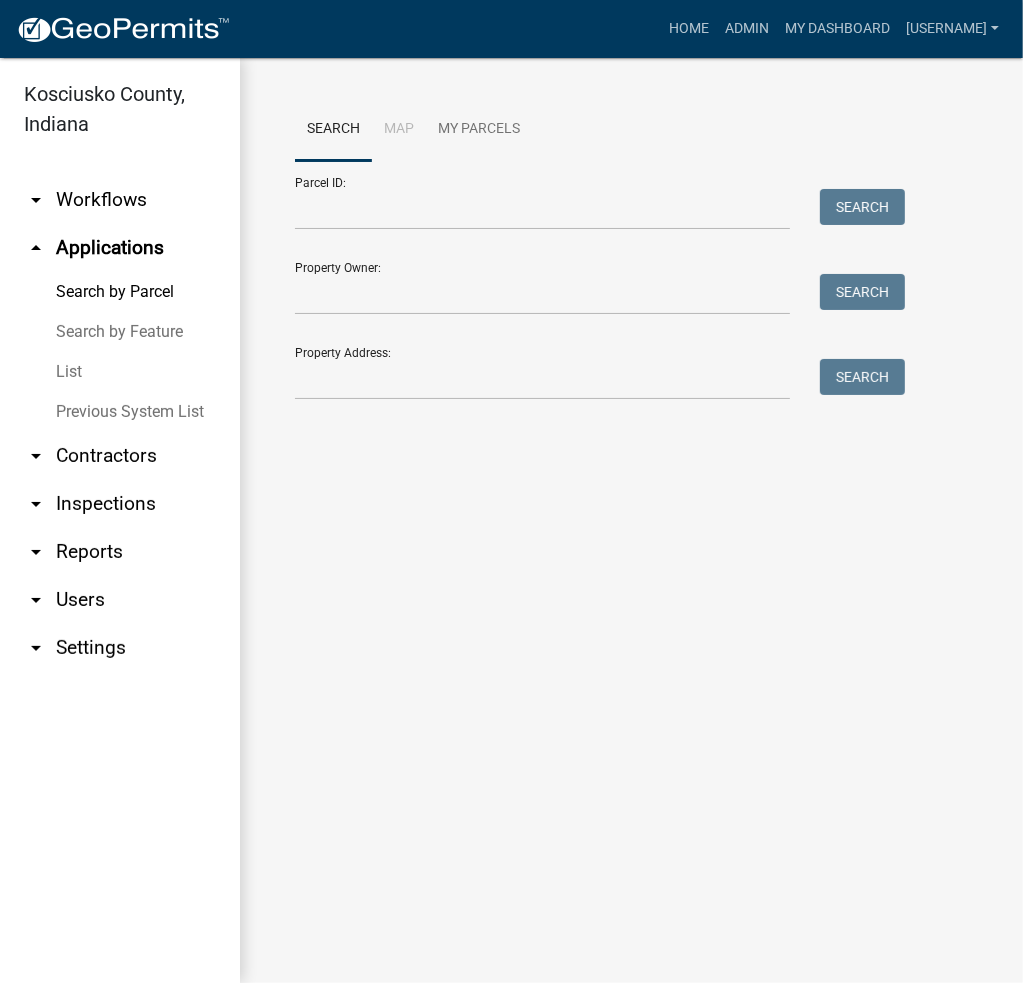click on "List" at bounding box center (120, 372) 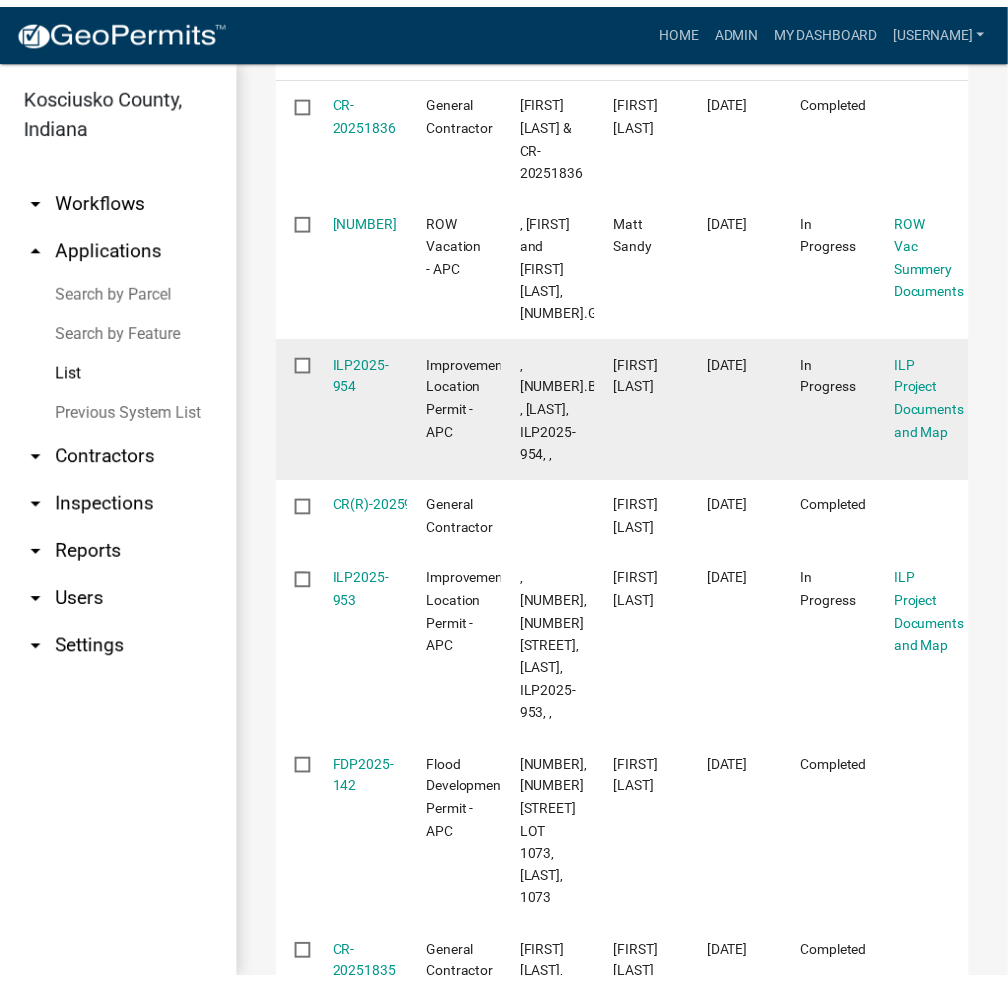 scroll, scrollTop: 400, scrollLeft: 0, axis: vertical 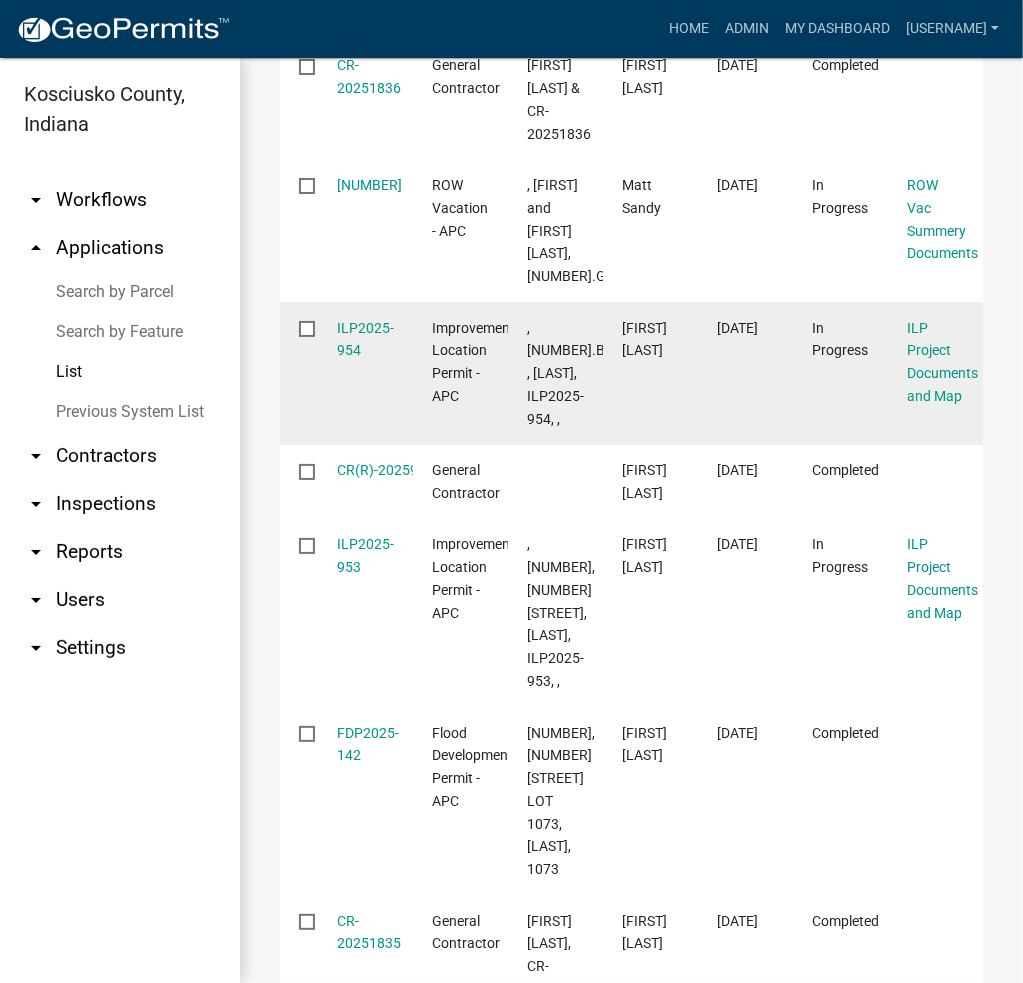 click on "ILP2025-954" 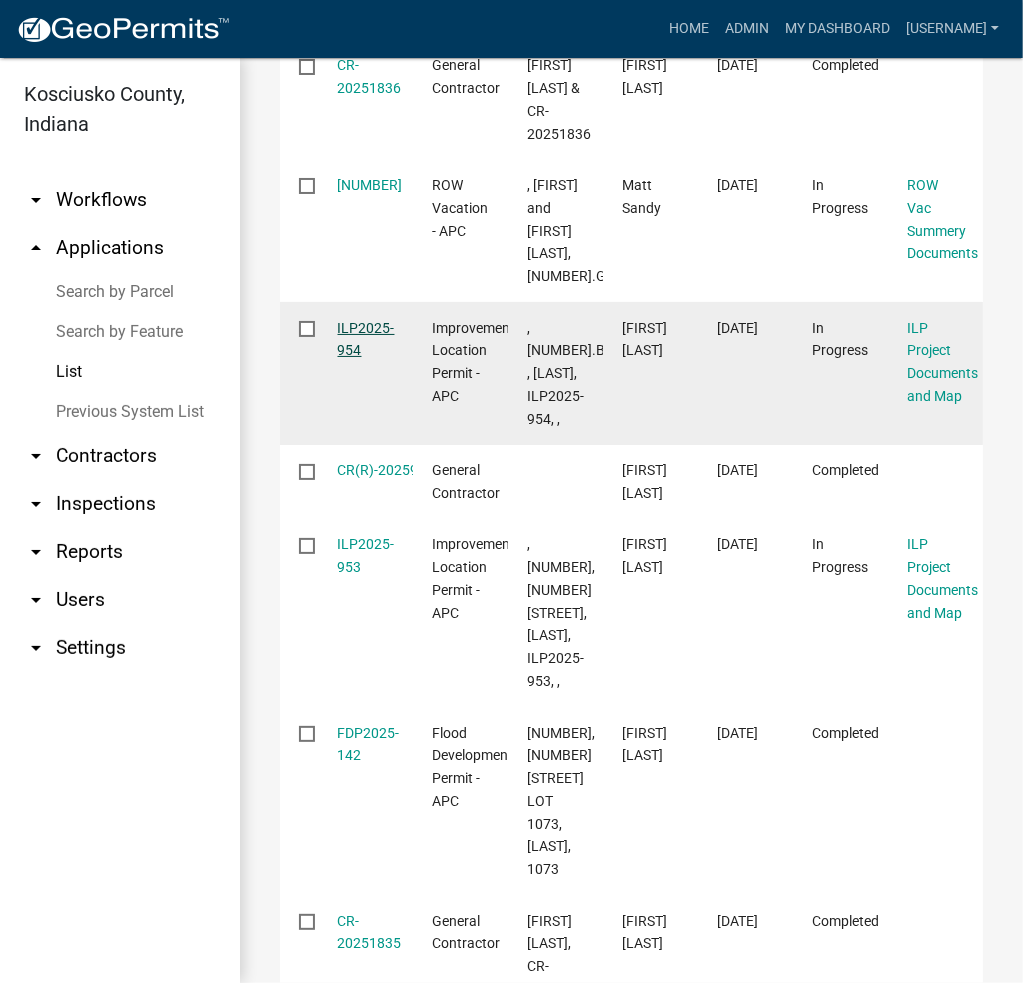 click on "ILP2025-954" 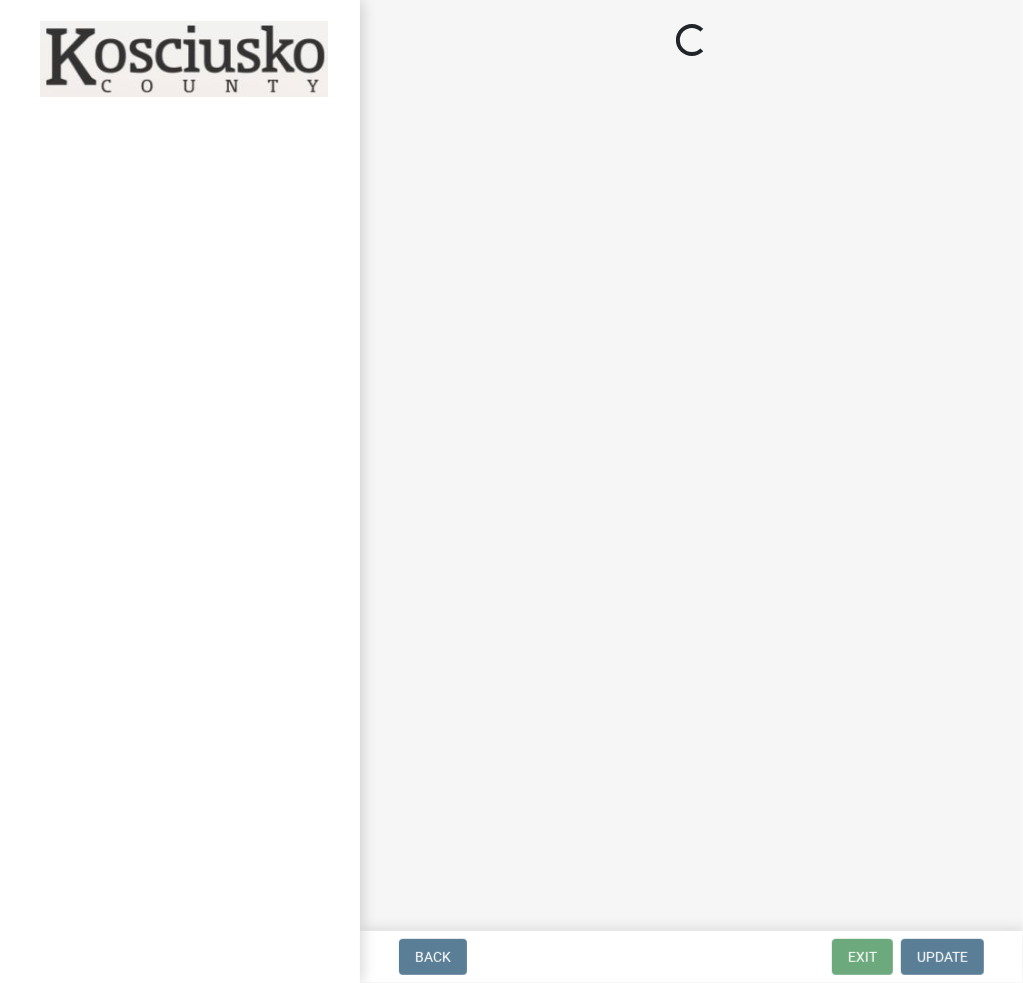 click at bounding box center (184, 59) 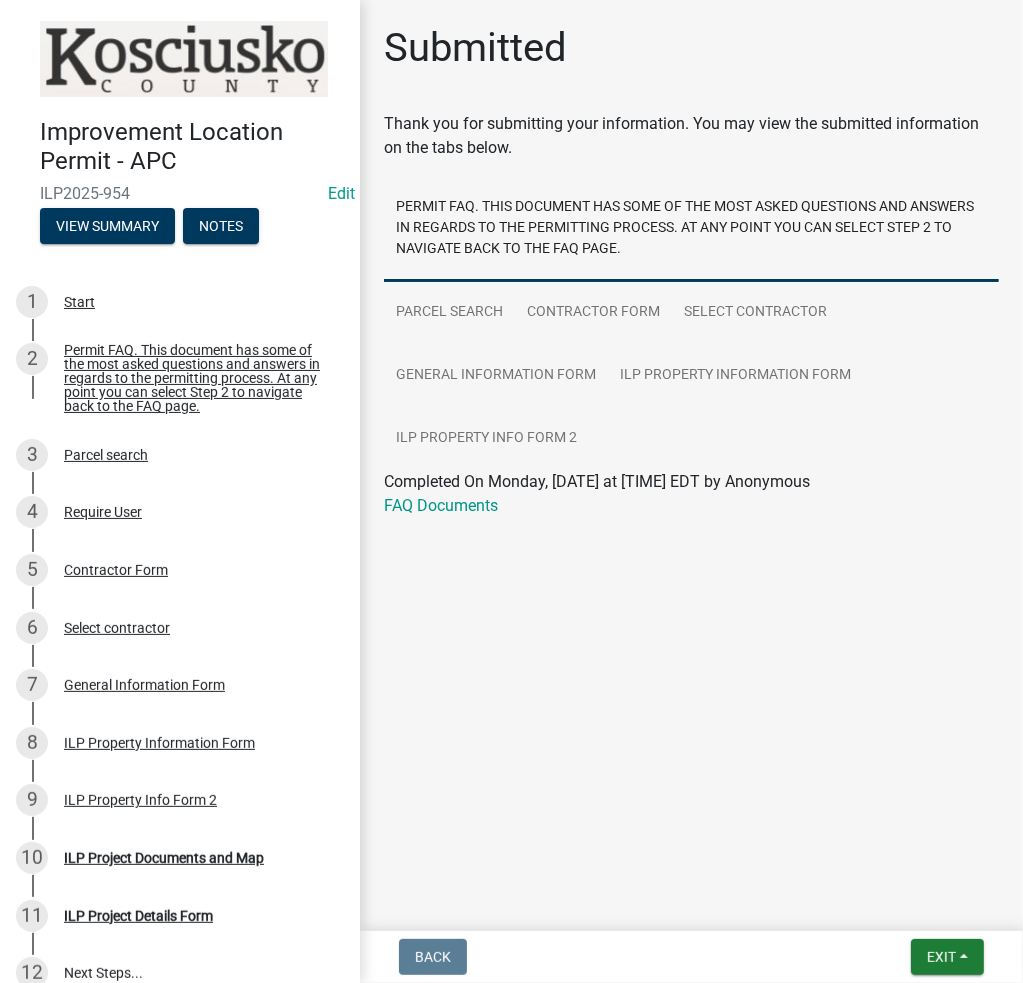click at bounding box center [184, 59] 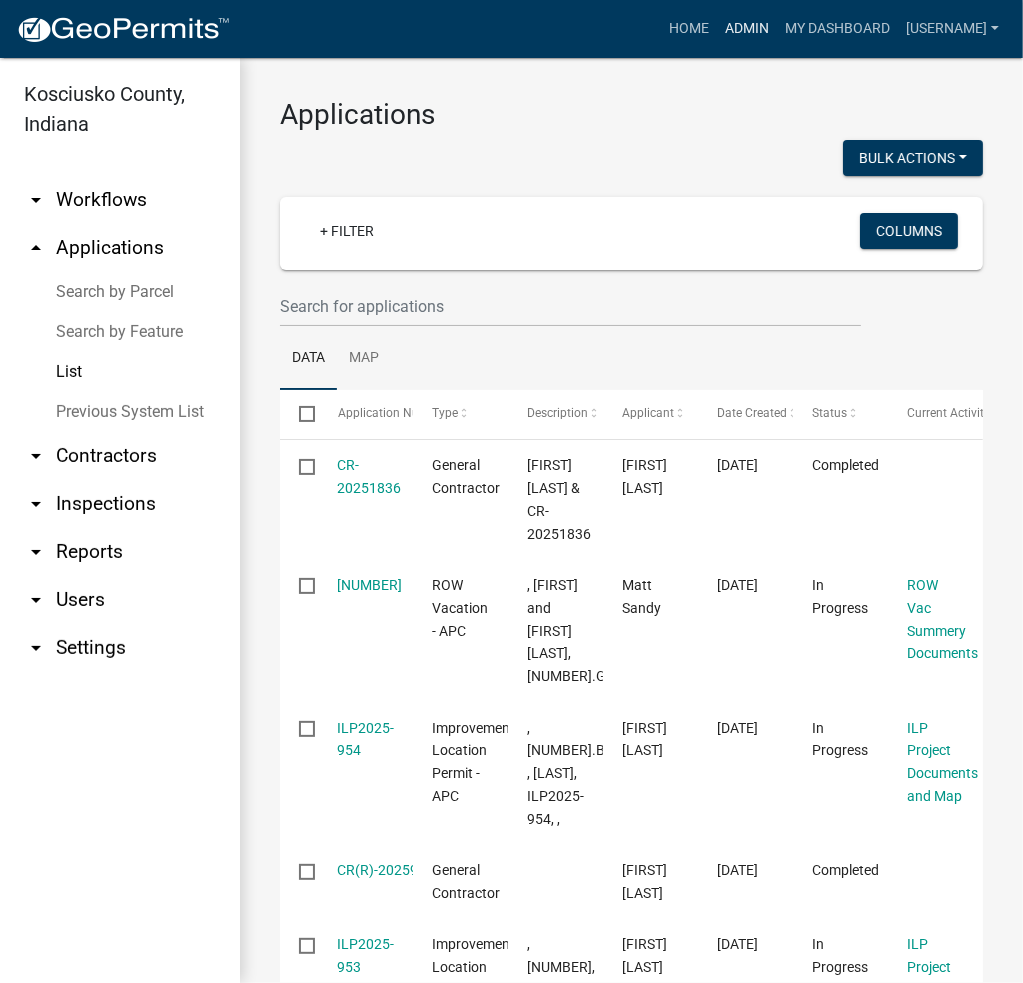 click on "Admin" at bounding box center (747, 29) 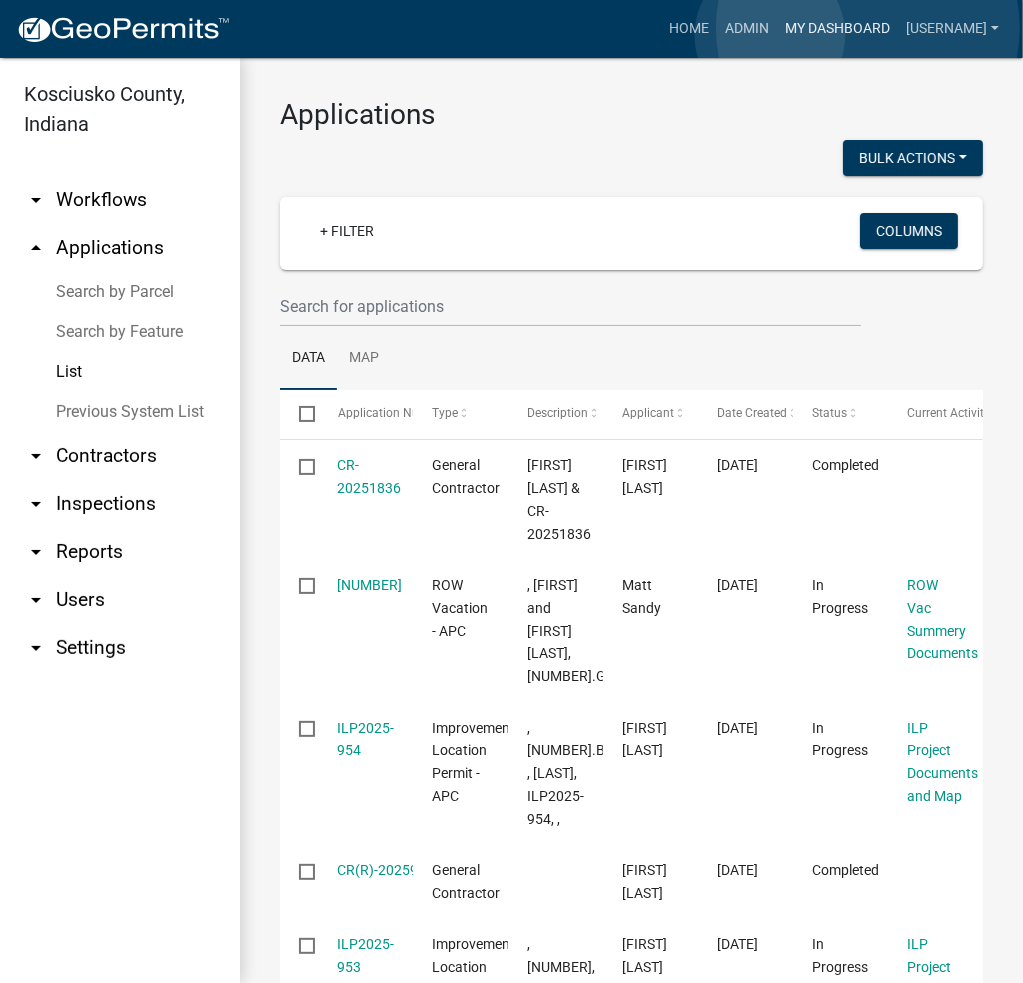 click on "My Dashboard" at bounding box center (837, 29) 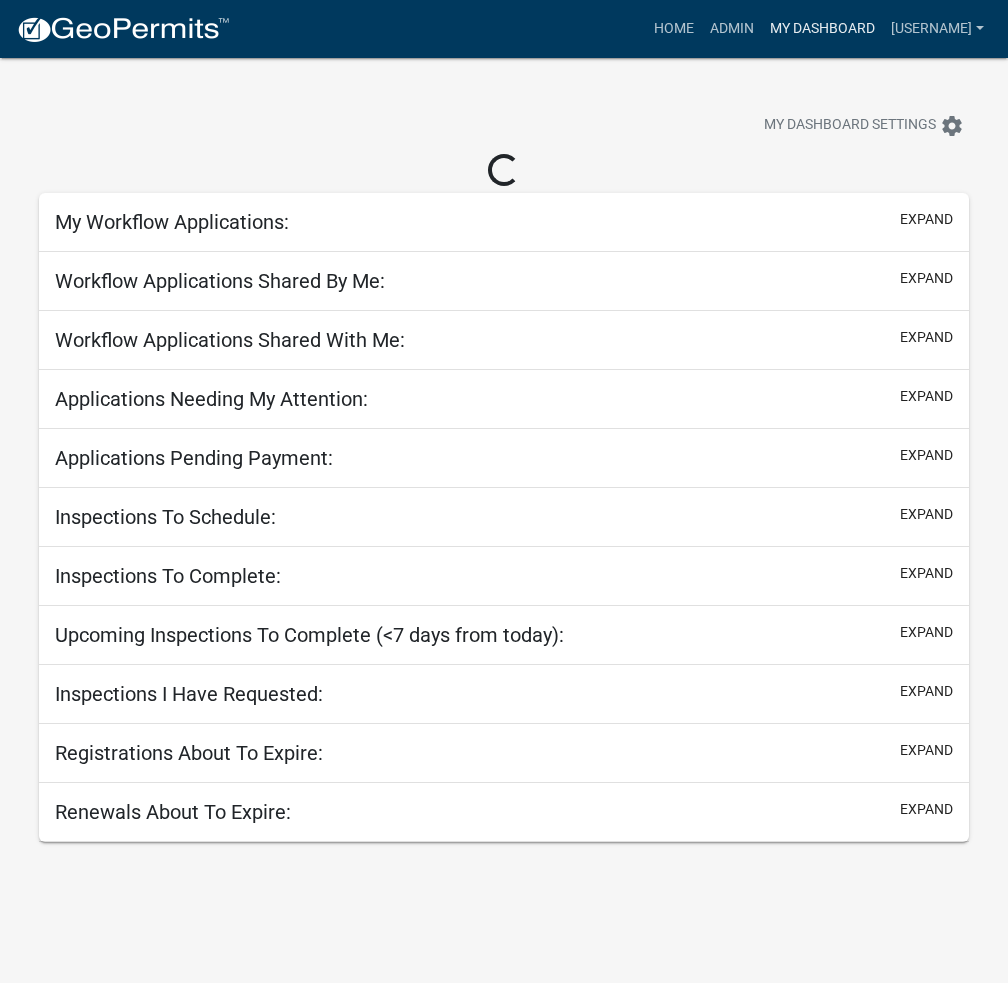 click on "My Dashboard" at bounding box center [822, 29] 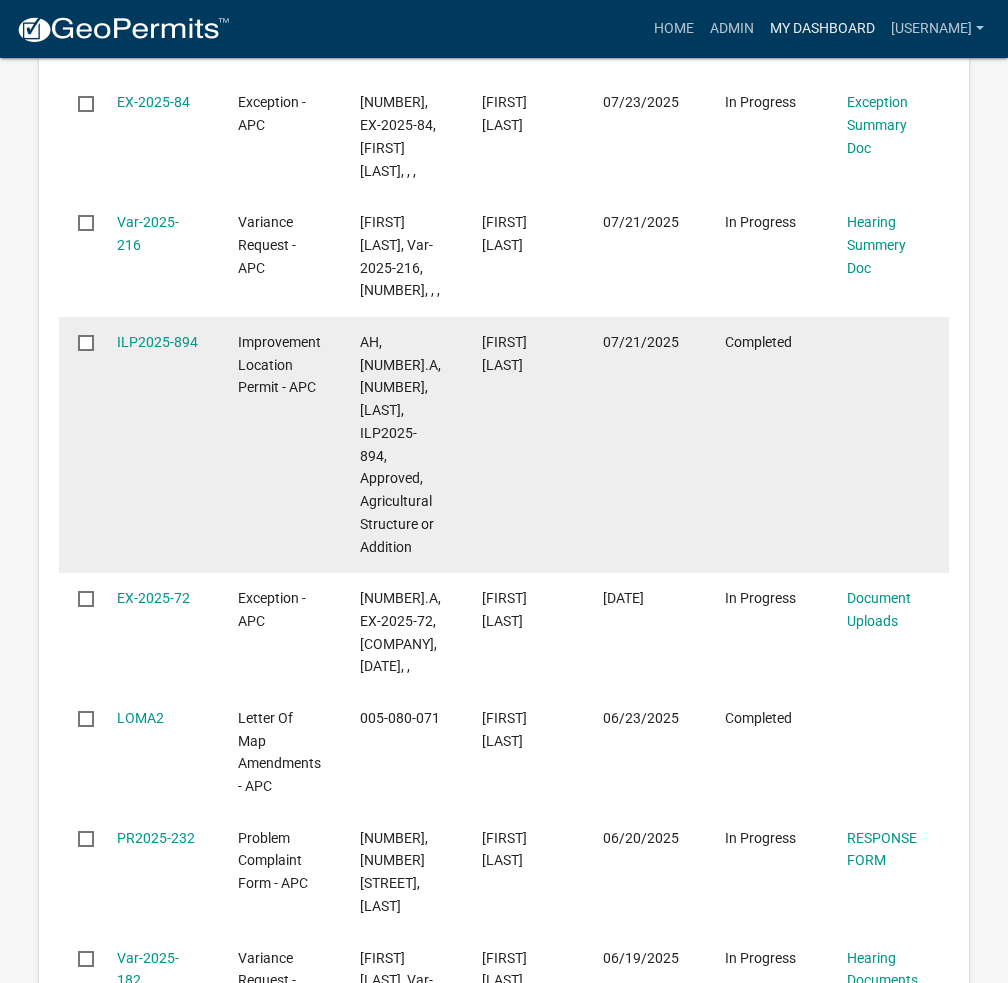 scroll, scrollTop: 0, scrollLeft: 0, axis: both 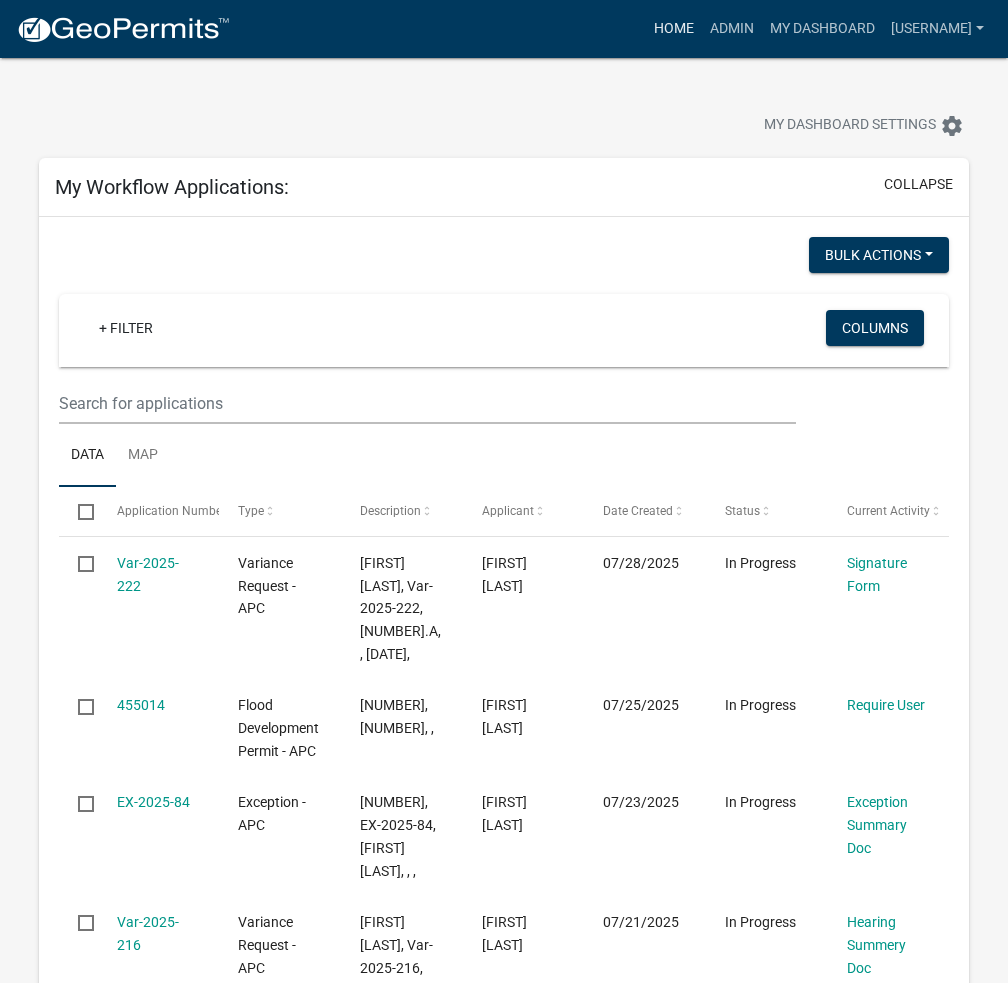 click on "Home" at bounding box center [674, 29] 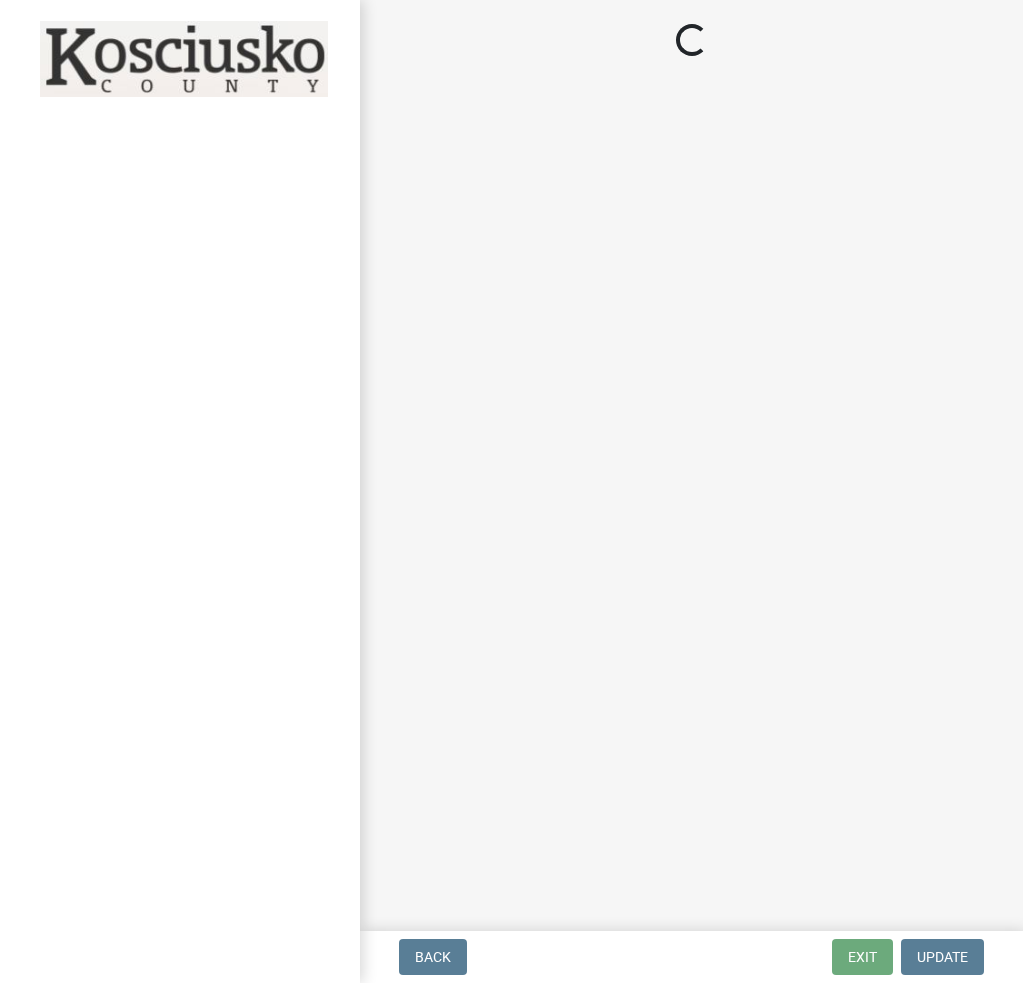 scroll, scrollTop: 0, scrollLeft: 0, axis: both 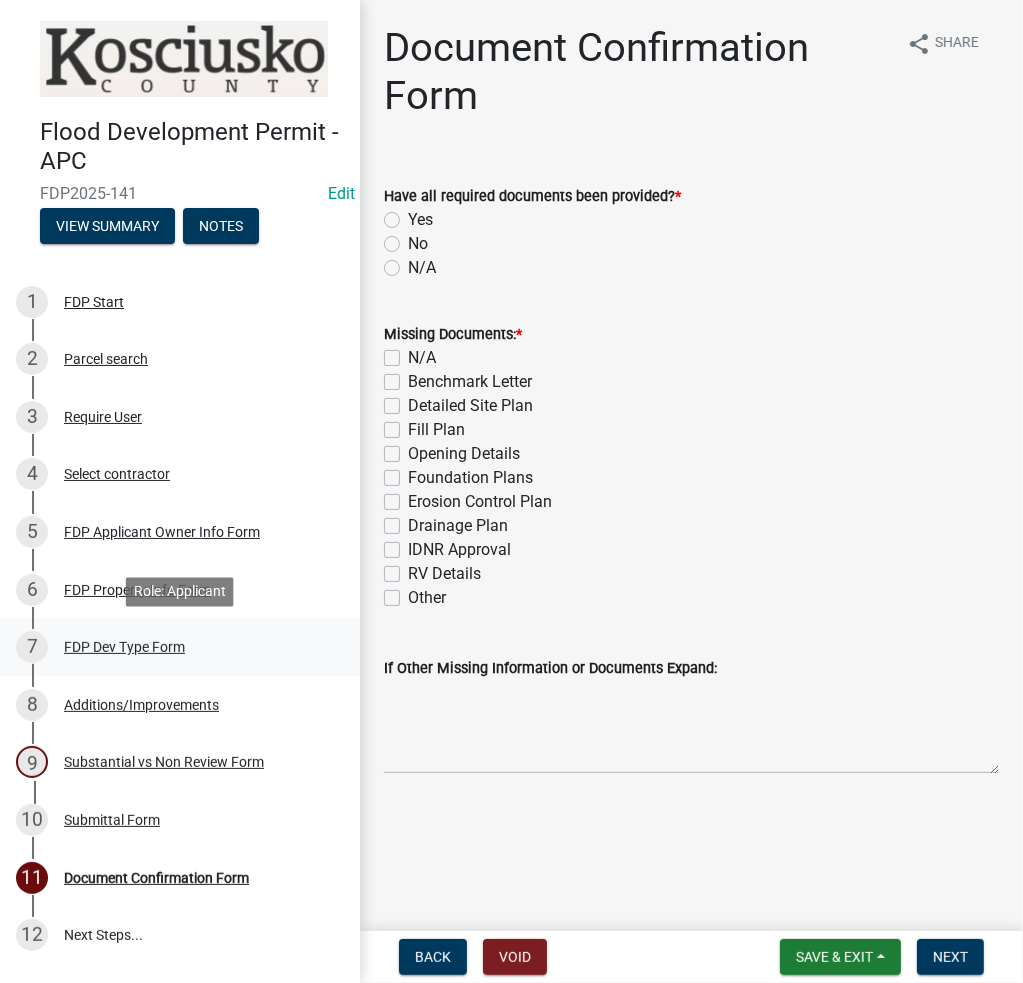 click on "7     FDP Dev Type Form" at bounding box center [172, 647] 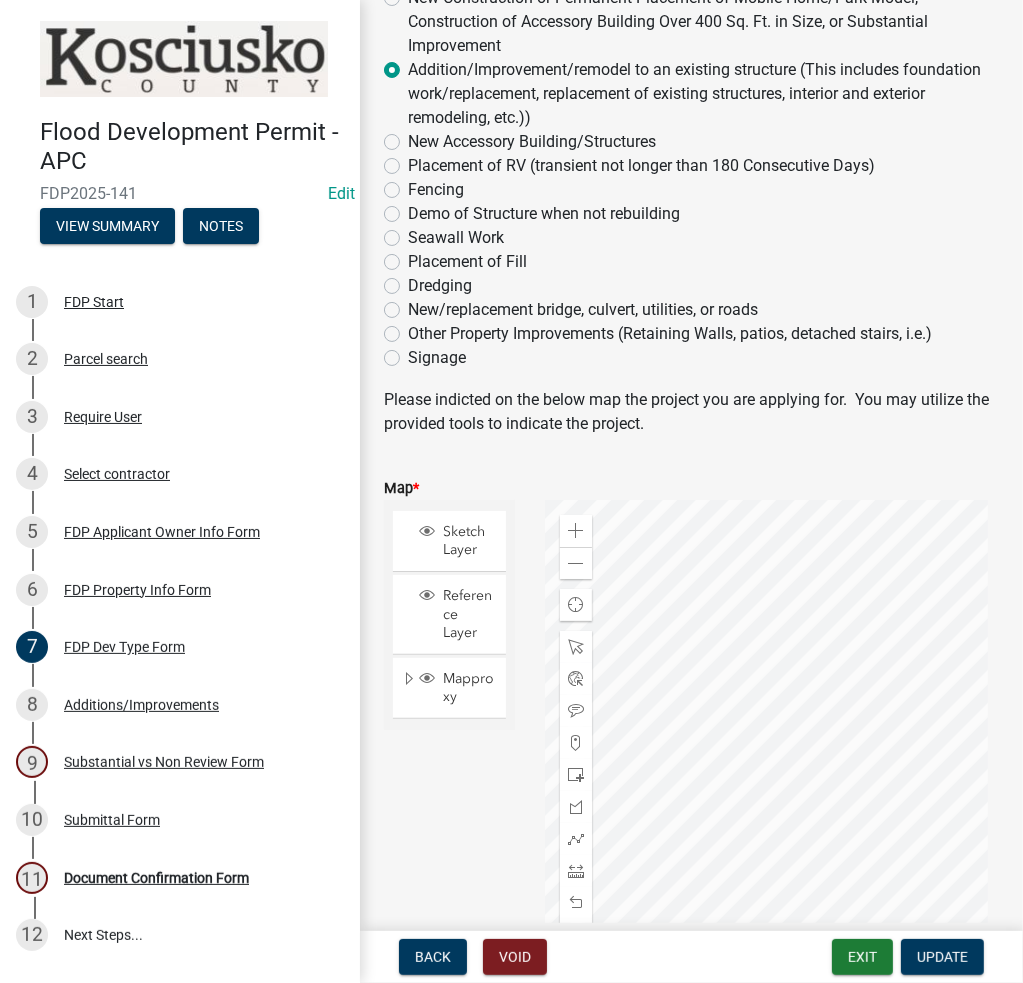 scroll, scrollTop: 100, scrollLeft: 0, axis: vertical 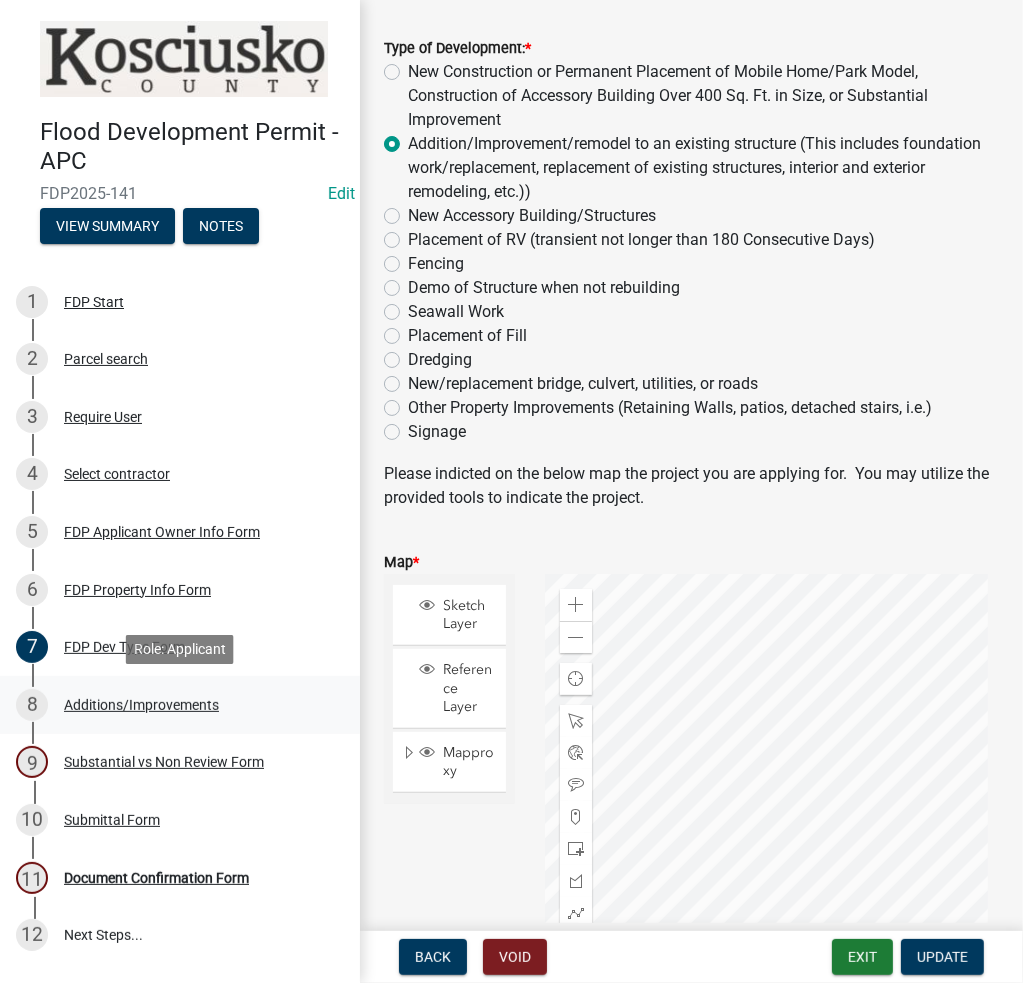 click on "8     Additions/Improvements" at bounding box center (172, 705) 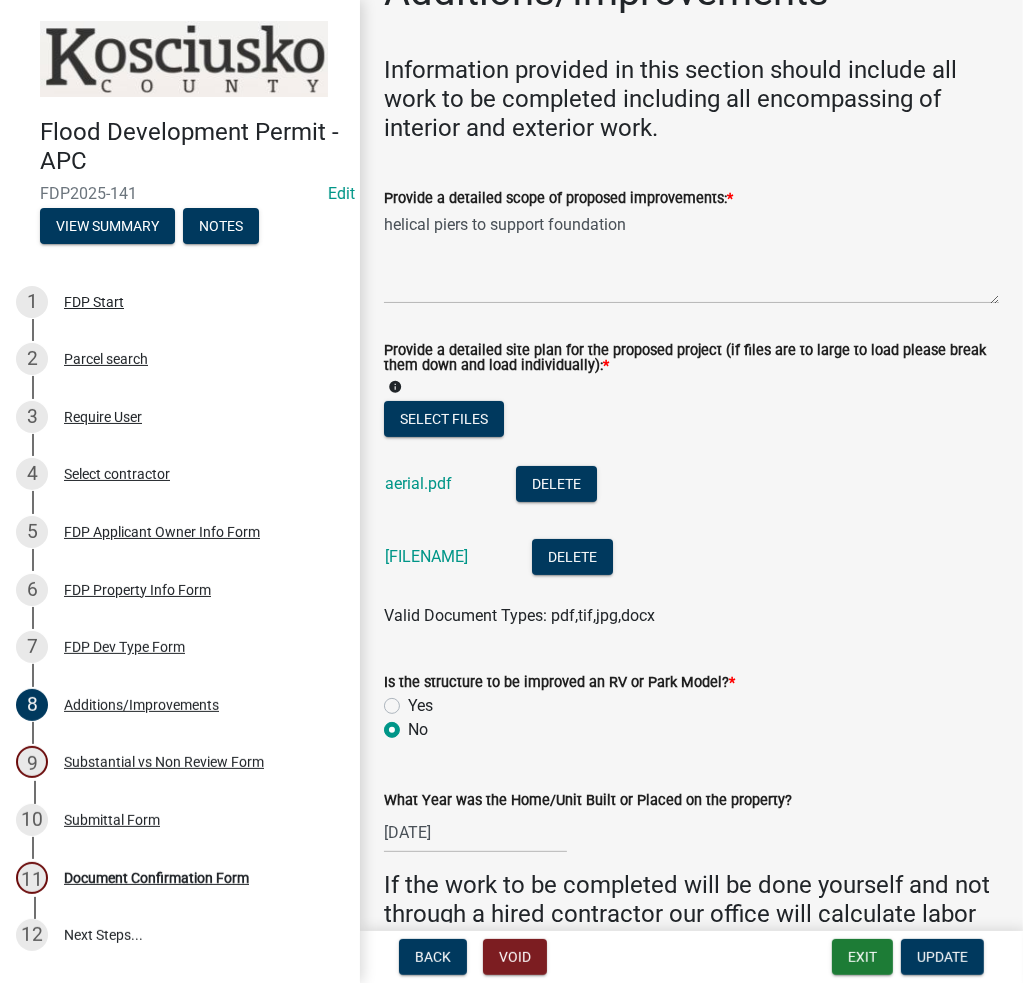 scroll, scrollTop: 100, scrollLeft: 0, axis: vertical 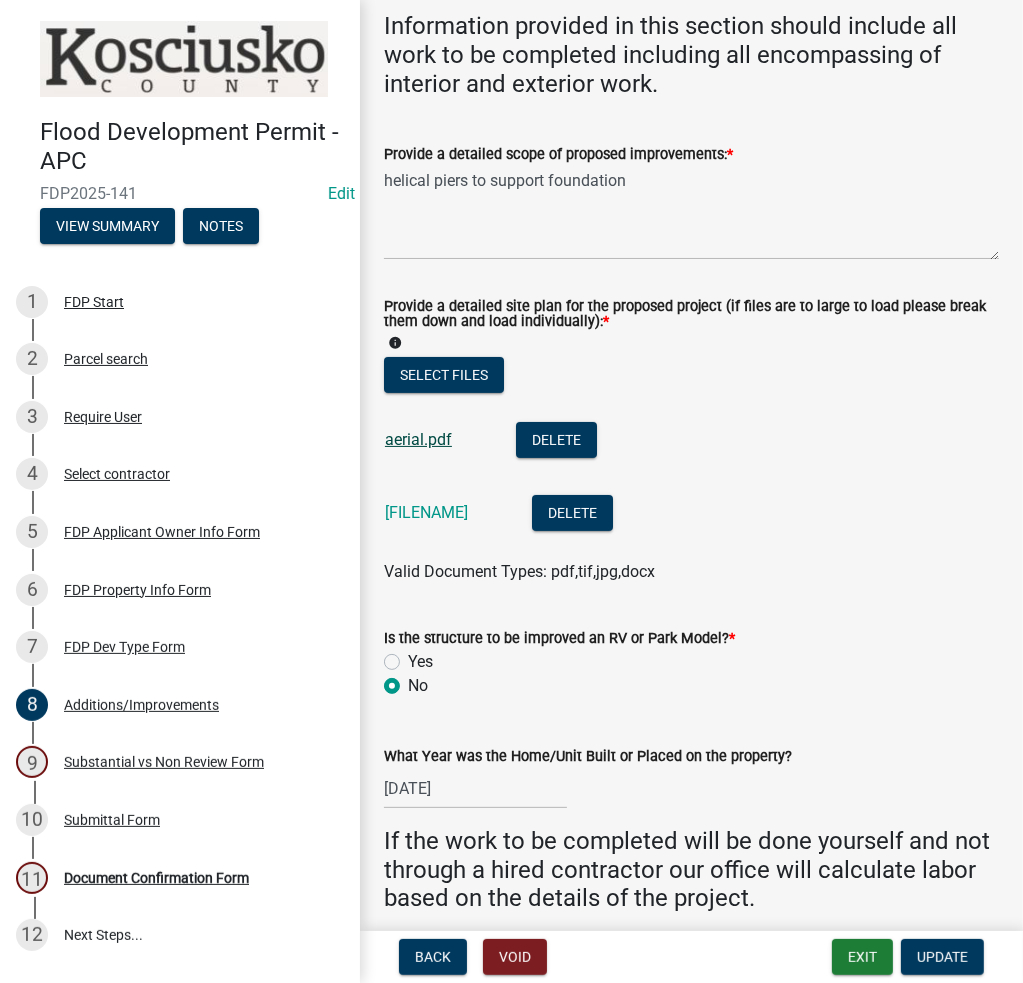 click on "aerial.pdf" 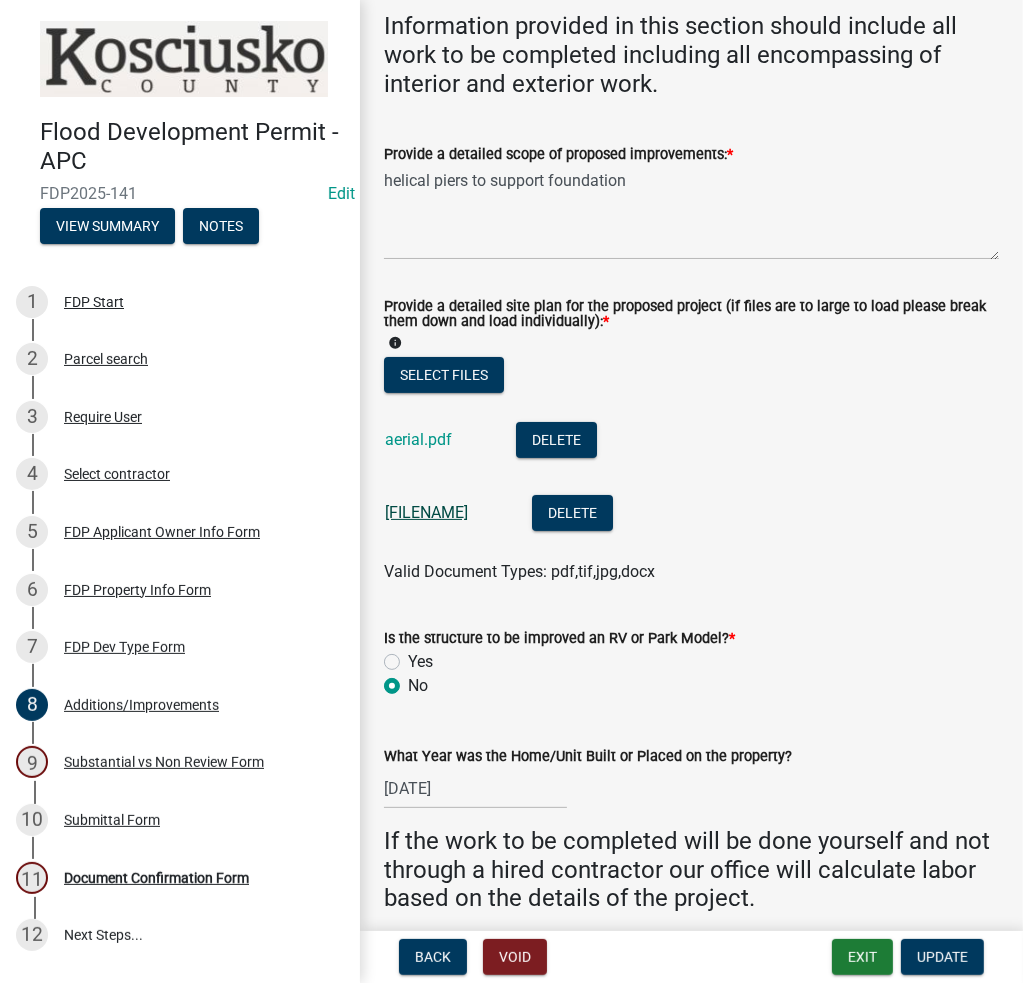 click on "[FILENAME]" 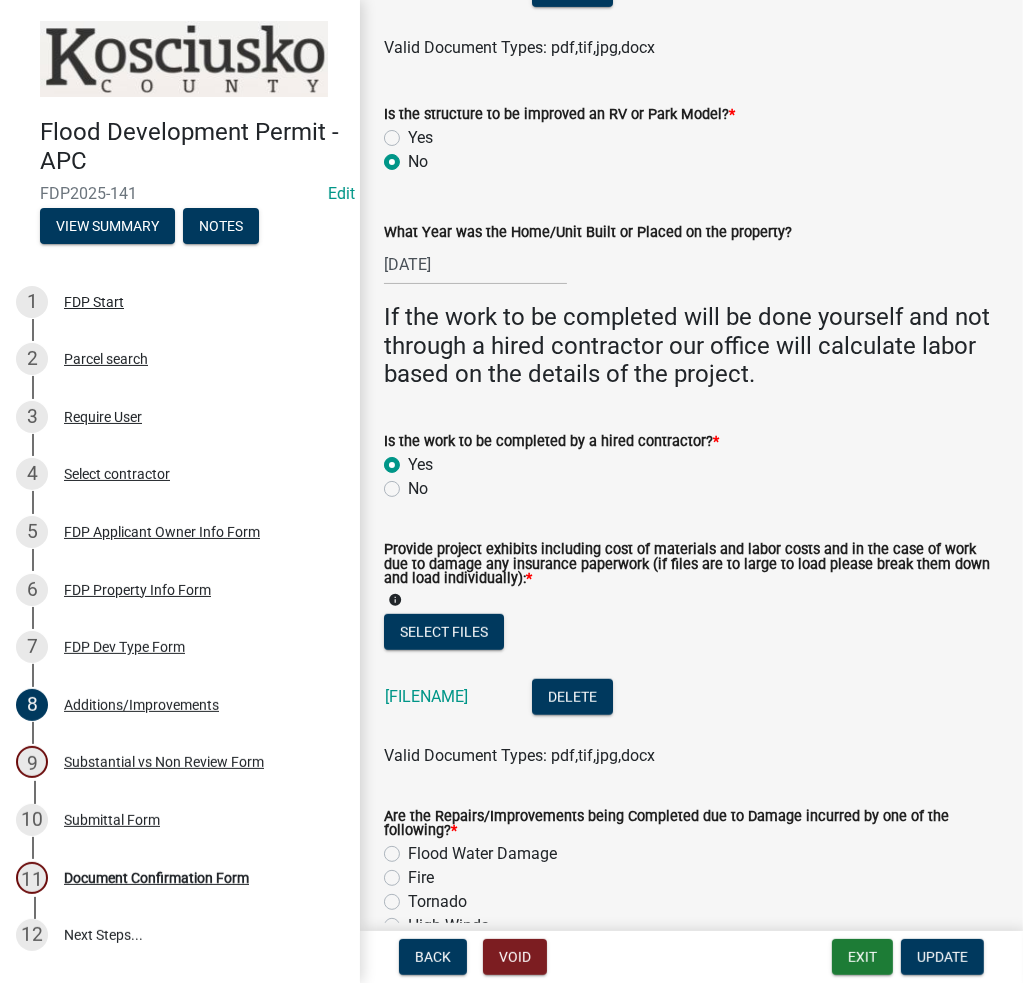scroll, scrollTop: 700, scrollLeft: 0, axis: vertical 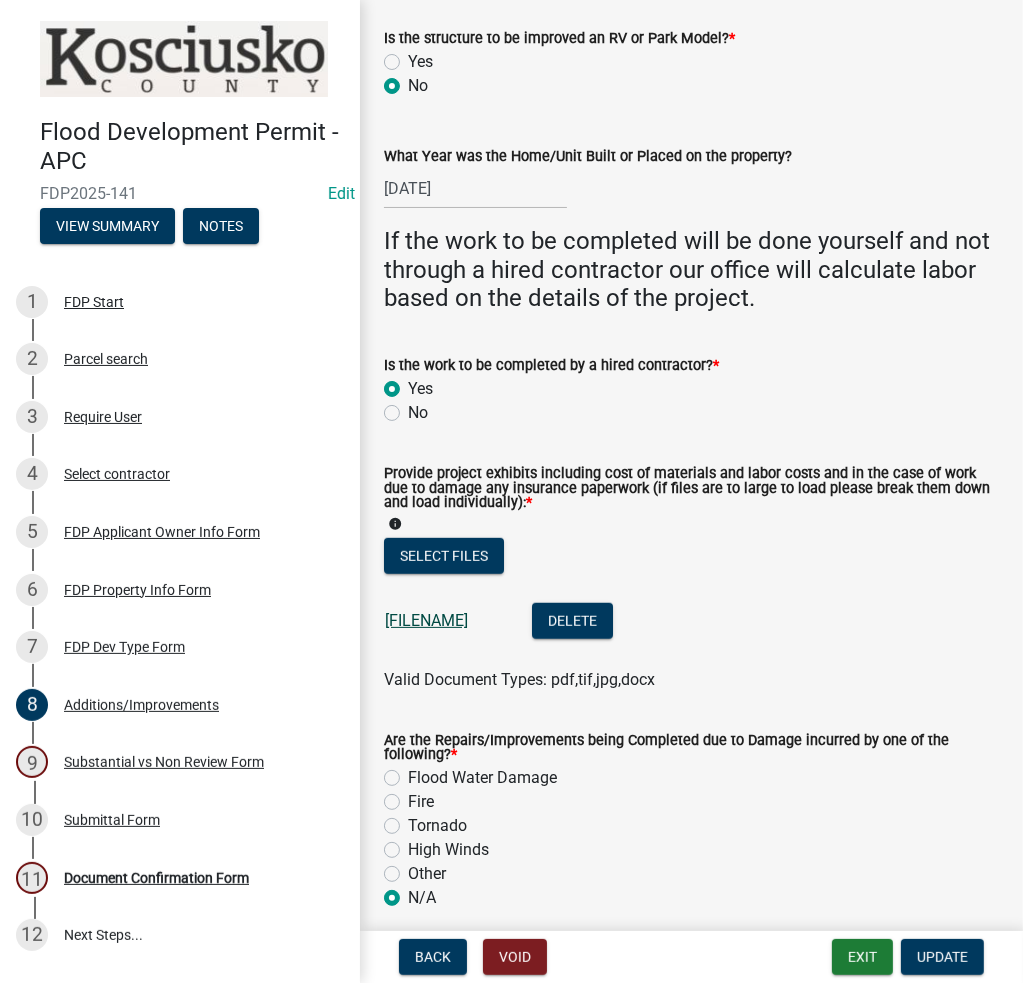 click on "[FILENAME]" 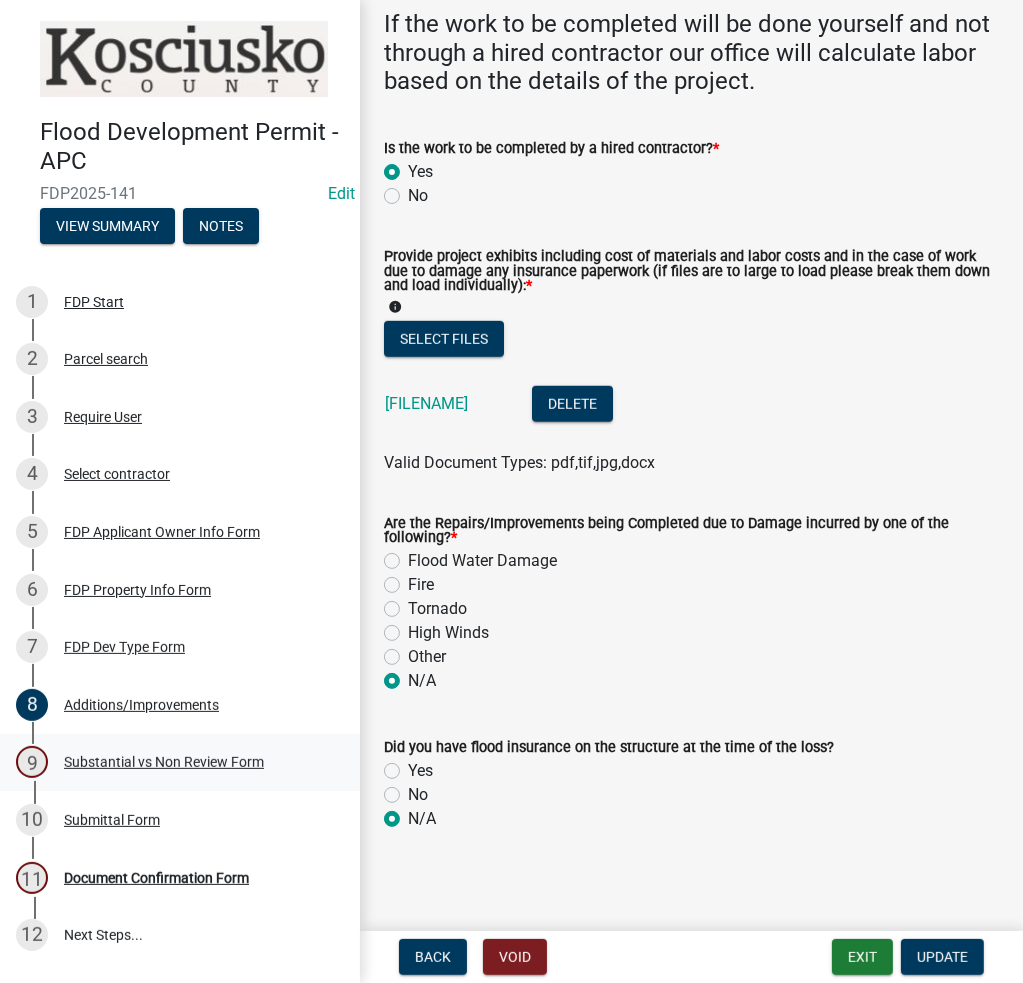 scroll, scrollTop: 922, scrollLeft: 0, axis: vertical 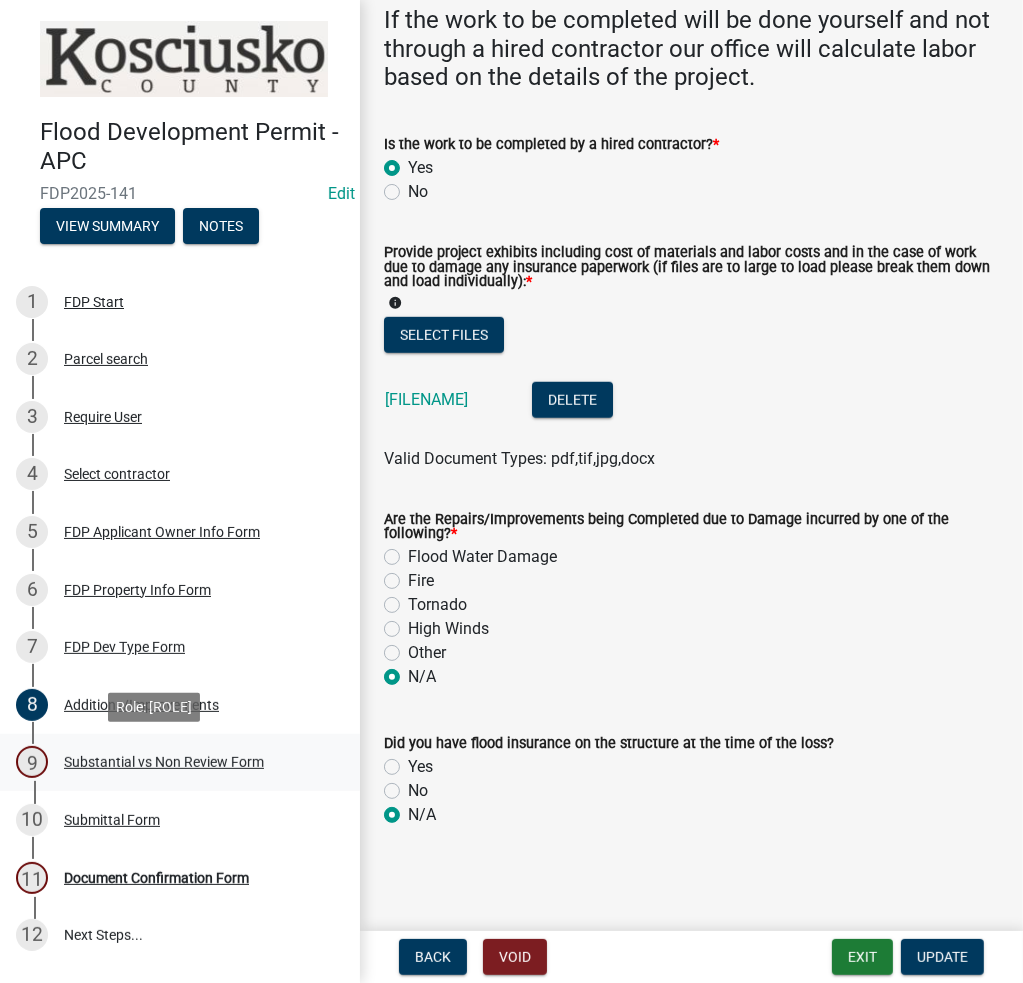 click on "Substantial vs Non Review Form" at bounding box center (164, 762) 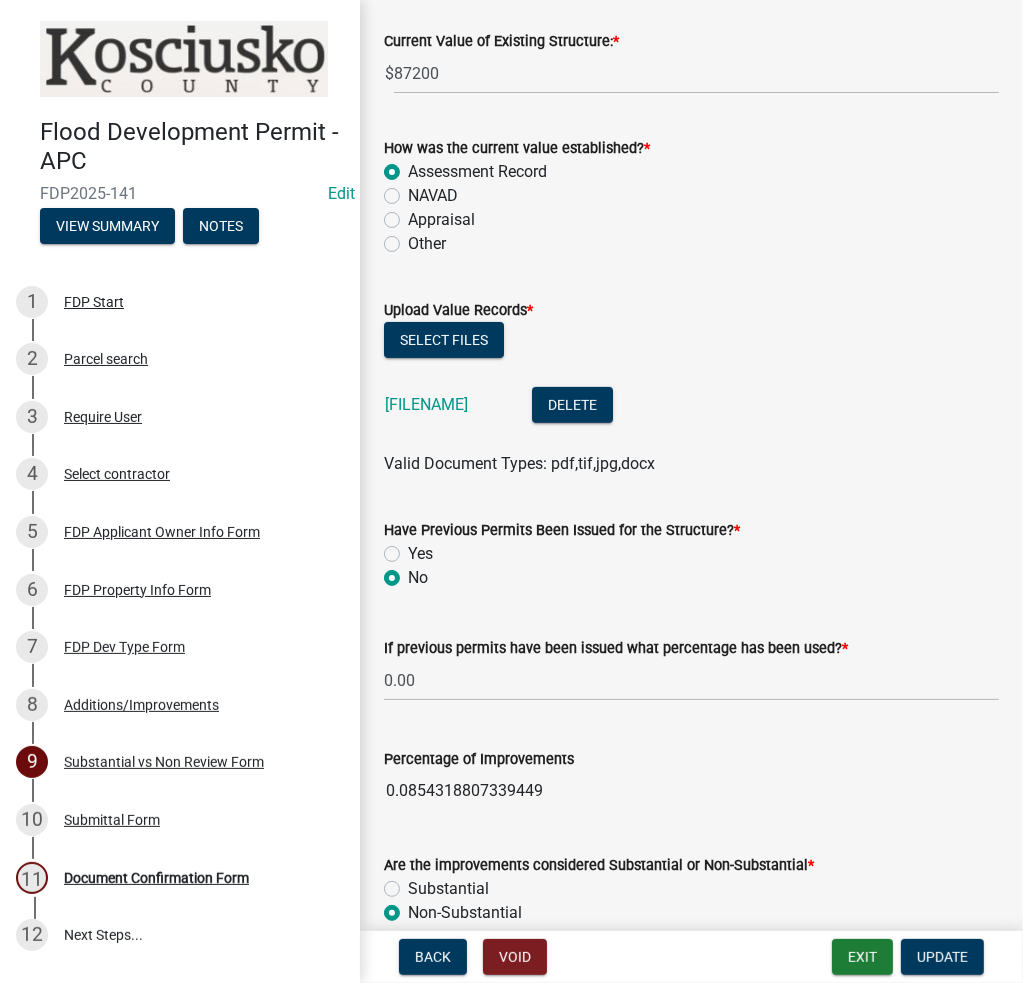 scroll, scrollTop: 367, scrollLeft: 0, axis: vertical 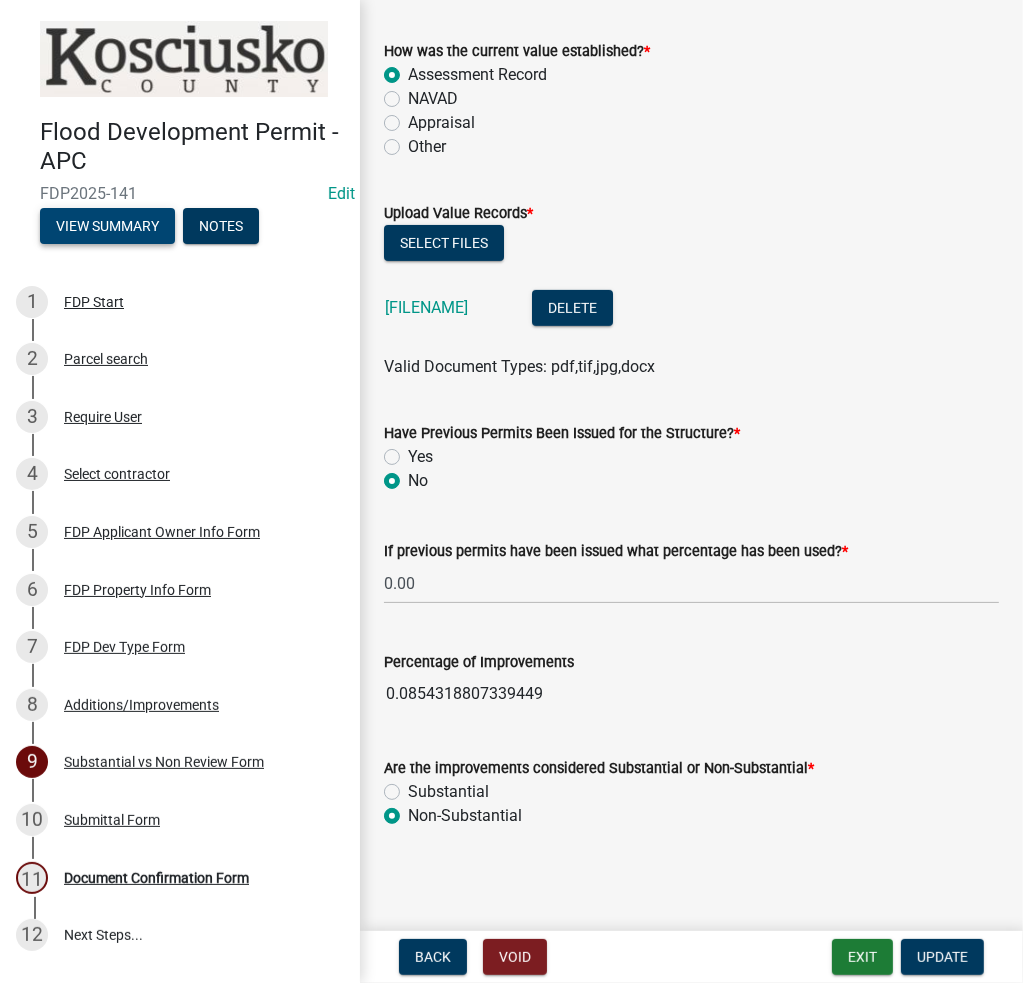 click on "View Summary" at bounding box center (107, 226) 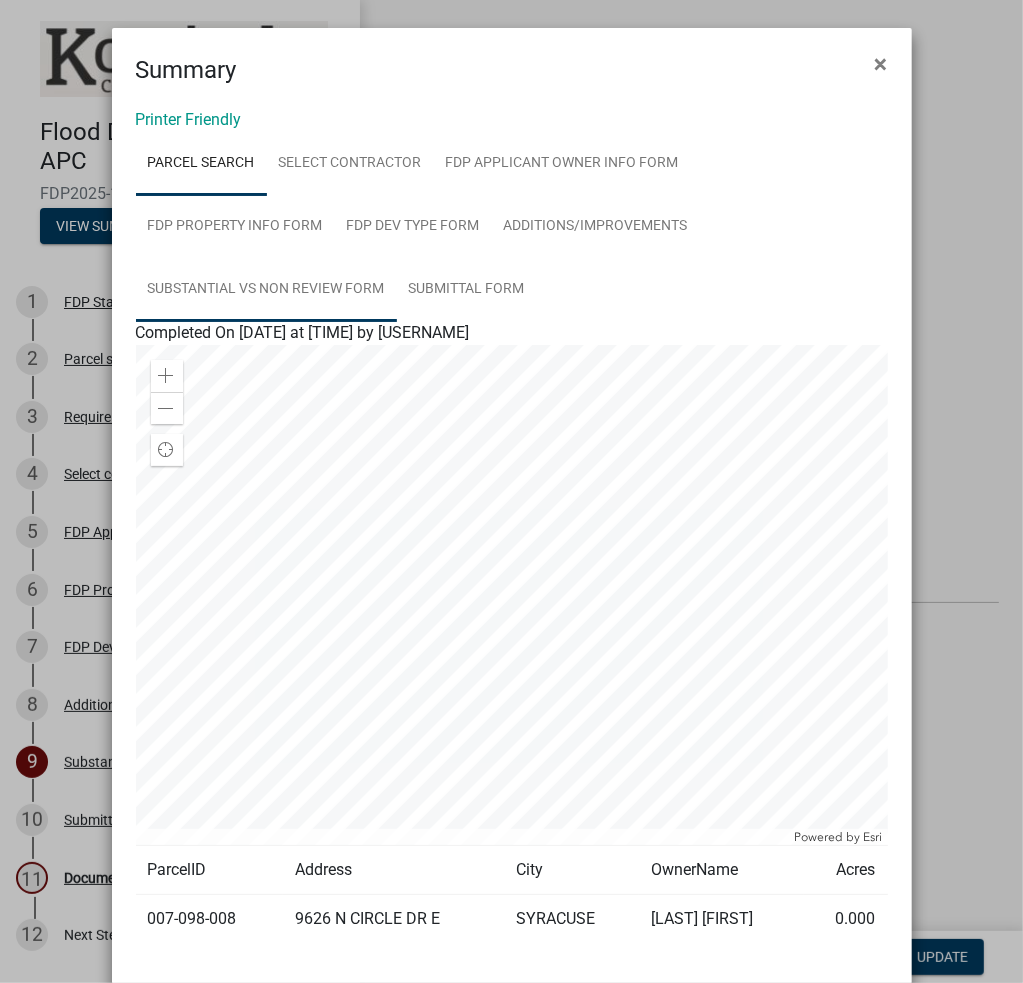 click on "Substantial vs Non Review Form" at bounding box center [266, 290] 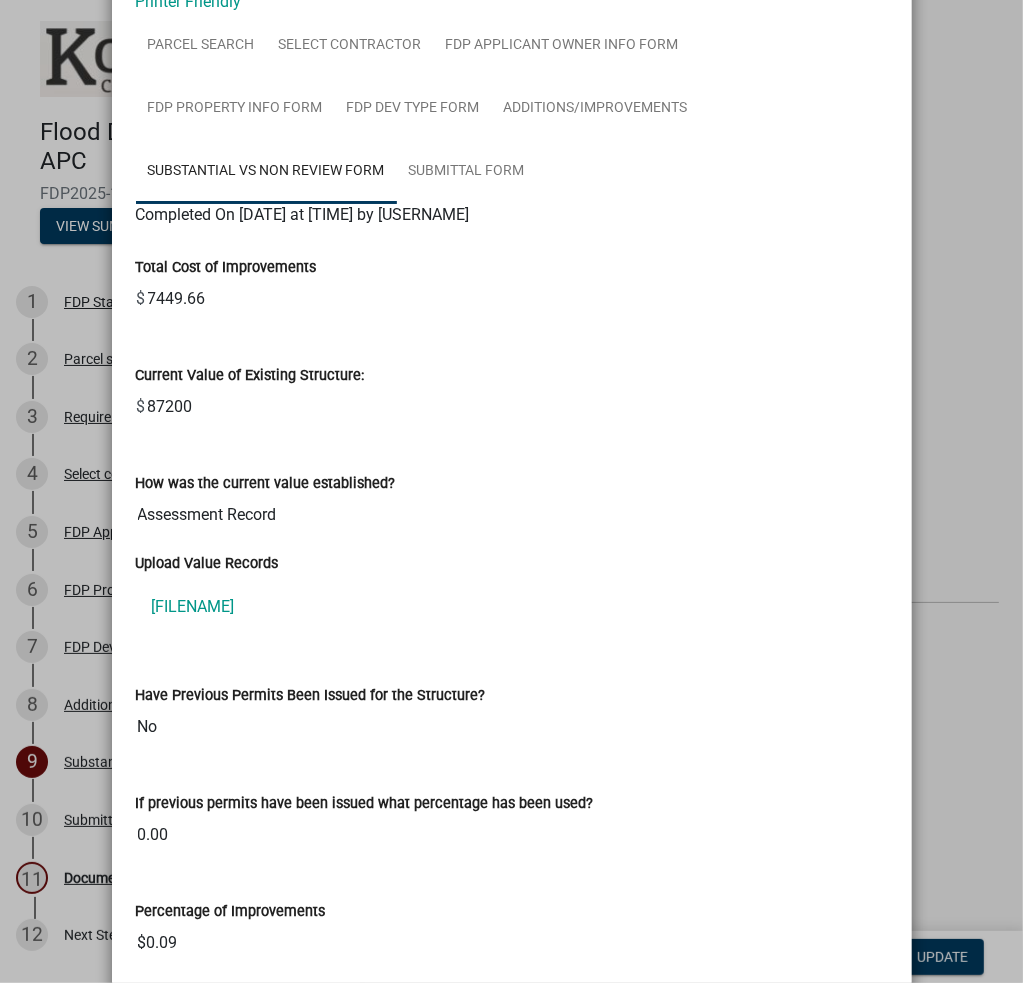 scroll, scrollTop: 369, scrollLeft: 0, axis: vertical 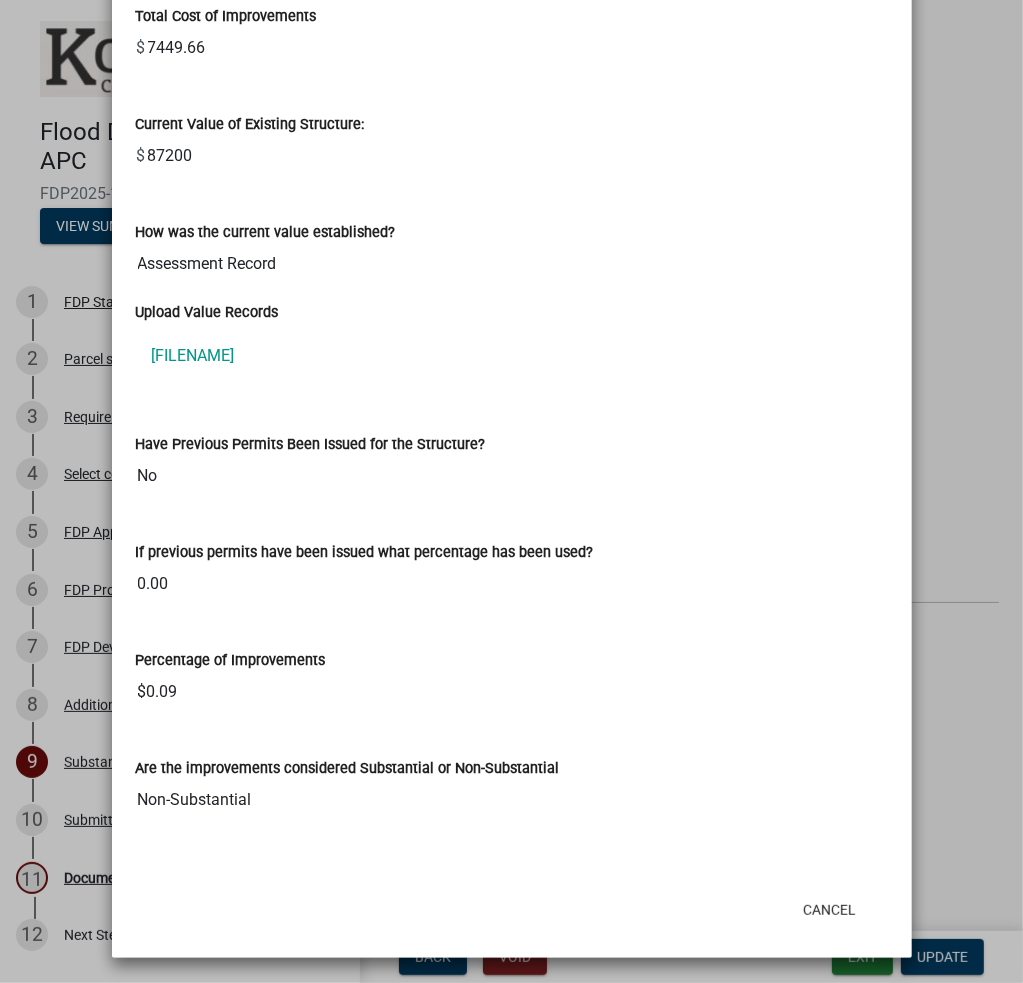 click on "Printer Friendly Parcel search Select contractor FDP Applicant Owner Form FDP Property Info Form FDP Dev Type Form Additions/Improvements Substantial vs Non Review Form Submittal Form Completed On [DATE] at [TIME] by Acculevel Zoom in Zoom out Find my location Powered by Esri 0, 0 Loading... ParcelID Address City OwnerName Acres 007-098-008 9626 N CIRCLE DR E [CITY], [STATE] Broerman David 0.000 Completed On [DATE] at [TIME] by Acculevel Acculevel Inc. 8223 W State Rd. 26 Rossville, [STATE] [ZIP] Bus. Ph: [PHONE] Fax: Cell: 7657017375 Cherissa@acculevel.com Completed On [DATE] at [TIME] by Acculevel Date Applied For: [DATE] Contractor Name (If not previously selected): Applicant First Name Christine Applicant Last Name: O'Keefe Applicant Address: 8233 W State Rd 26 Applicant City, State, and Zip Rossville, [STATE] [ZIP] Applicant Phone Number 8153209704 Applicant Email: cokeefe@acculevel.com Property Owner: Broerman David info" 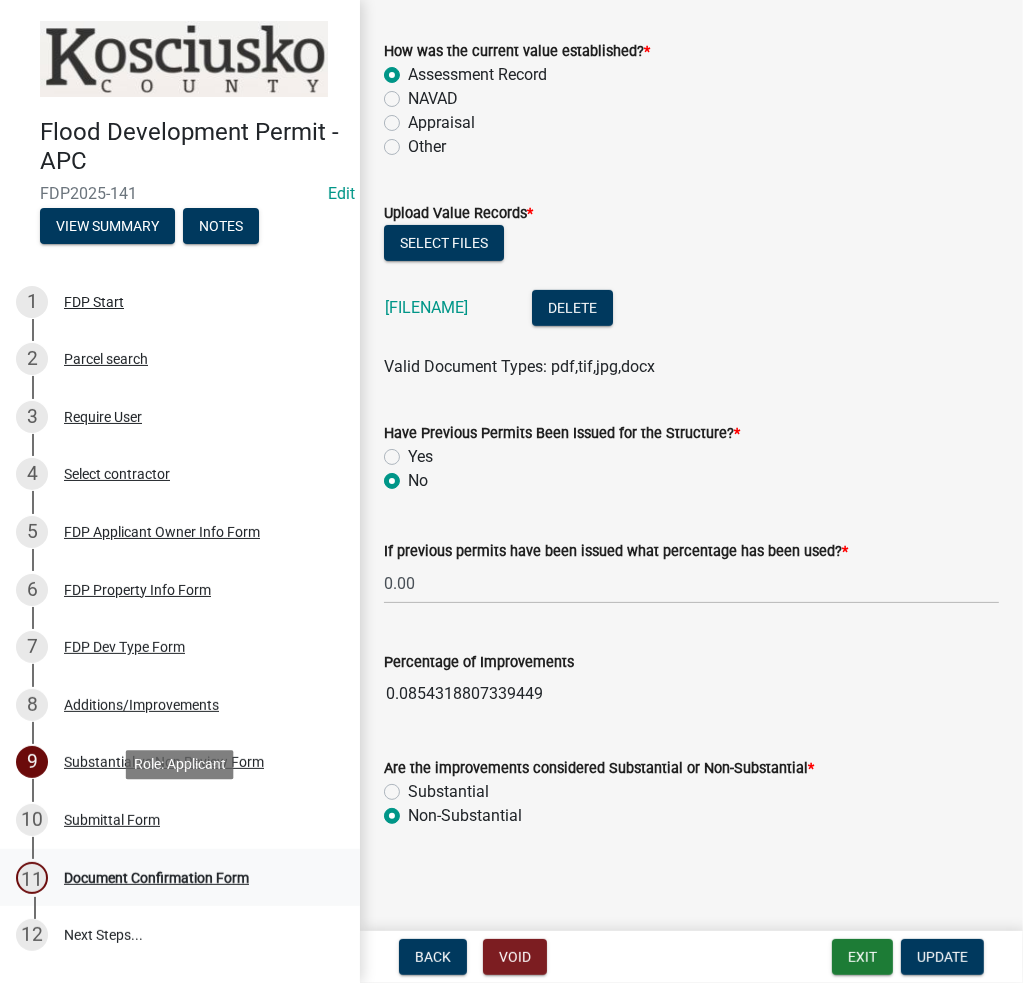 drag, startPoint x: 195, startPoint y: 846, endPoint x: 192, endPoint y: 863, distance: 17.262676 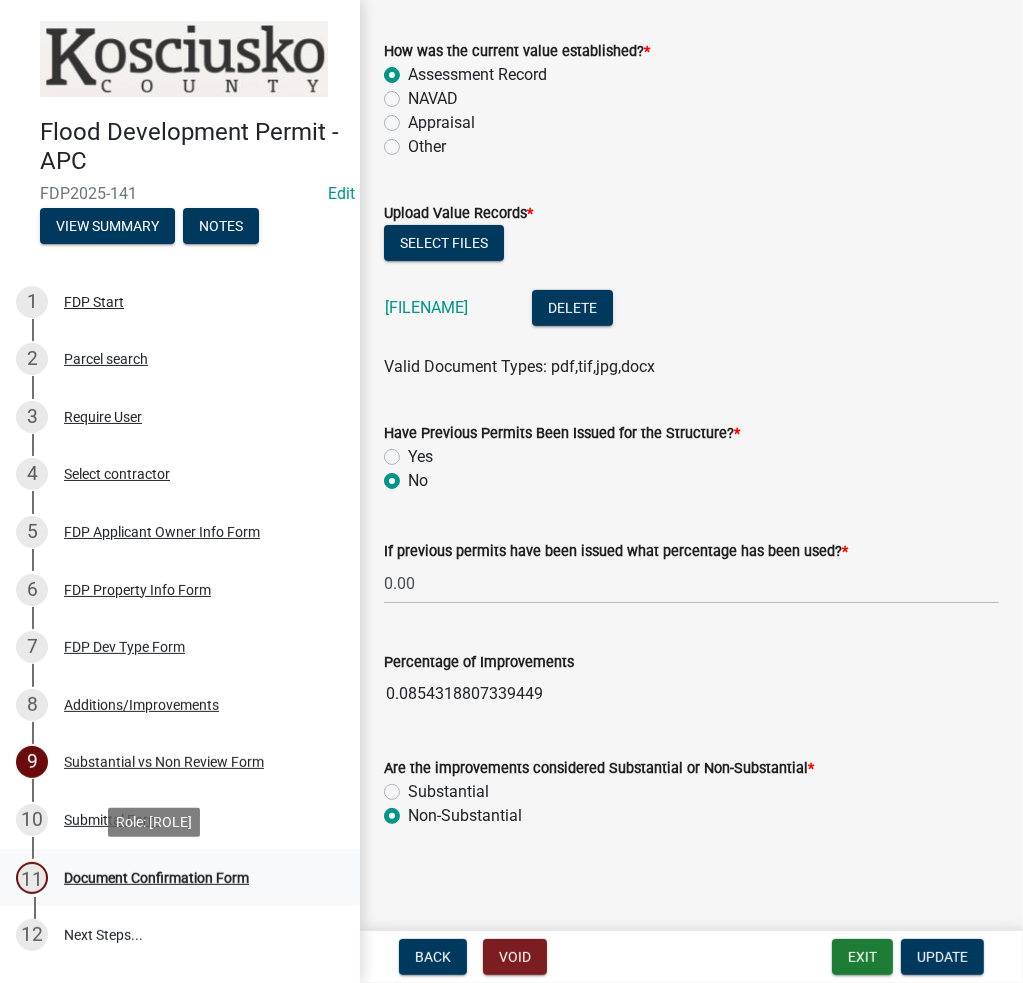 click on "11     Document Confirmation Form" at bounding box center [172, 878] 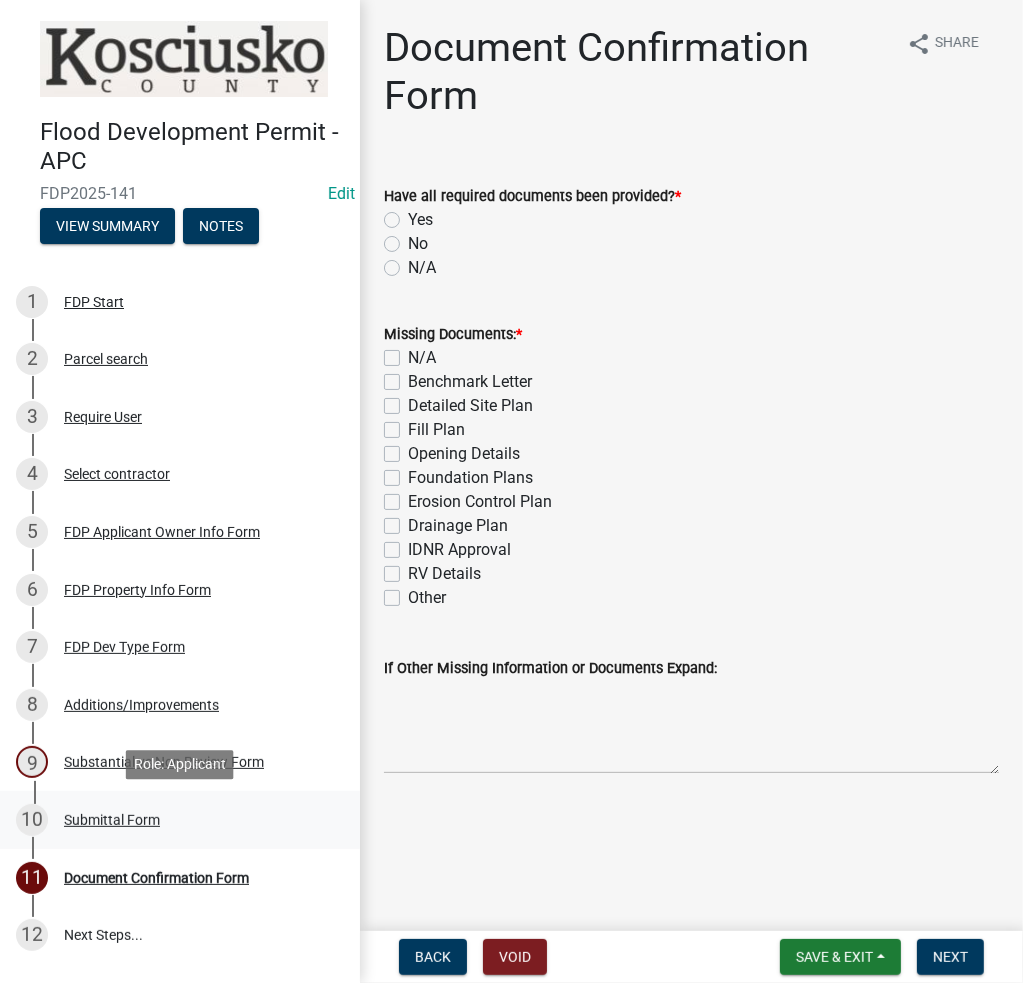 click on "10     Submittal Form" at bounding box center [180, 820] 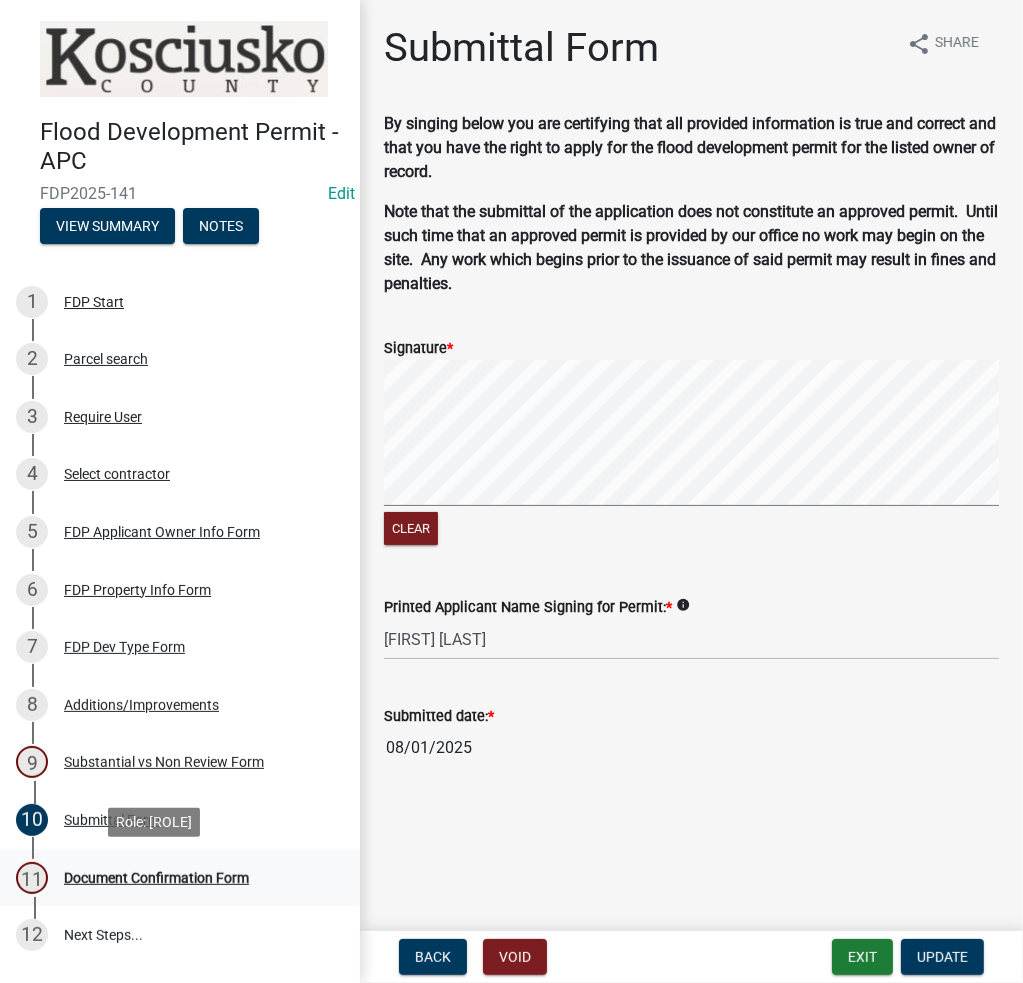 click on "11     Document Confirmation Form" at bounding box center [172, 878] 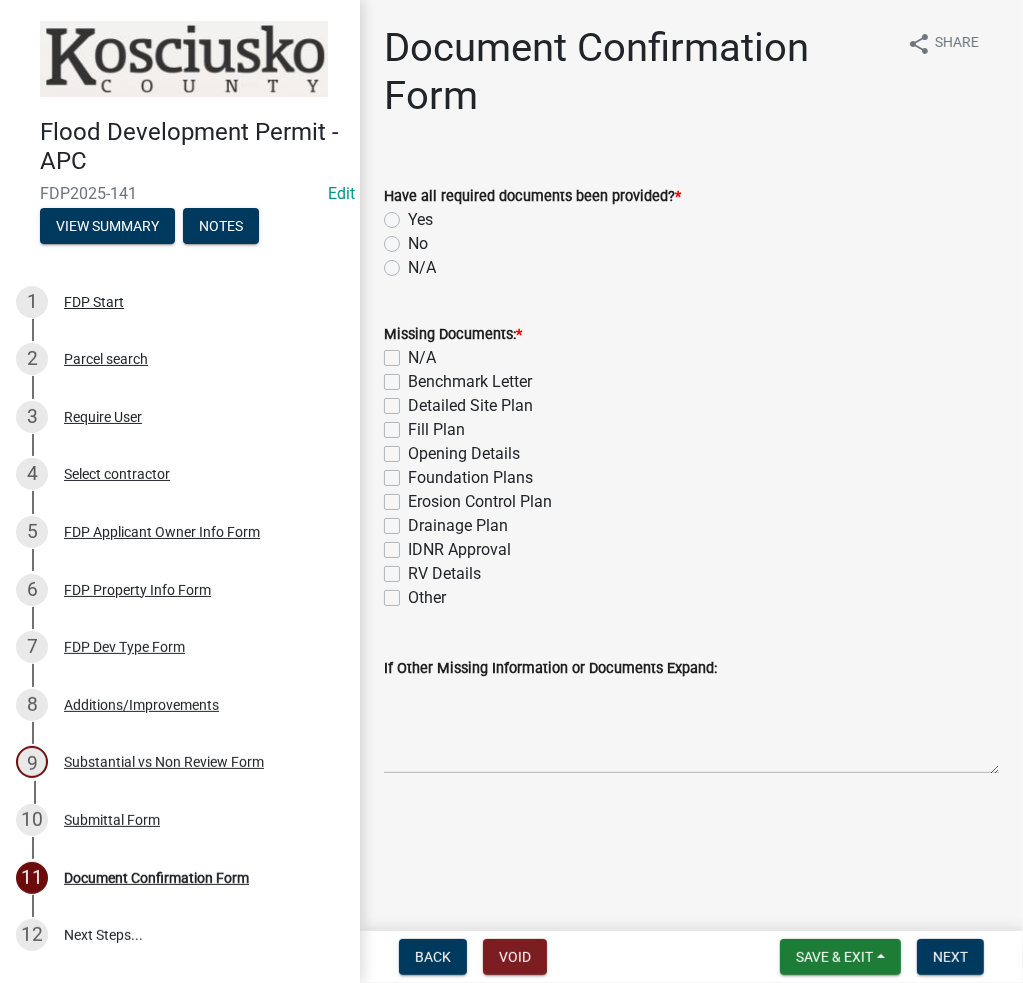 click on "Yes" 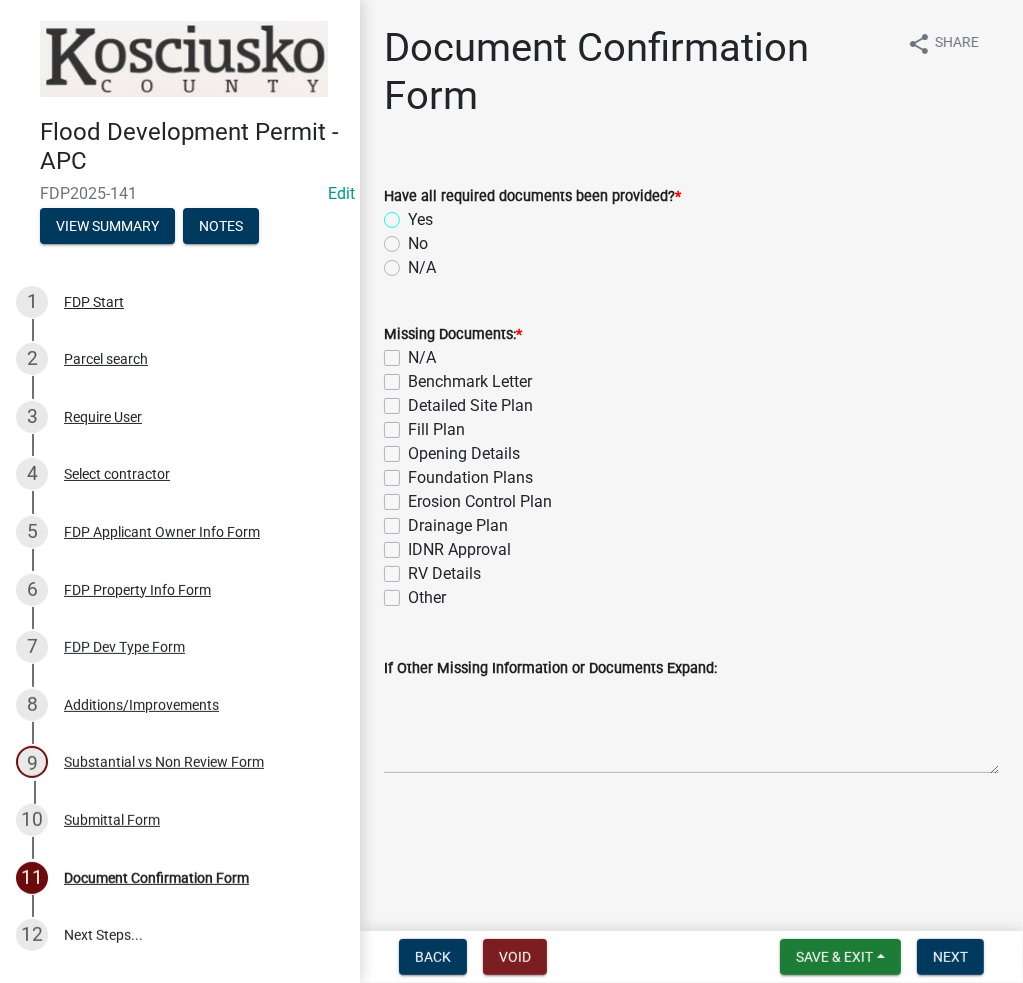 click on "Yes" at bounding box center [414, 214] 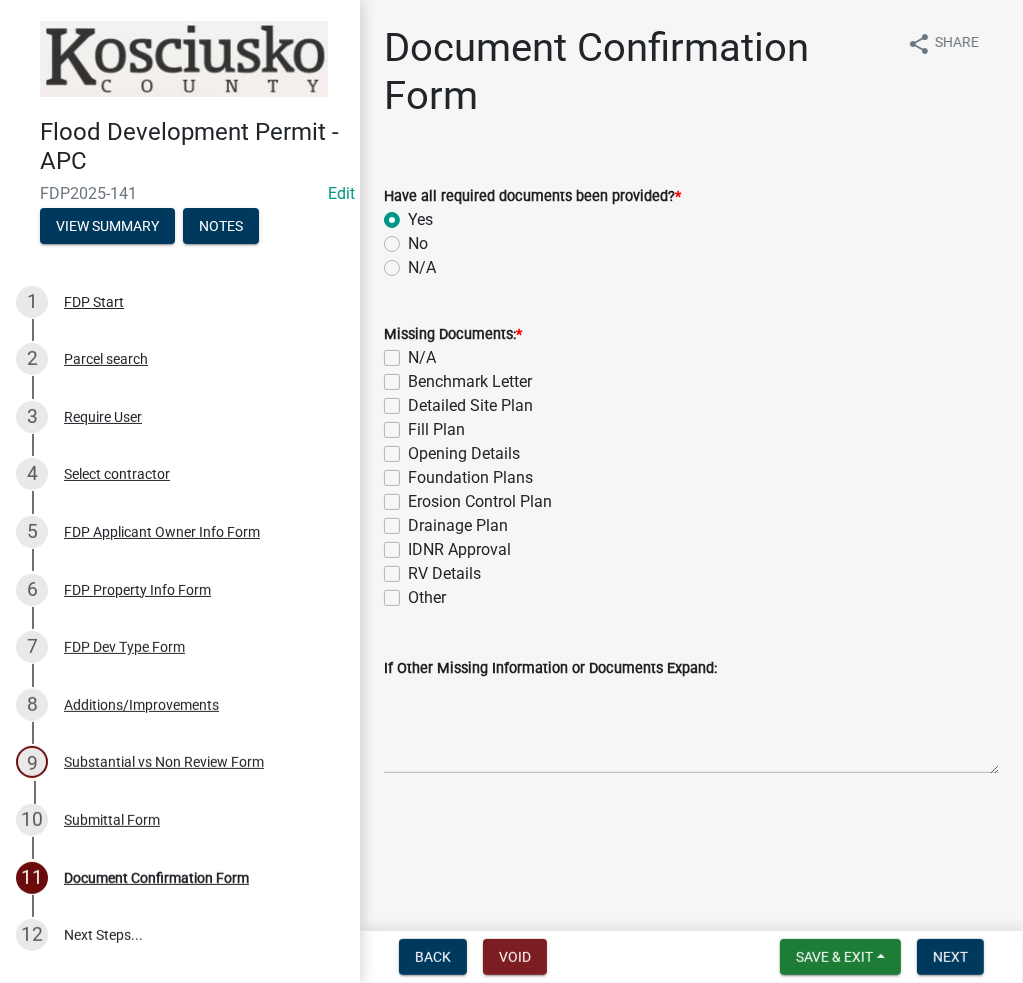 radio on "true" 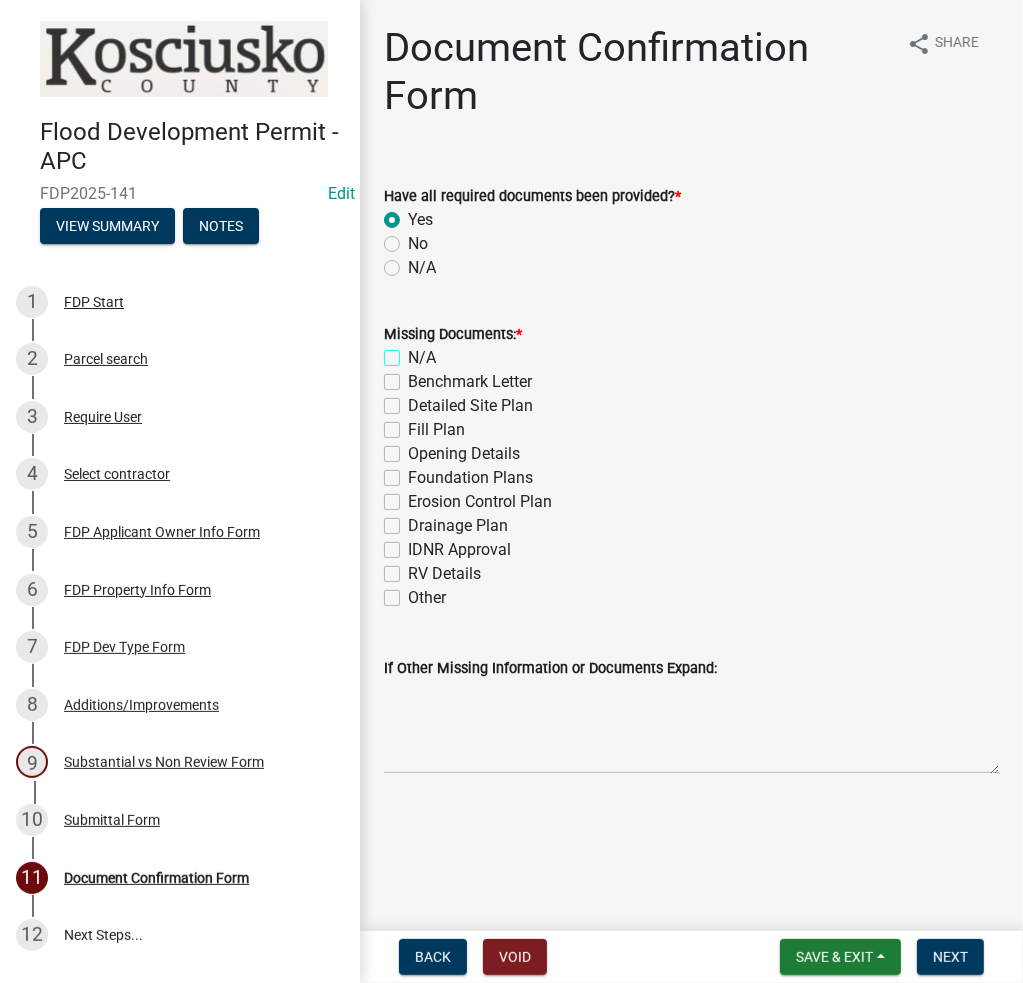 click on "N/A" at bounding box center (414, 352) 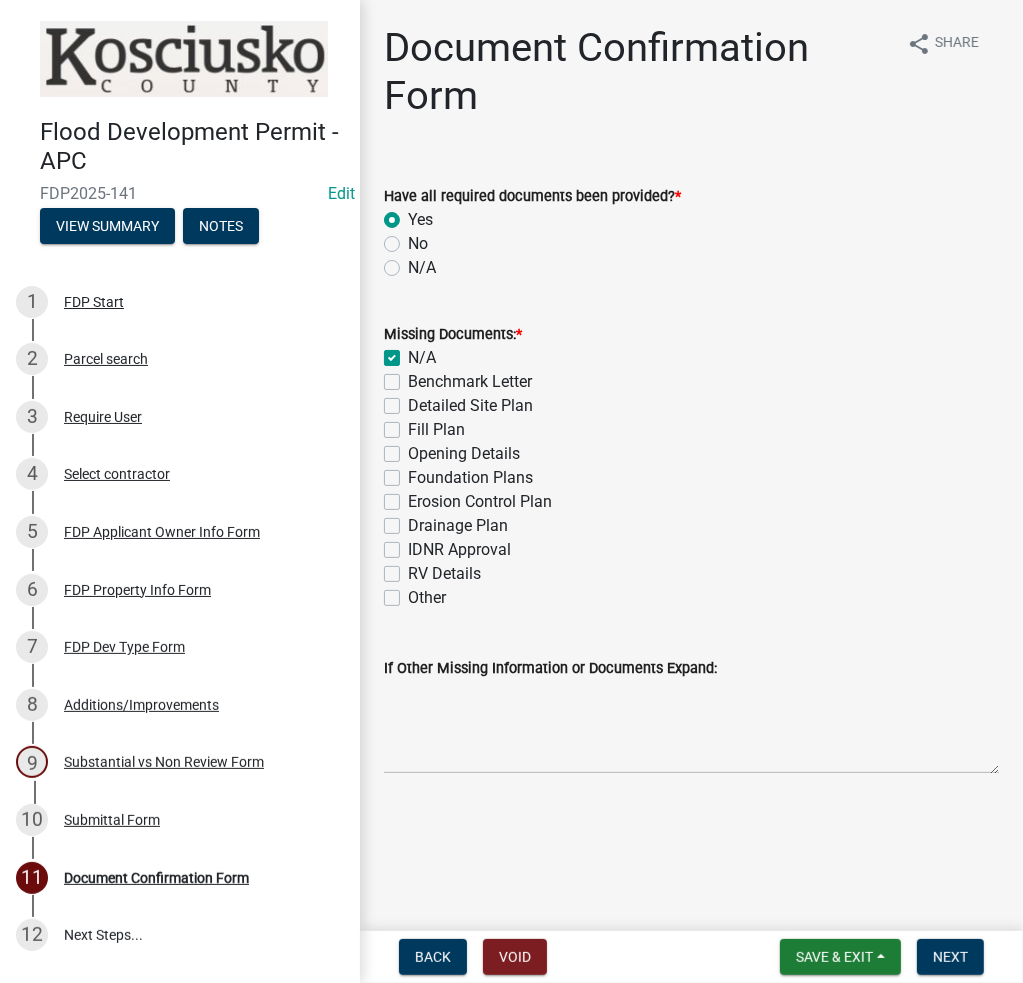 checkbox on "true" 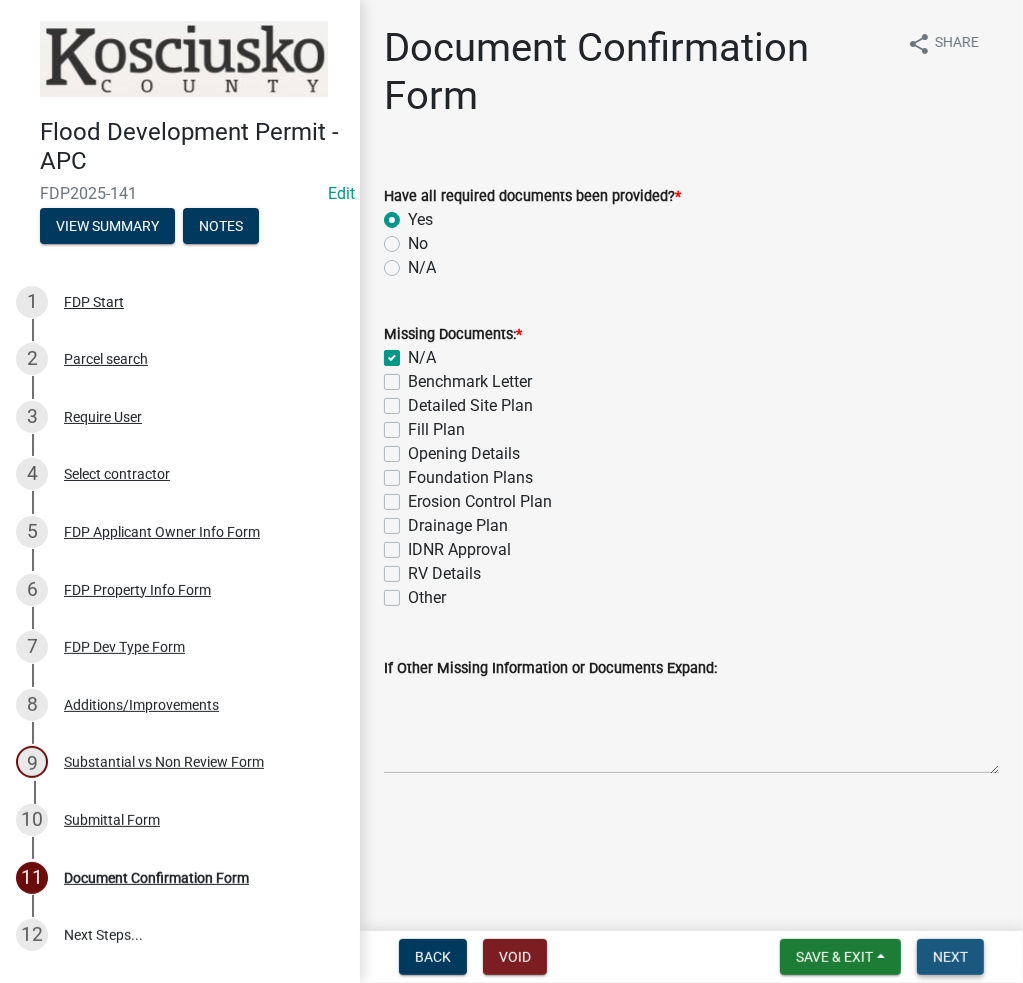 click on "Next" at bounding box center [950, 957] 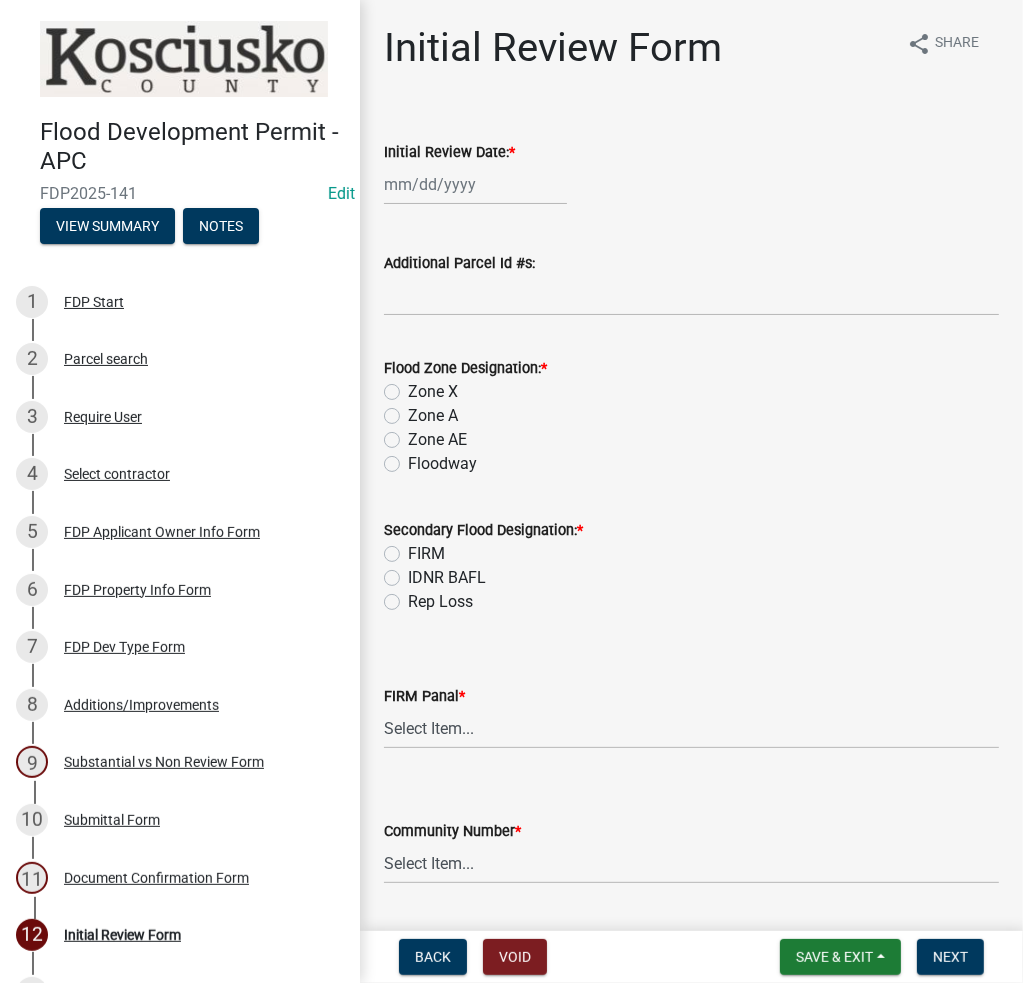 click 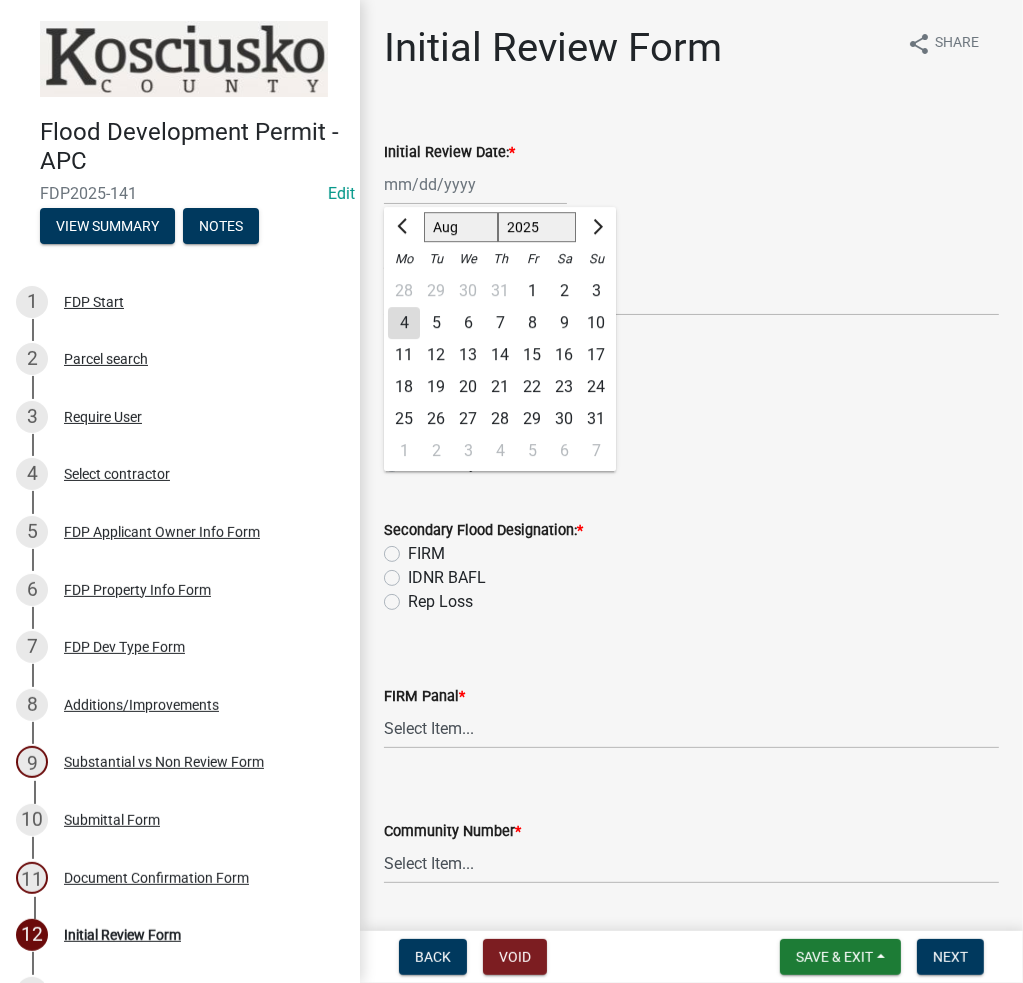 click on "4" 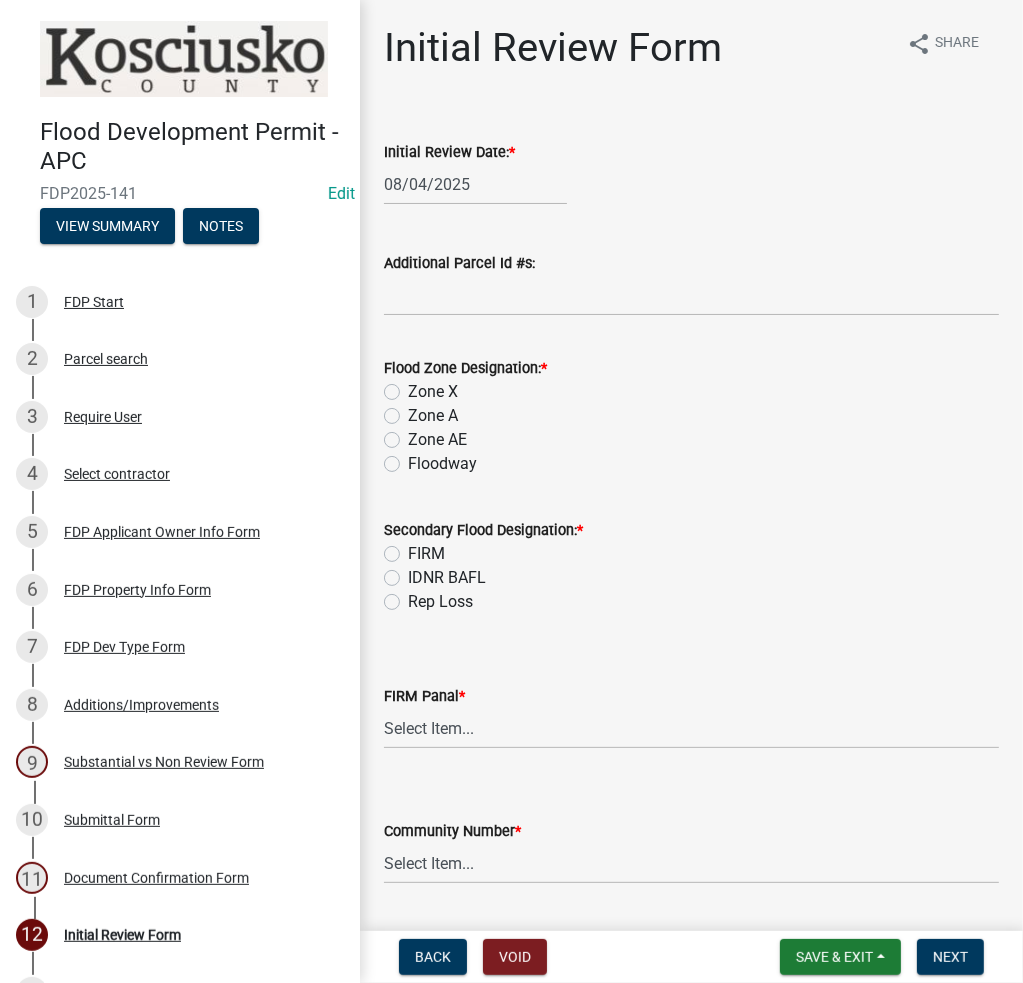 click on "Zone AE" 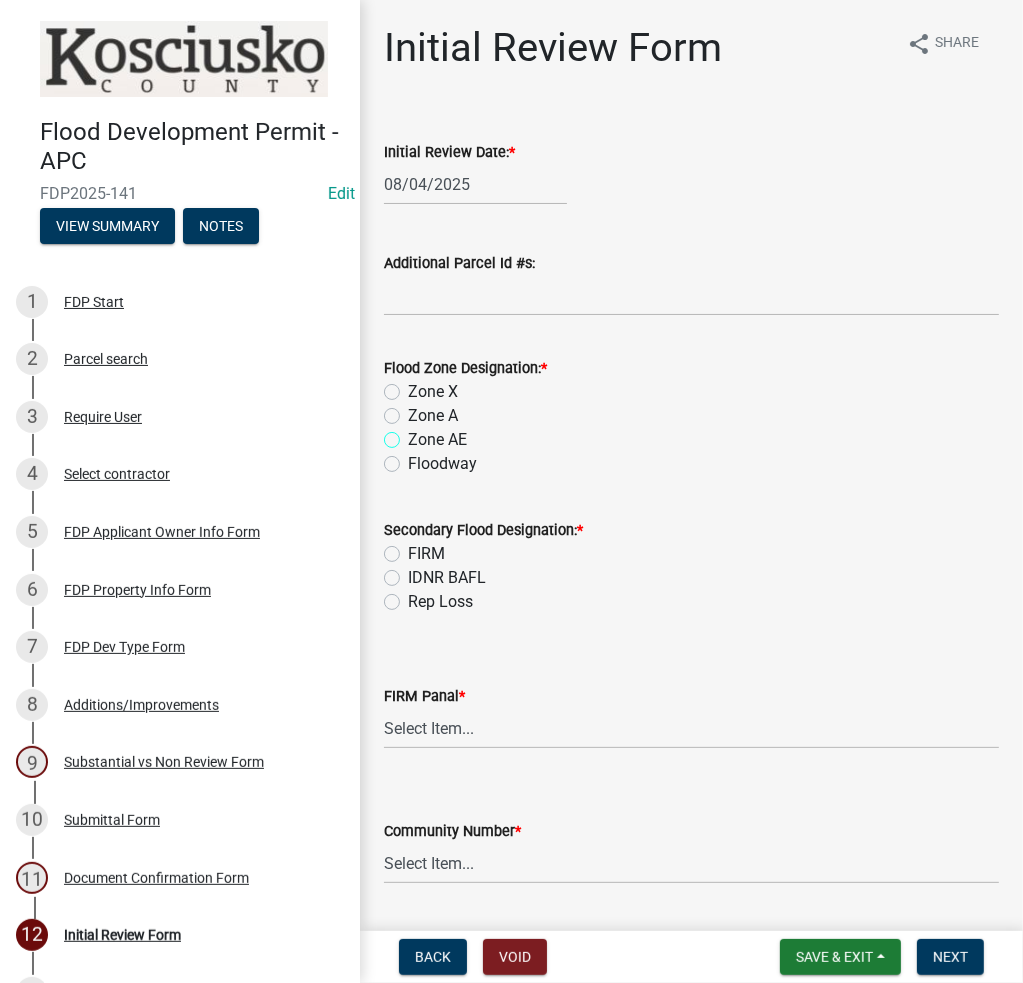 click on "Zone AE" at bounding box center (414, 434) 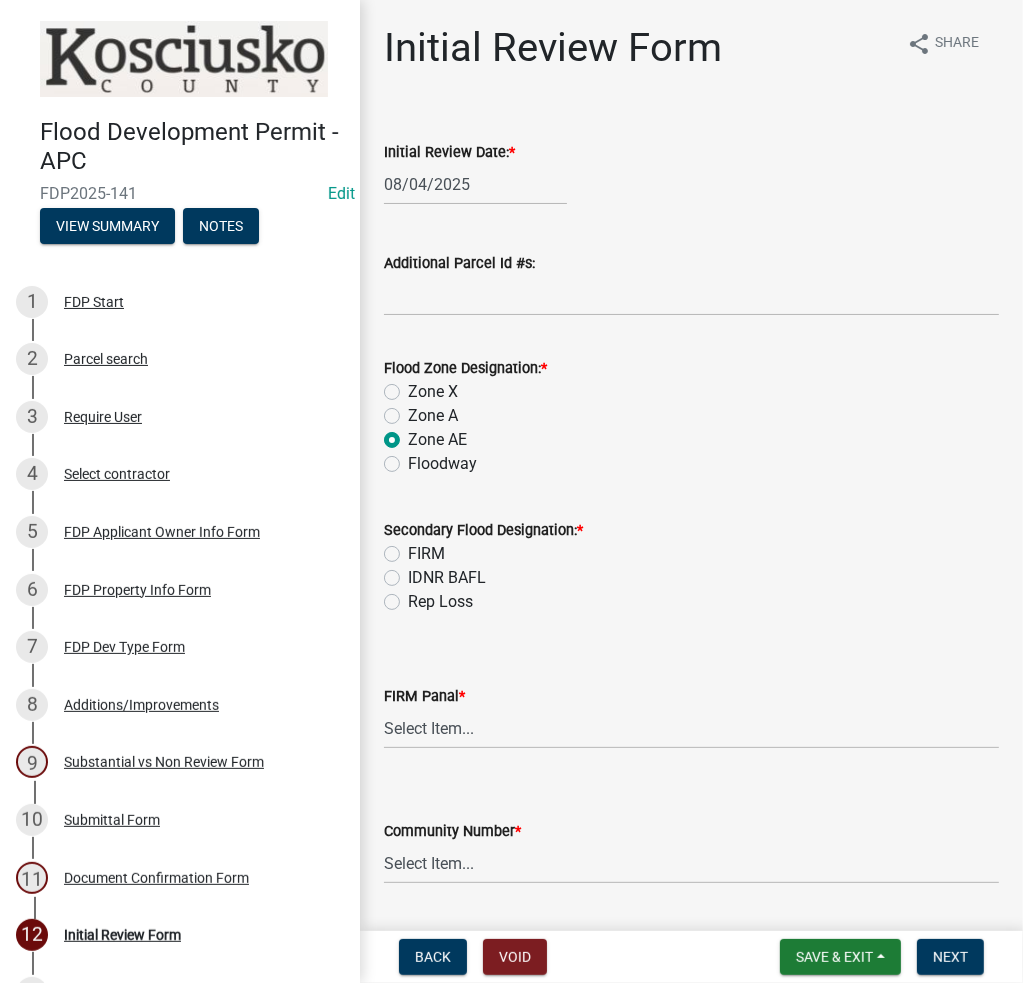 radio on "true" 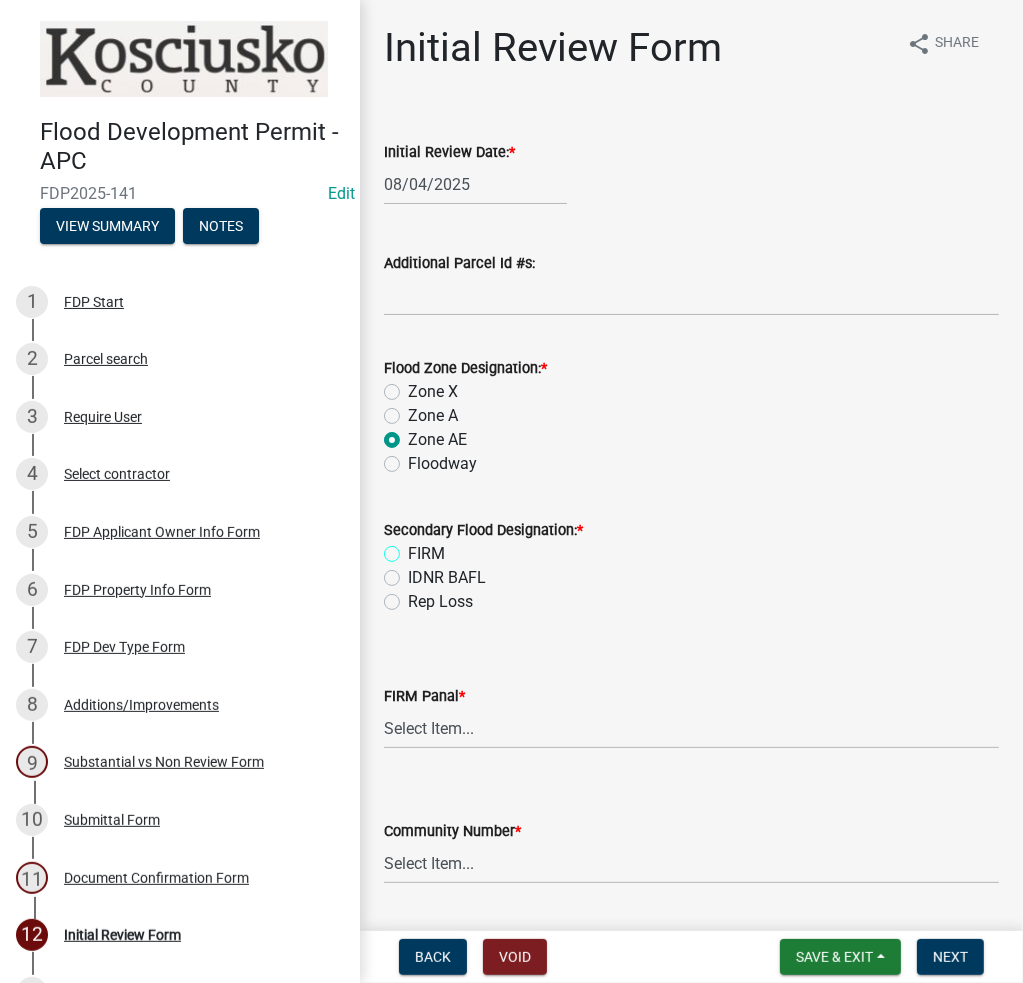 click on "FIRM" at bounding box center [414, 548] 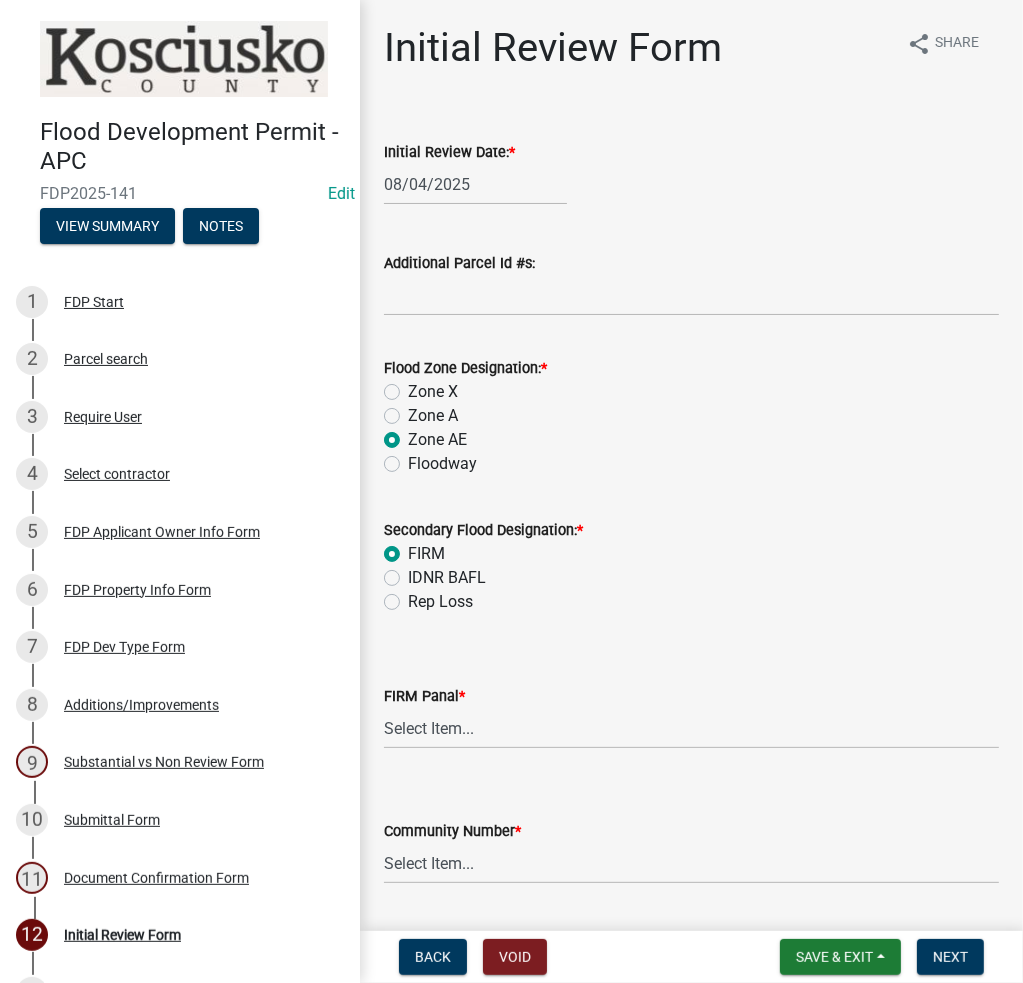 radio on "true" 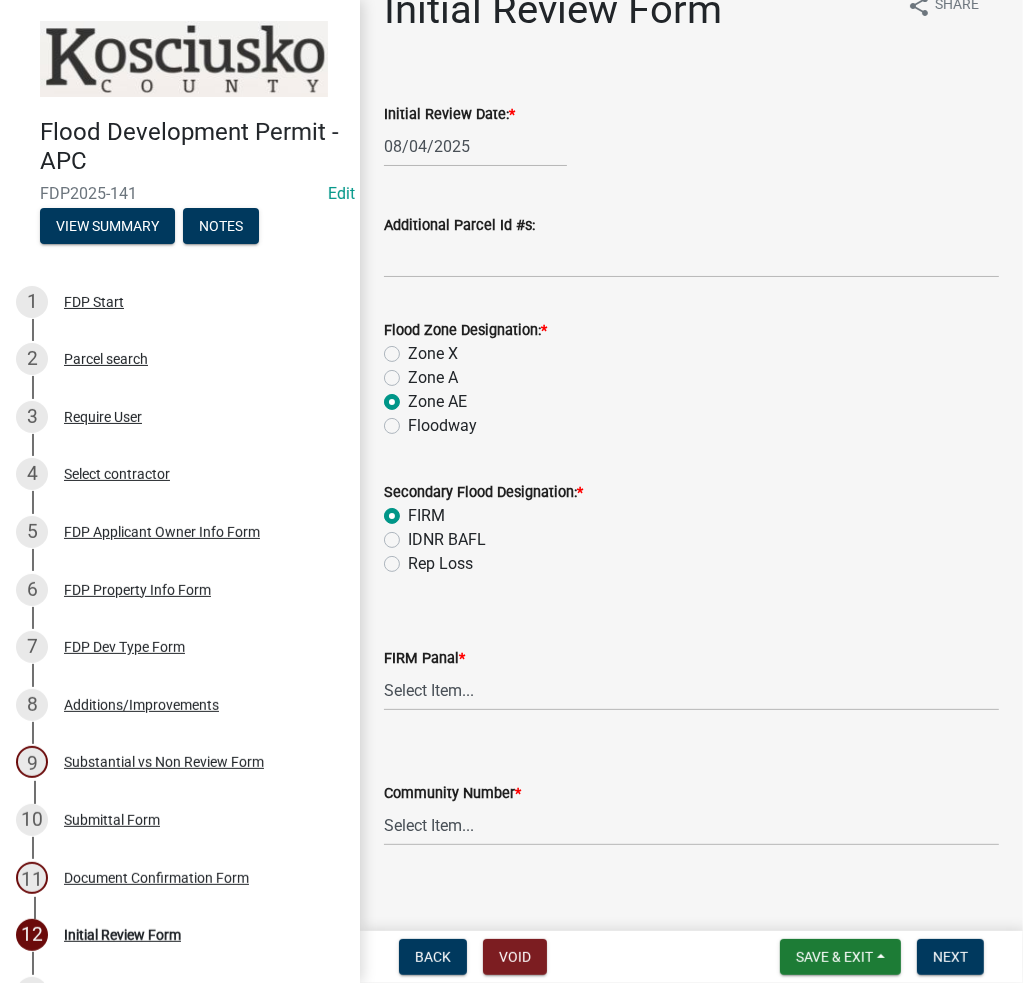 scroll, scrollTop: 56, scrollLeft: 0, axis: vertical 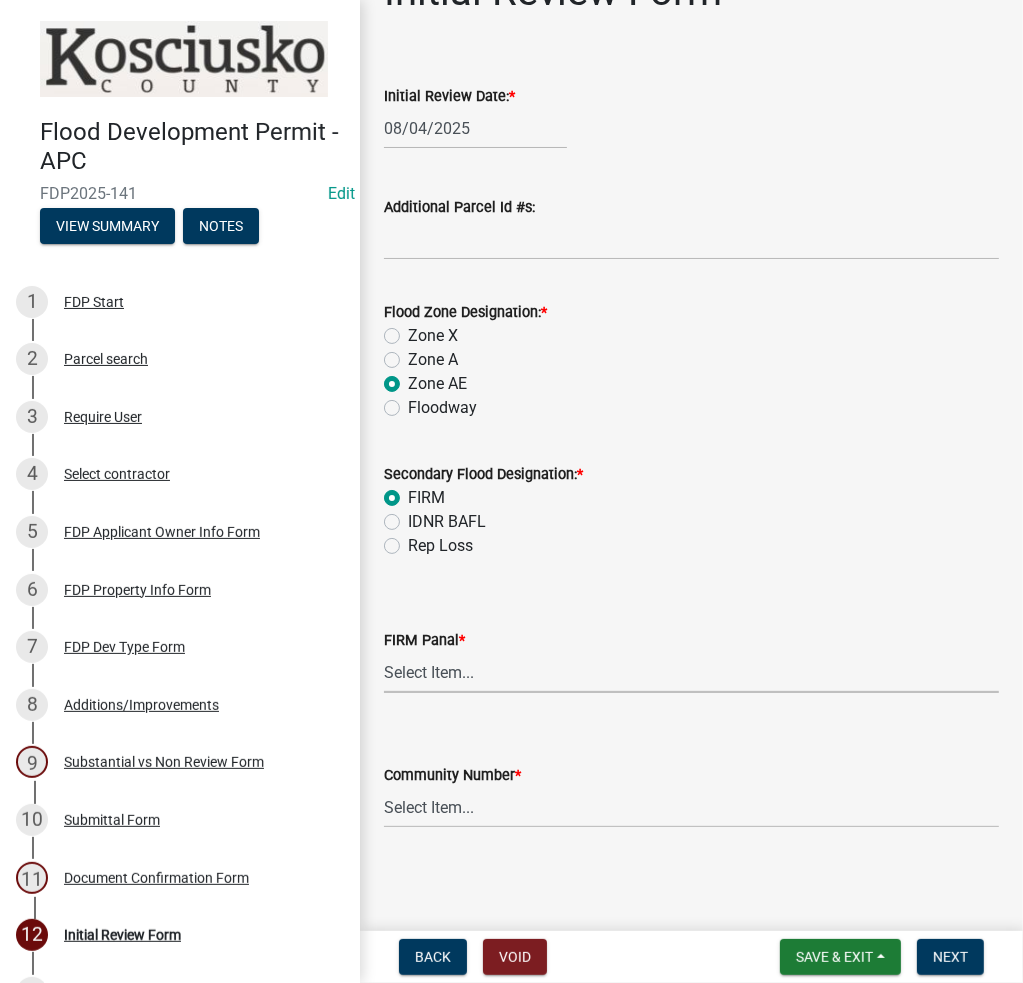 click on "Select Item...   0020   0040   0045   0065   0067   0070   0086   0090   0095   0110   0120   0140   0145   0150   0155   0160   0163   0164   0165   0170   0180   0185   0190   0195   0210   0215   0220   0230   0235   0240   0245   0251   0252   0253   0254   0260   0265   0270   0280   0285   0290   0310   0320   0330   0335   0340   0345   0360   0375   0380   0390   0400" at bounding box center [691, 672] 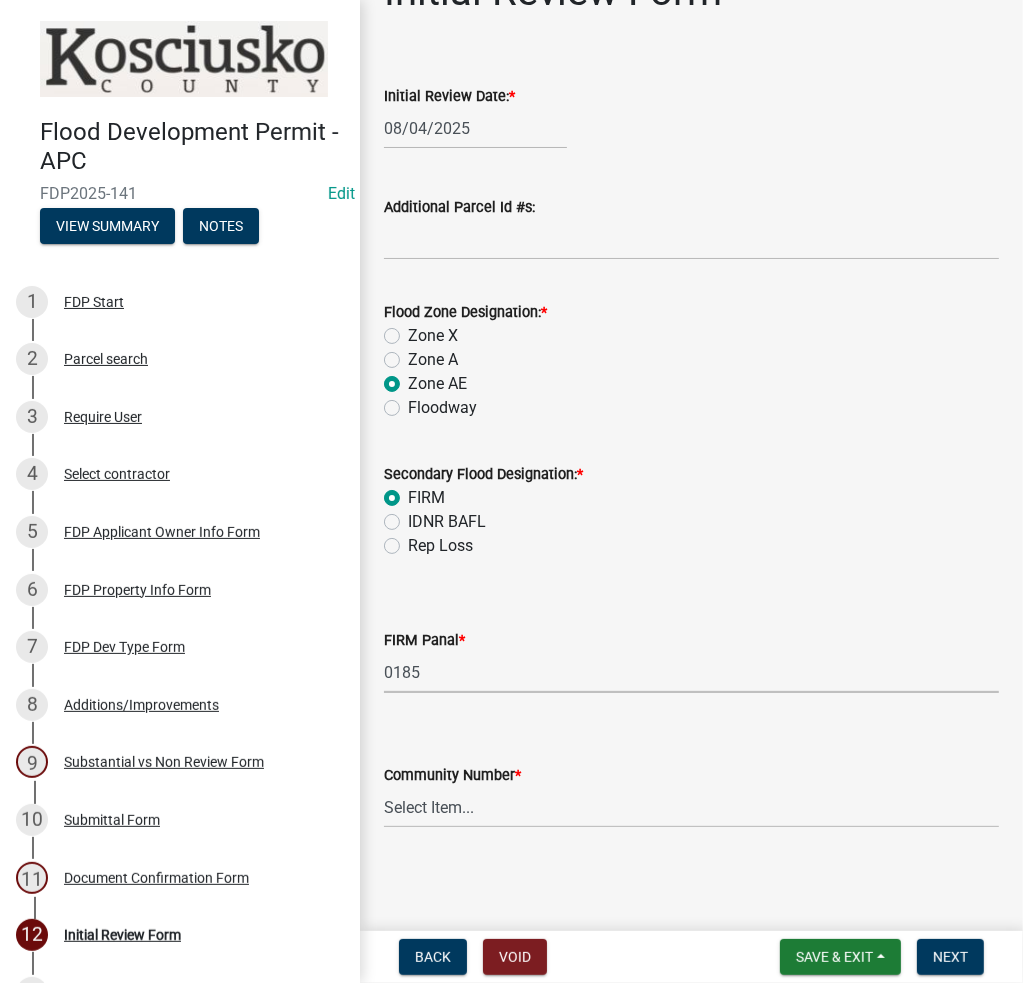 click on "Select Item...   0020   0040   0045   0065   0067   0070   0086   0090   0095   0110   0120   0140   0145   0150   0155   0160   0163   0164   0165   0170   0180   0185   0190   0195   0210   0215   0220   0230   0235   0240   0245   0251   0252   0253   0254   0260   0265   0270   0280   0285   0290   0310   0320   0330   0335   0340   0345   0360   0375   0380   0390   0400" at bounding box center (691, 672) 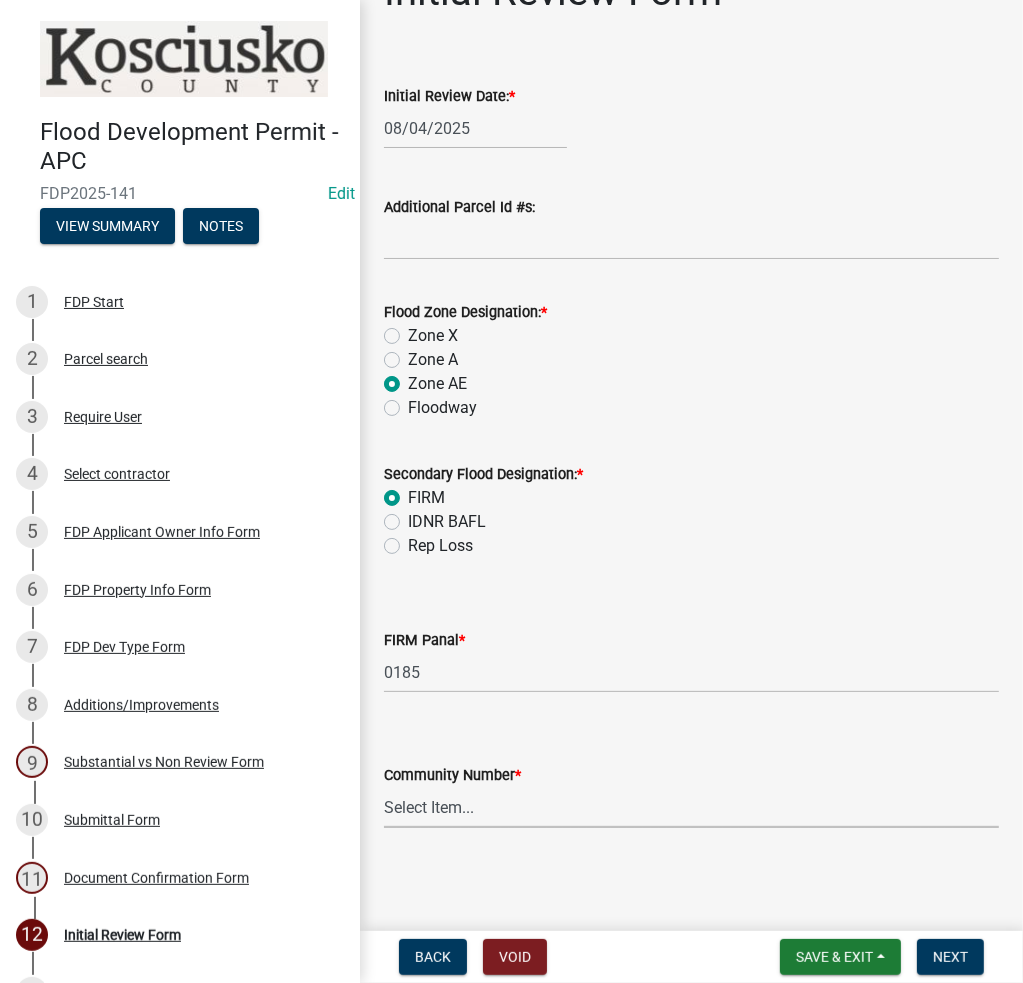 click on "[ITEM]   [ID]   [ID]   [ID]   [ID]   [ID]" at bounding box center [691, 807] 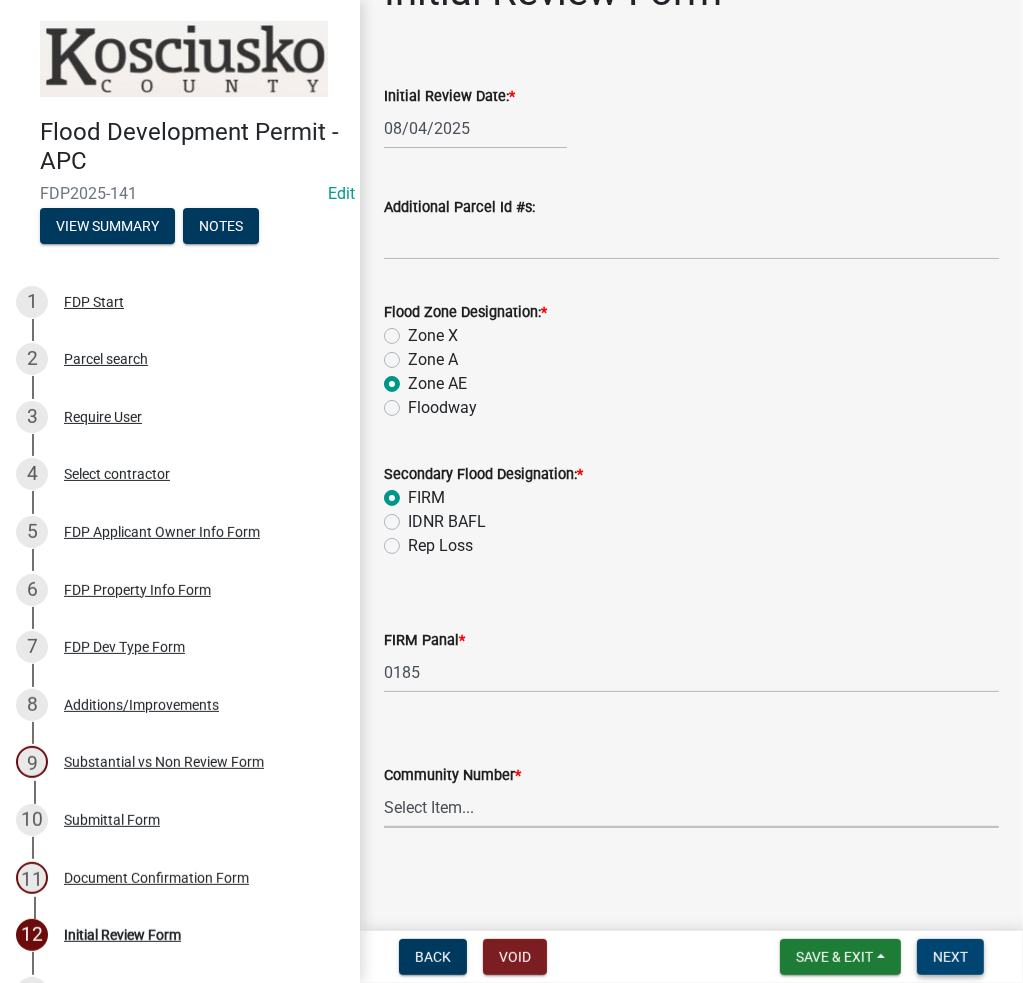 click on "Next" at bounding box center (950, 957) 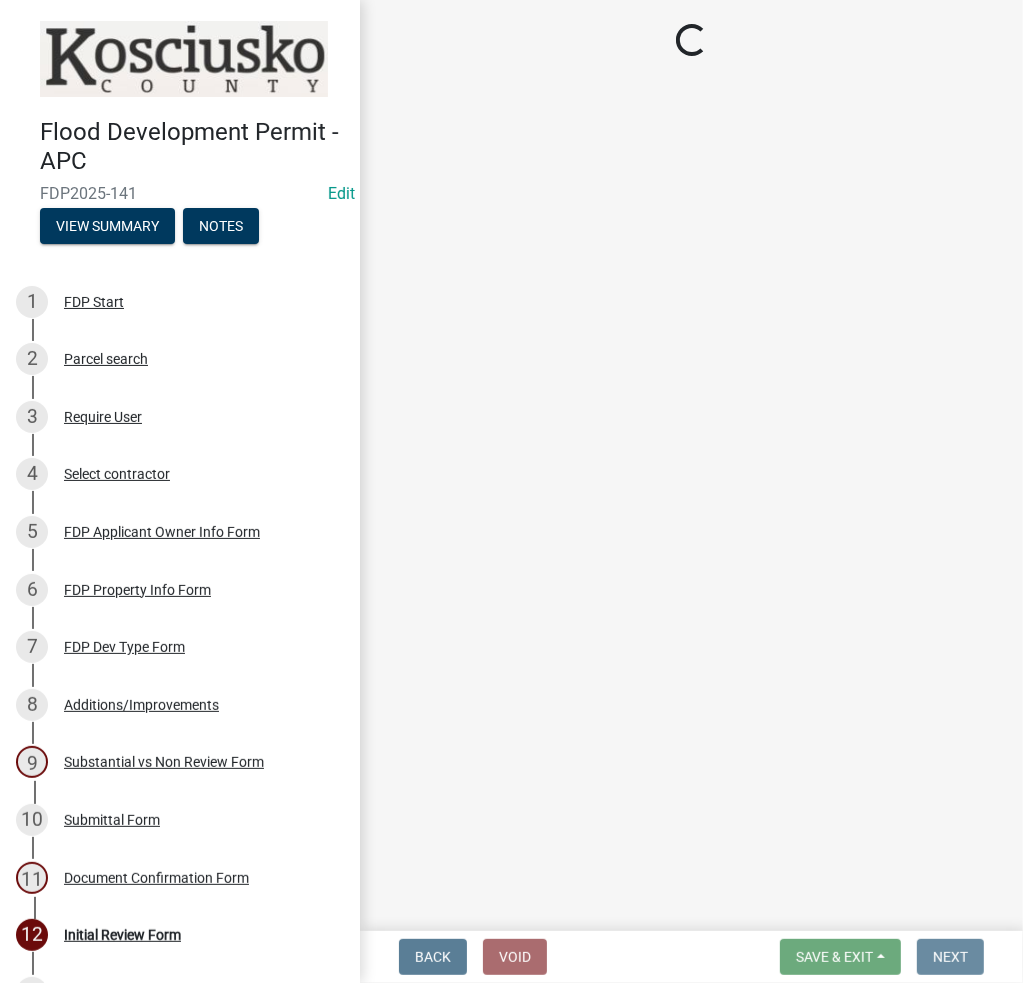 scroll, scrollTop: 0, scrollLeft: 0, axis: both 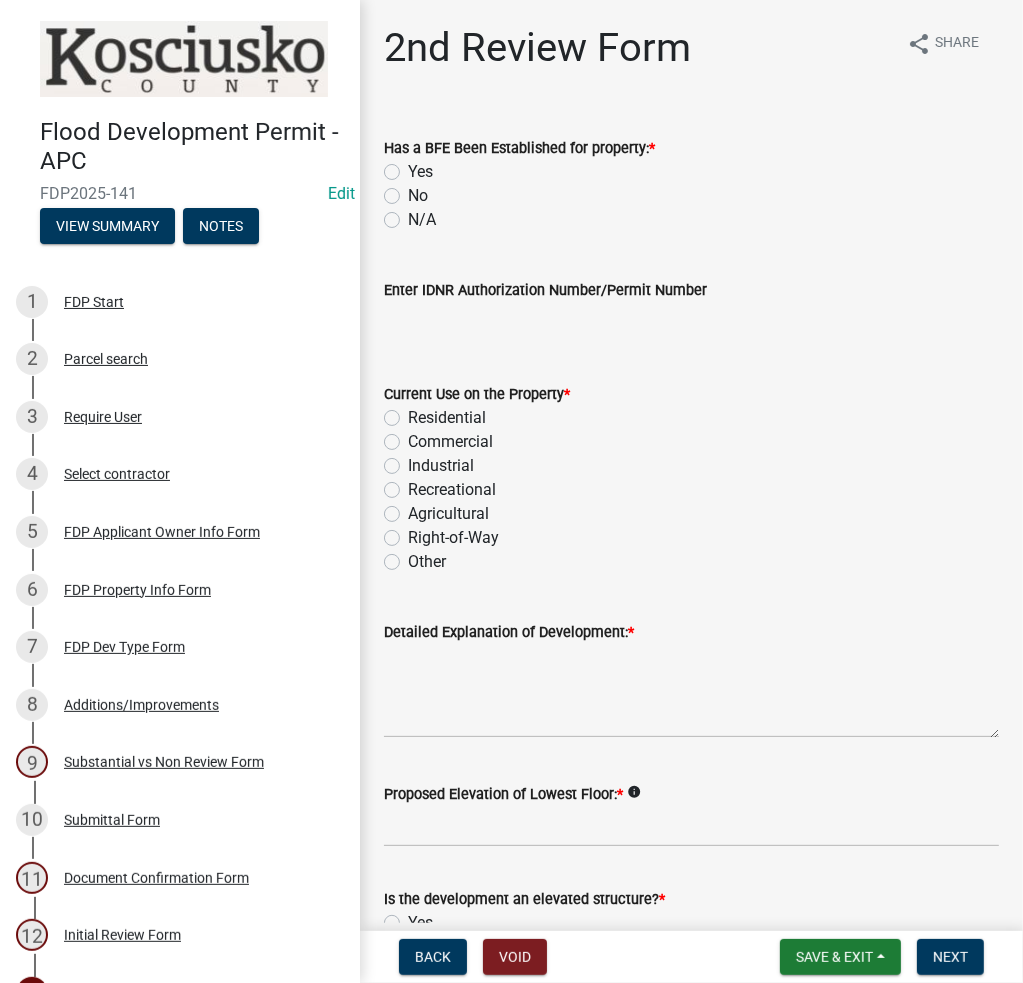 click on "Yes" 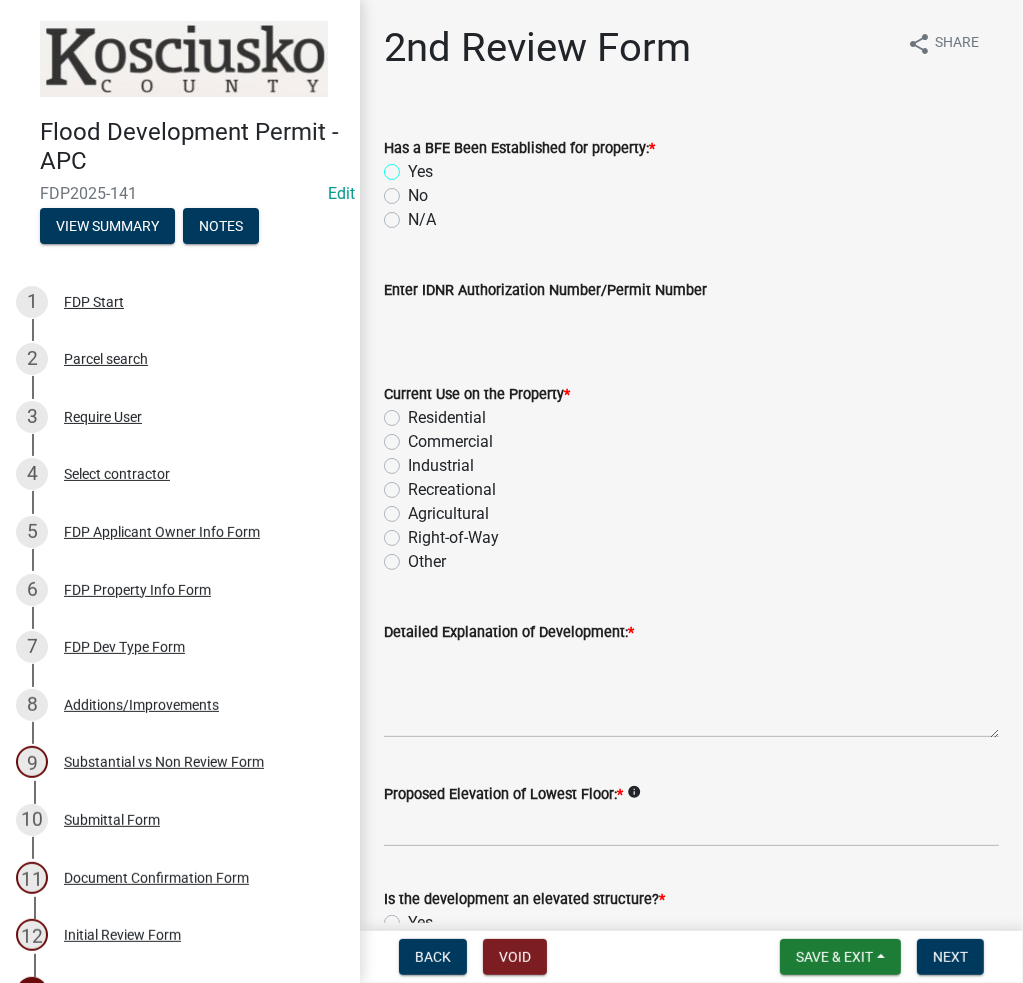 click on "Yes" at bounding box center [414, 166] 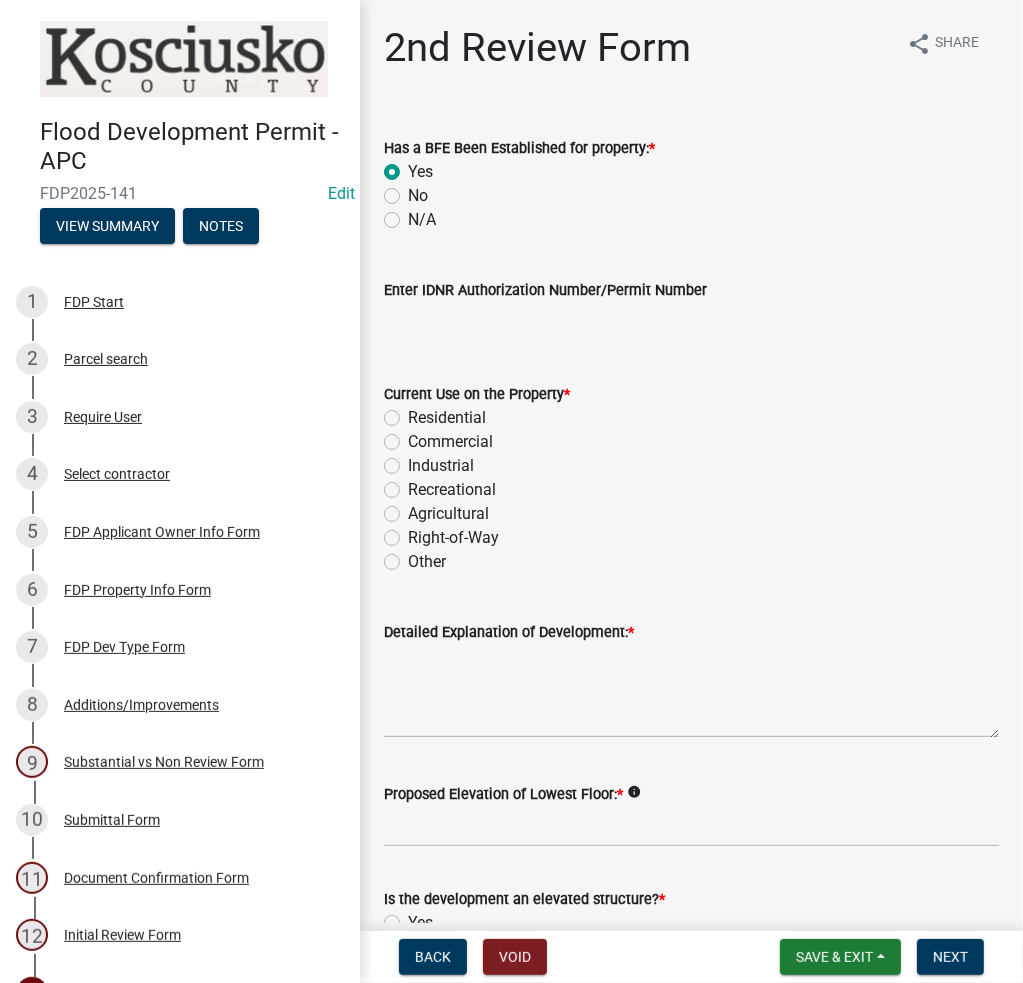 radio on "true" 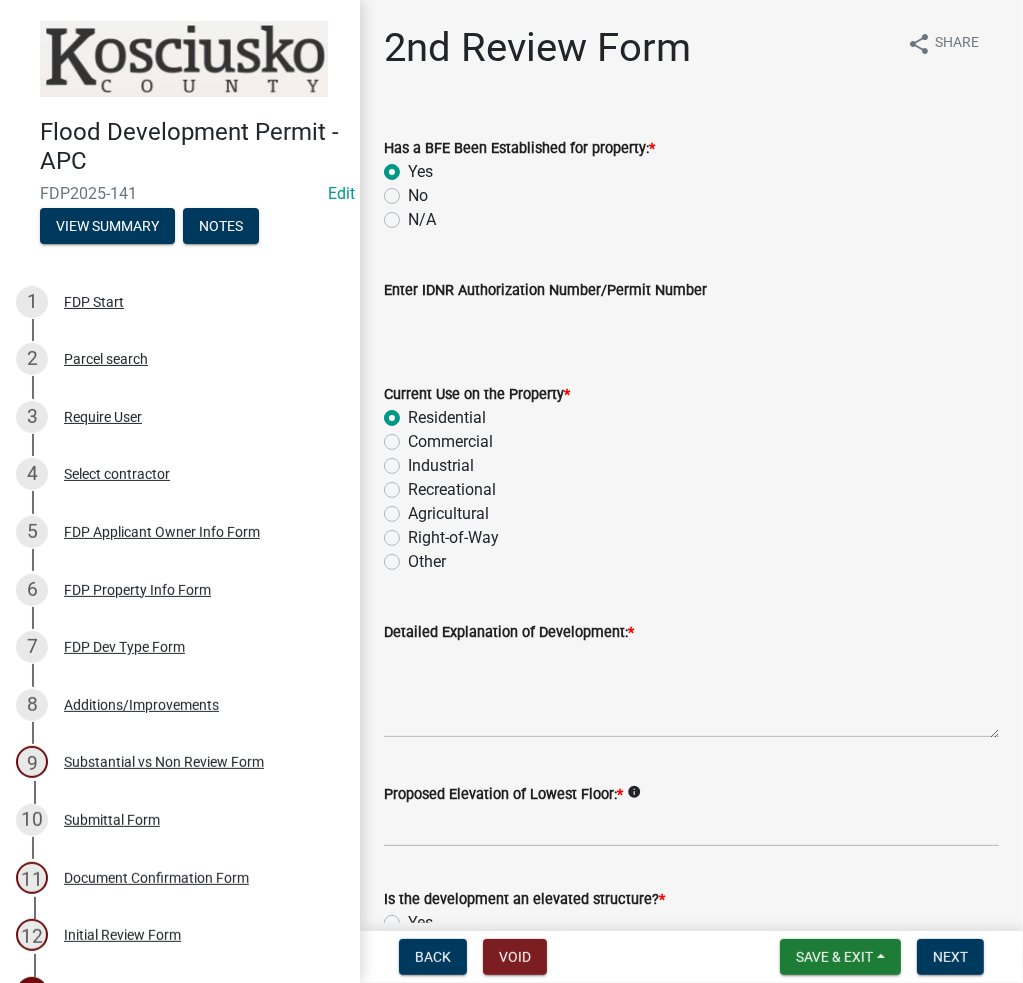 radio on "true" 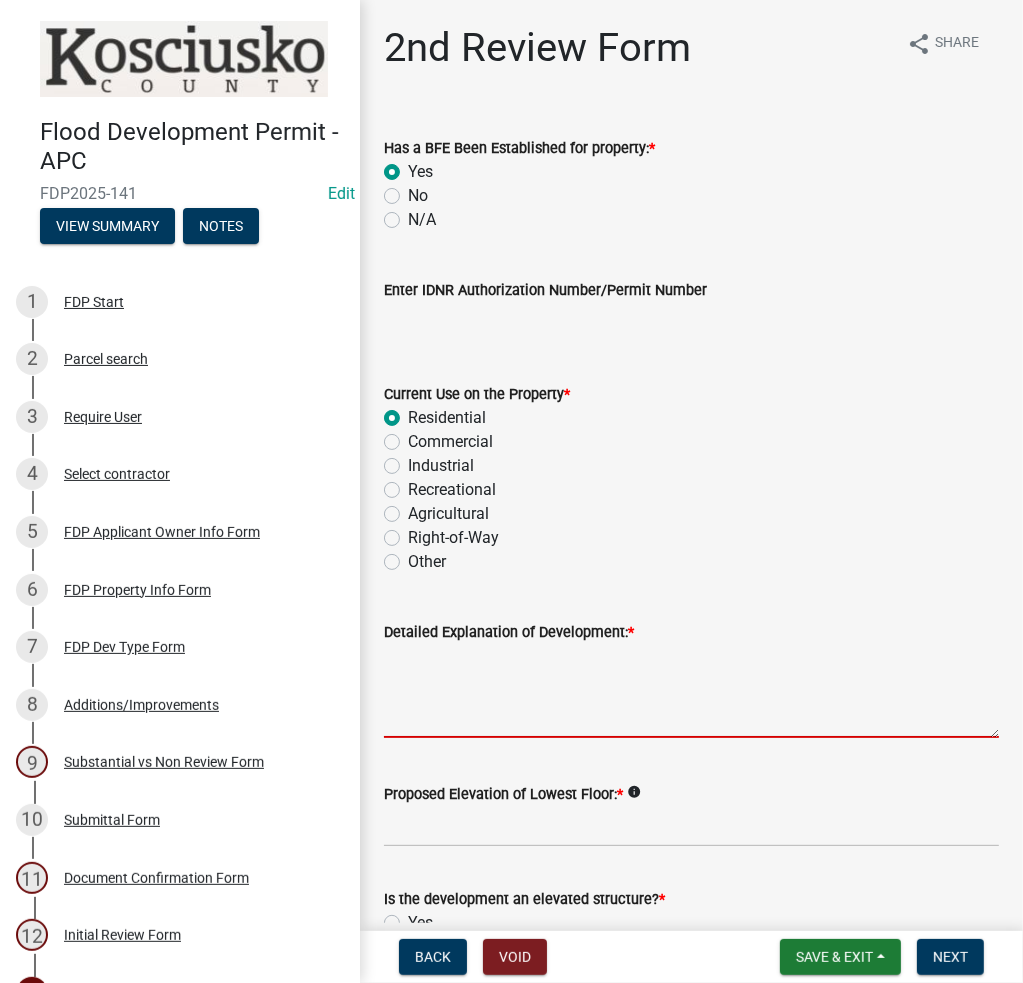 click on "Detailed Explanation of Development:  *" at bounding box center [691, 691] 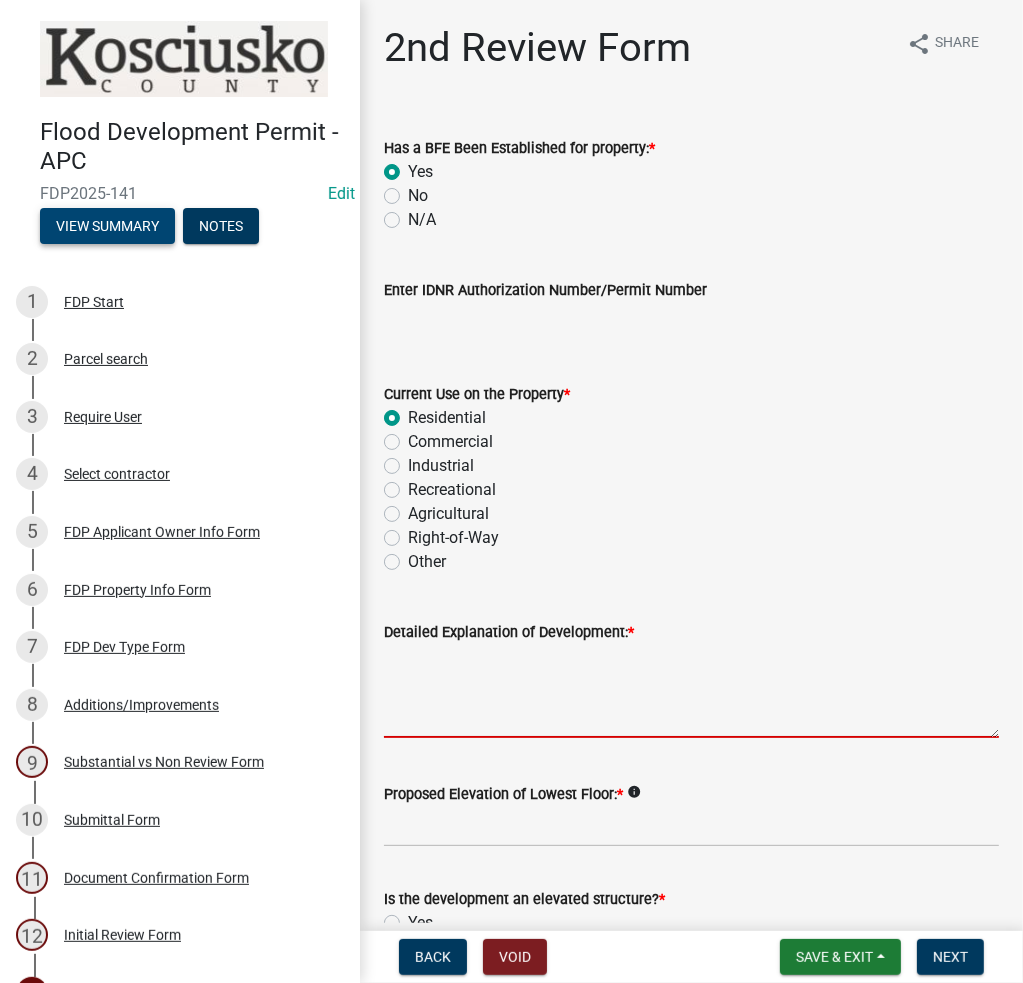 click on "View Summary" at bounding box center (107, 226) 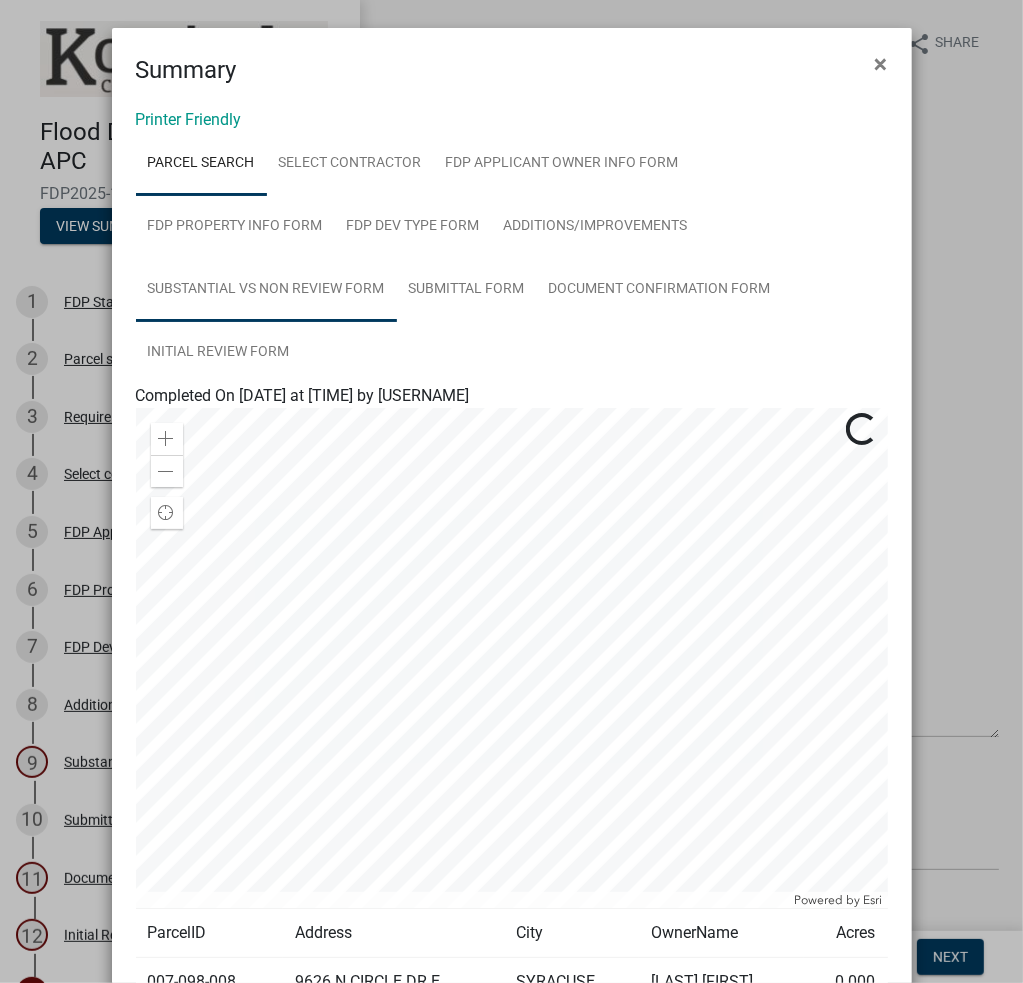 click on "Substantial vs Non Review Form" at bounding box center [266, 290] 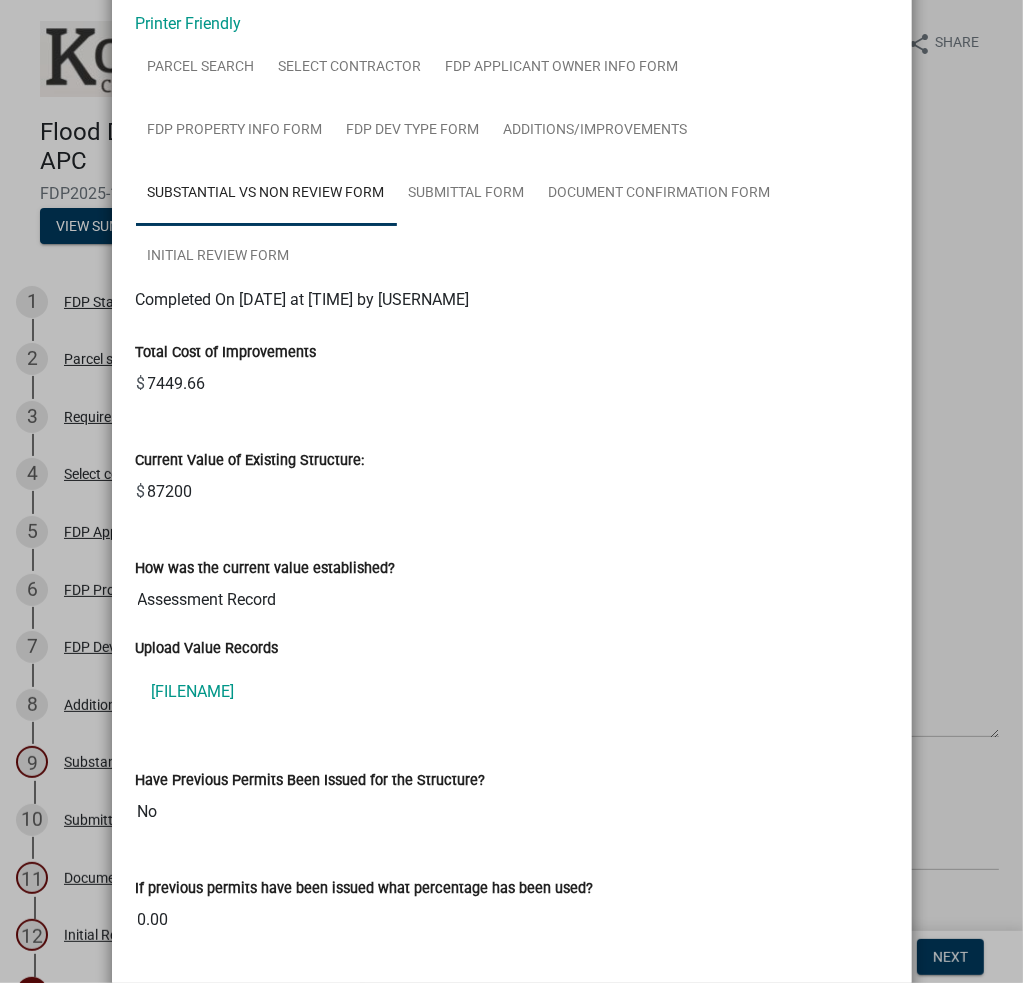 scroll, scrollTop: 0, scrollLeft: 0, axis: both 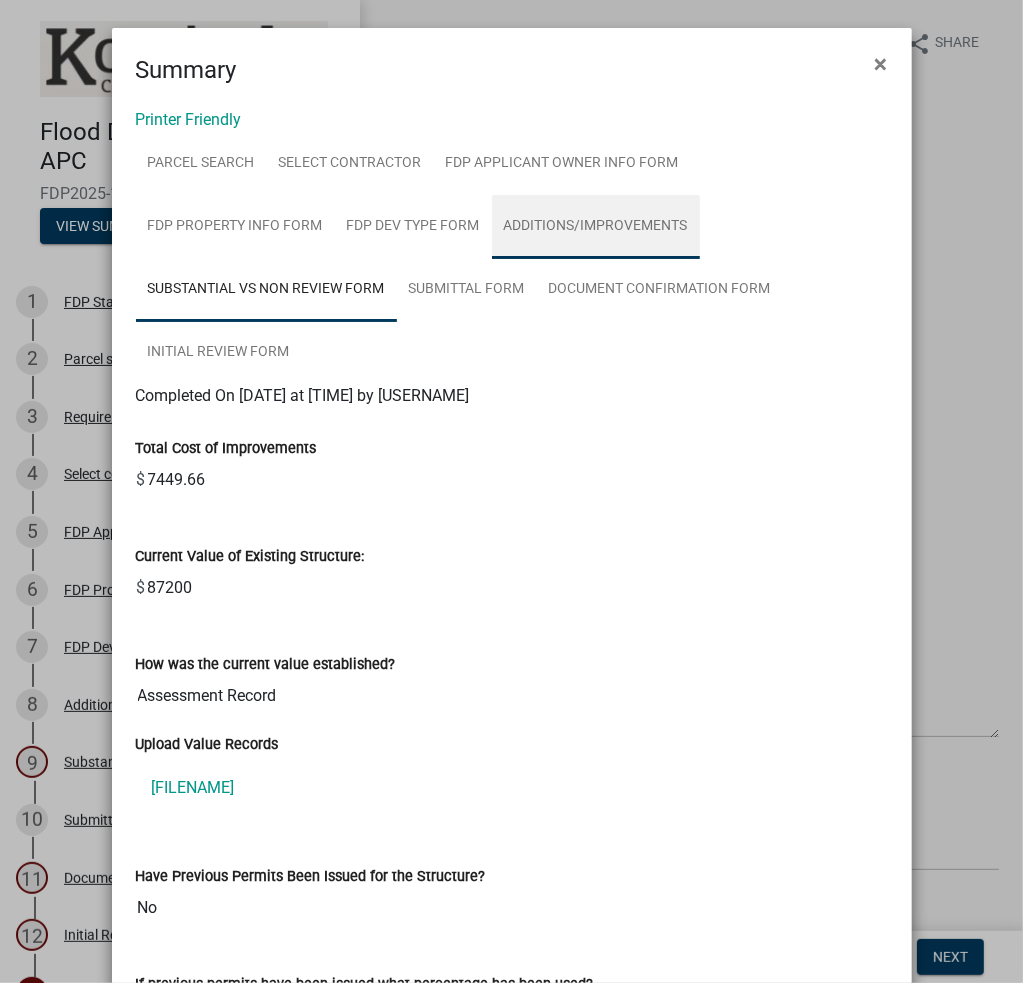 click on "Additions/Improvements" at bounding box center [596, 227] 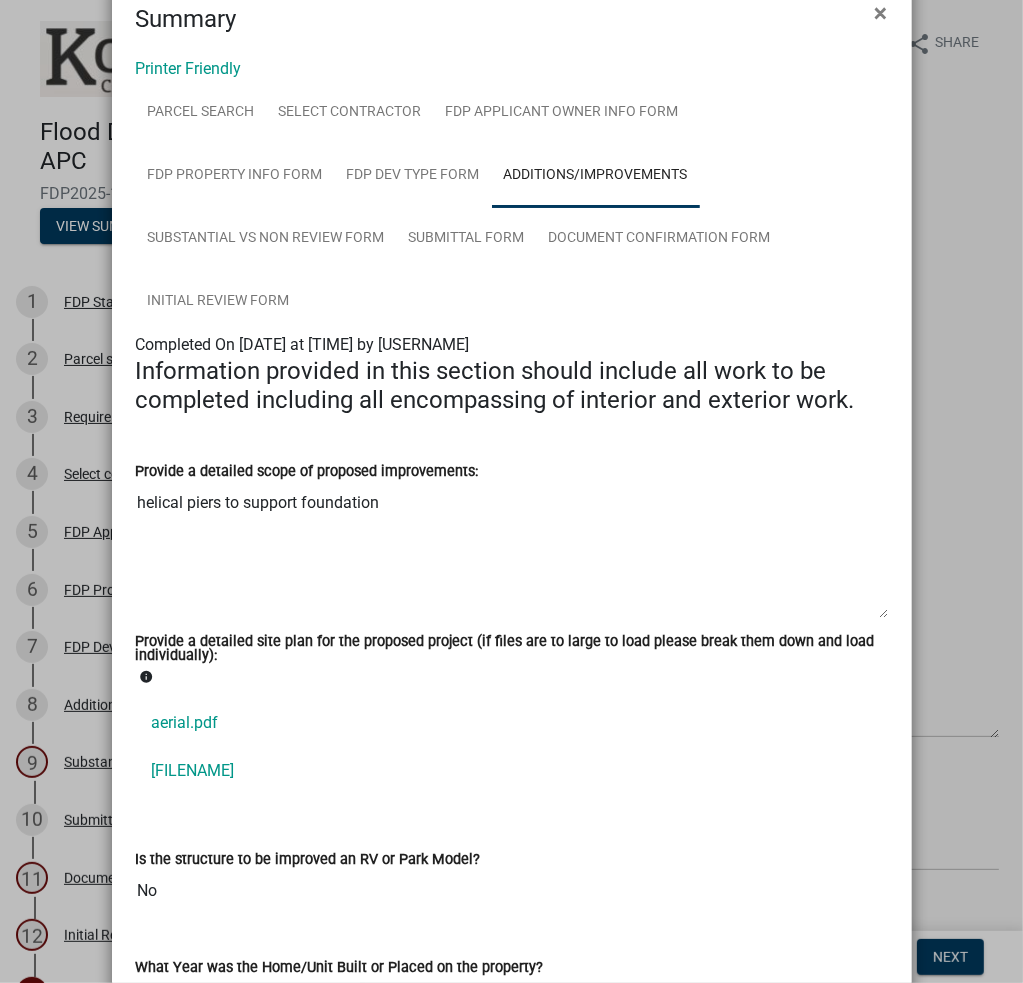 scroll, scrollTop: 100, scrollLeft: 0, axis: vertical 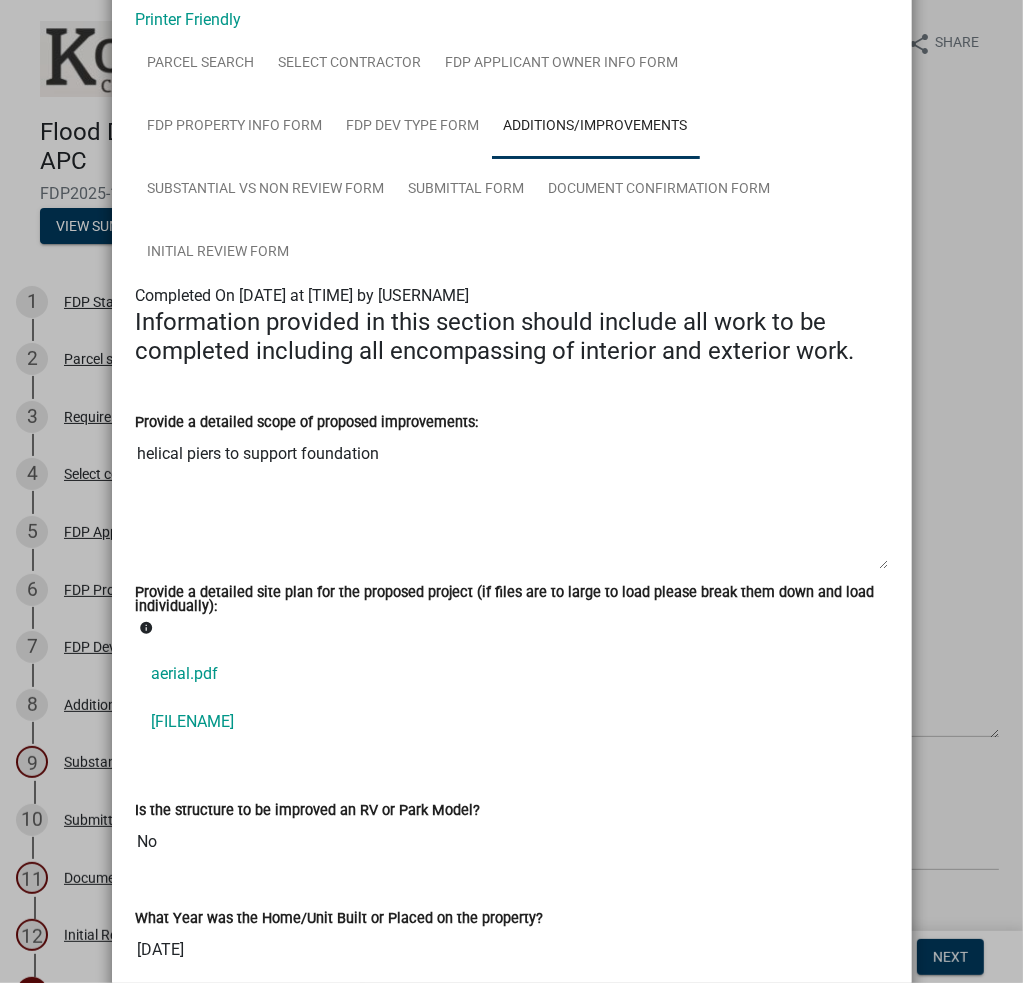 click on "helical piers to support foundation" at bounding box center [512, 502] 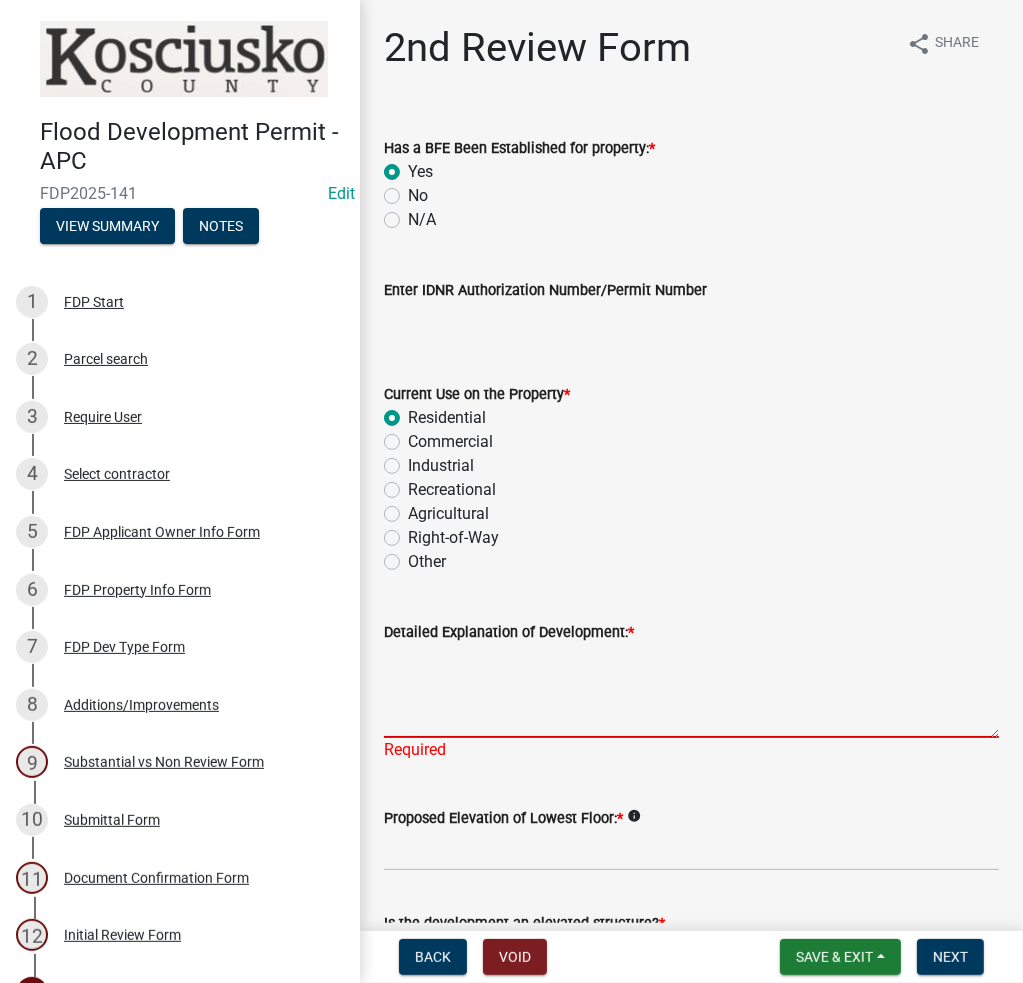 click on "Detailed Explanation of Development:  *" at bounding box center [691, 691] 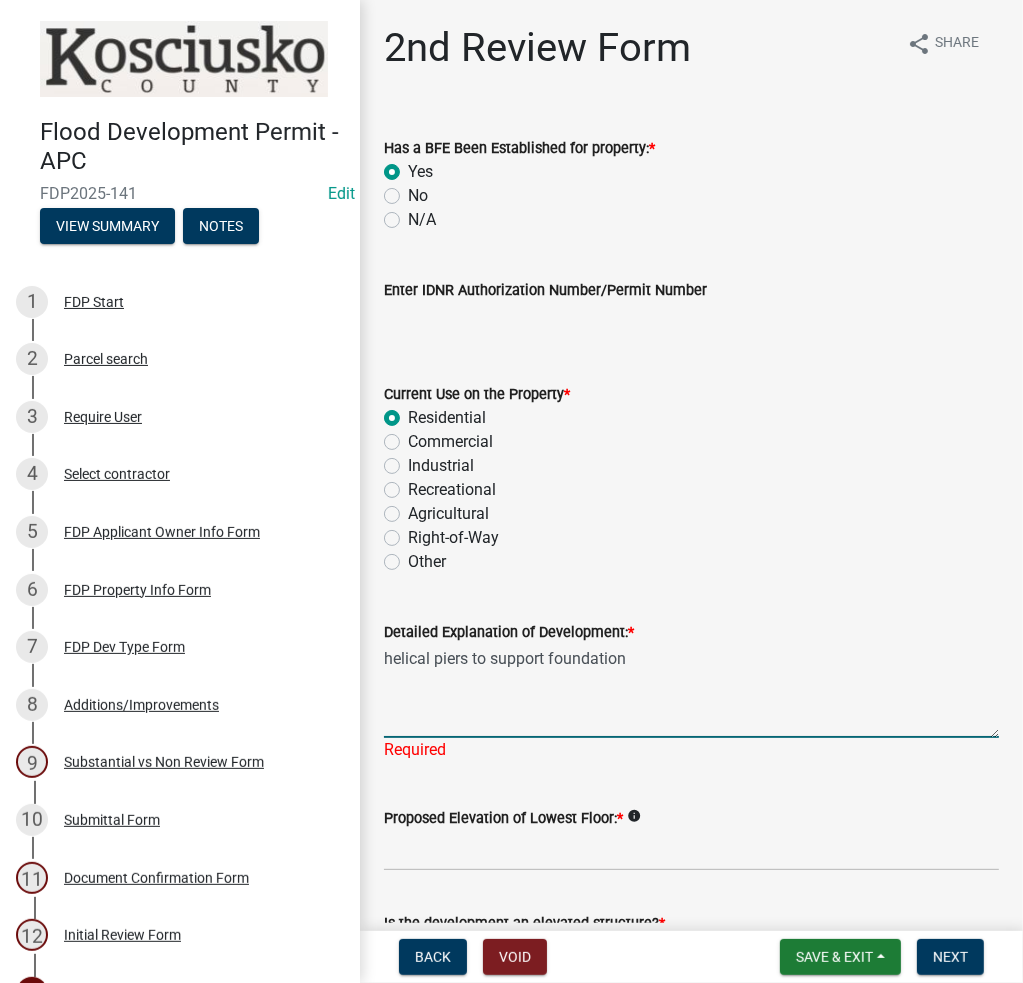 click on "helical piers to support foundation" at bounding box center (691, 691) 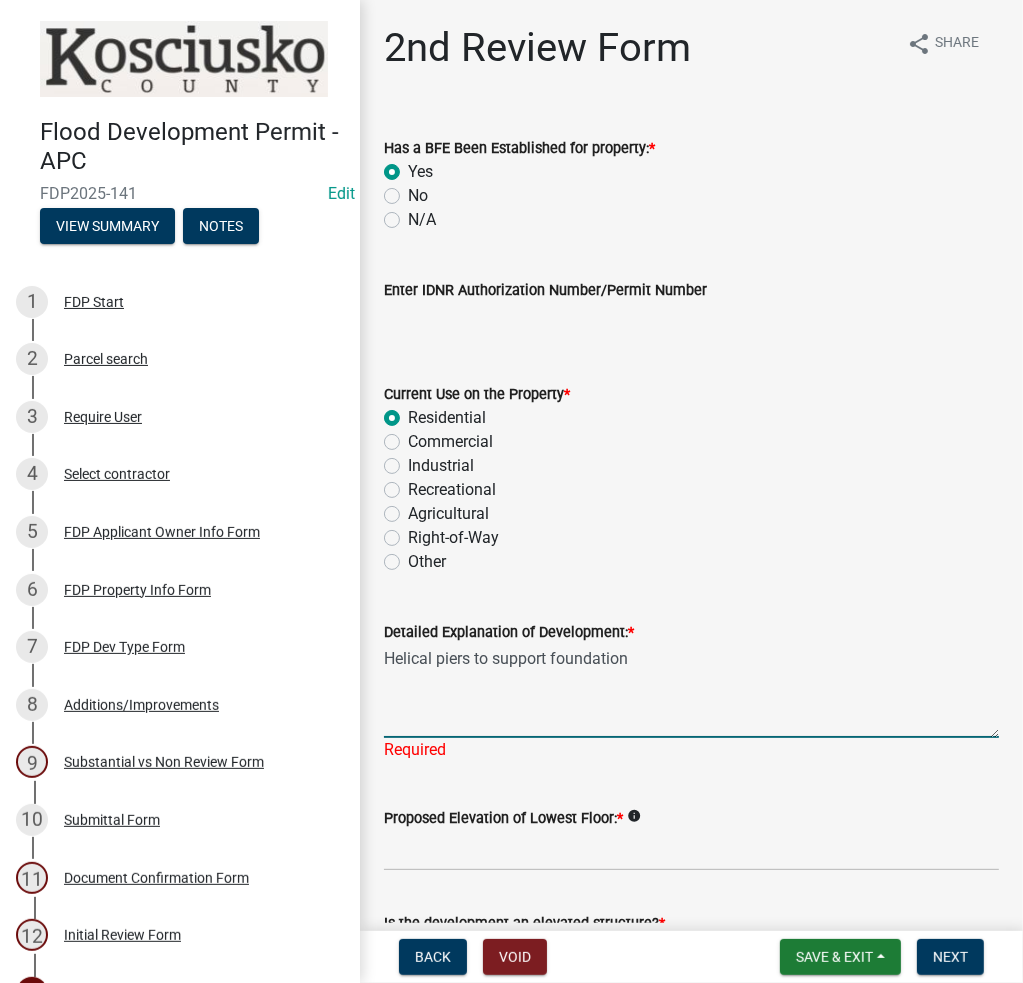 scroll, scrollTop: 400, scrollLeft: 0, axis: vertical 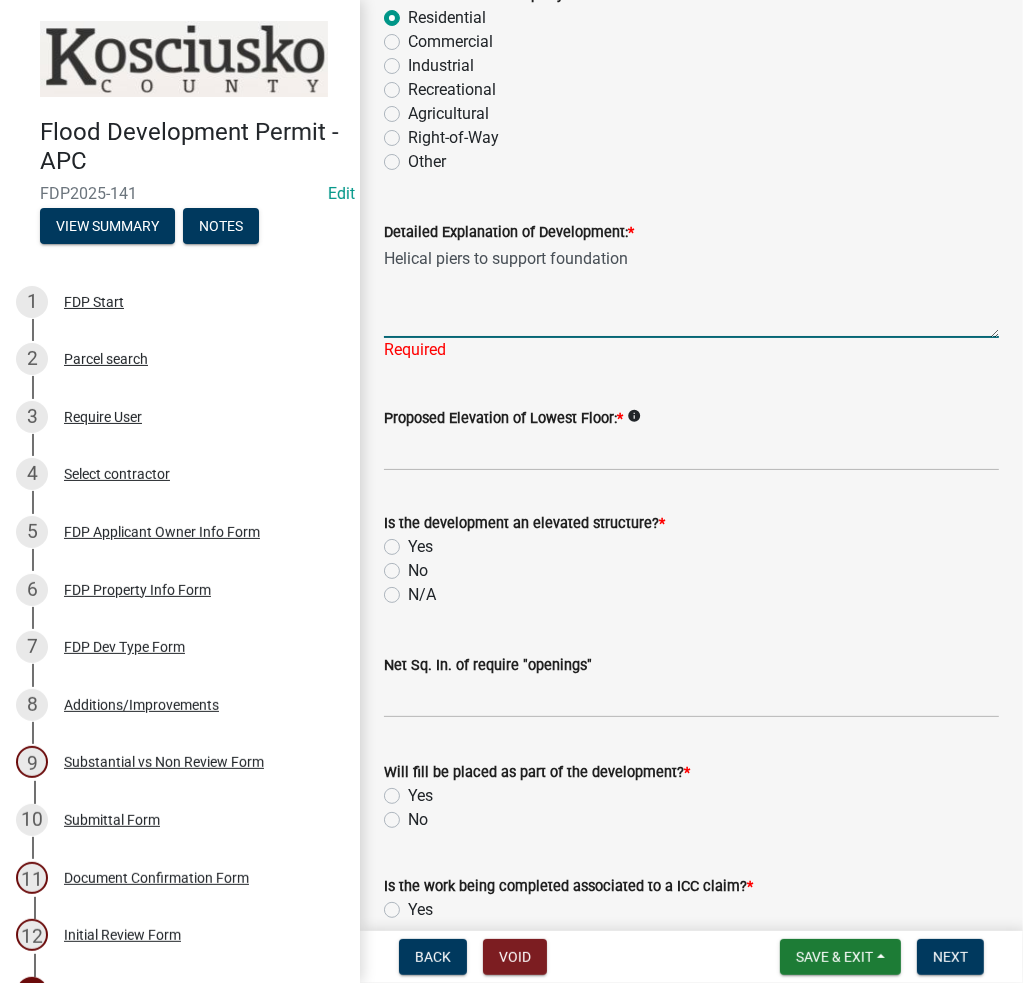 type on "Helical piers to support foundation" 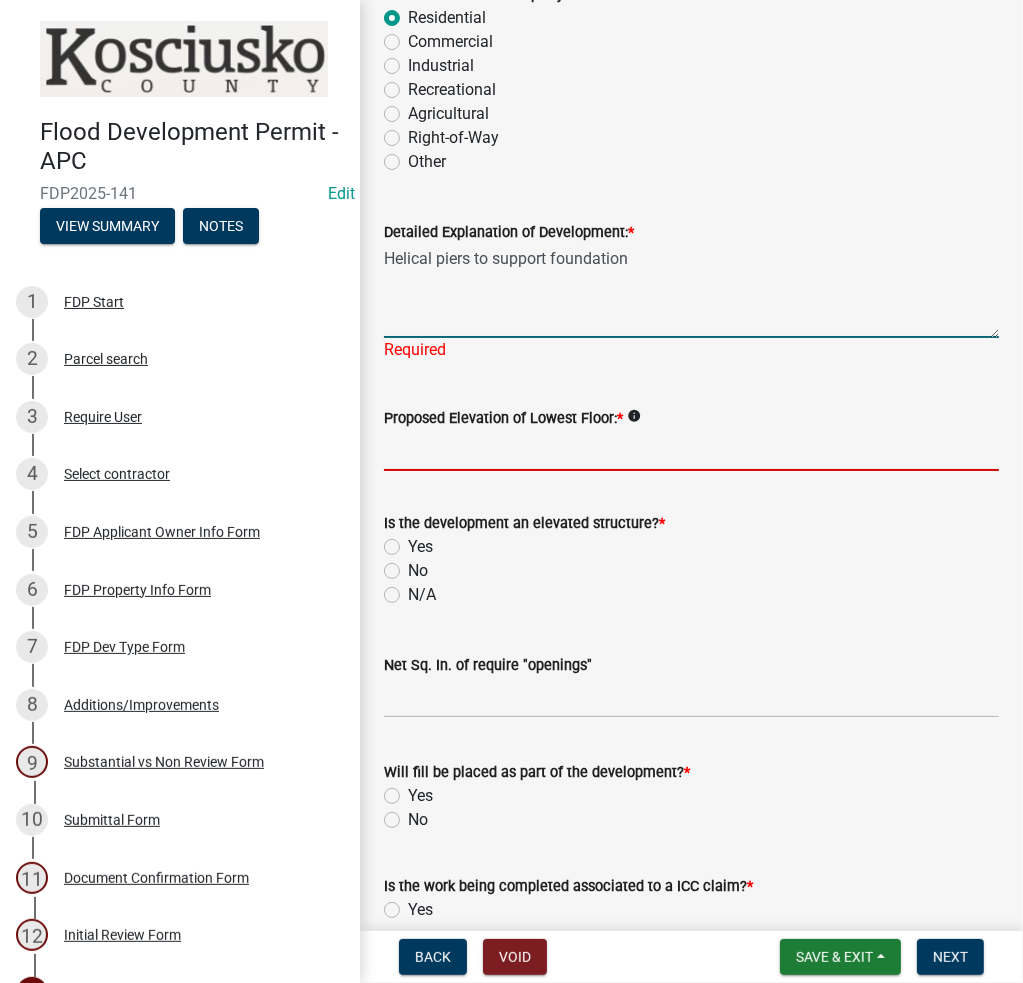 click on "Proposed Elevation of Lowest Floor:  *  info" 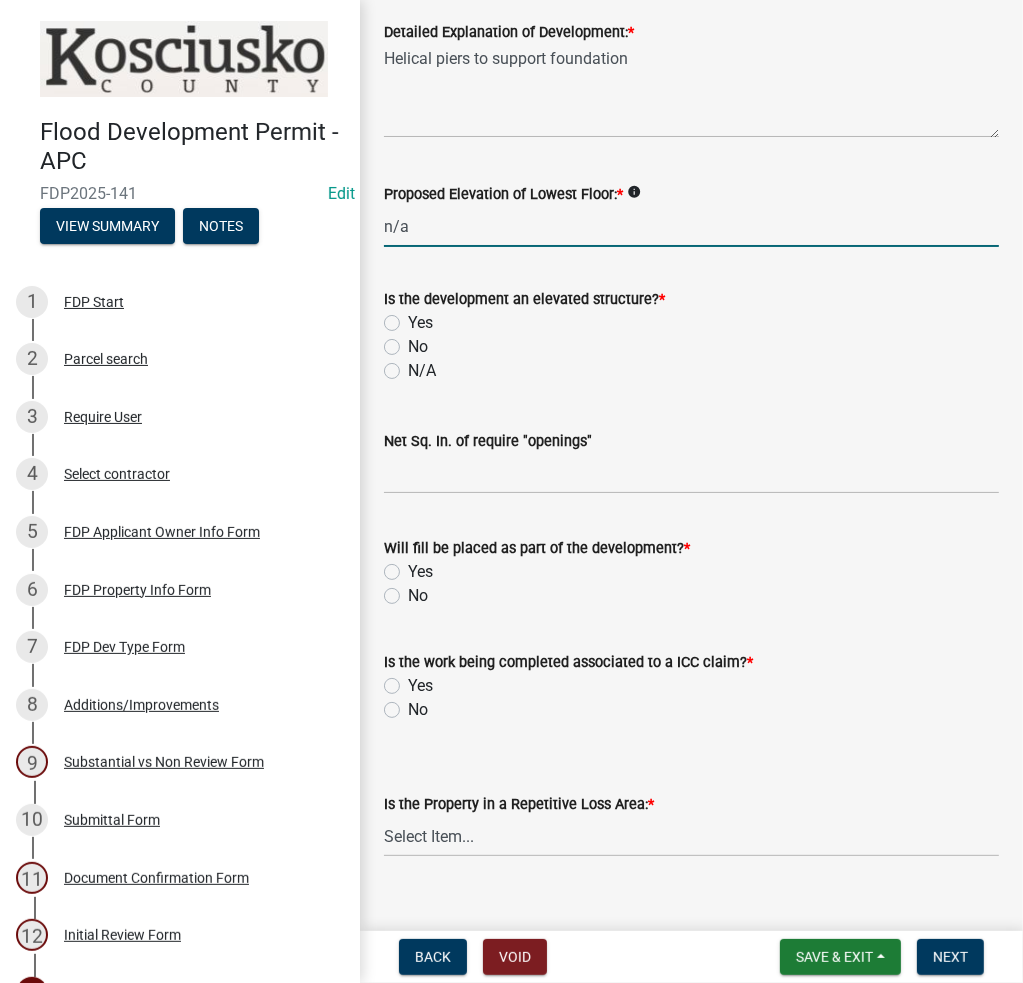 type on "n/a" 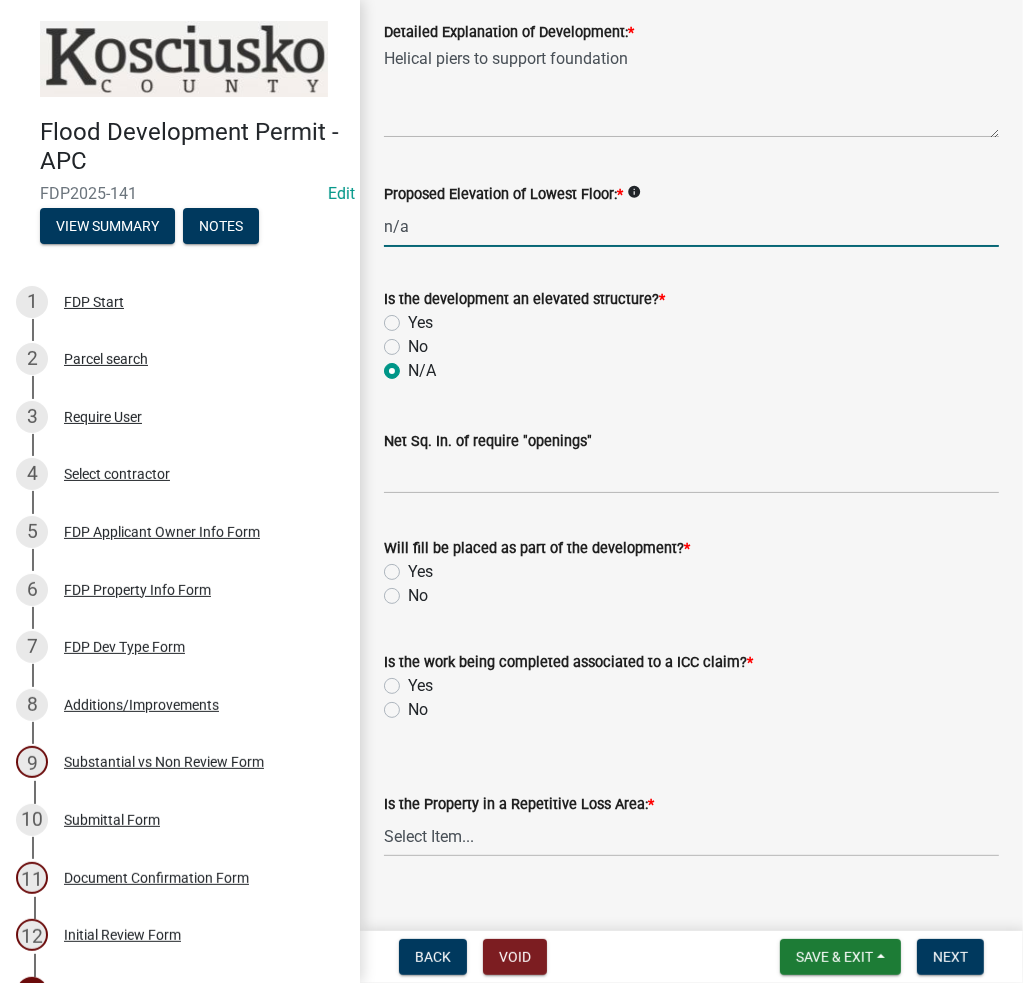 radio on "true" 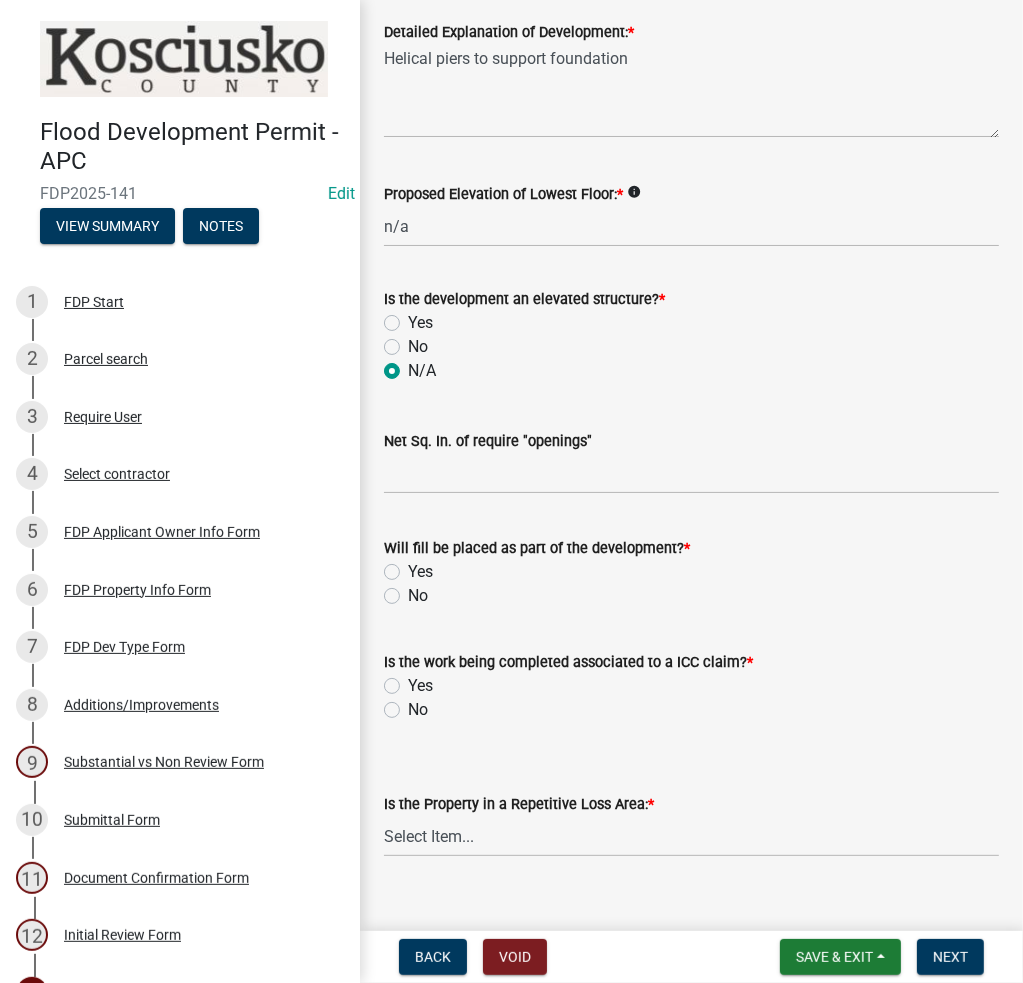 scroll, scrollTop: 629, scrollLeft: 0, axis: vertical 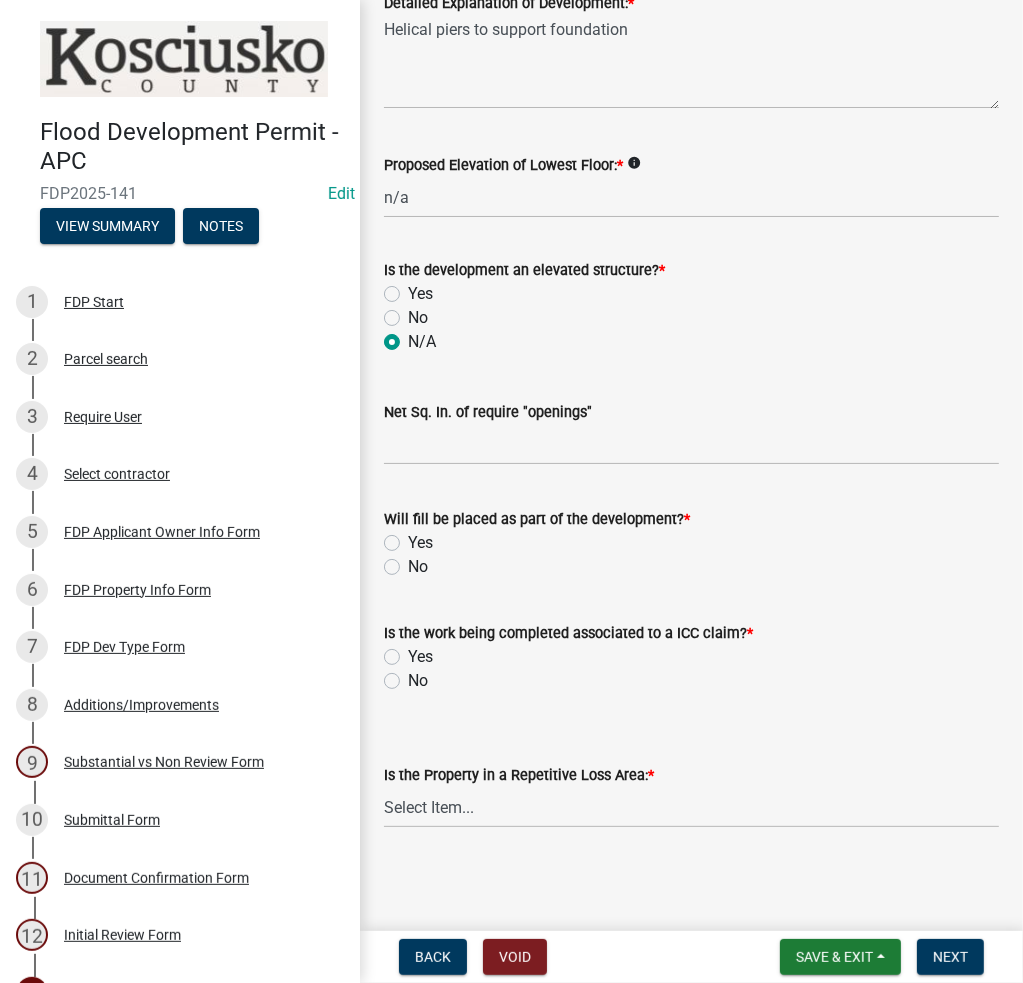 click on "No" 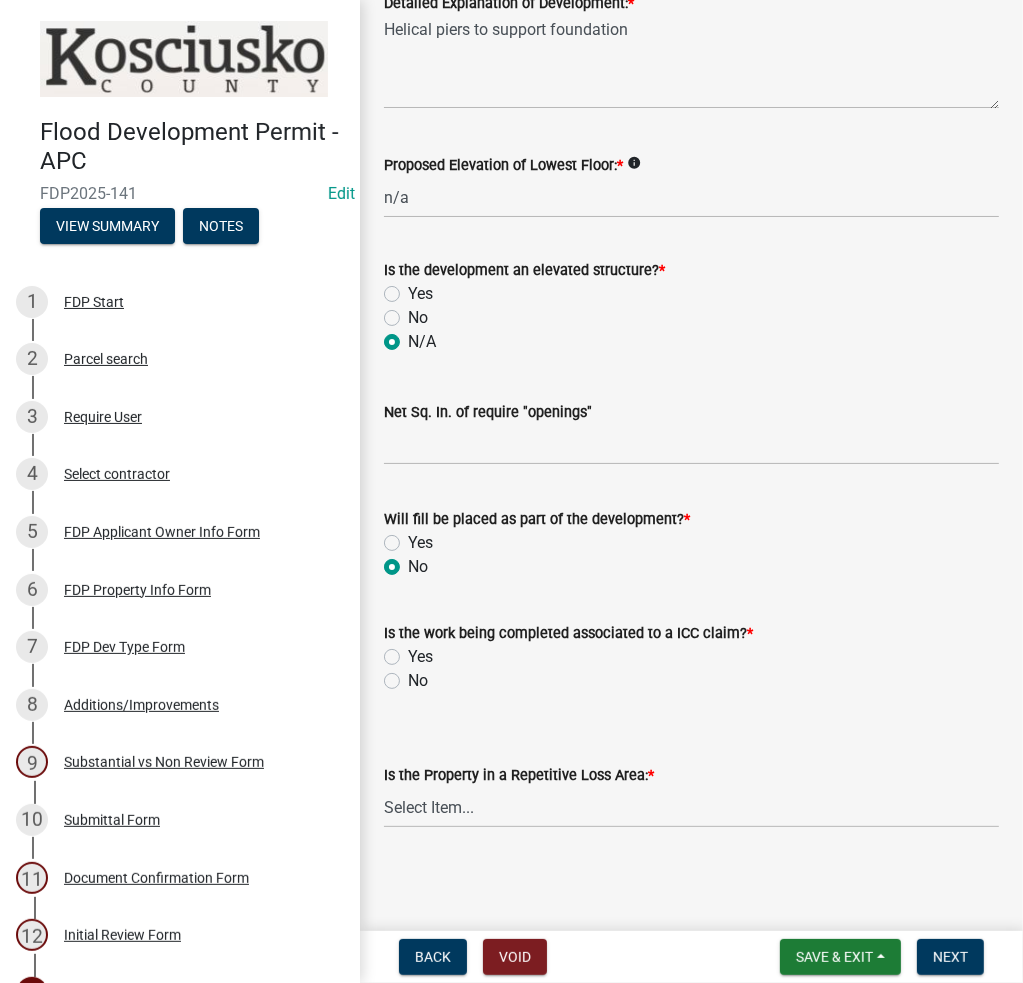 radio on "true" 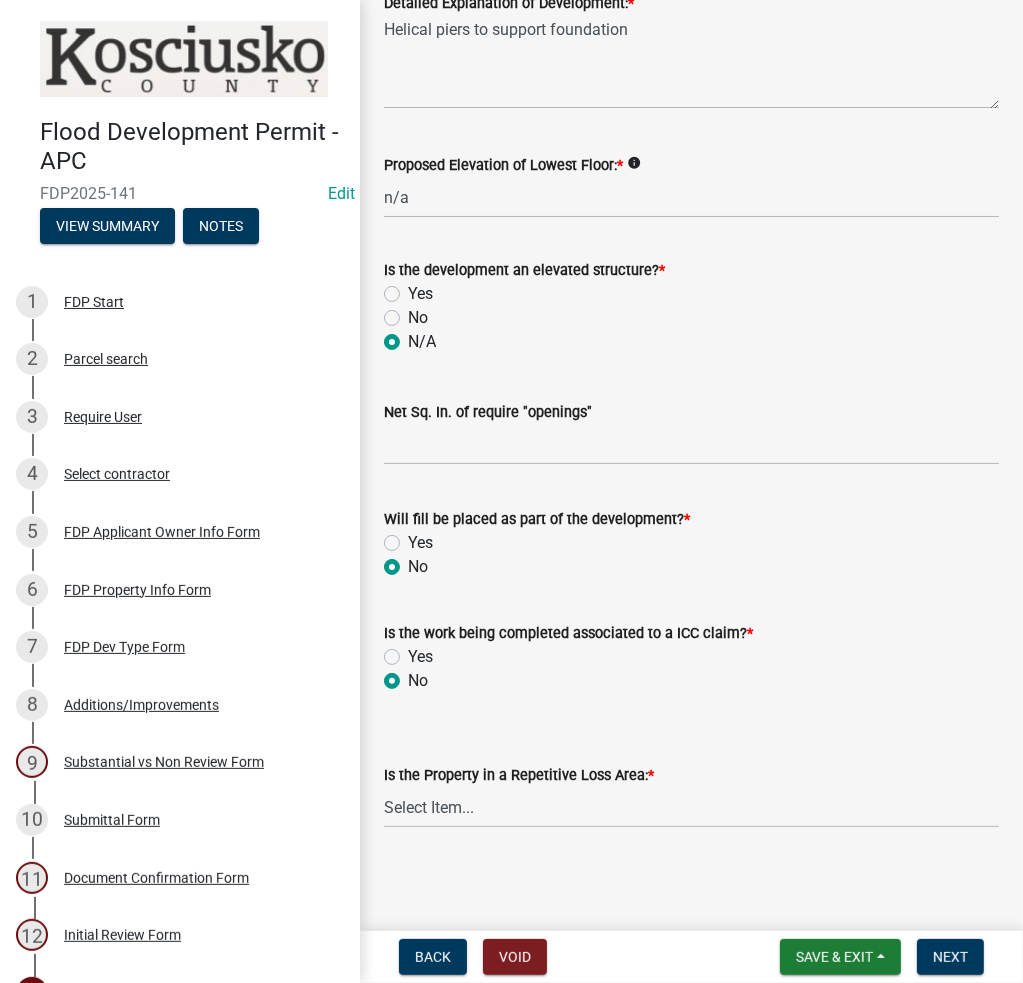 radio on "true" 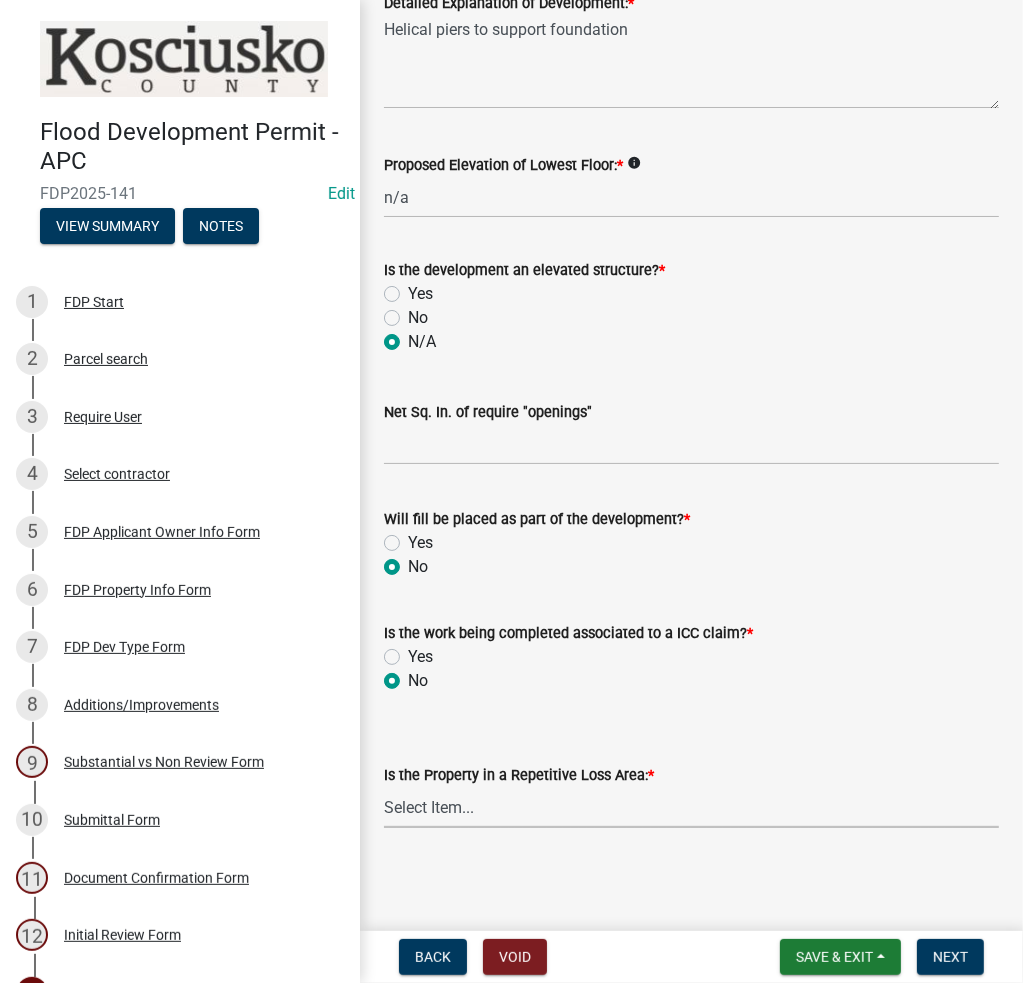 click on "Select Item...   N/A   Sycamore   Briarwood   EMS T41   EMS T13B   Shore Acres   EMS B40F   EMS B12   EMS B48A   EMS B70   EMS B27   Strohs   Adams   EMS T30A   EMS T32C   EMS T31   EMS B48   EMS B74   EMS T38" at bounding box center (691, 807) 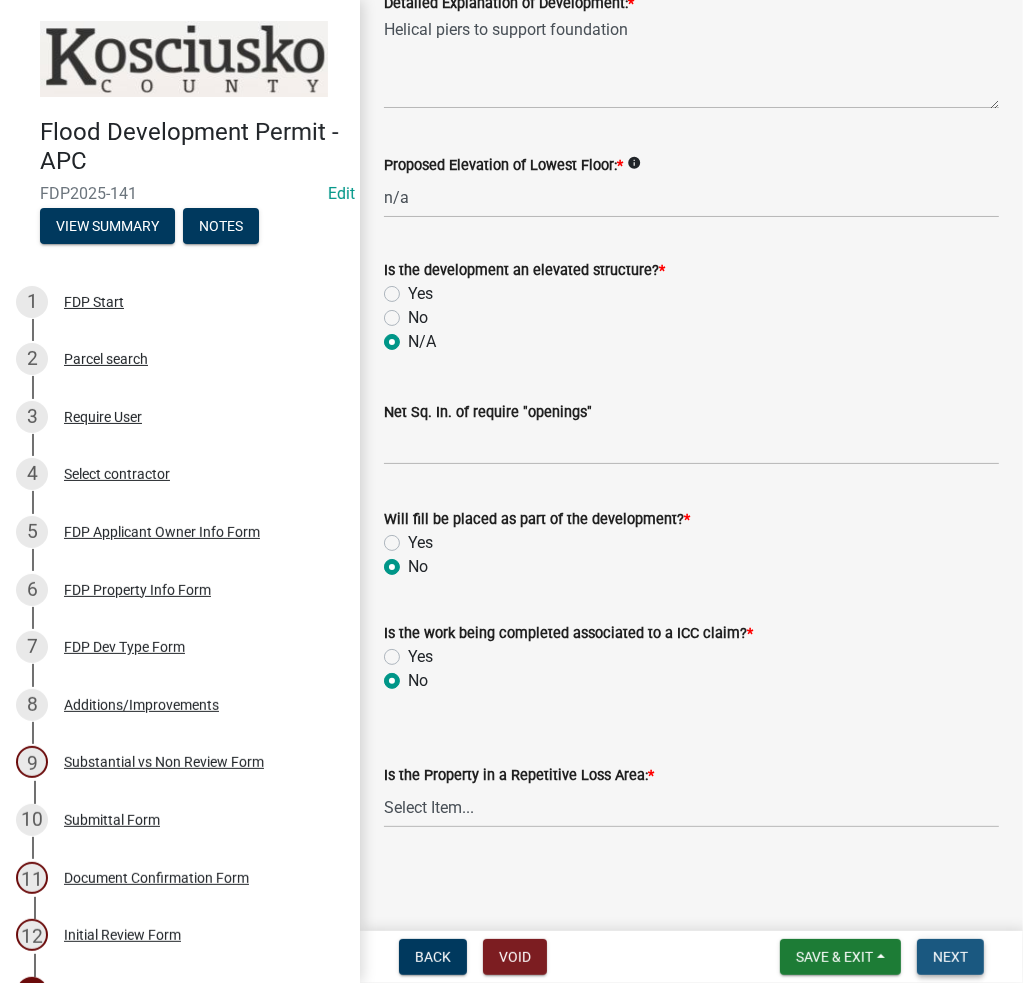 click on "Next" at bounding box center (950, 957) 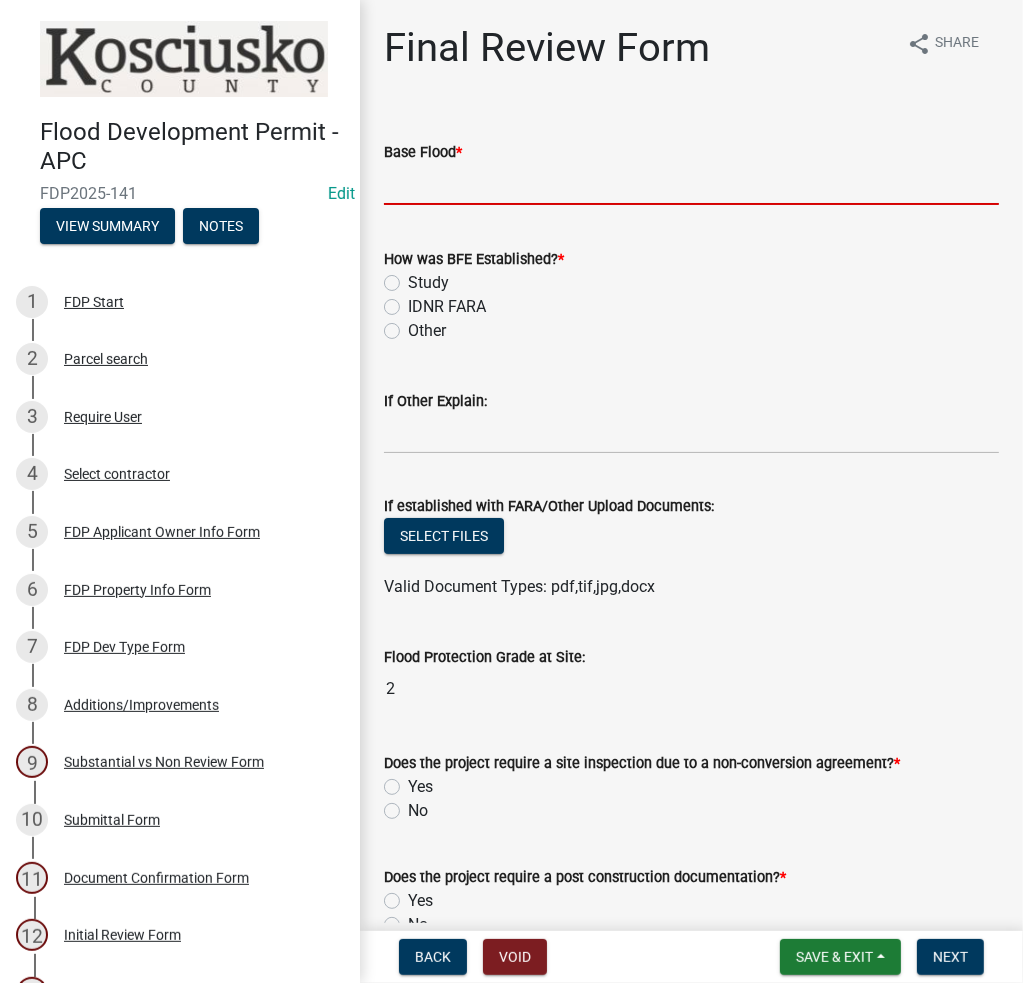 click 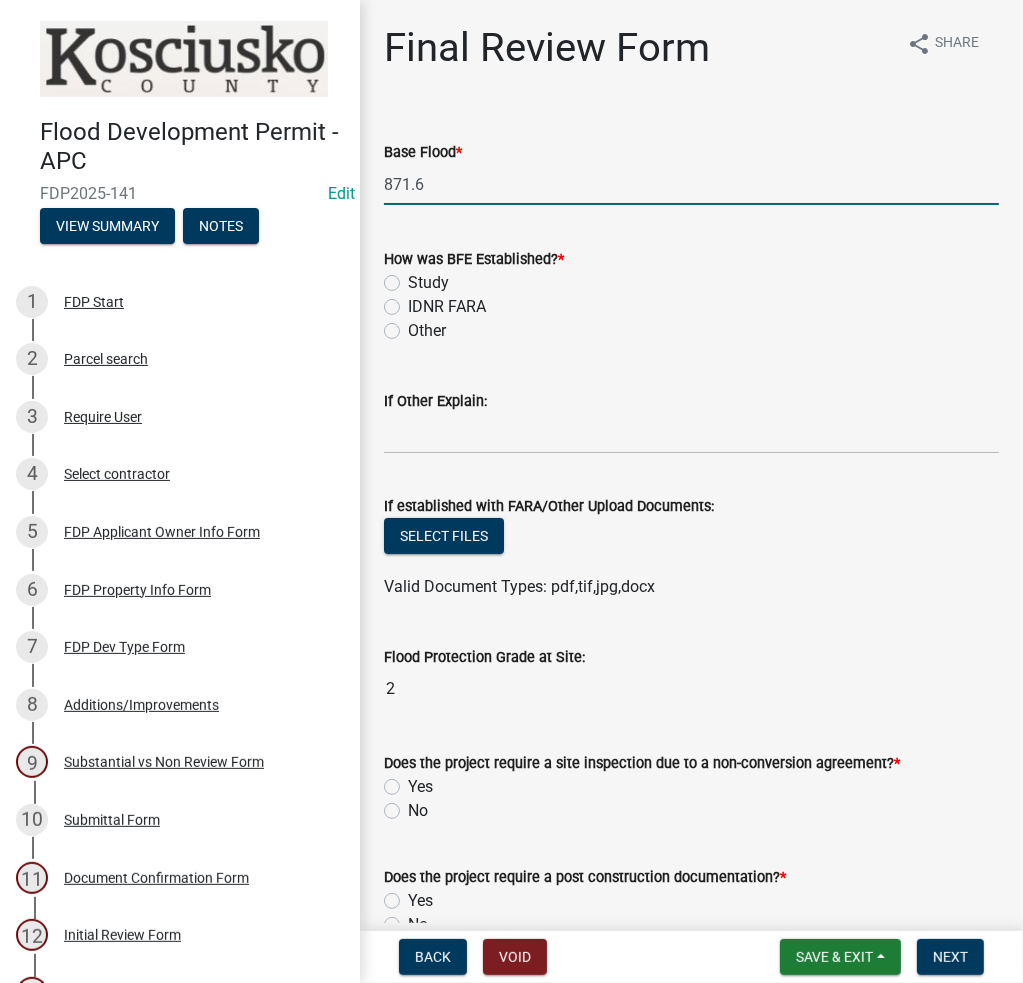 type on "871.6" 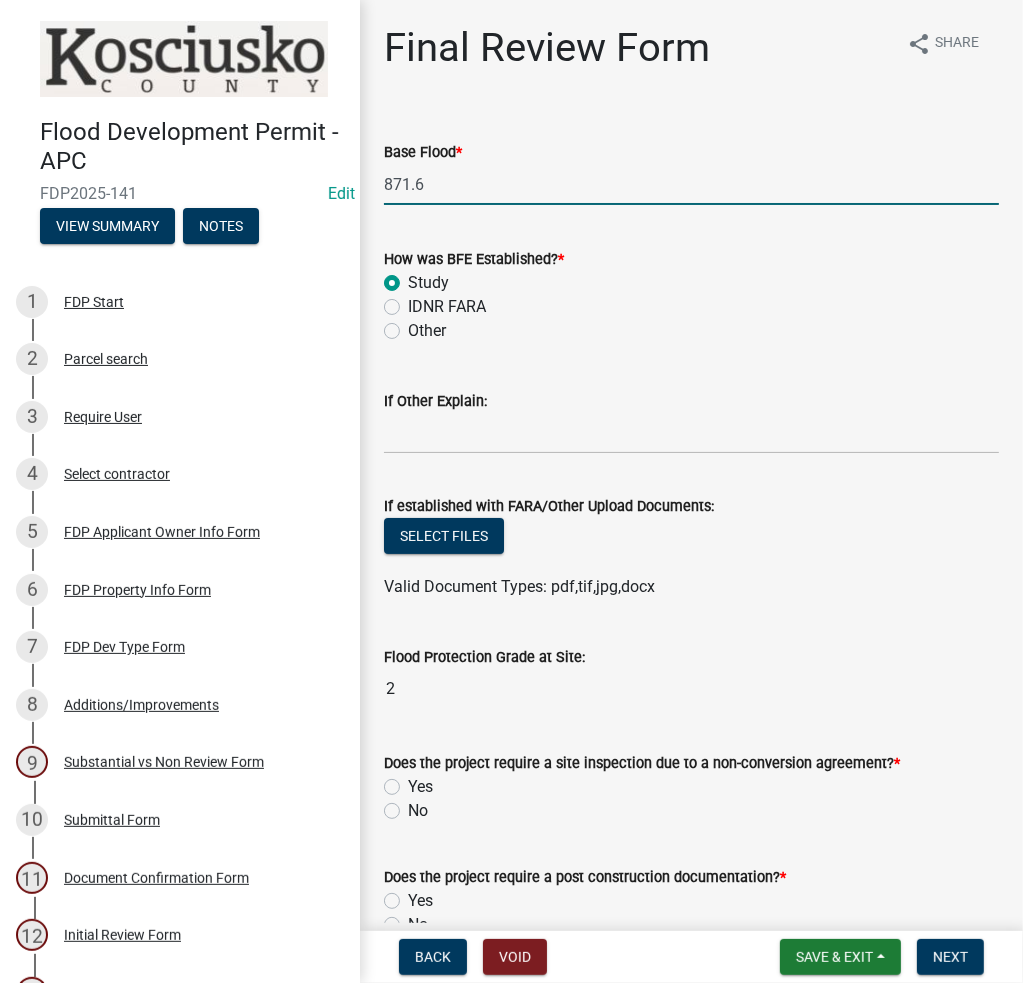 radio on "true" 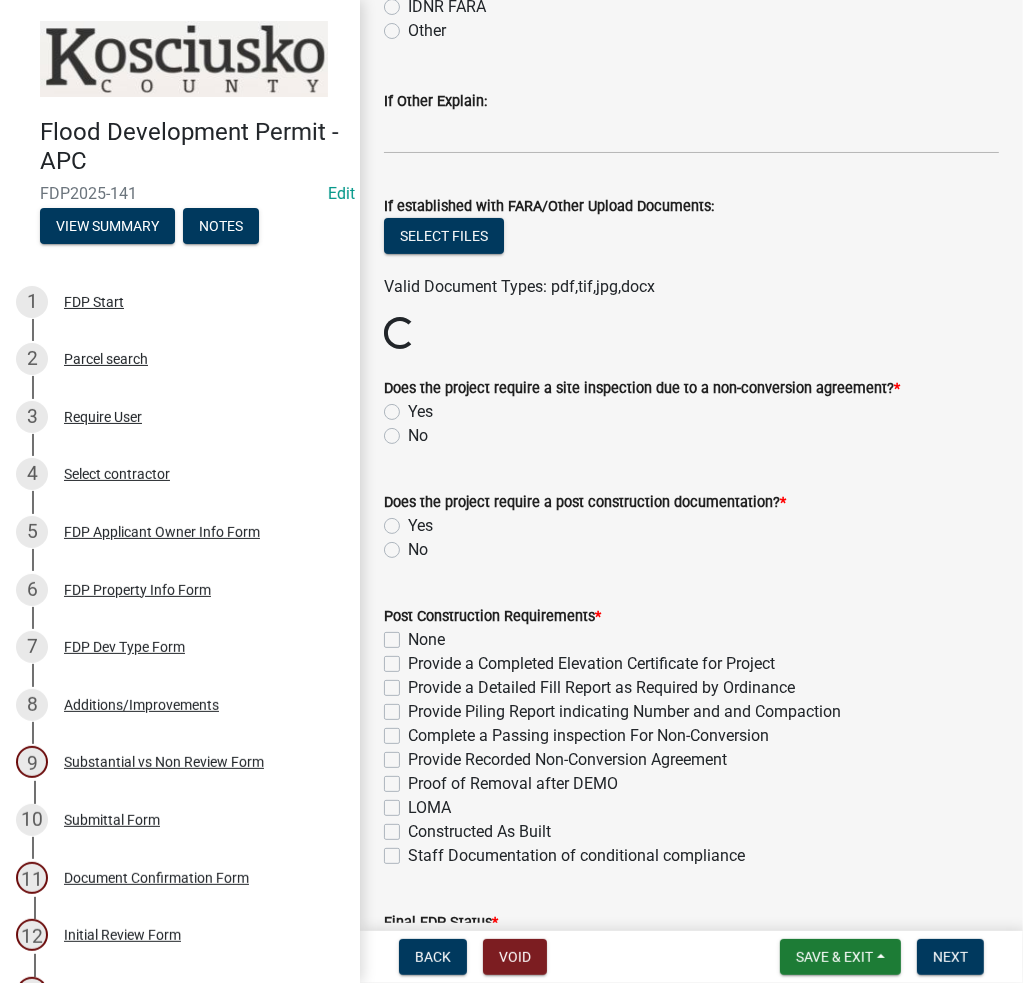 click on "Does the project require a site inspection due to a non-conversion agreement?  *  Yes   No" 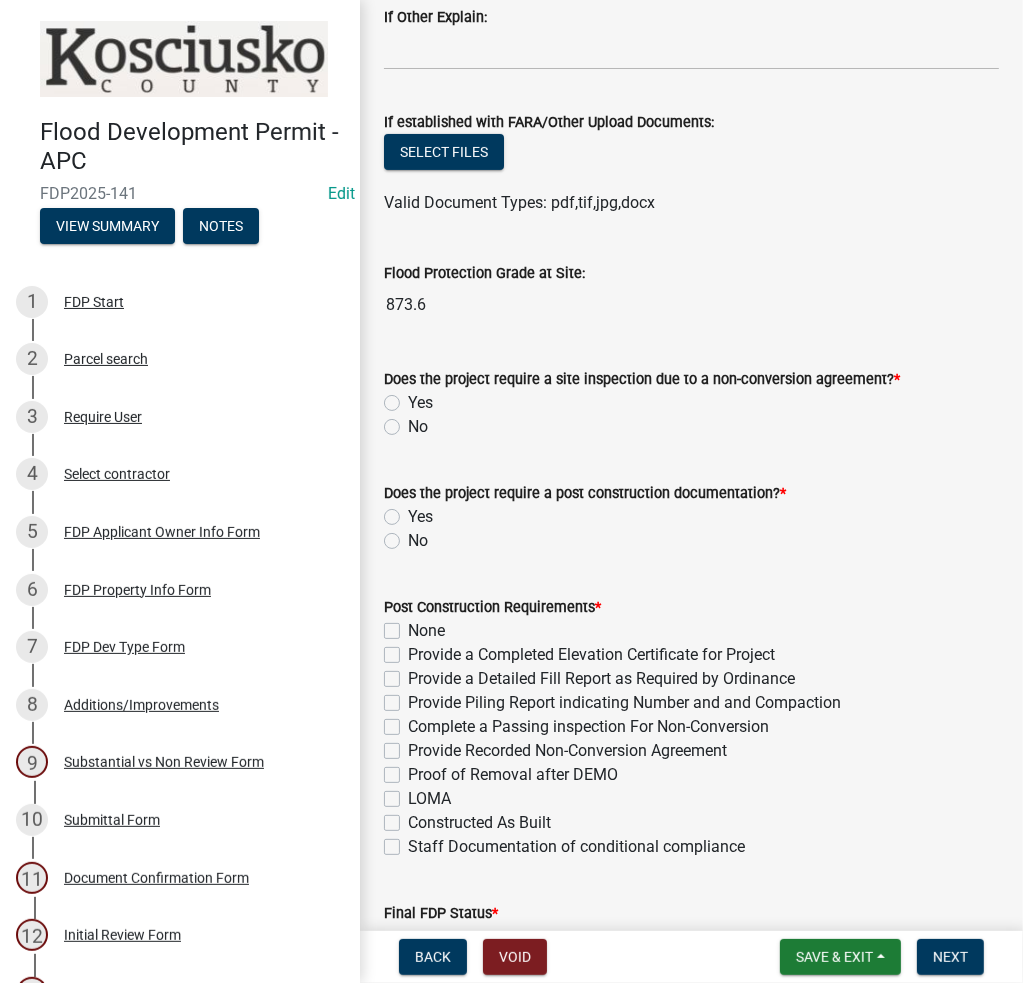 scroll, scrollTop: 500, scrollLeft: 0, axis: vertical 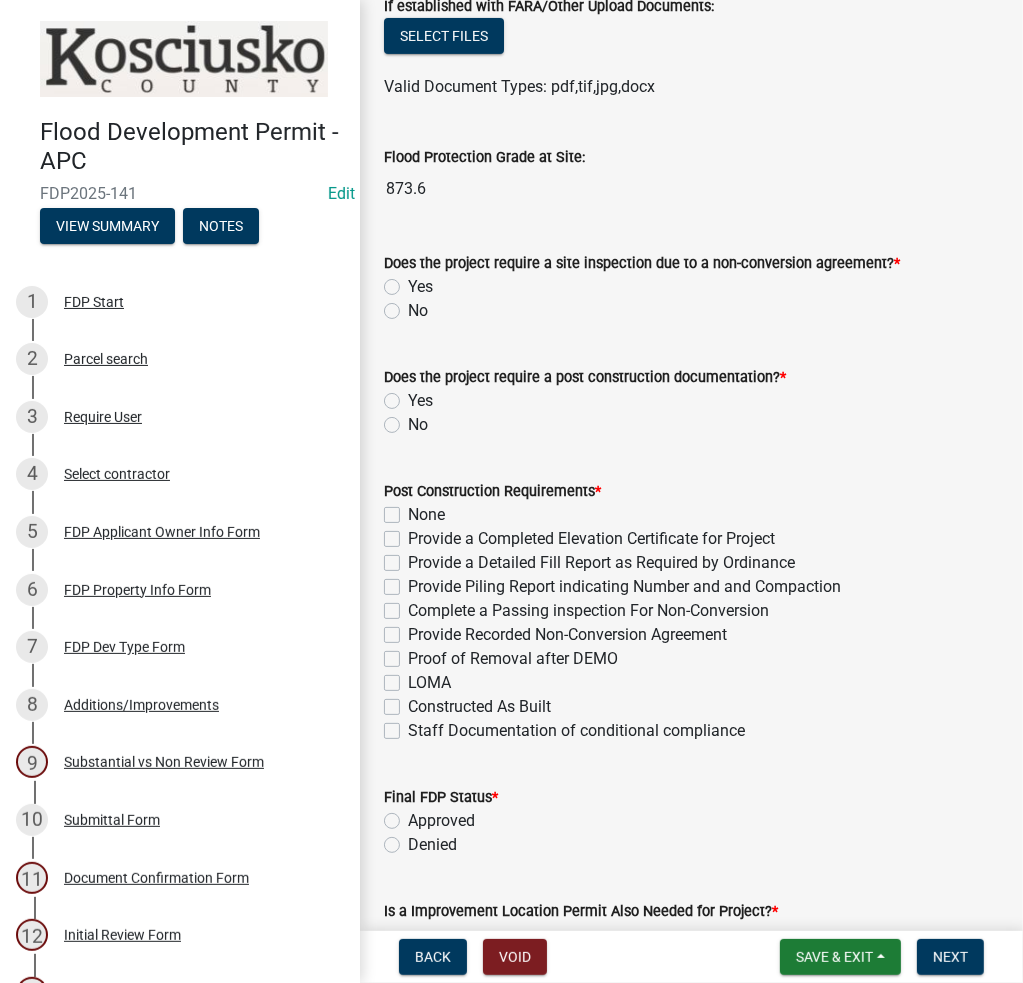click on "No" 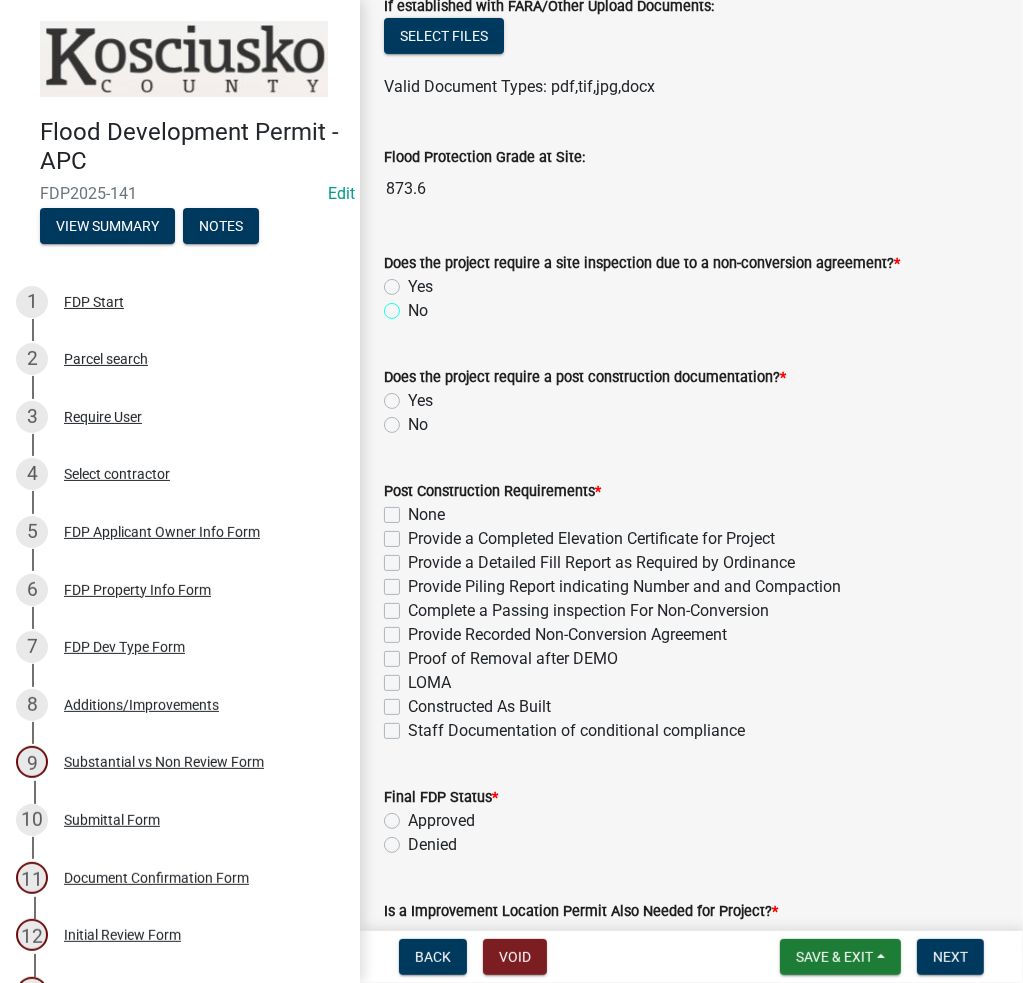 click on "No" at bounding box center [414, 305] 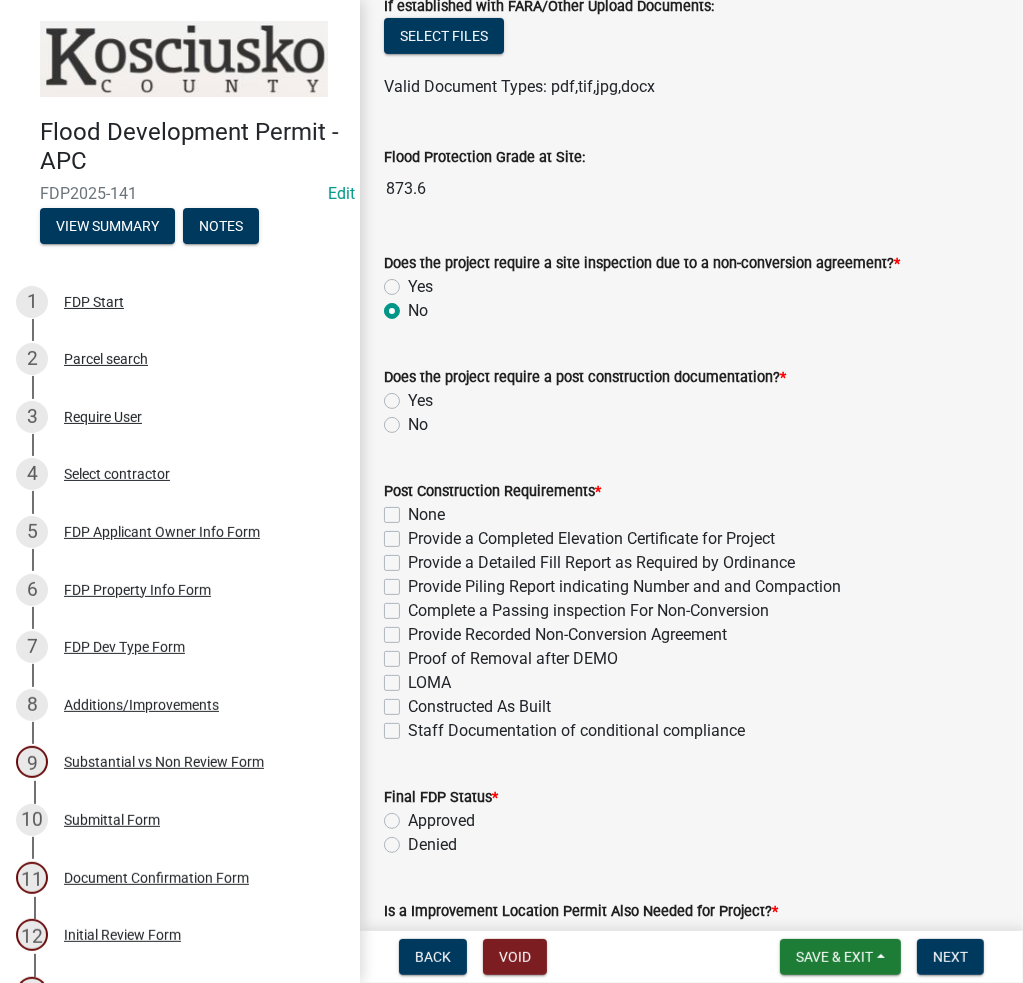 radio on "true" 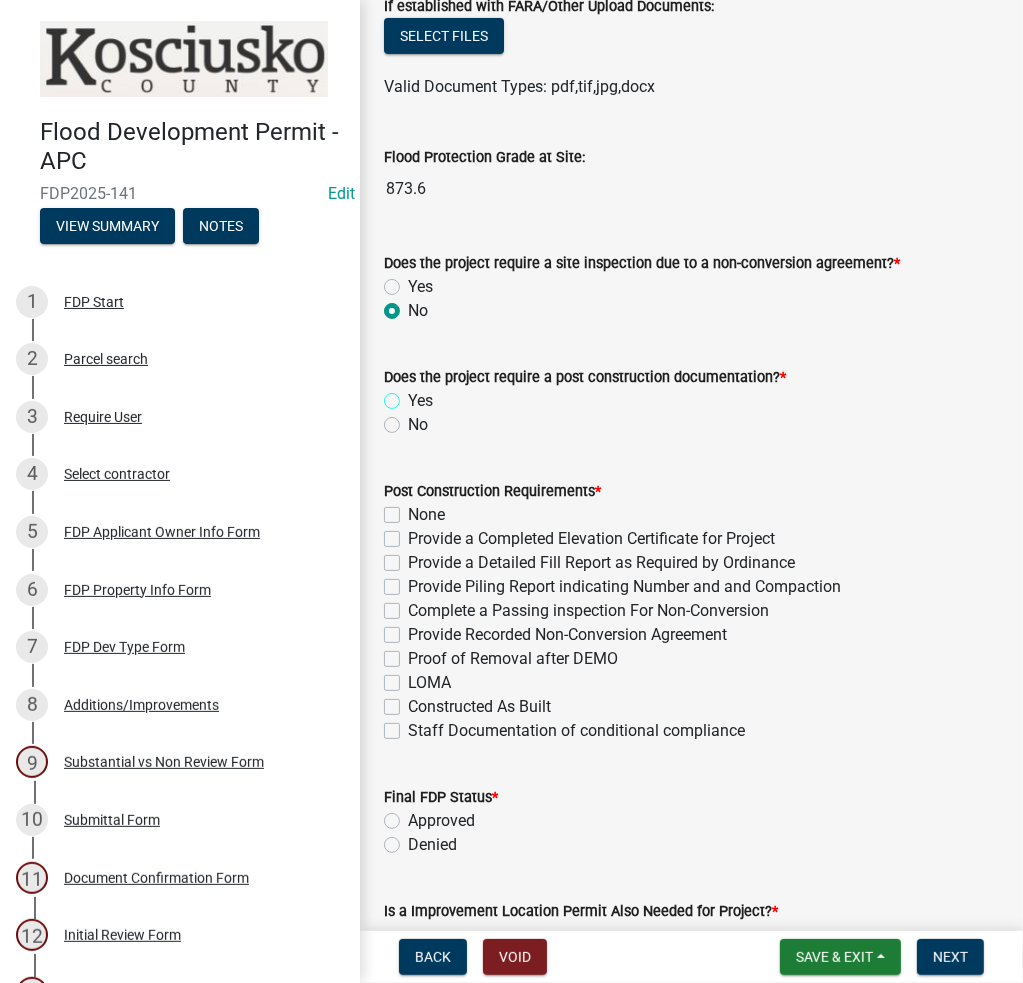 click on "Yes" at bounding box center [414, 395] 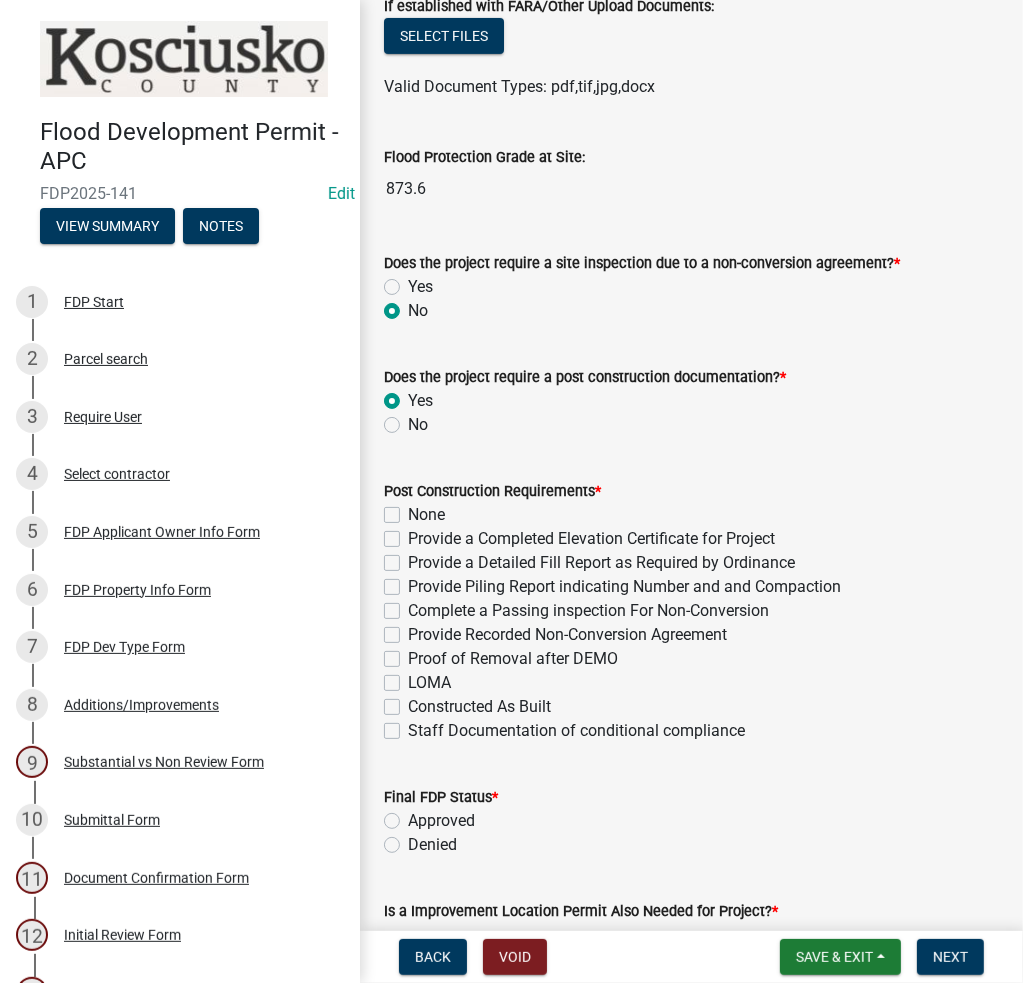 radio on "true" 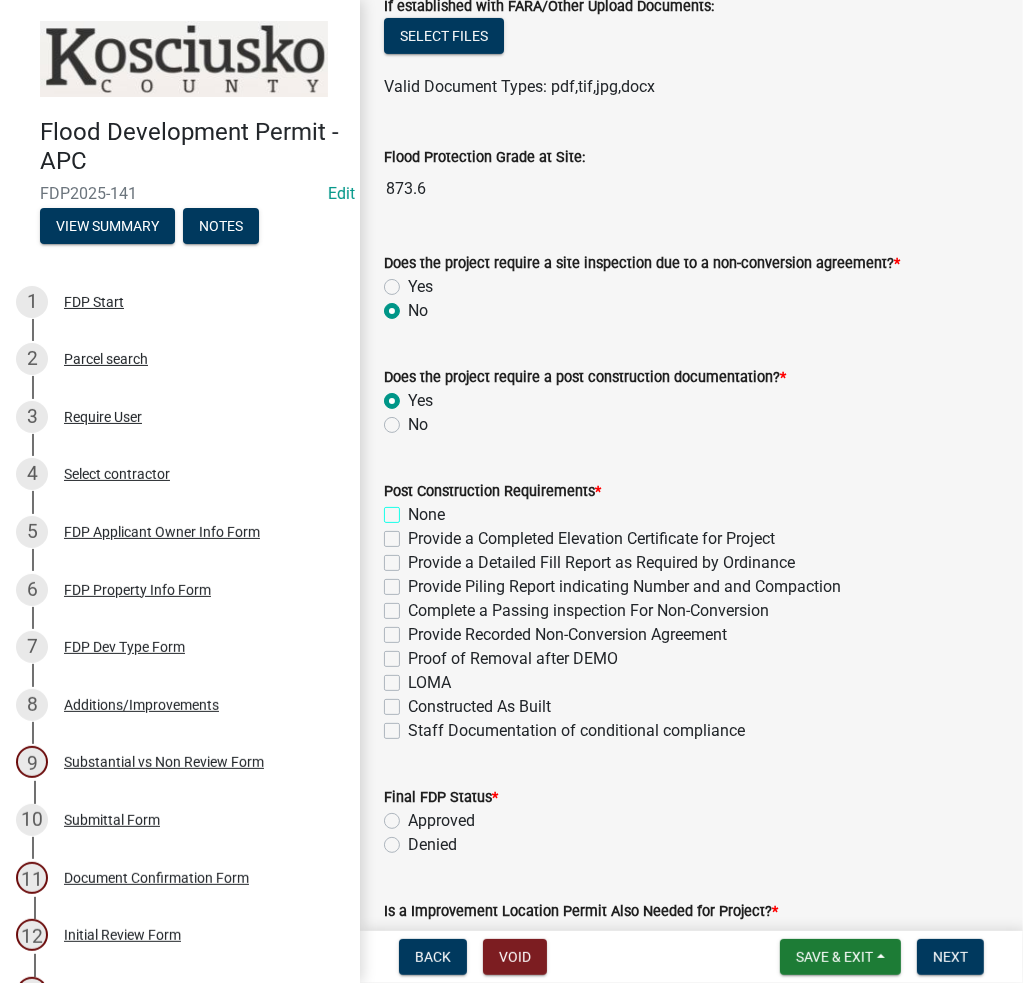 click on "None" at bounding box center (414, 509) 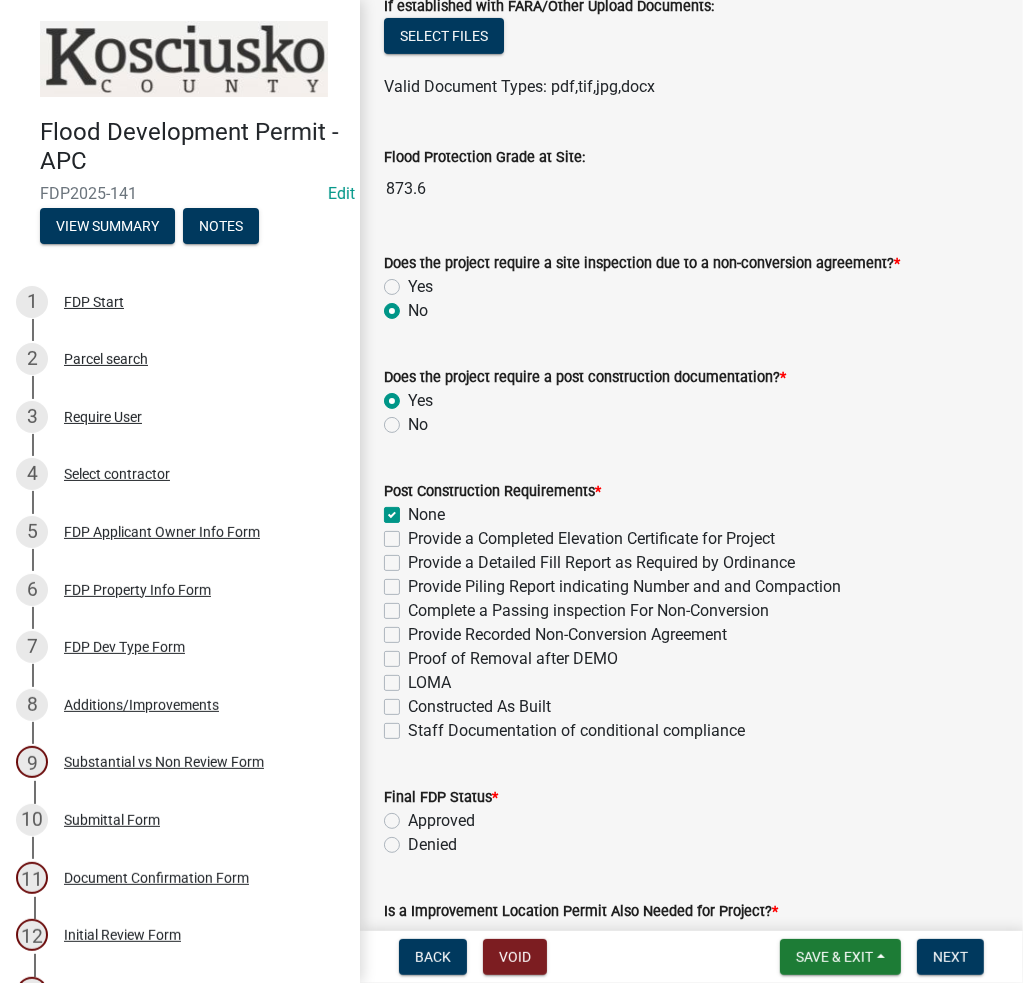 checkbox on "true" 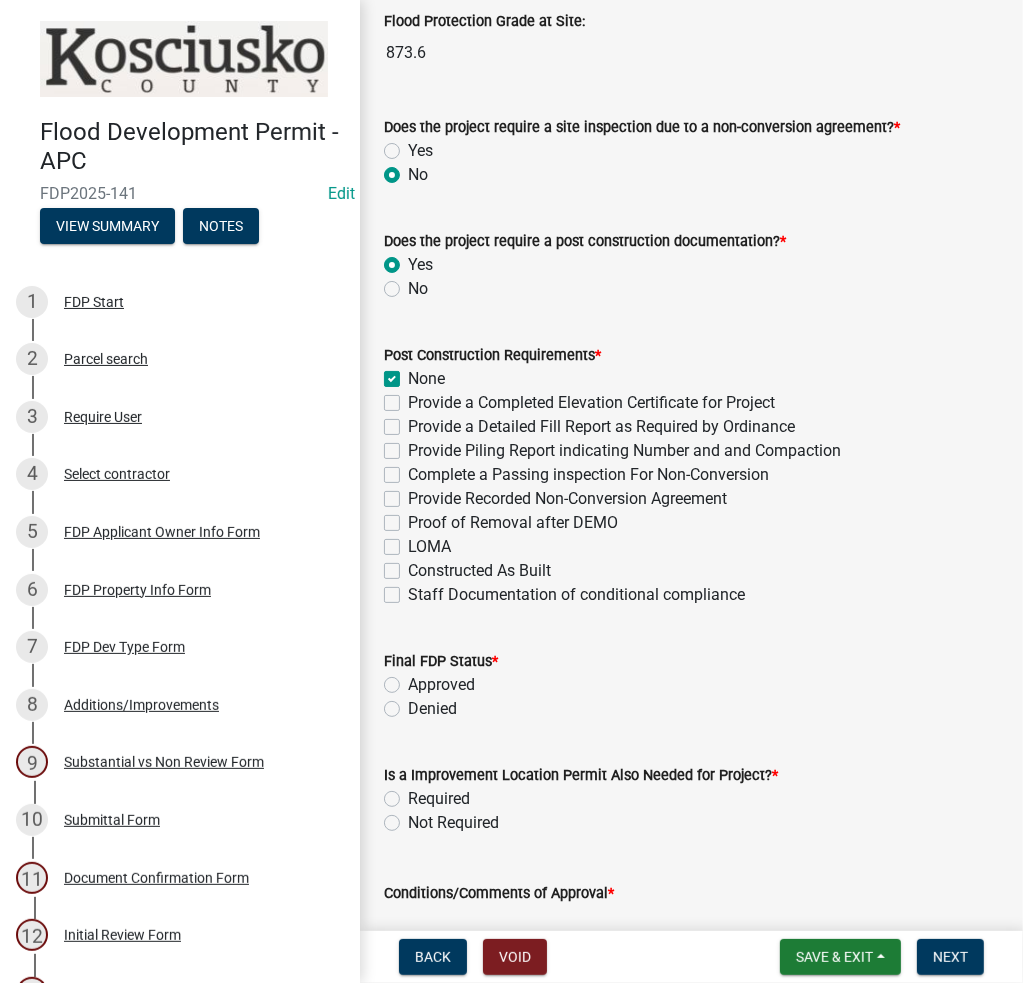 scroll, scrollTop: 800, scrollLeft: 0, axis: vertical 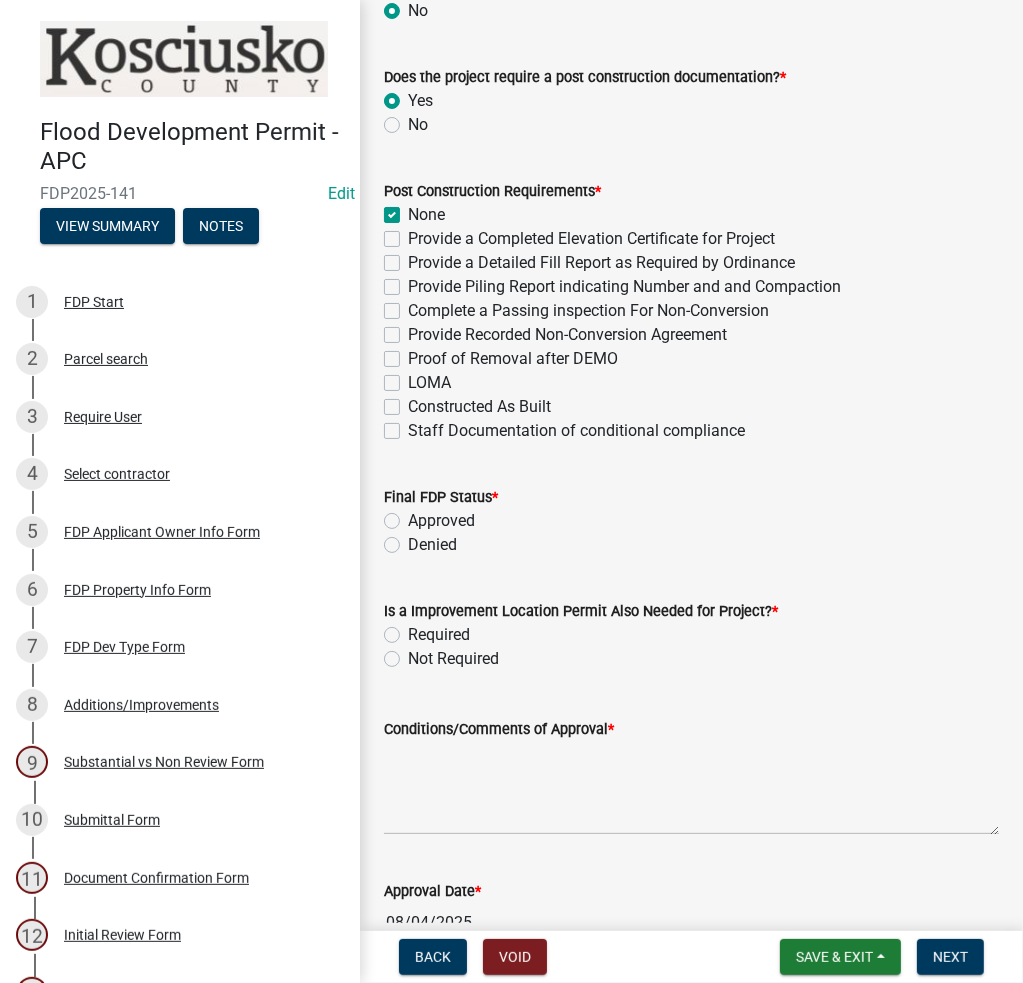 click on "Approved" 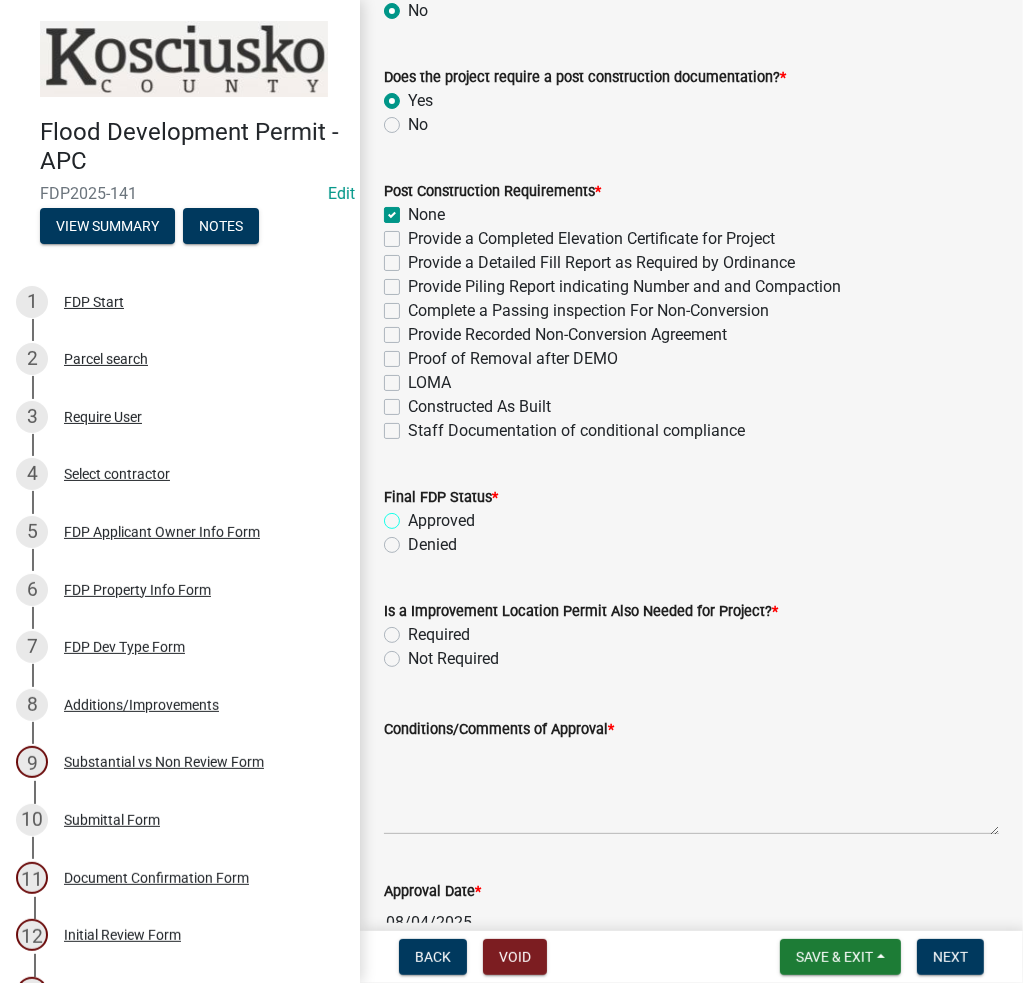 click on "Approved" at bounding box center [414, 515] 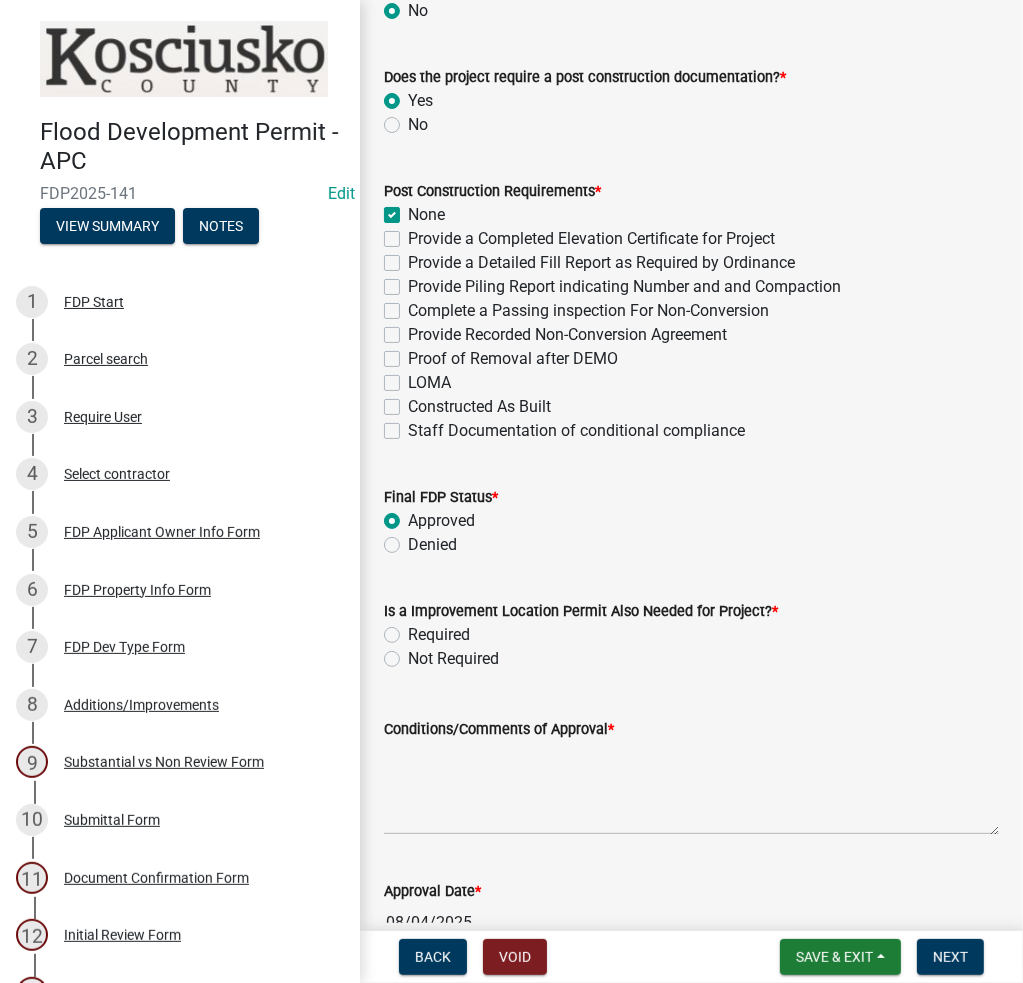 radio on "true" 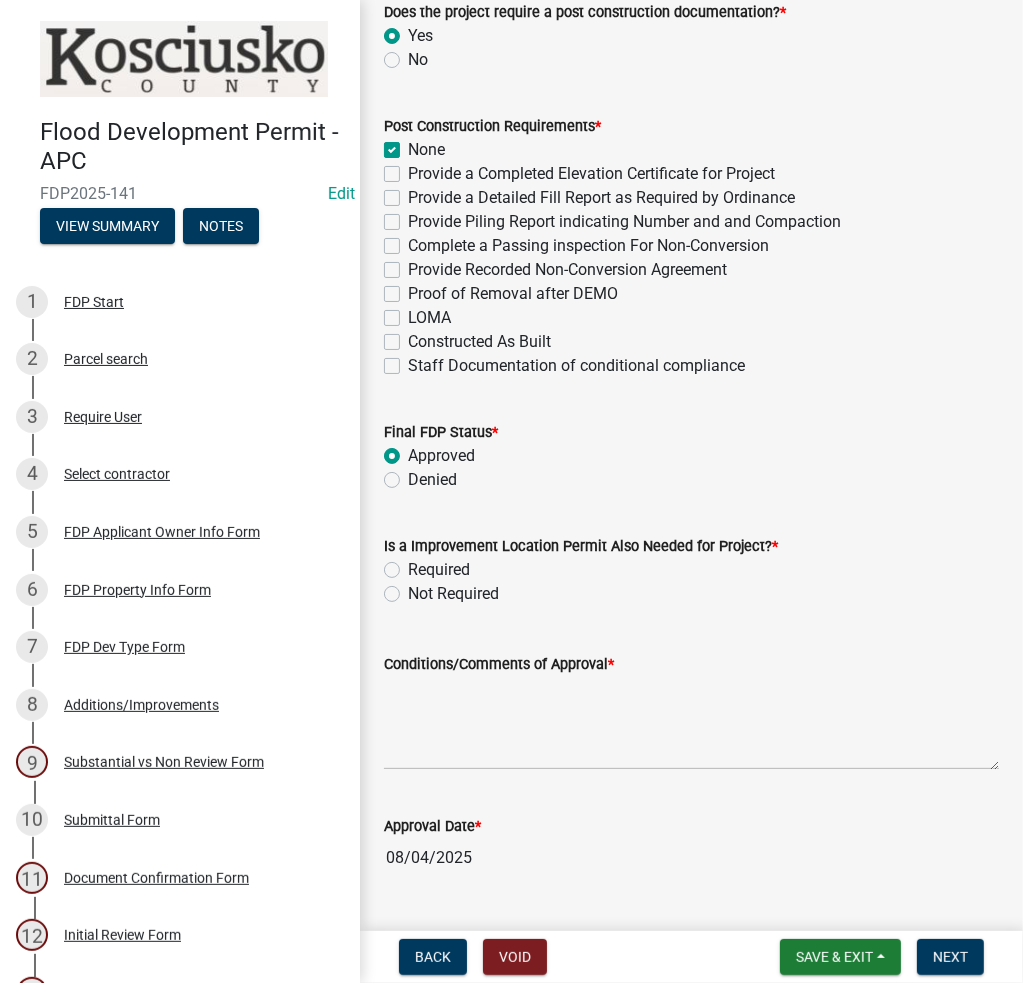 scroll, scrollTop: 900, scrollLeft: 0, axis: vertical 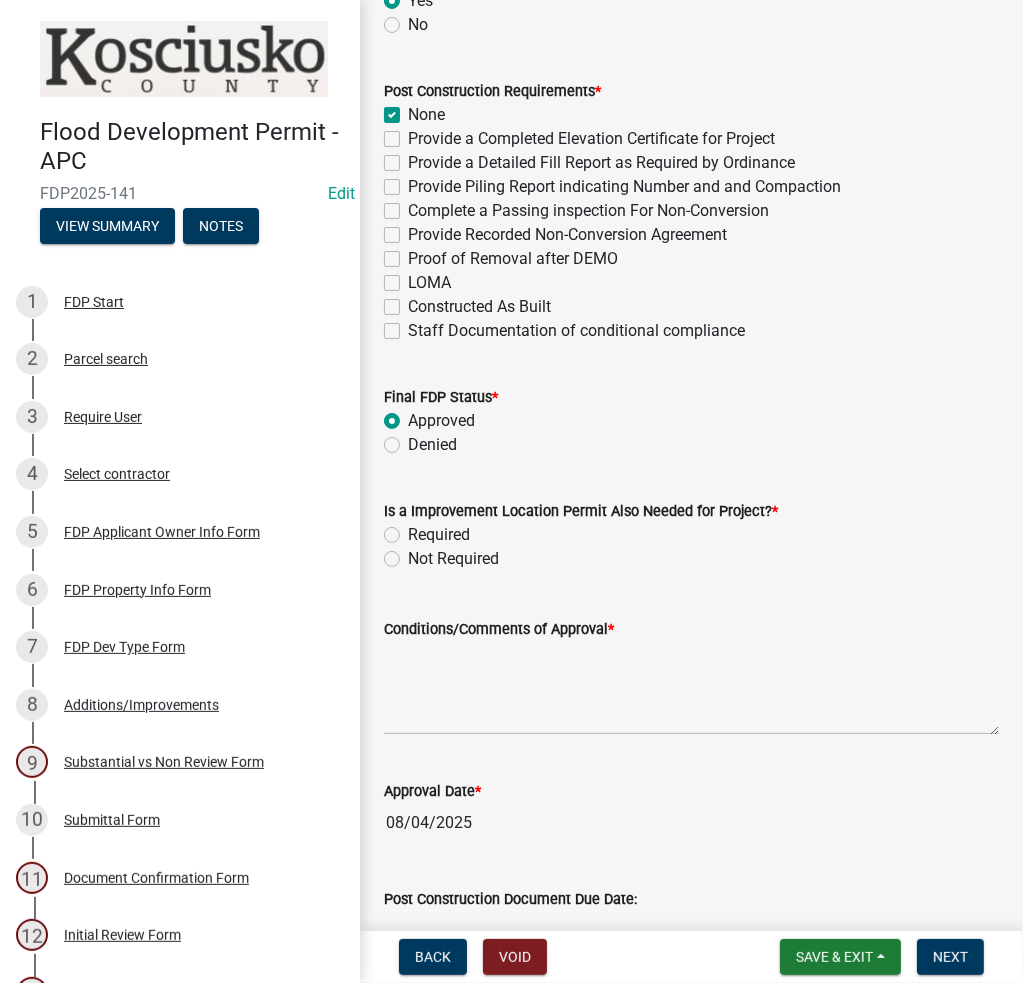 click on "Not Required" 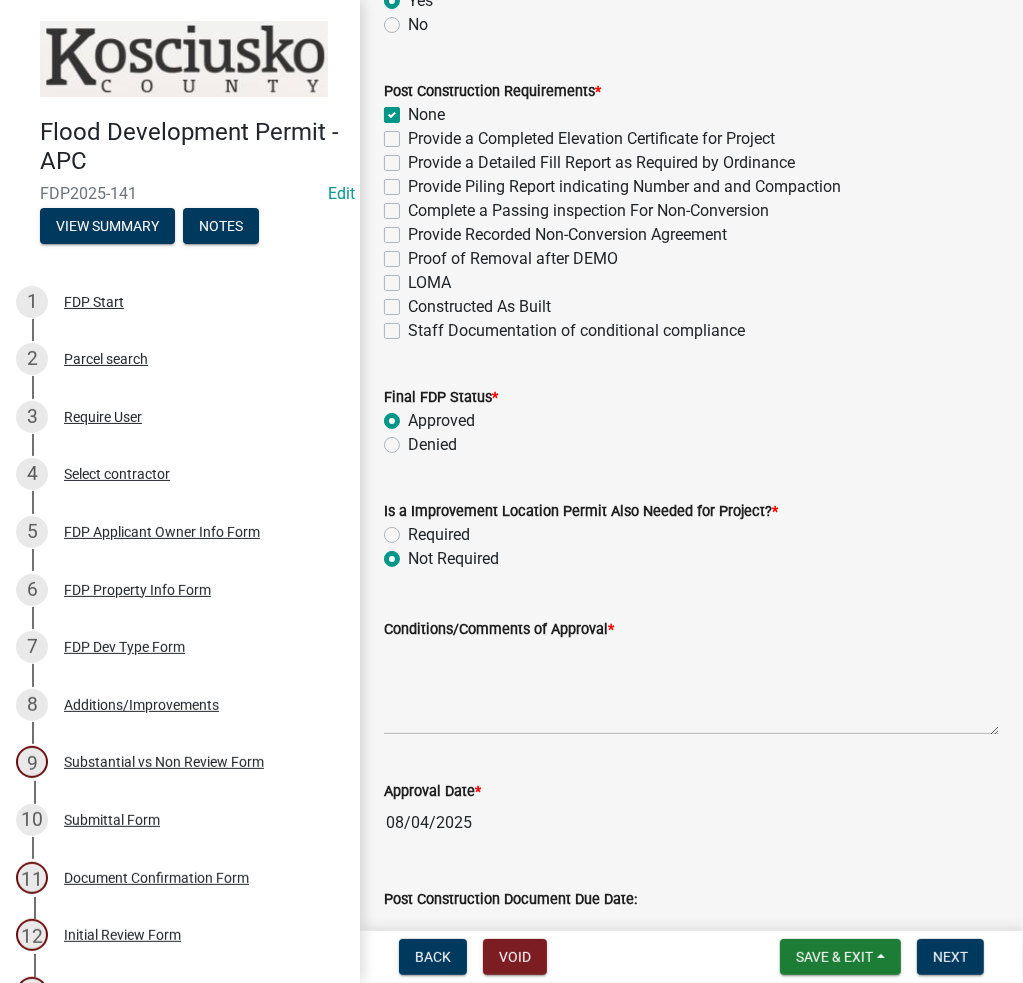 radio on "true" 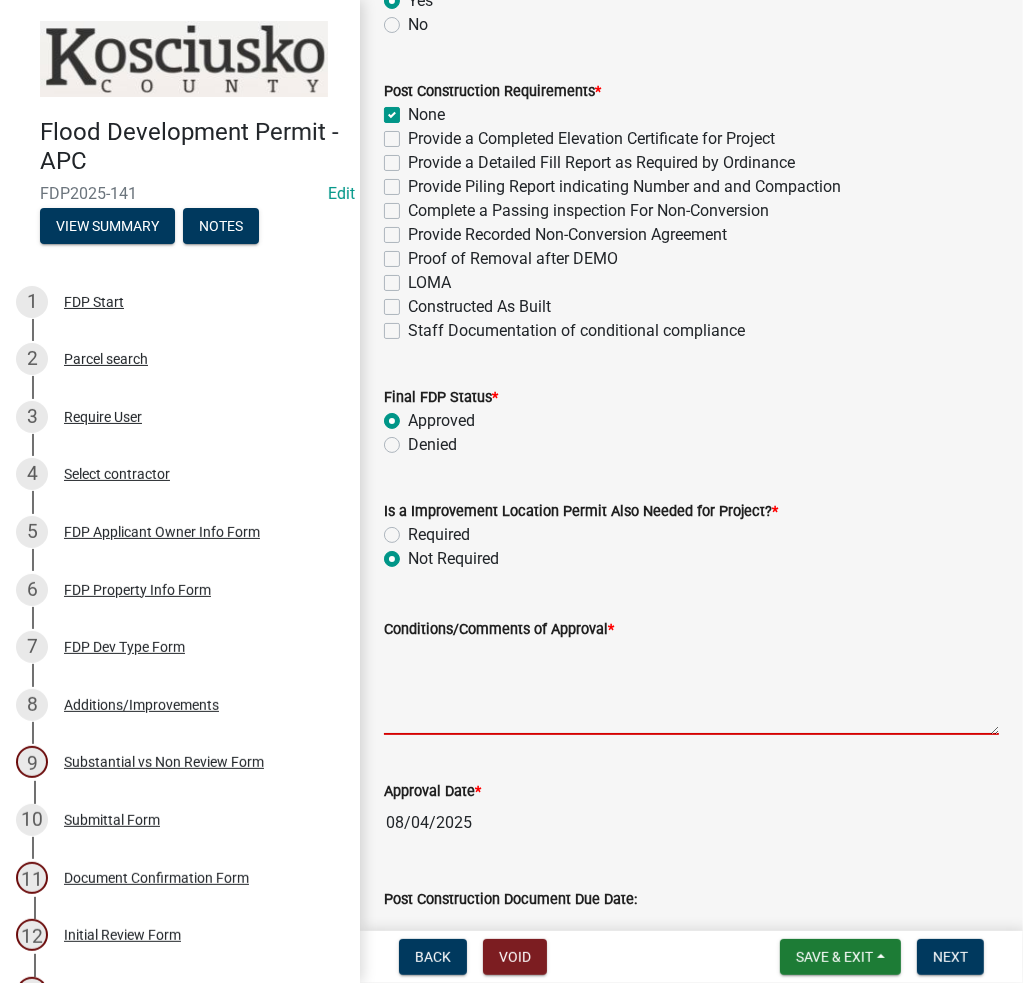 click on "Conditions/Comments of Approval  *" at bounding box center [691, 688] 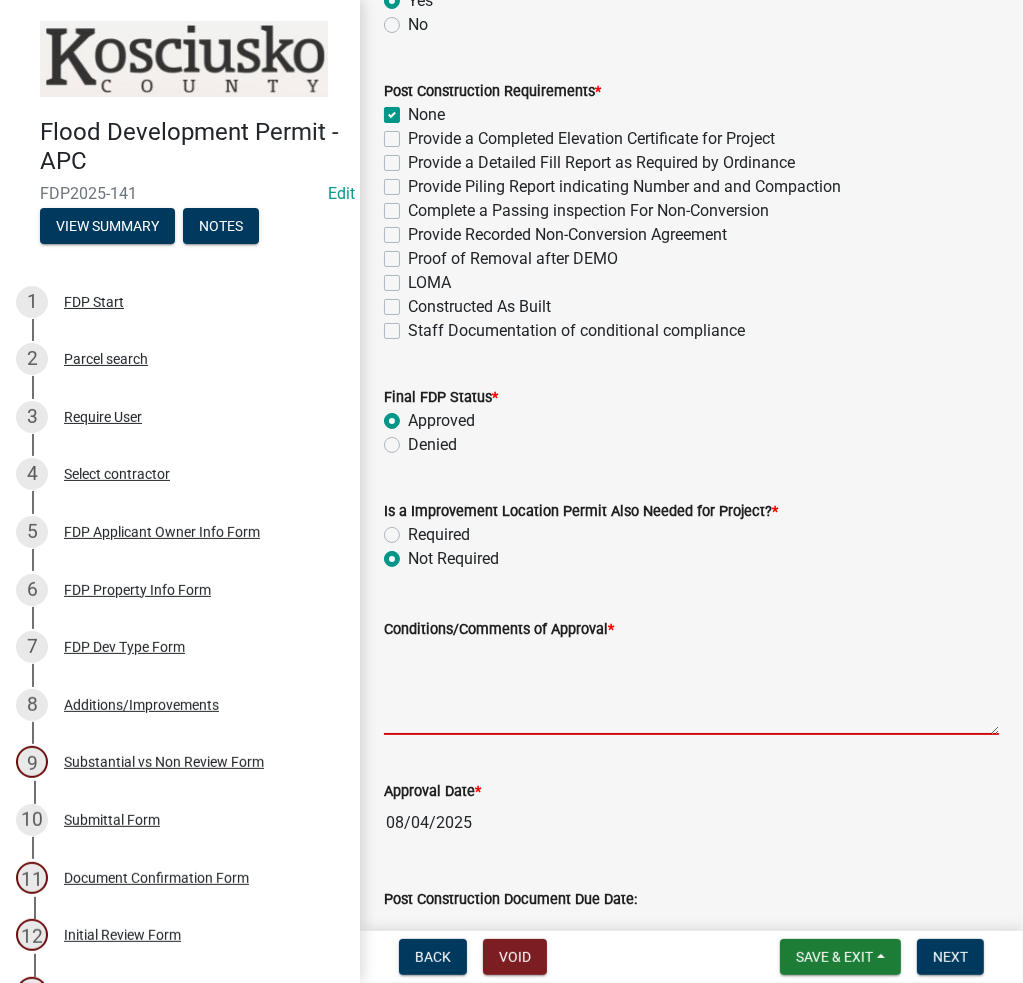 type on "B" 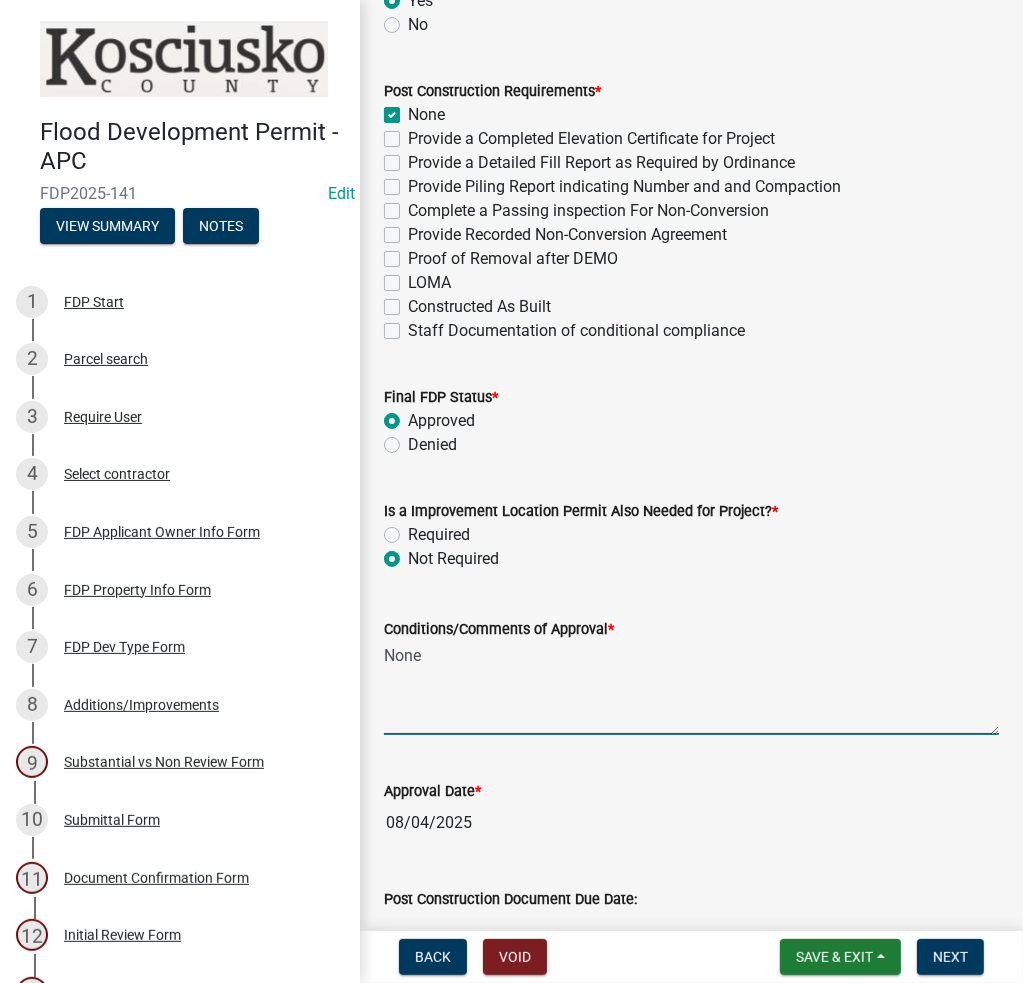 scroll, scrollTop: 1336, scrollLeft: 0, axis: vertical 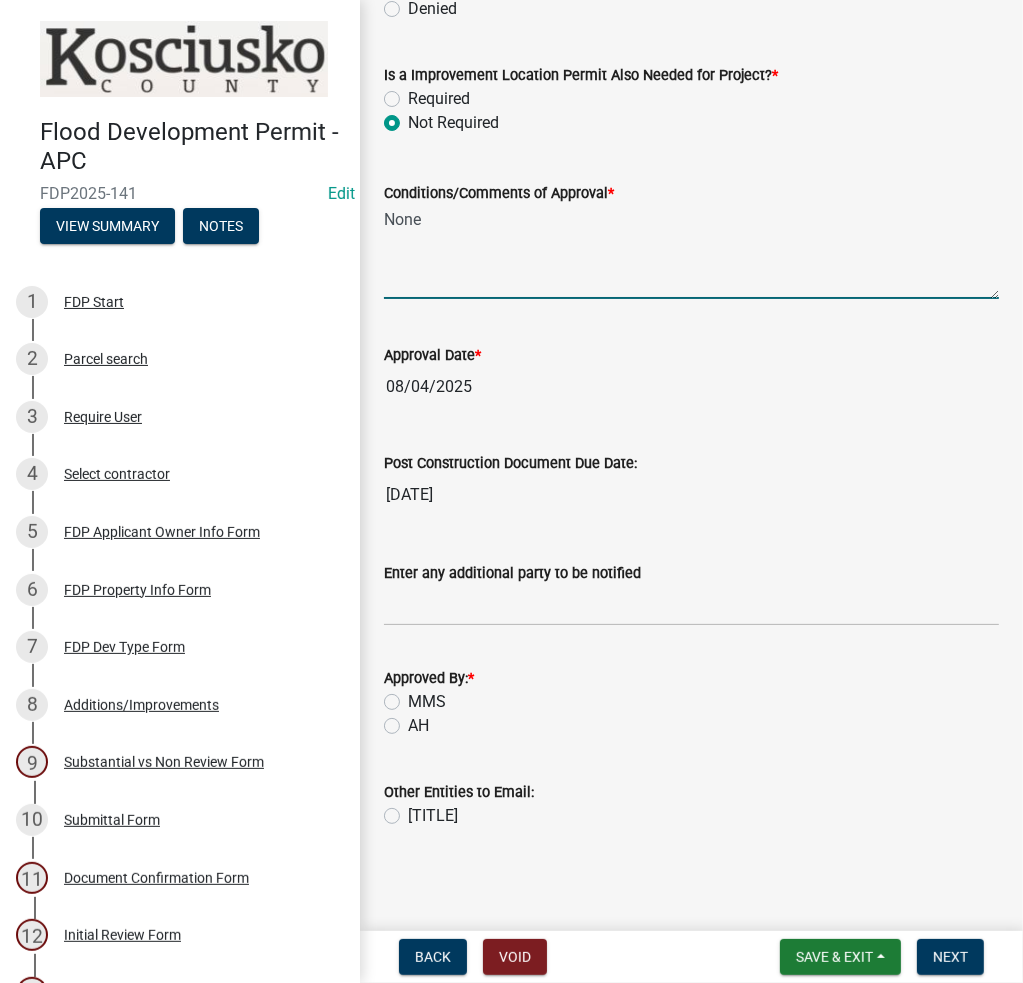 type on "None" 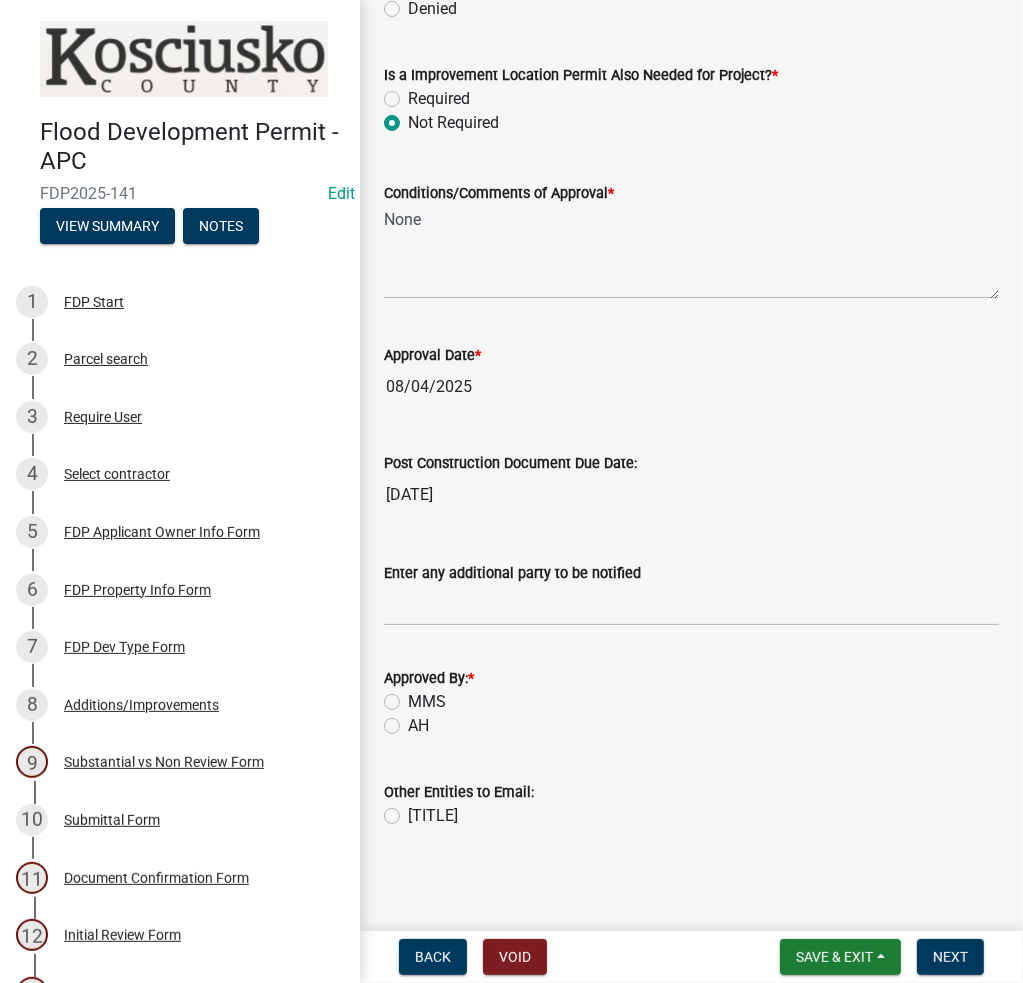 click on "AH" 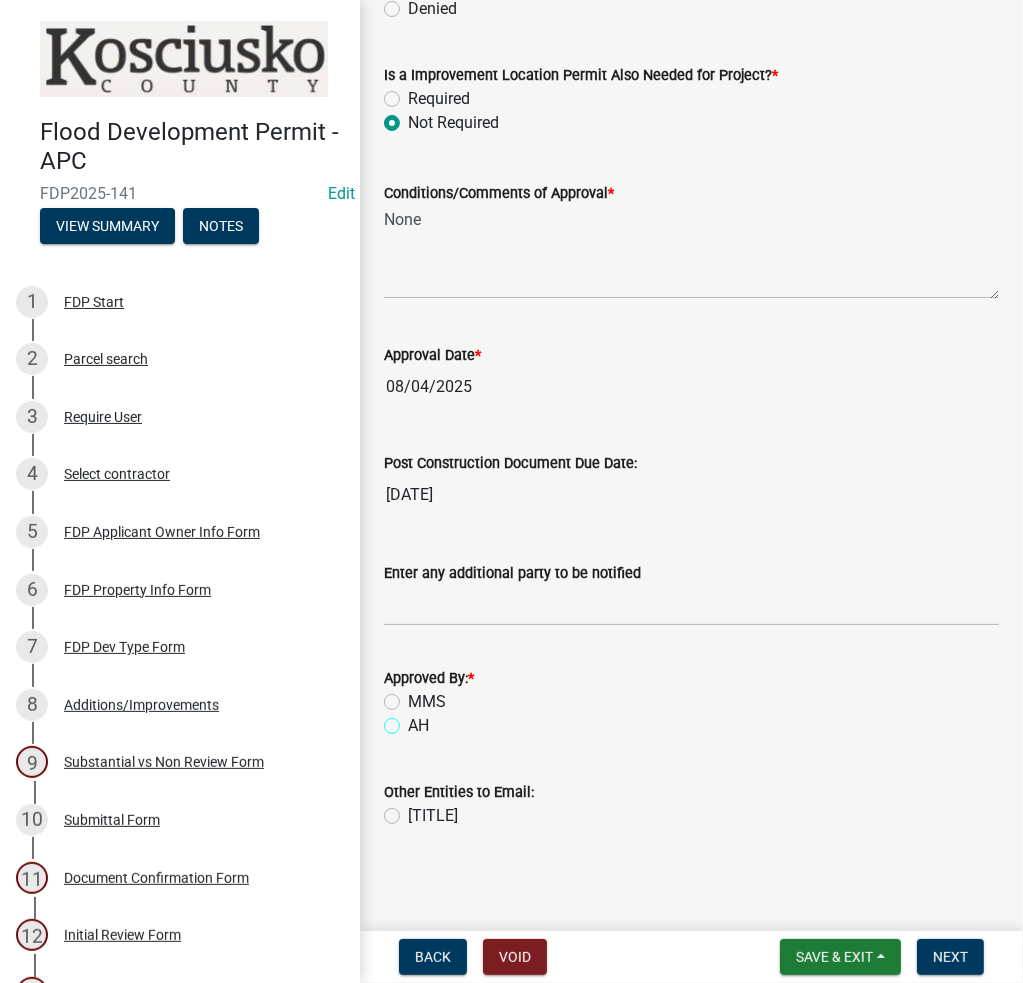 click on "AH" at bounding box center (414, 720) 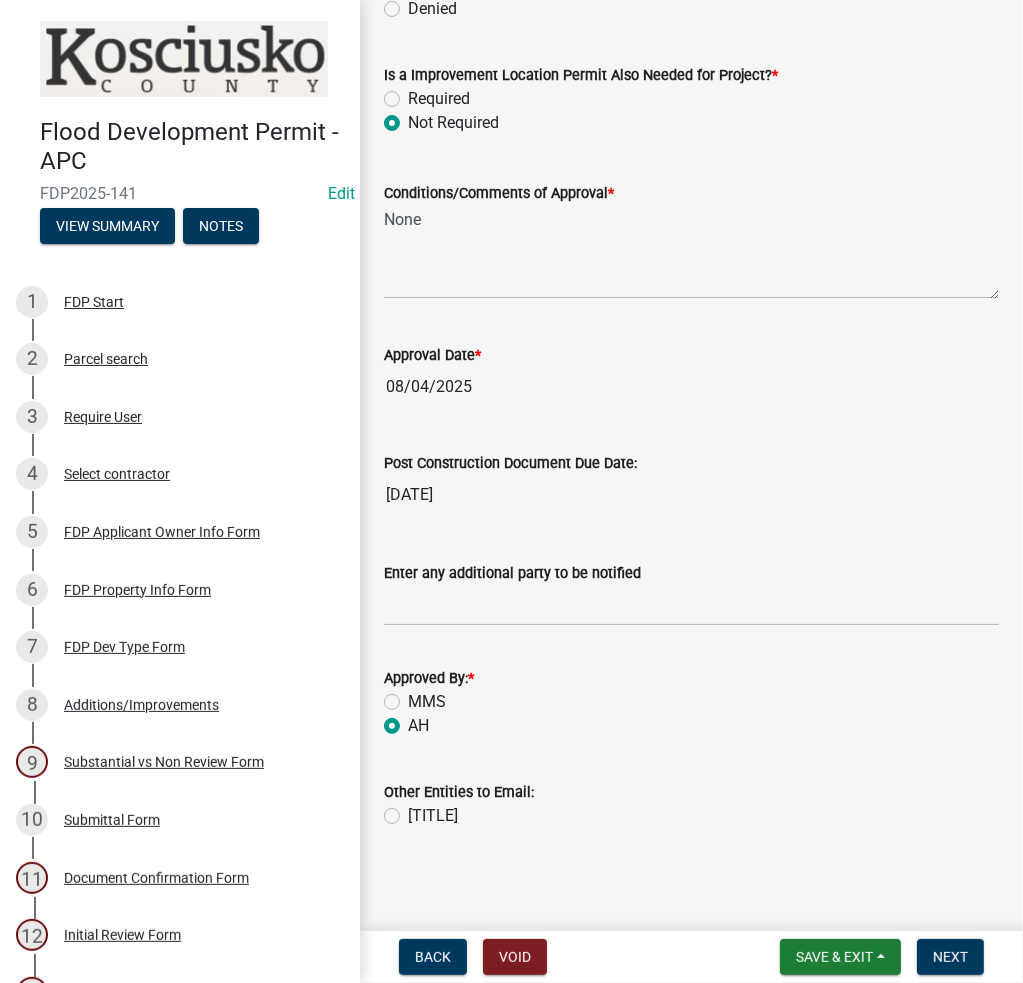 radio on "true" 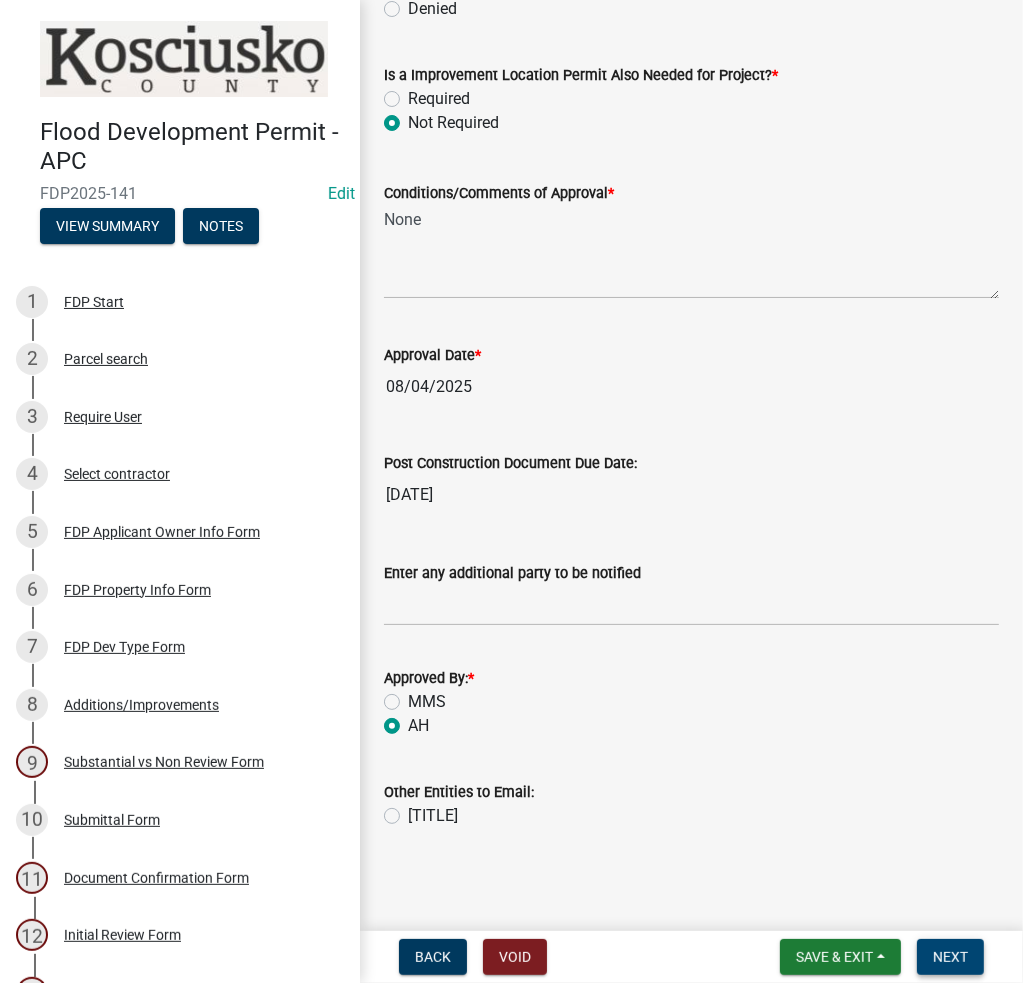 click on "Next" at bounding box center (950, 957) 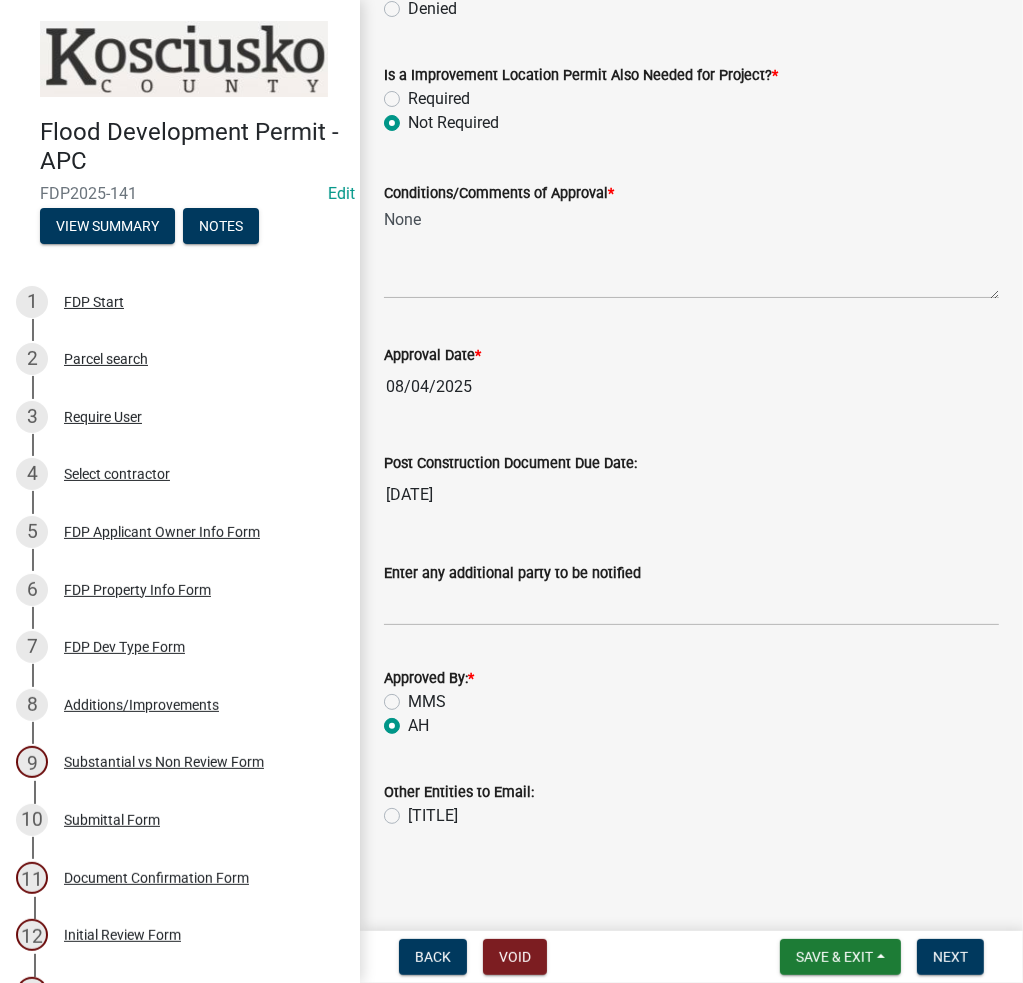 scroll, scrollTop: 0, scrollLeft: 0, axis: both 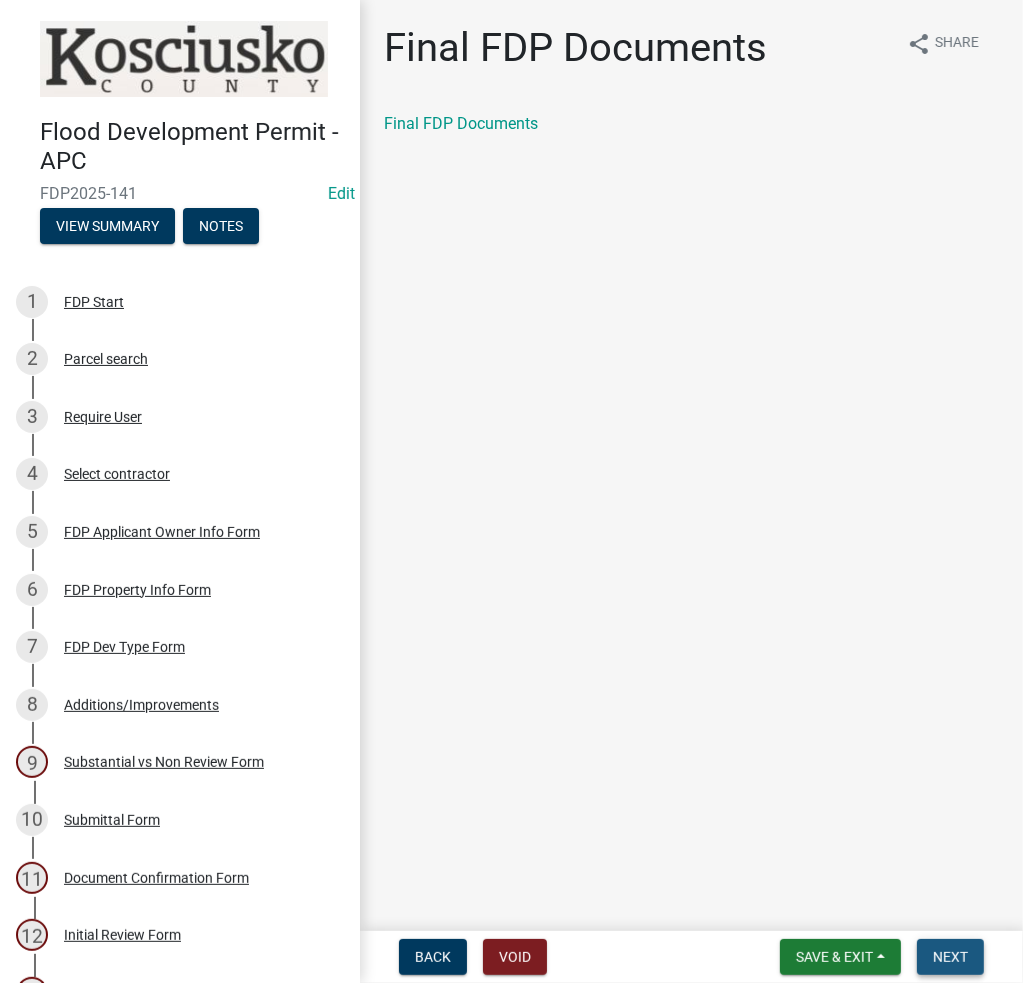 click on "Next" at bounding box center [950, 957] 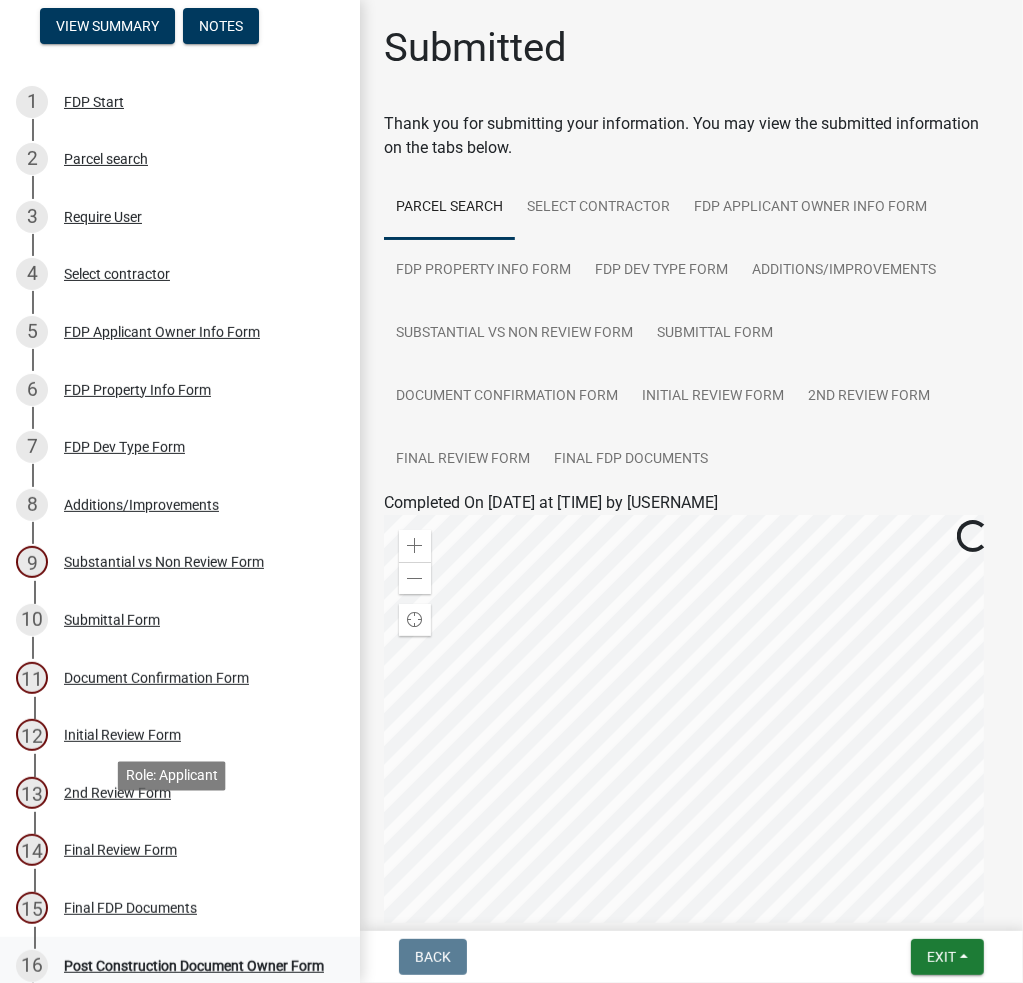 scroll, scrollTop: 330, scrollLeft: 0, axis: vertical 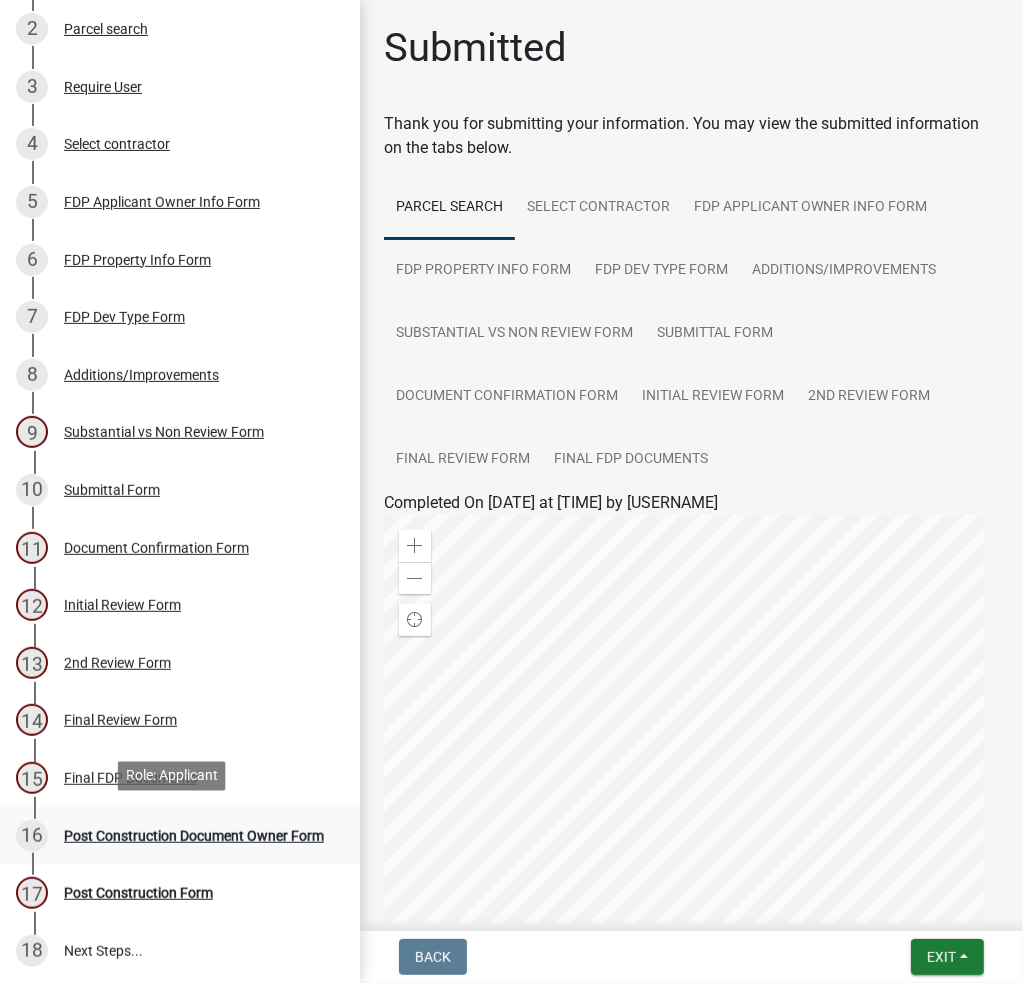 click on "Post Construction Document Owner Form" at bounding box center (194, 836) 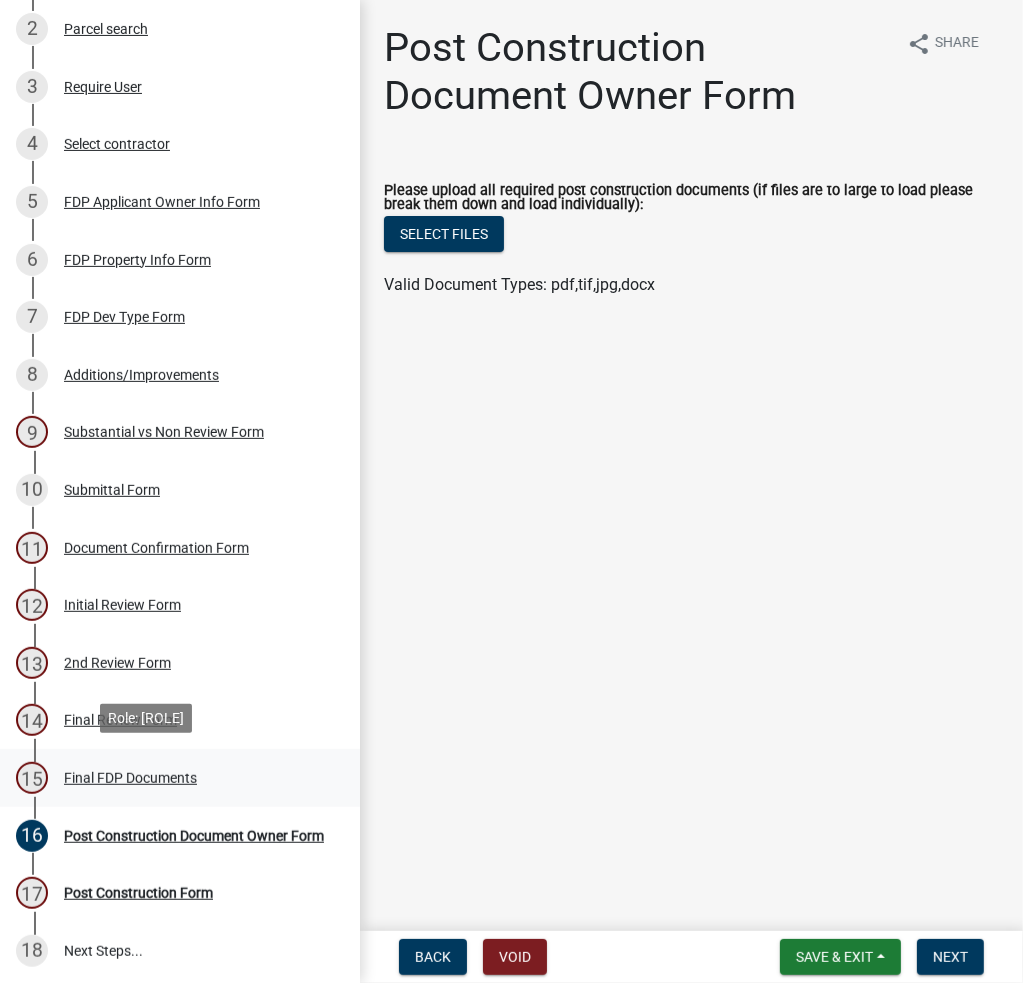 click on "15     Final FDP Documents" at bounding box center [172, 778] 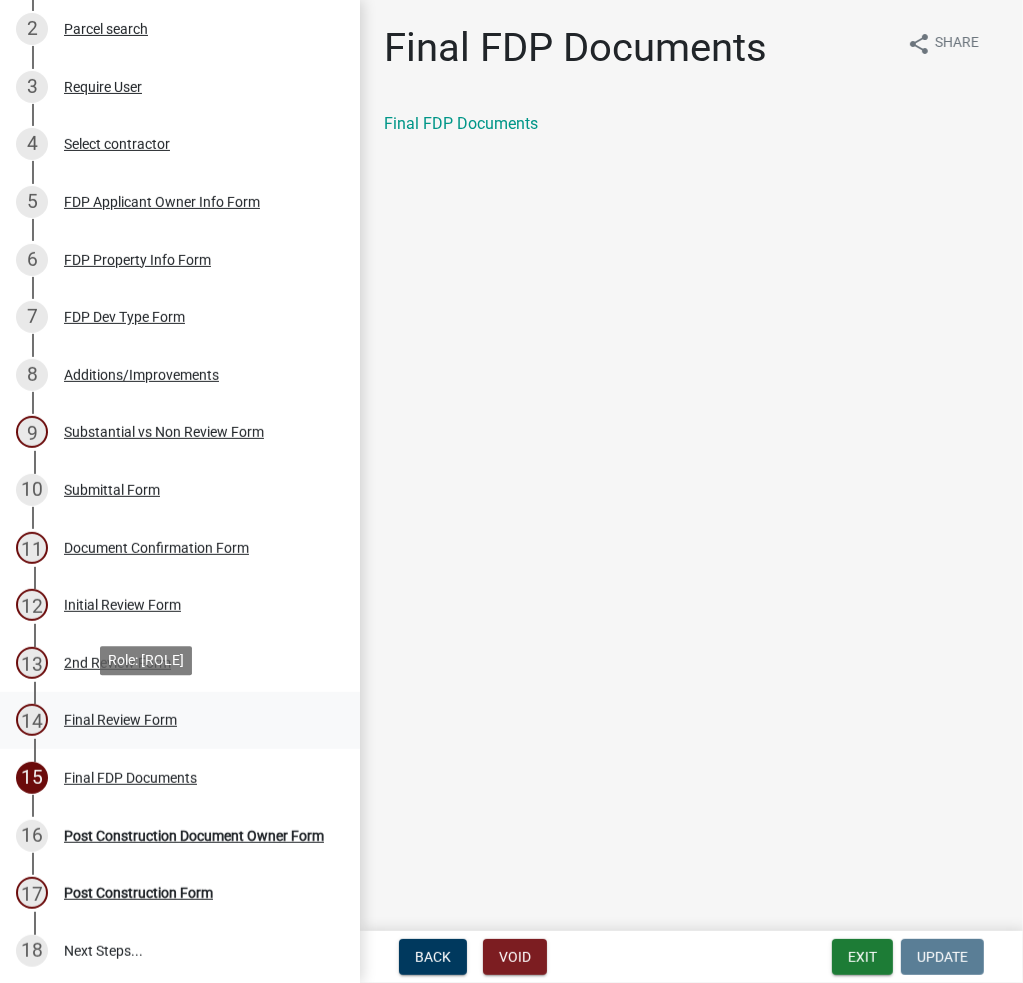 click on "14     Final Review Form" at bounding box center [180, 721] 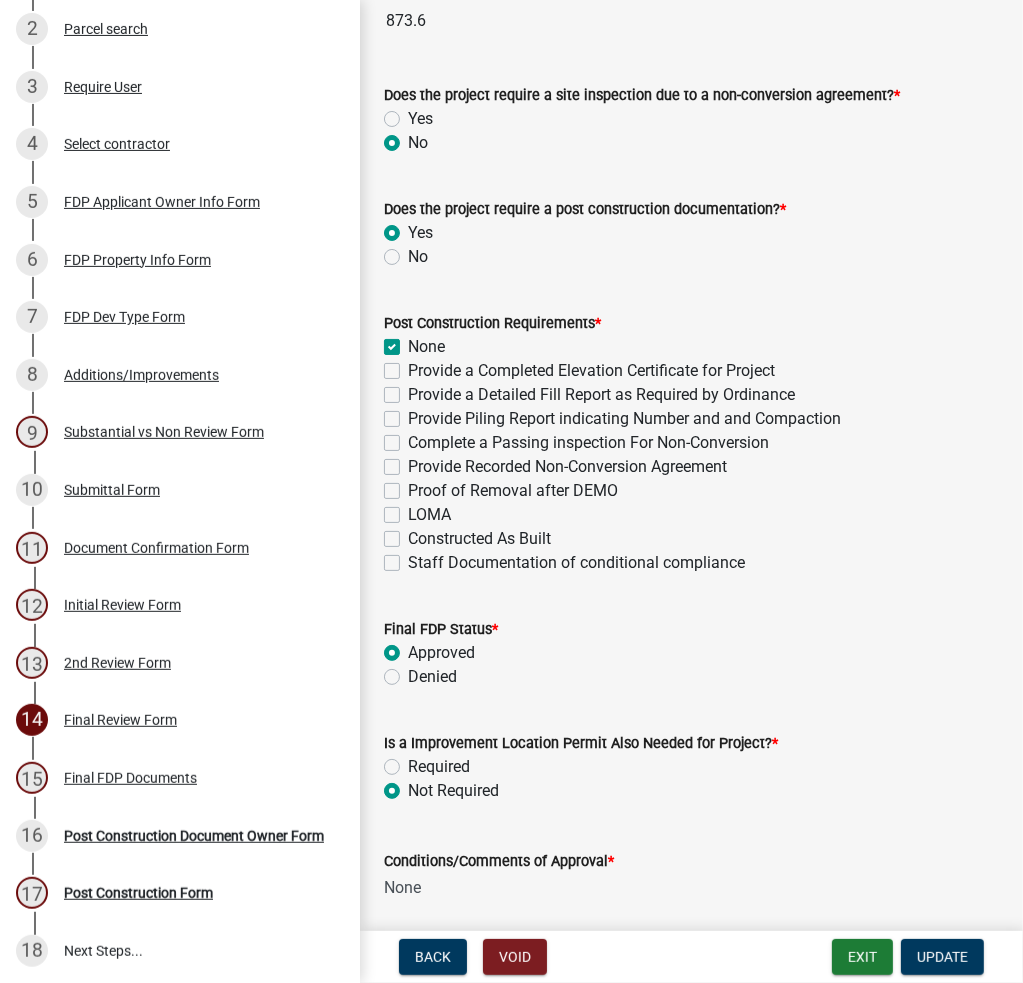 scroll, scrollTop: 700, scrollLeft: 0, axis: vertical 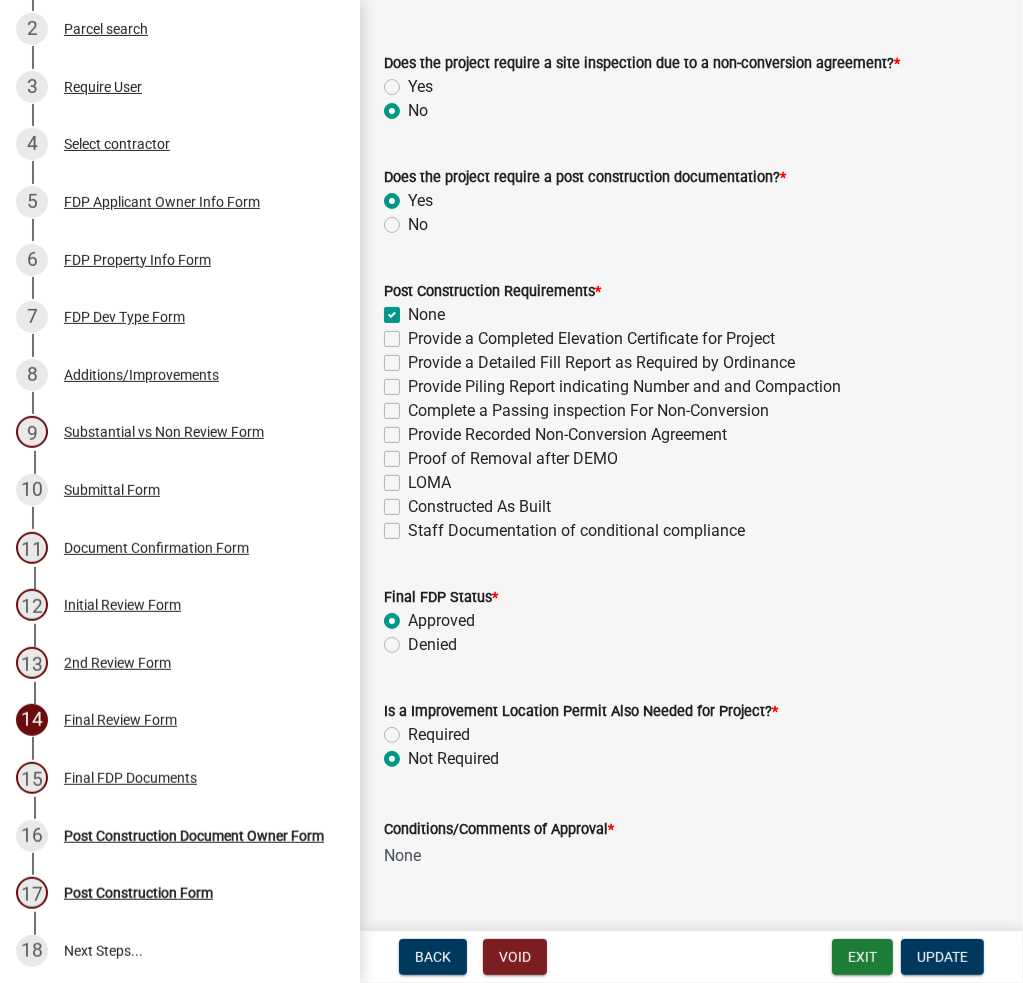 click on "No" 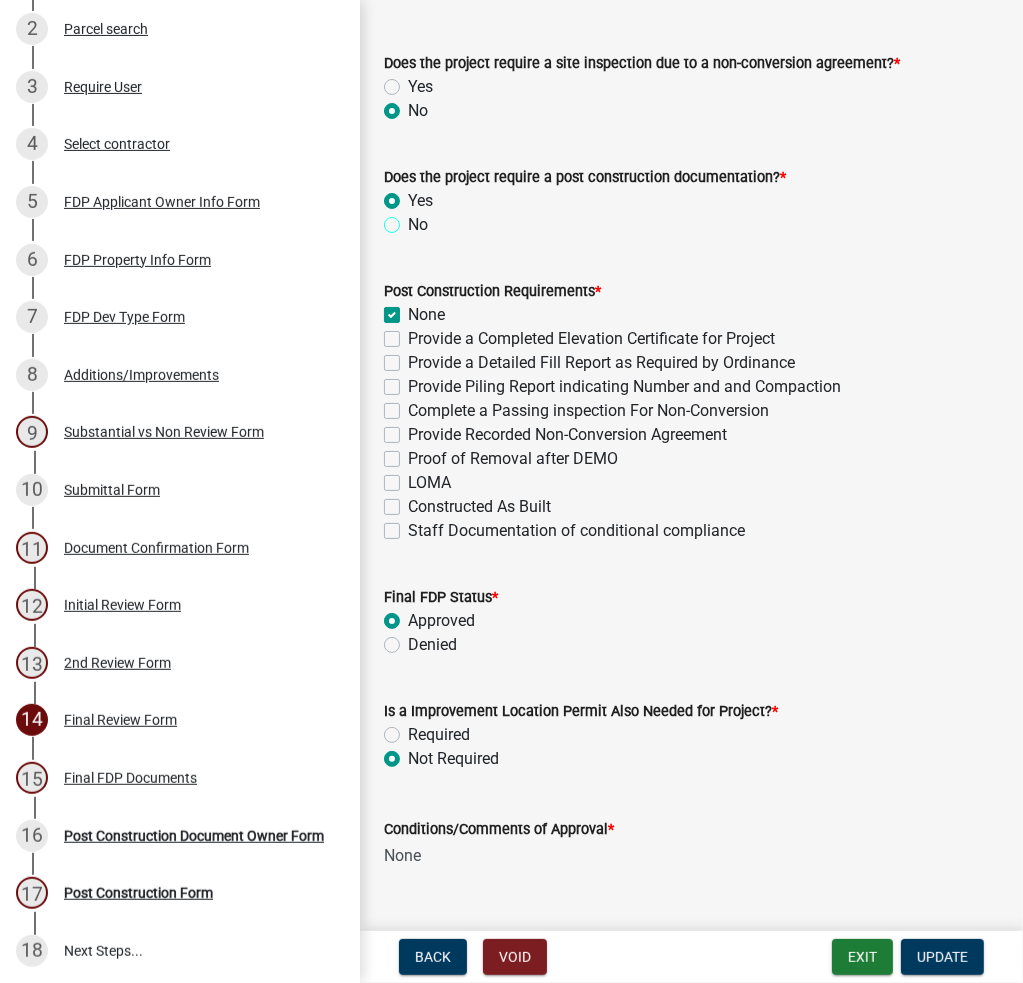 click on "No" at bounding box center [414, 219] 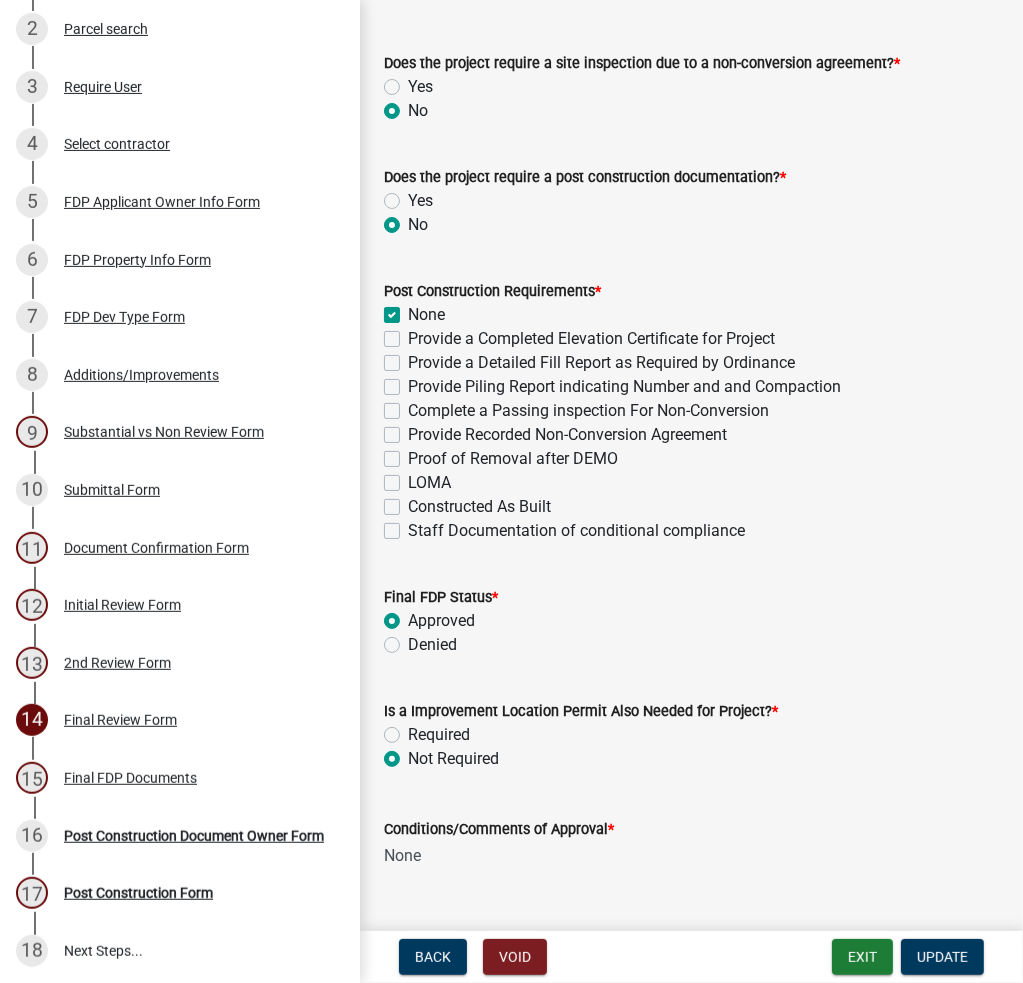 radio on "true" 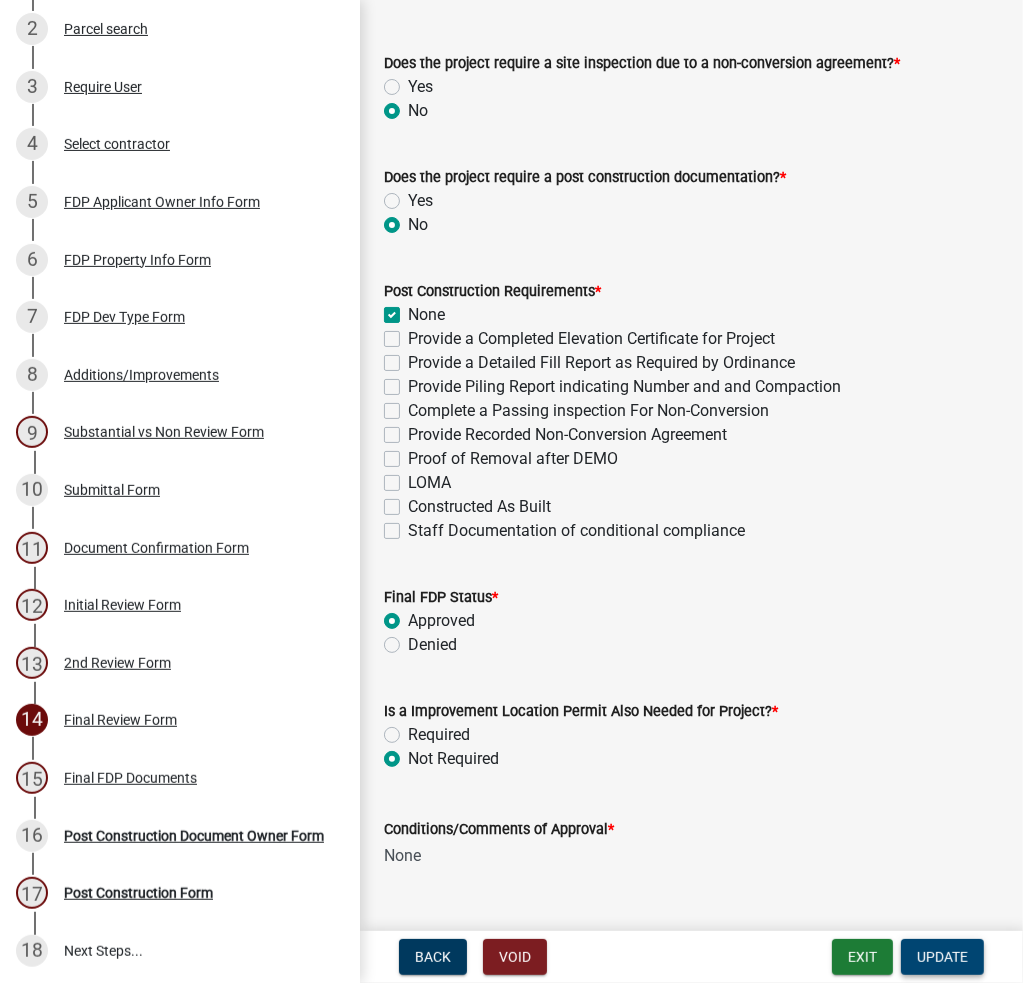 click on "Update" at bounding box center [942, 957] 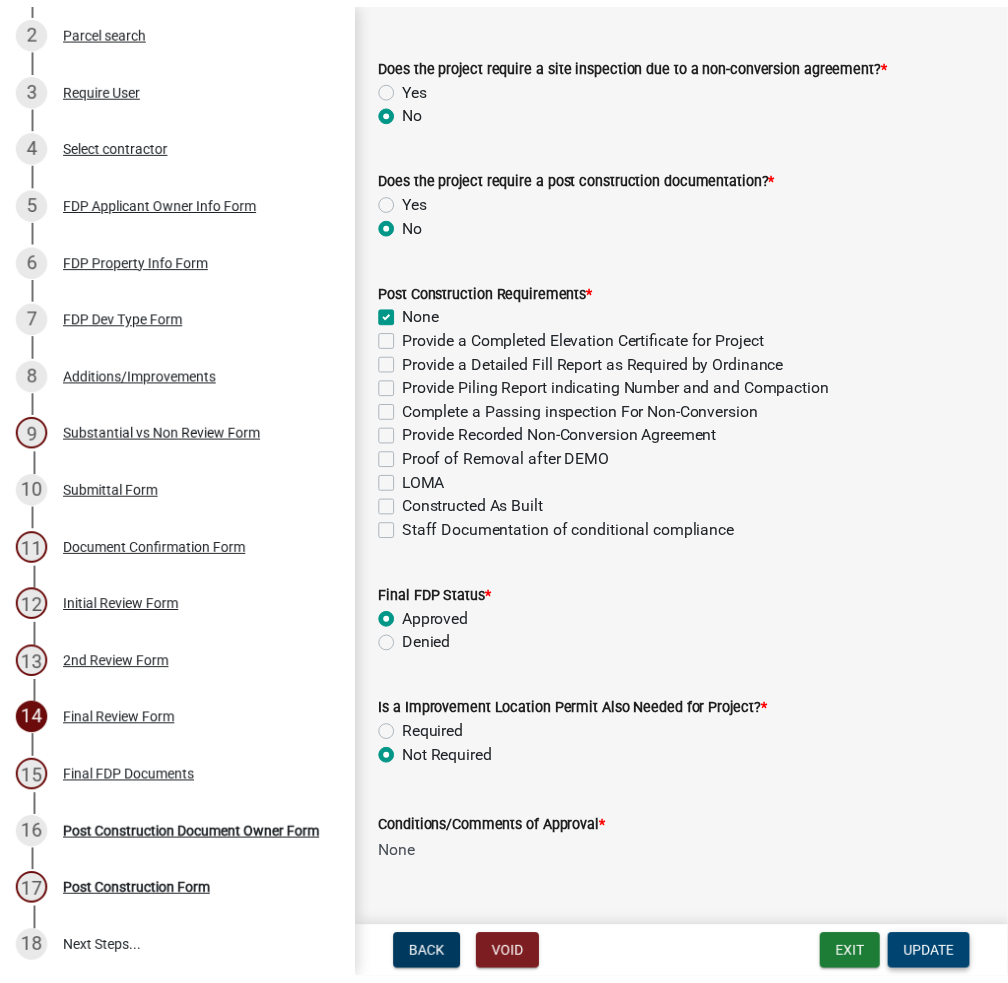 scroll, scrollTop: 0, scrollLeft: 0, axis: both 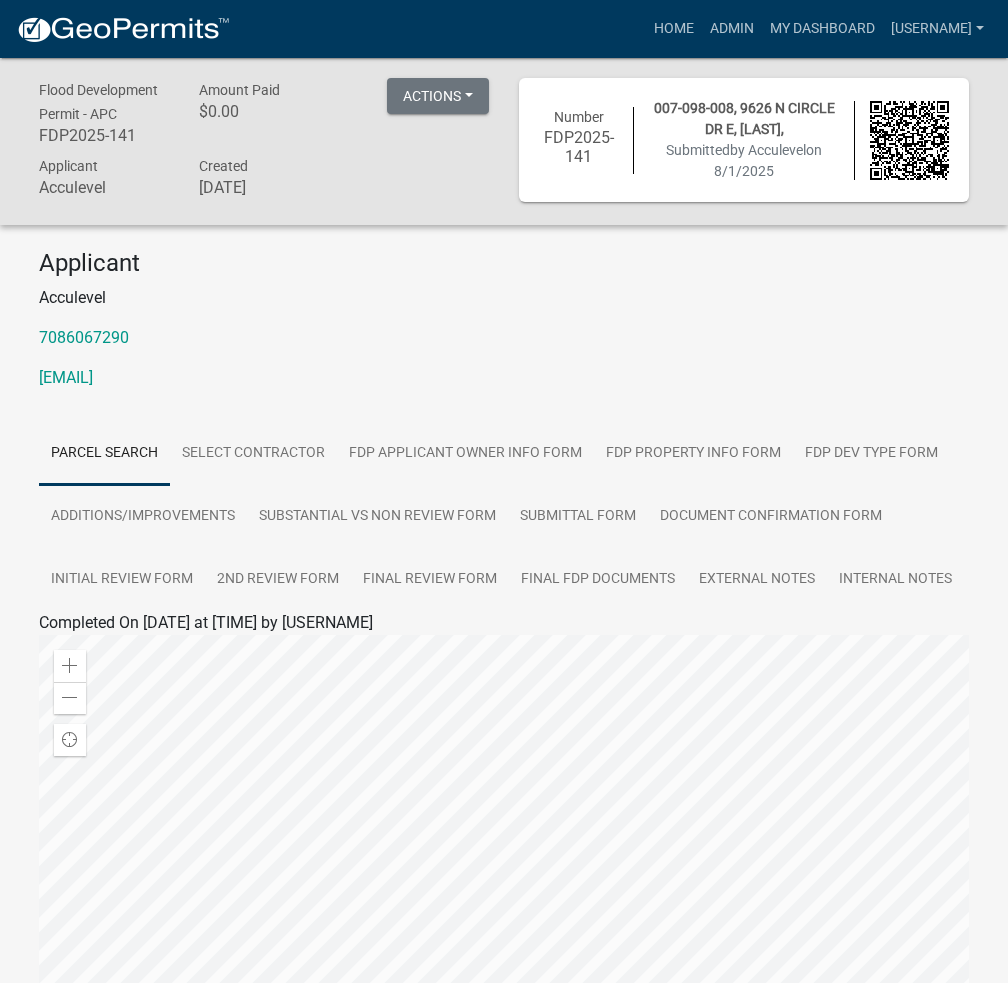 click on "7086067290" 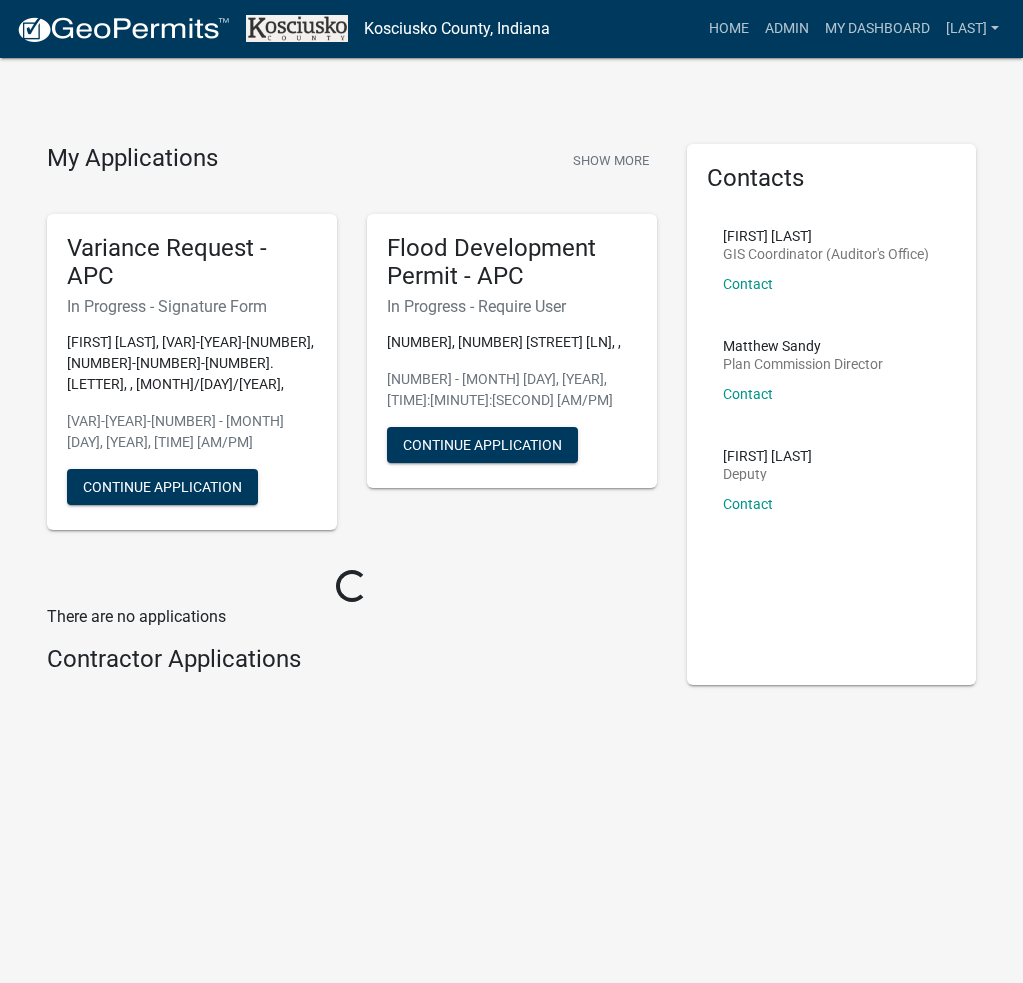 scroll, scrollTop: 0, scrollLeft: 0, axis: both 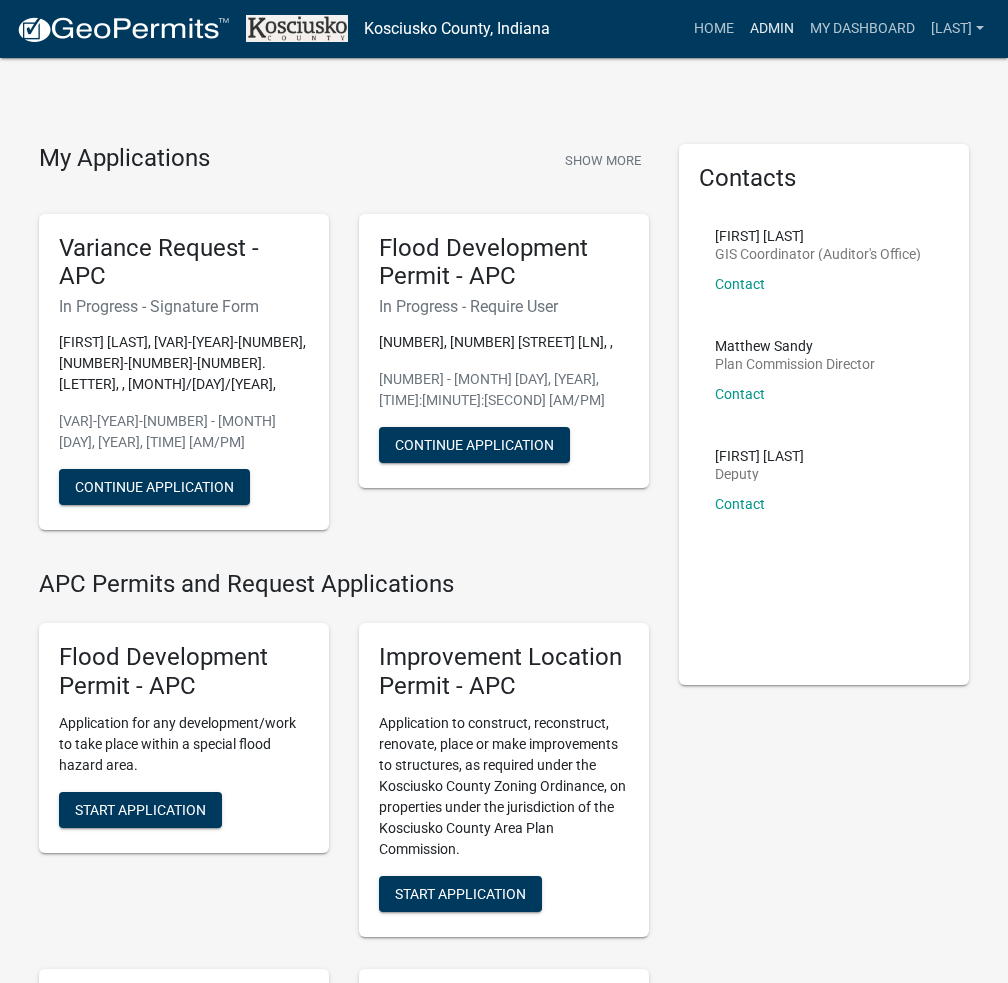 click on "Admin" at bounding box center (772, 29) 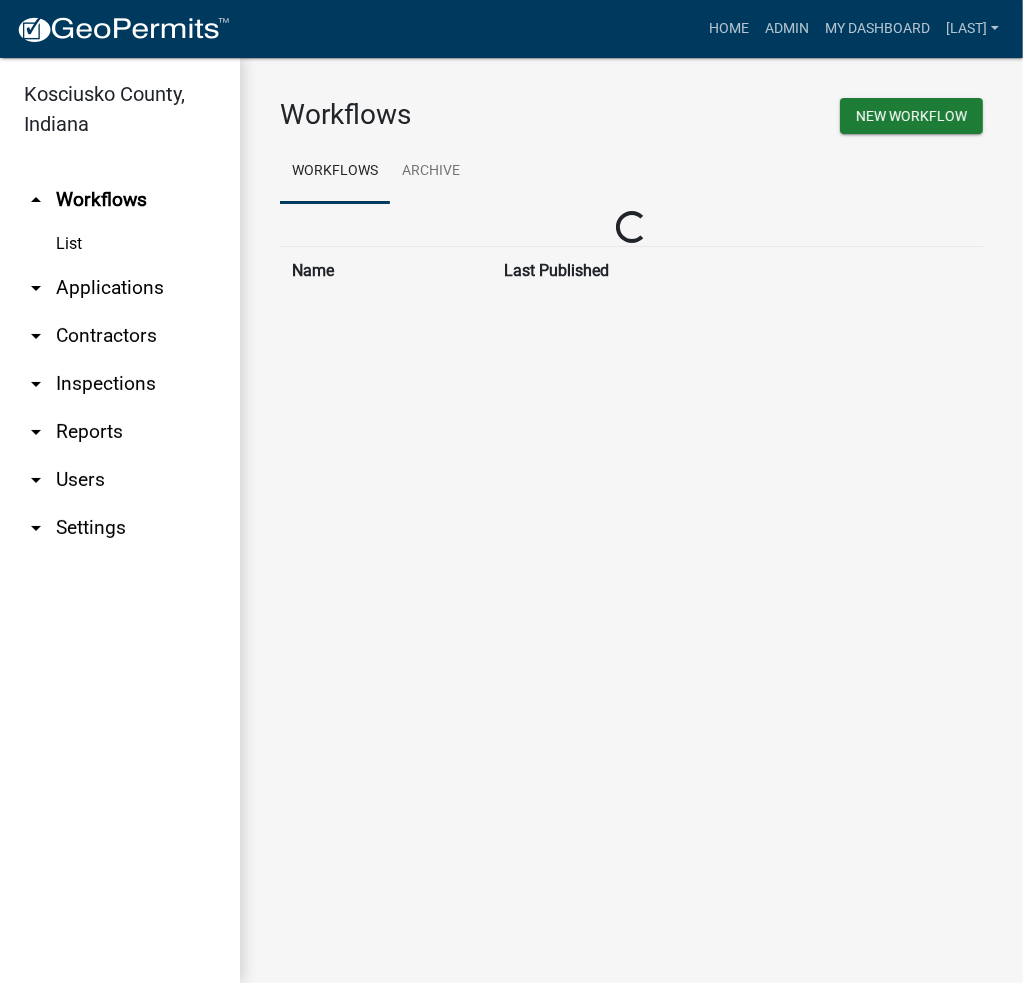 click on "arrow_drop_down   Applications" at bounding box center (120, 288) 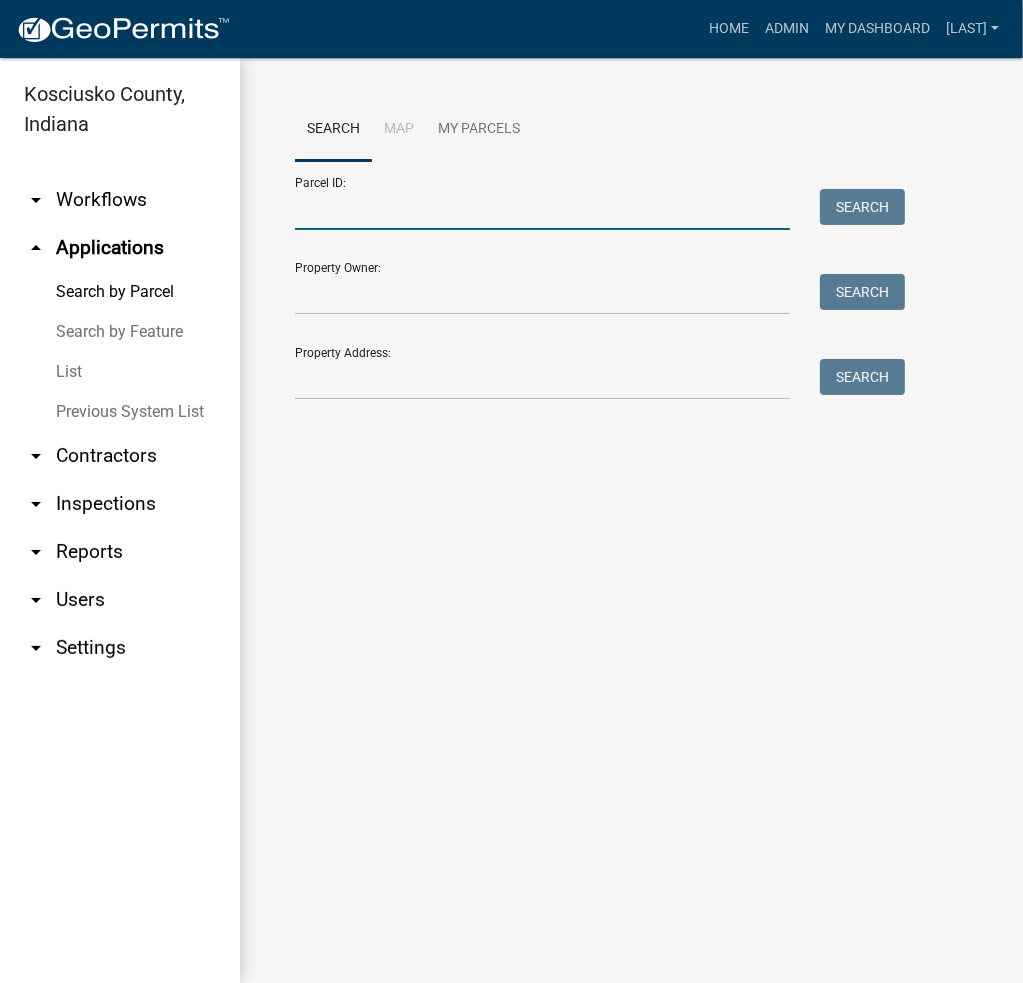 click on "Parcel ID:" at bounding box center (542, 209) 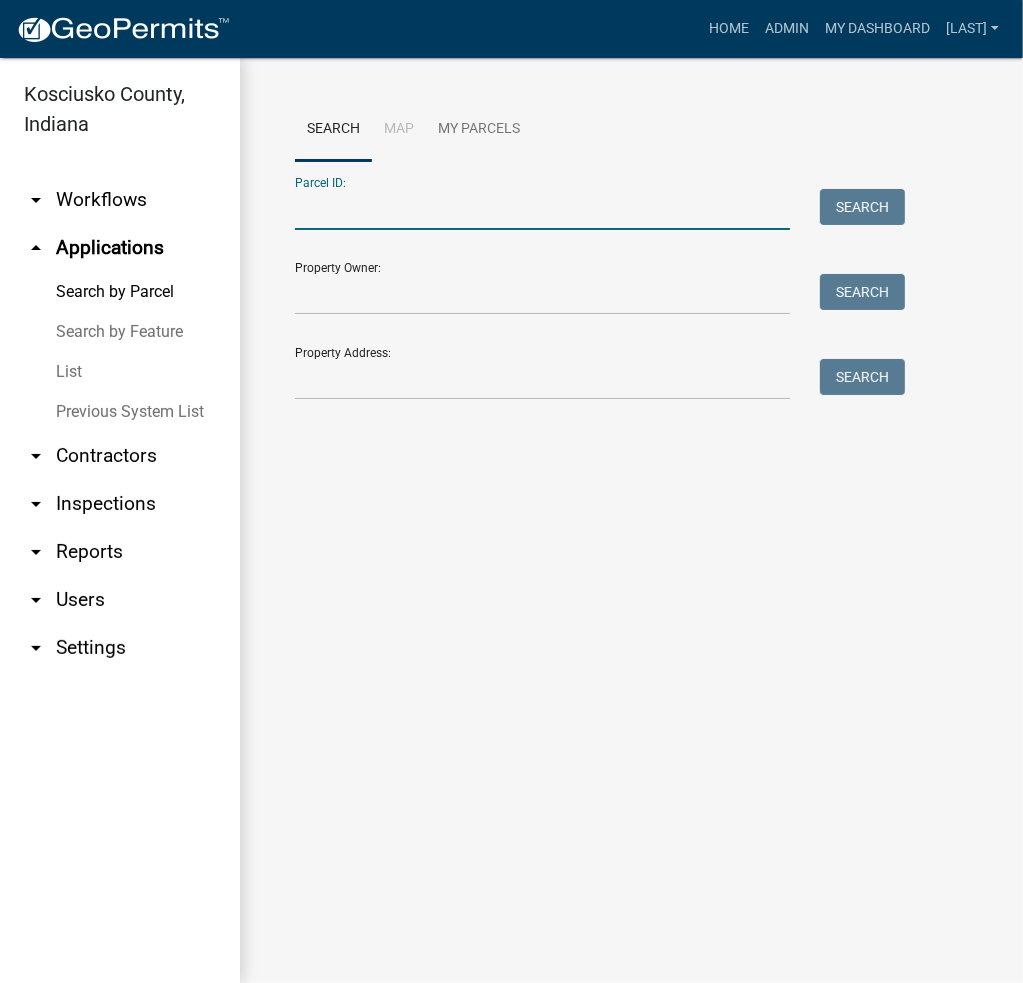 paste on "007-098-008" 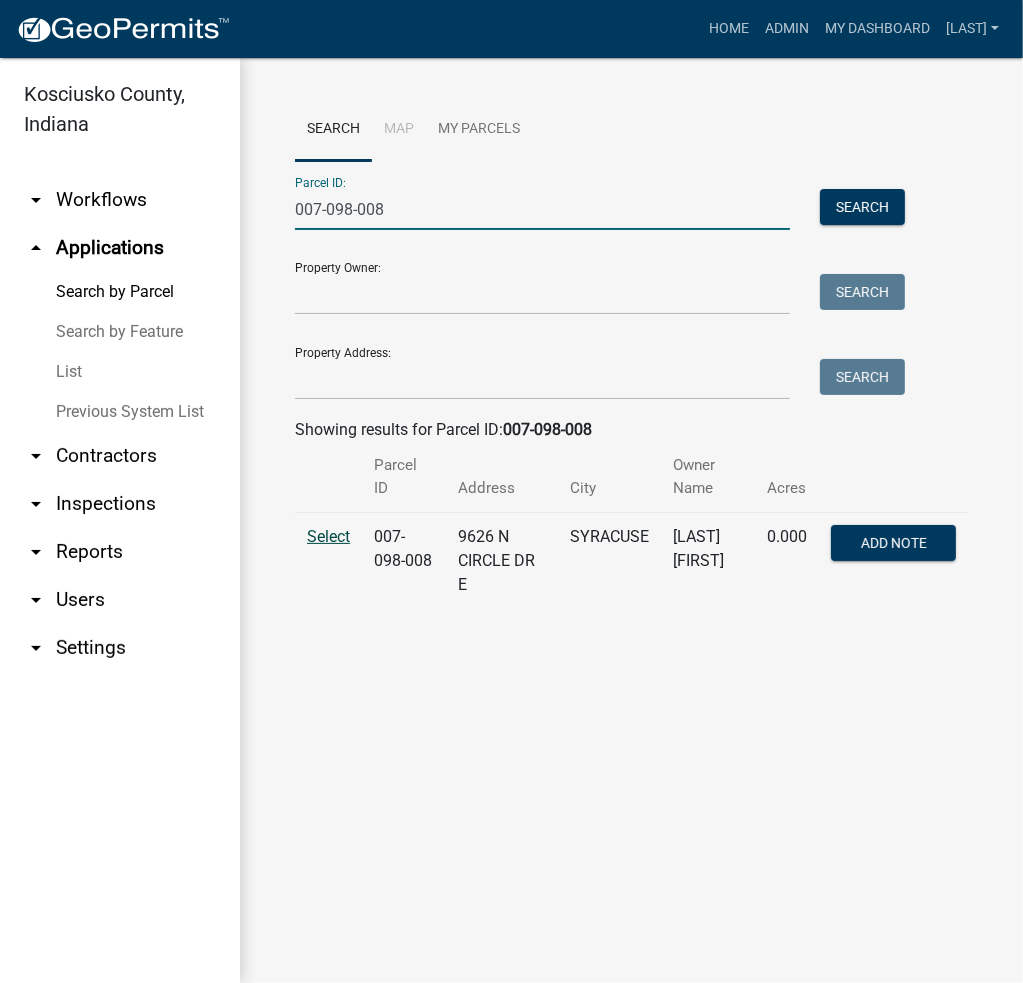 type on "007-098-008" 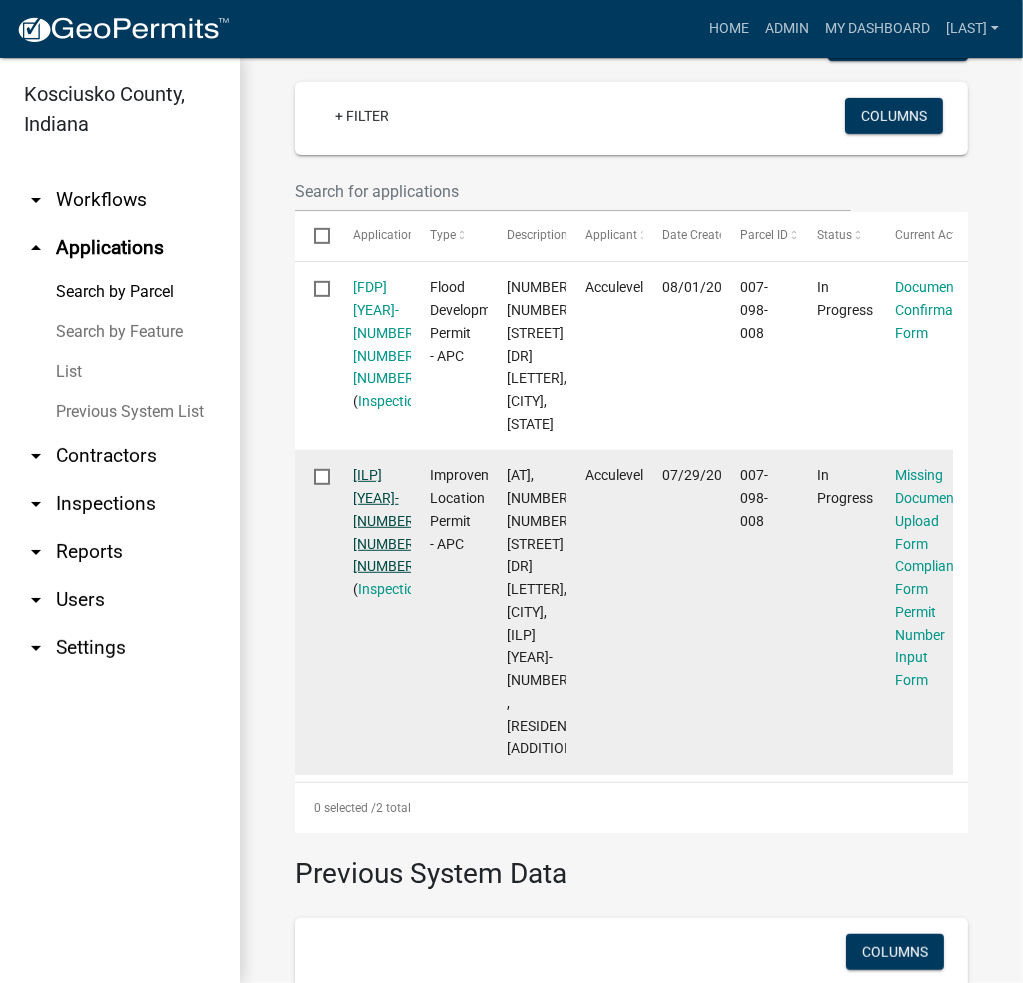 scroll, scrollTop: 931, scrollLeft: 0, axis: vertical 